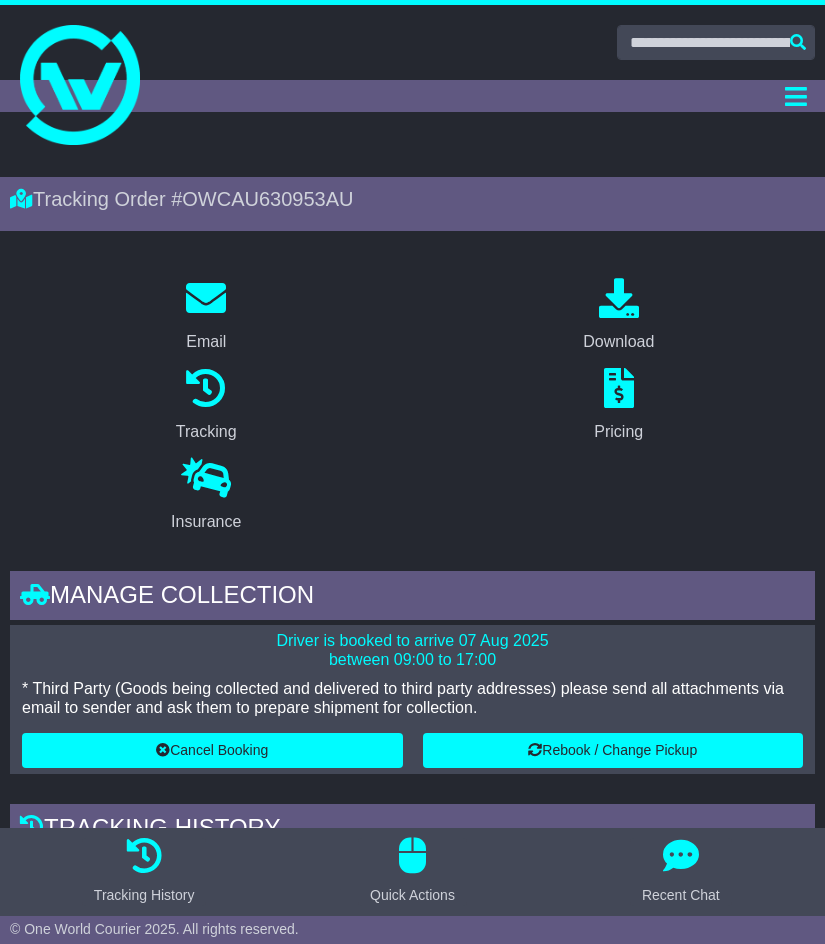 scroll, scrollTop: 0, scrollLeft: 0, axis: both 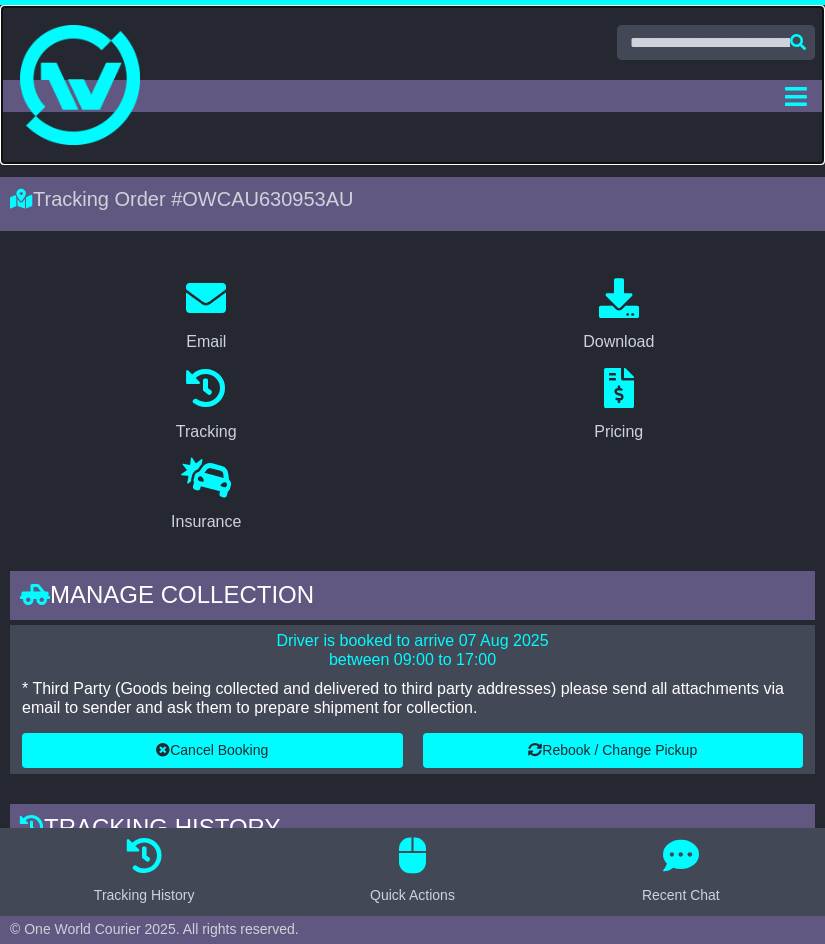 click at bounding box center [80, 85] 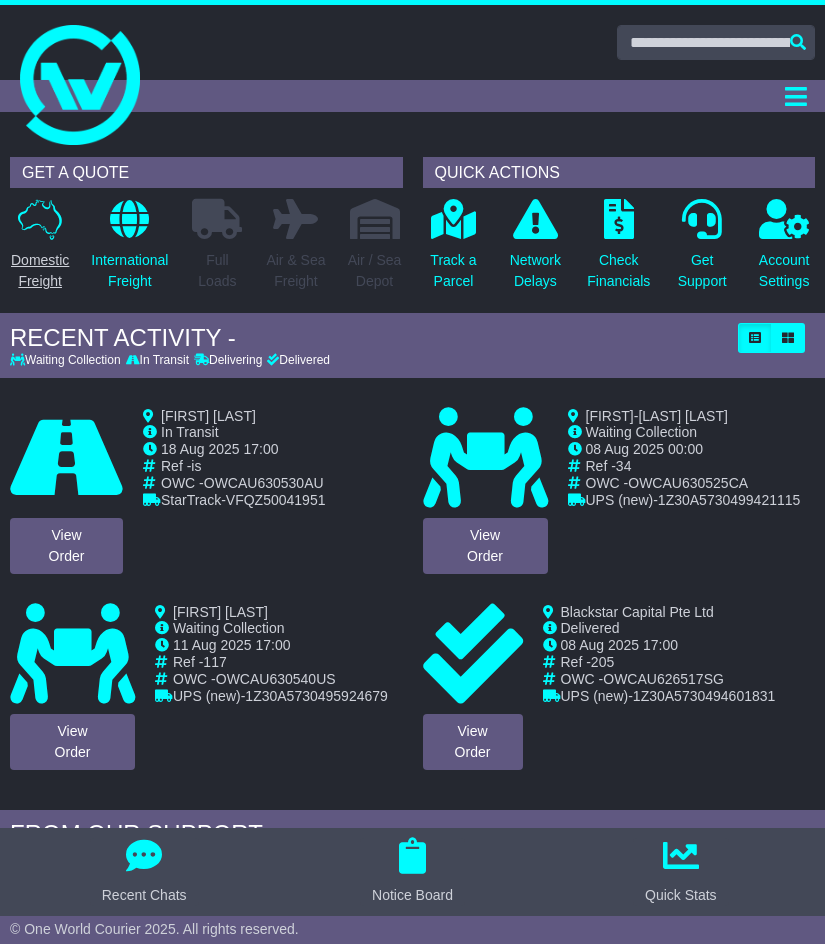 scroll, scrollTop: 0, scrollLeft: 0, axis: both 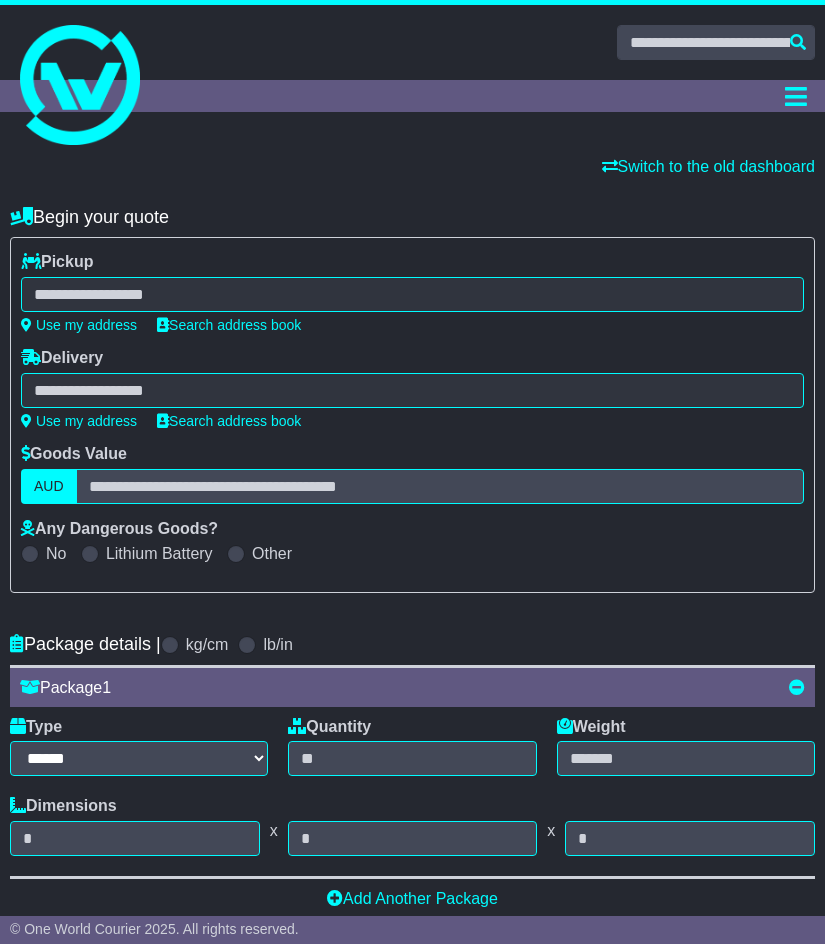 select 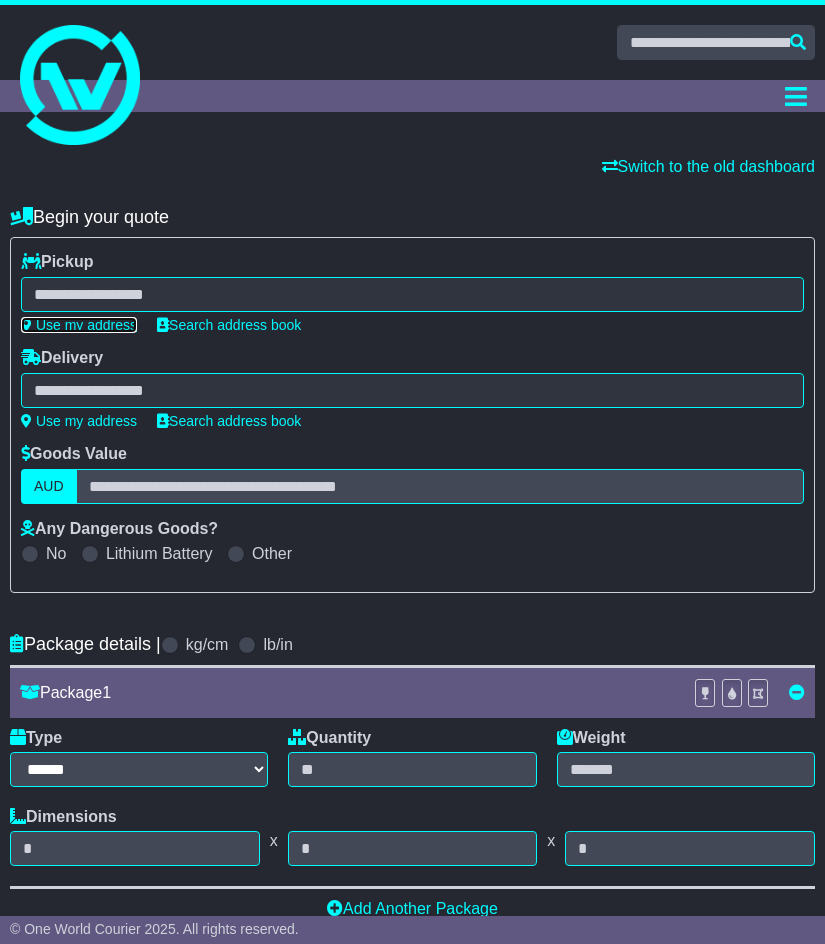 click on "Use my address" at bounding box center [79, 325] 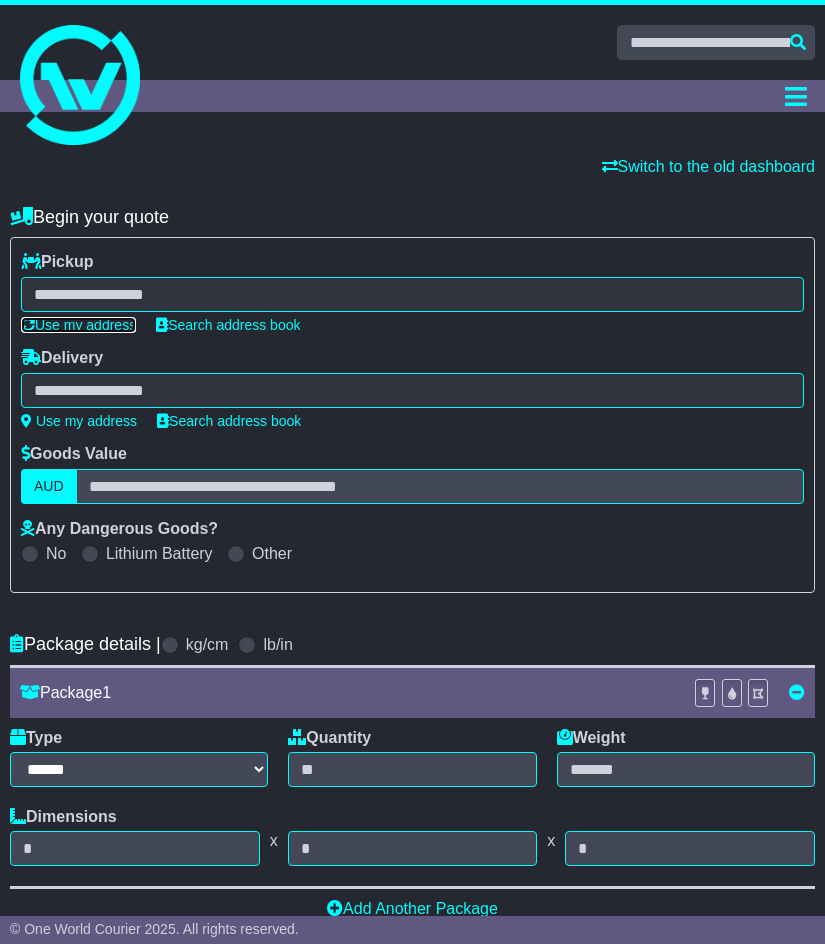type on "**********" 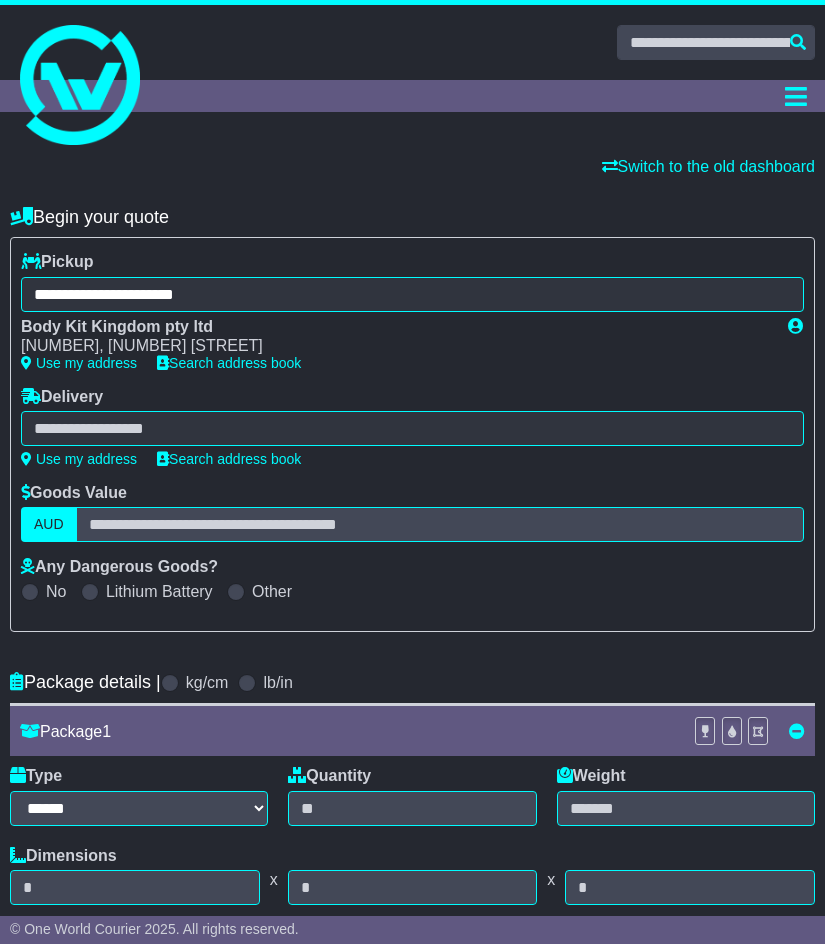 click at bounding box center (412, 428) 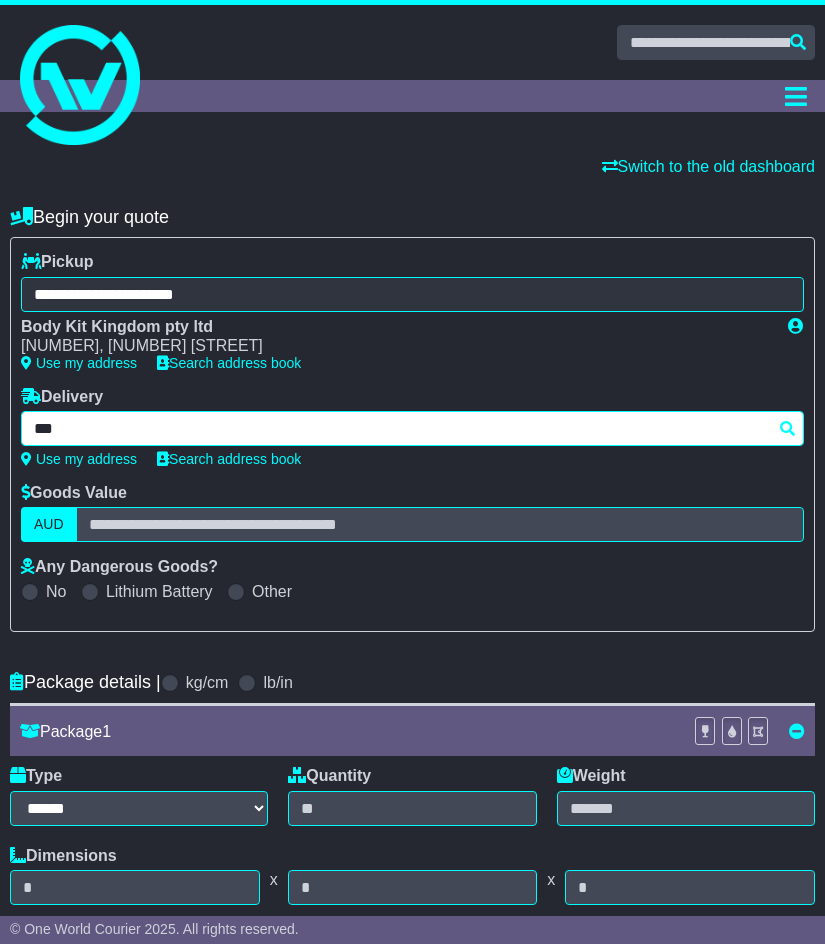 type on "****" 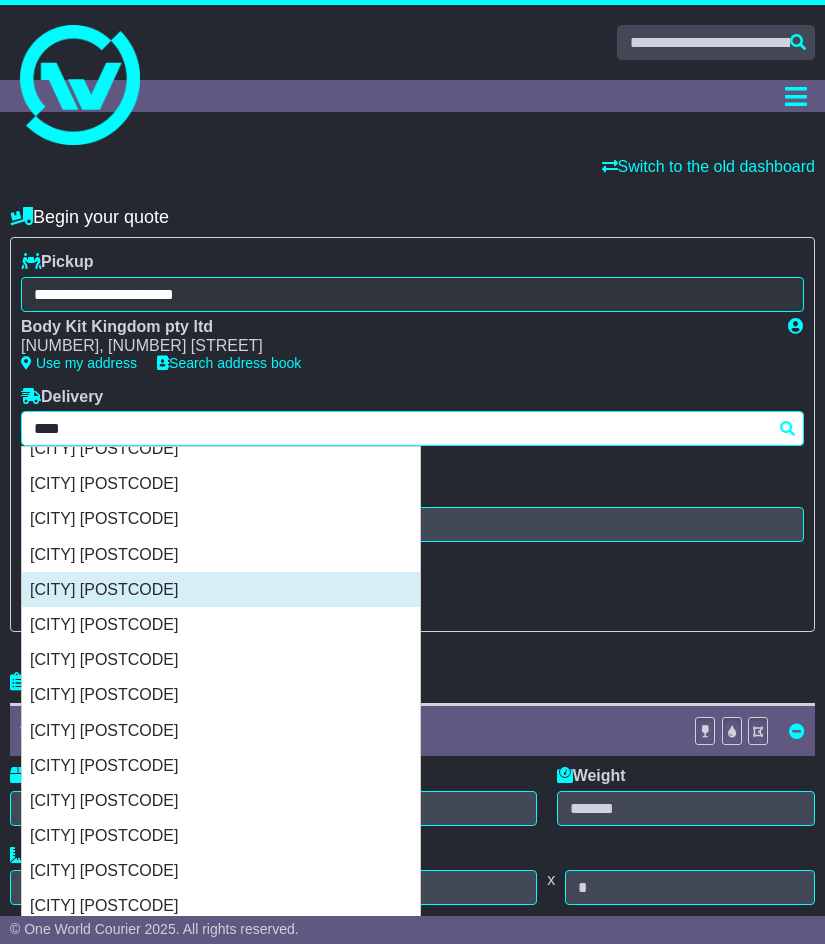 scroll, scrollTop: 30, scrollLeft: 0, axis: vertical 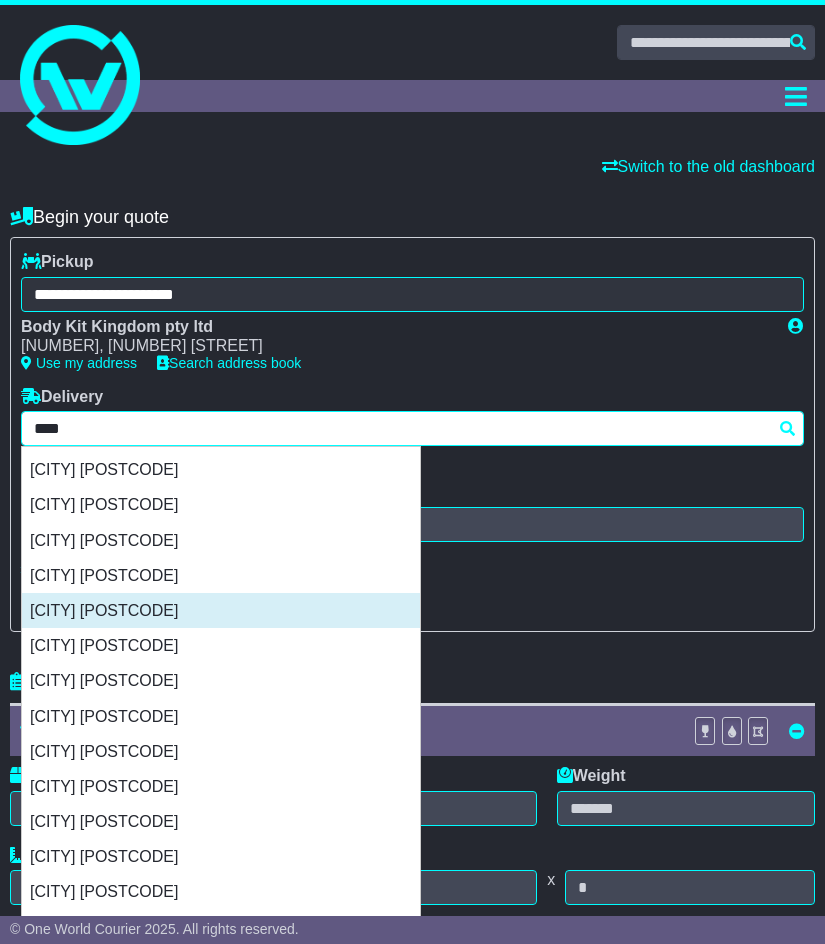 click on "HALLS HEAD 6210" at bounding box center [221, 610] 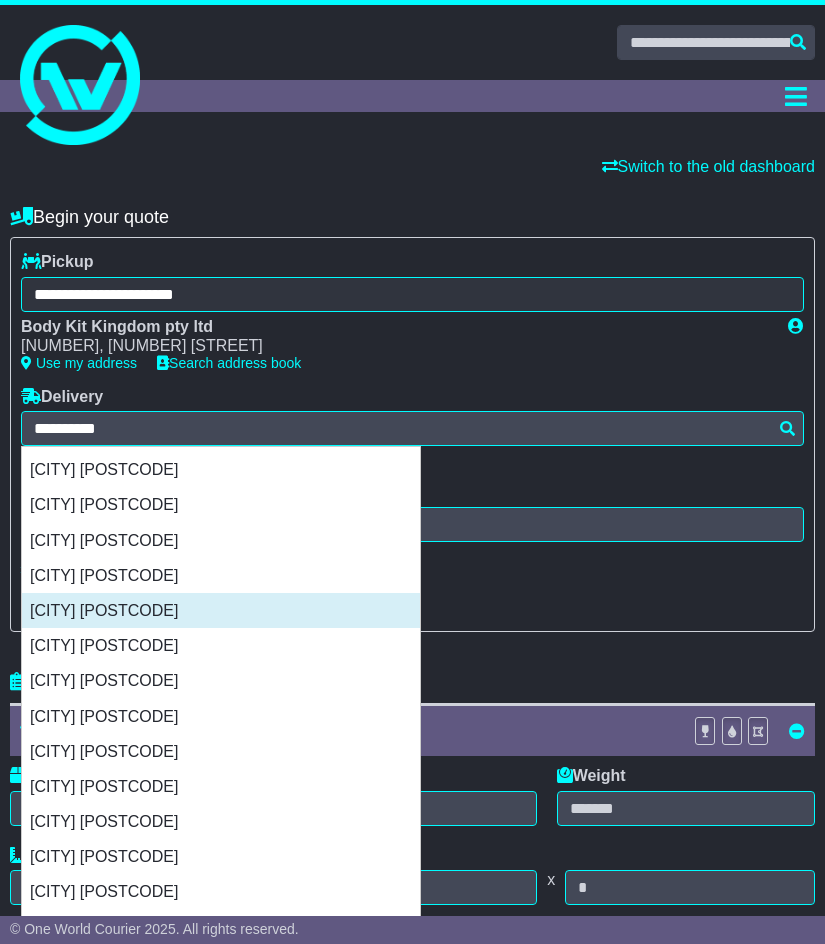 type on "**********" 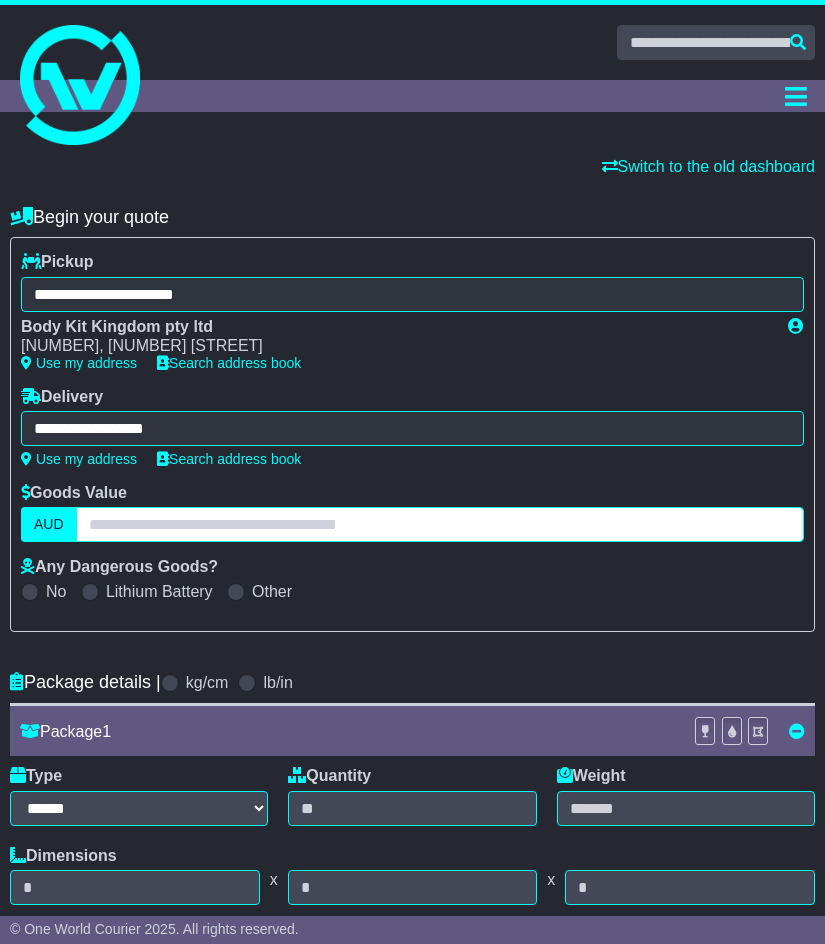 click at bounding box center (440, 524) 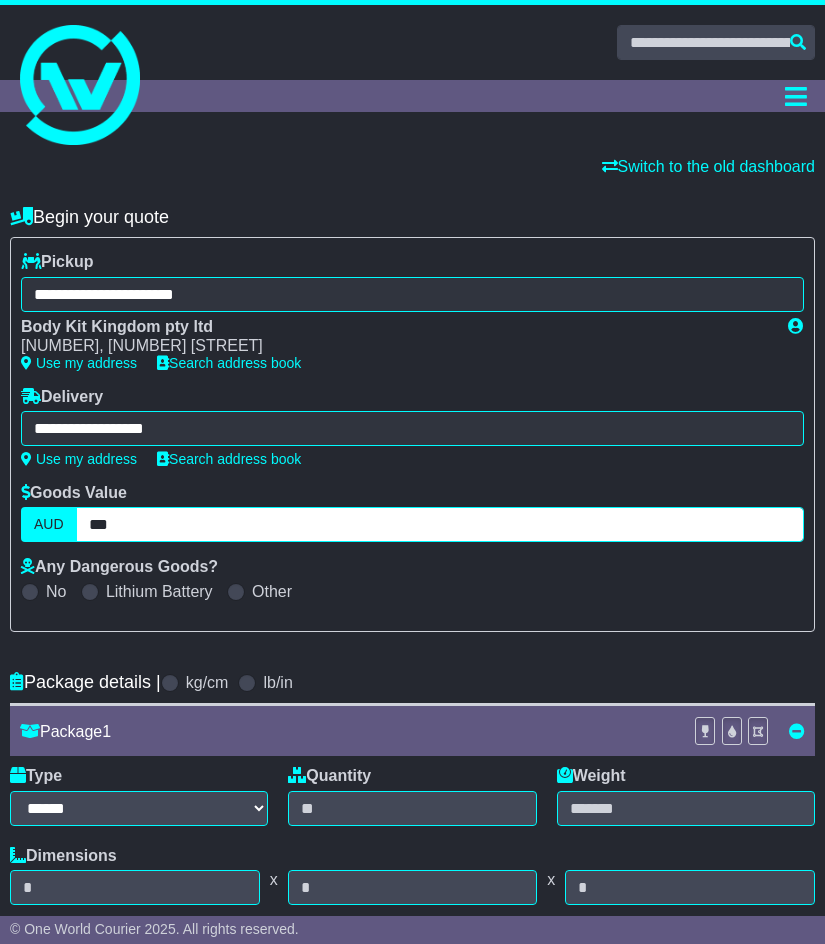 type on "***" 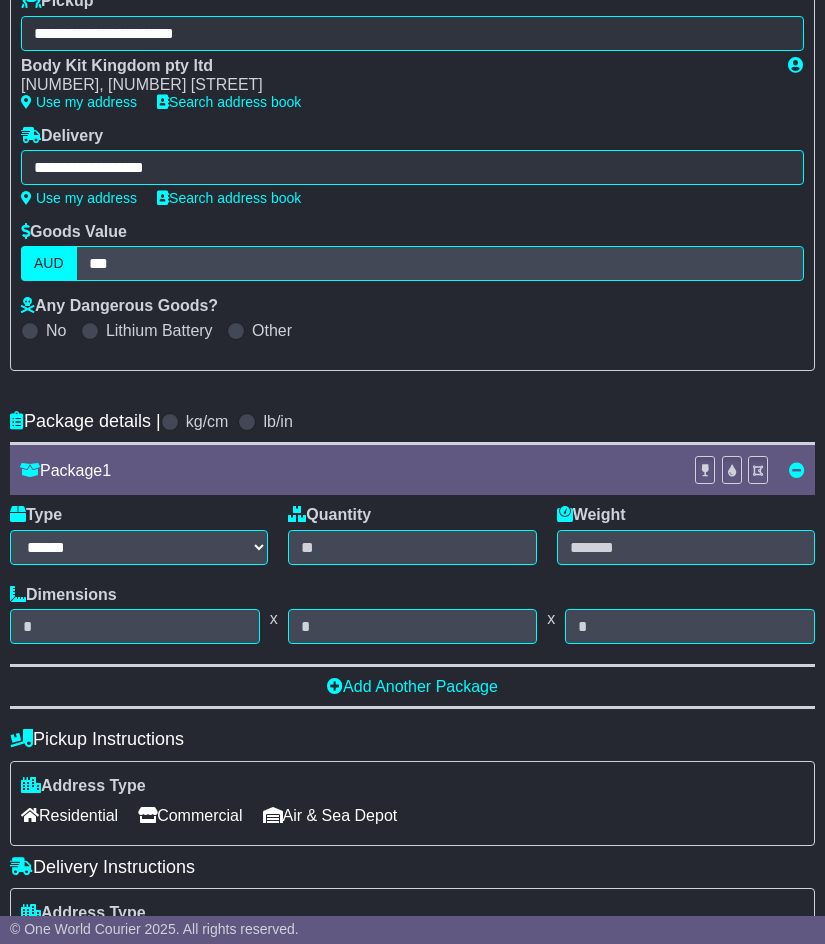 scroll, scrollTop: 300, scrollLeft: 0, axis: vertical 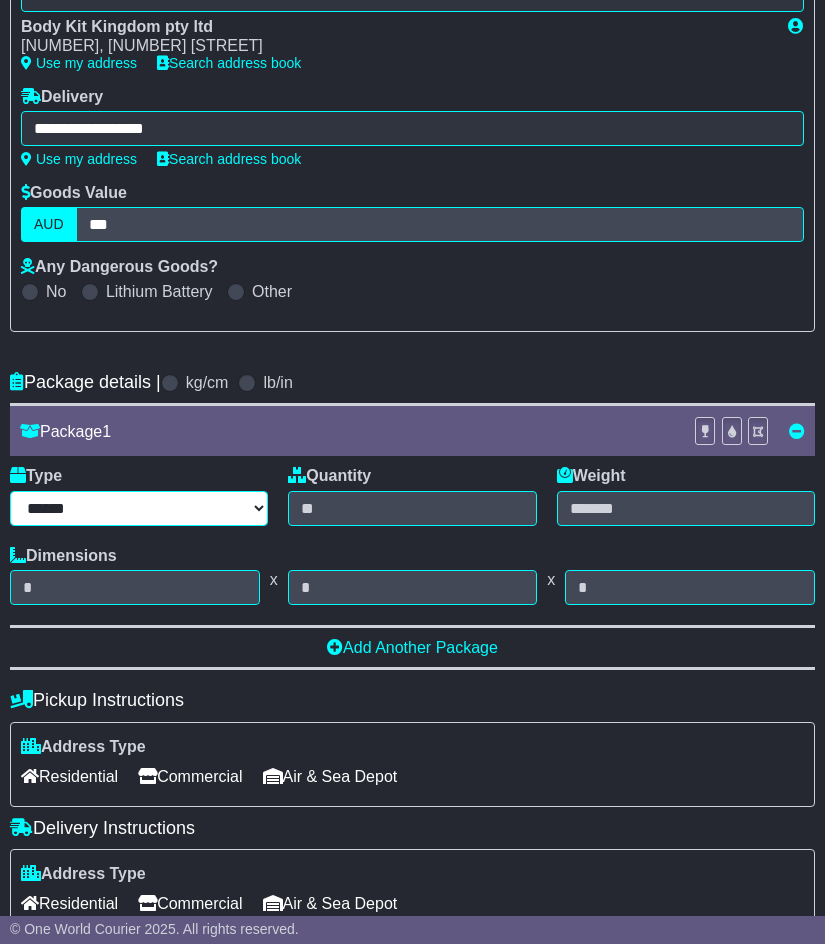 click on "****** ****** *** ******** ***** **** **** ****** *** *******" at bounding box center (139, 508) 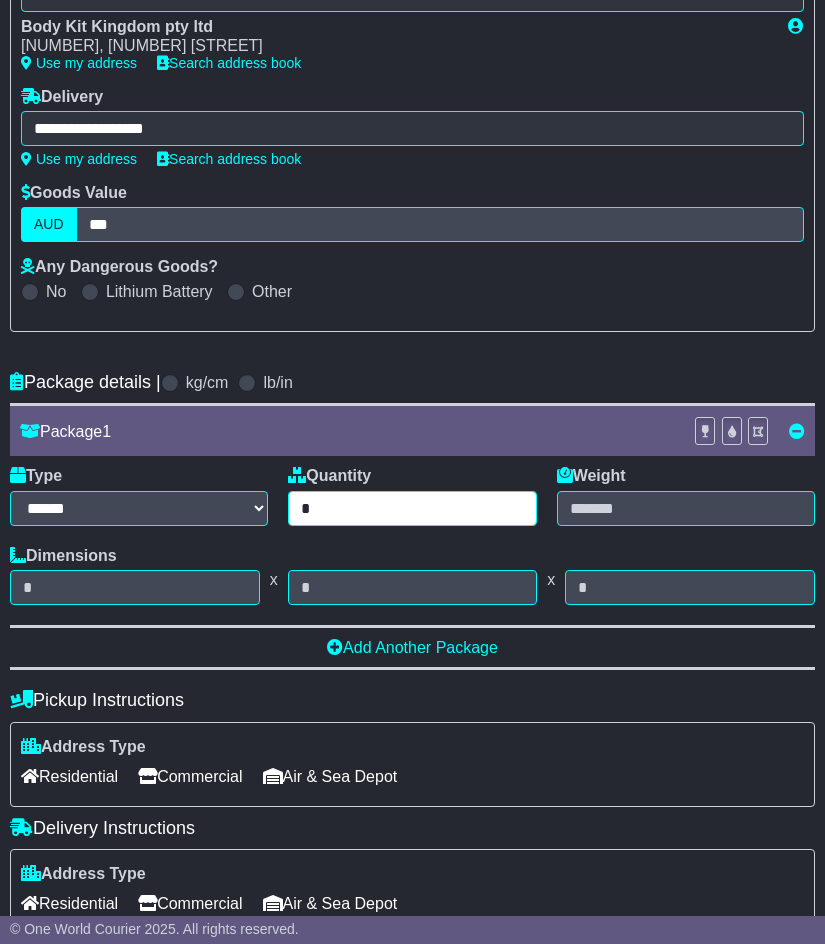 type on "*" 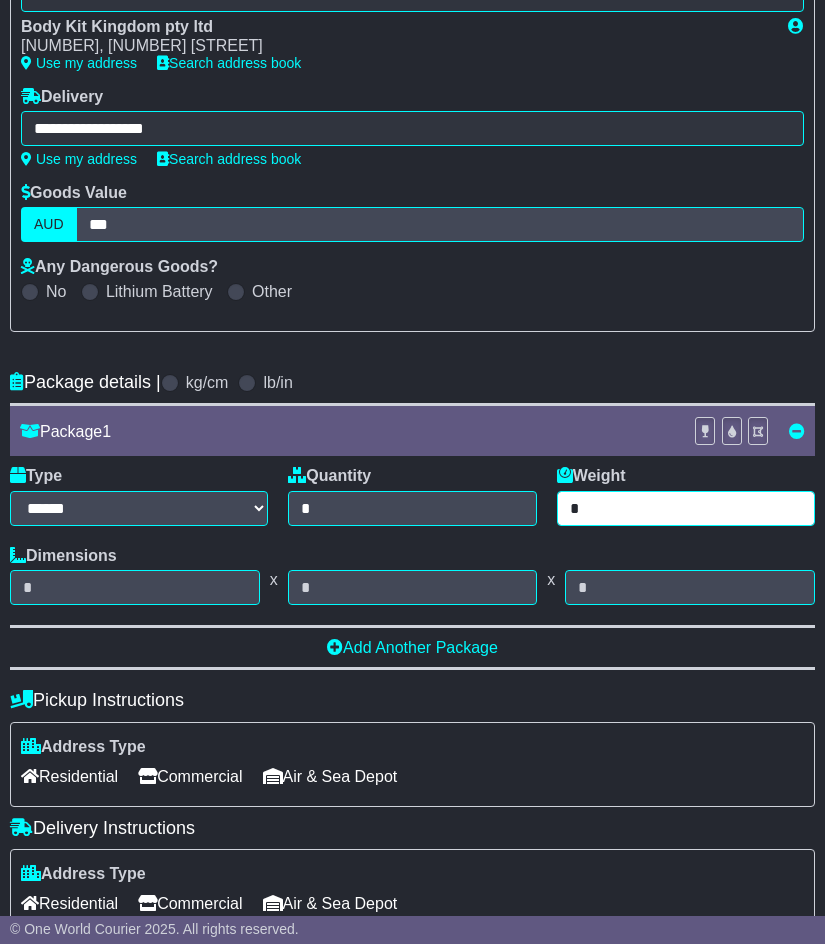 type on "*" 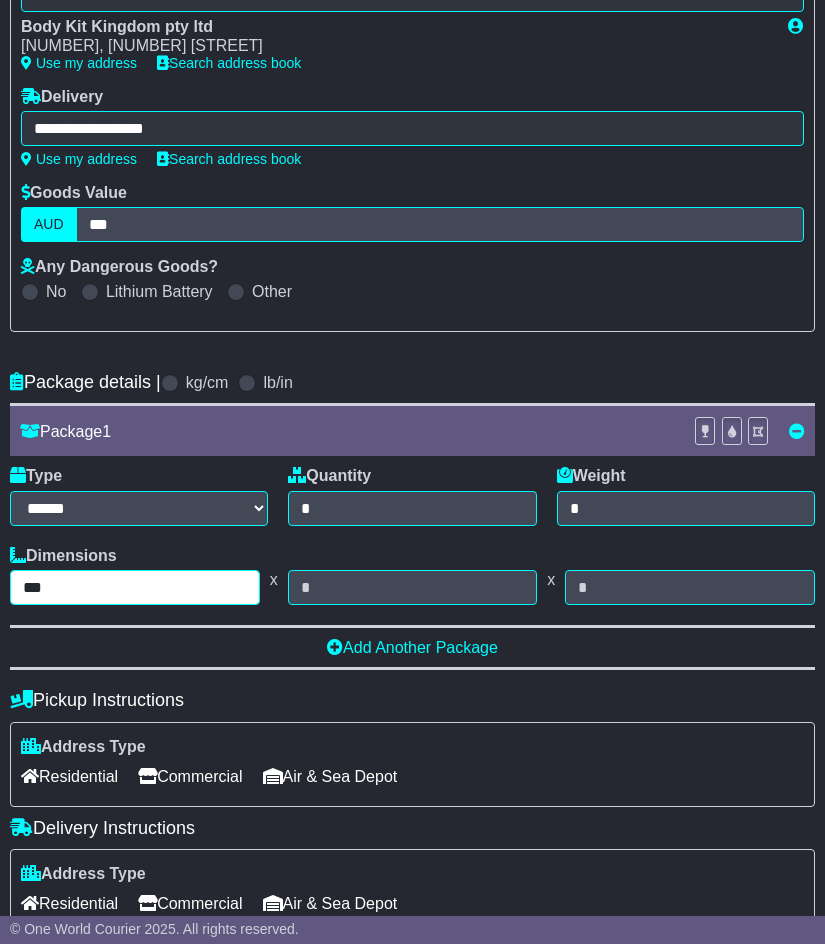 type on "***" 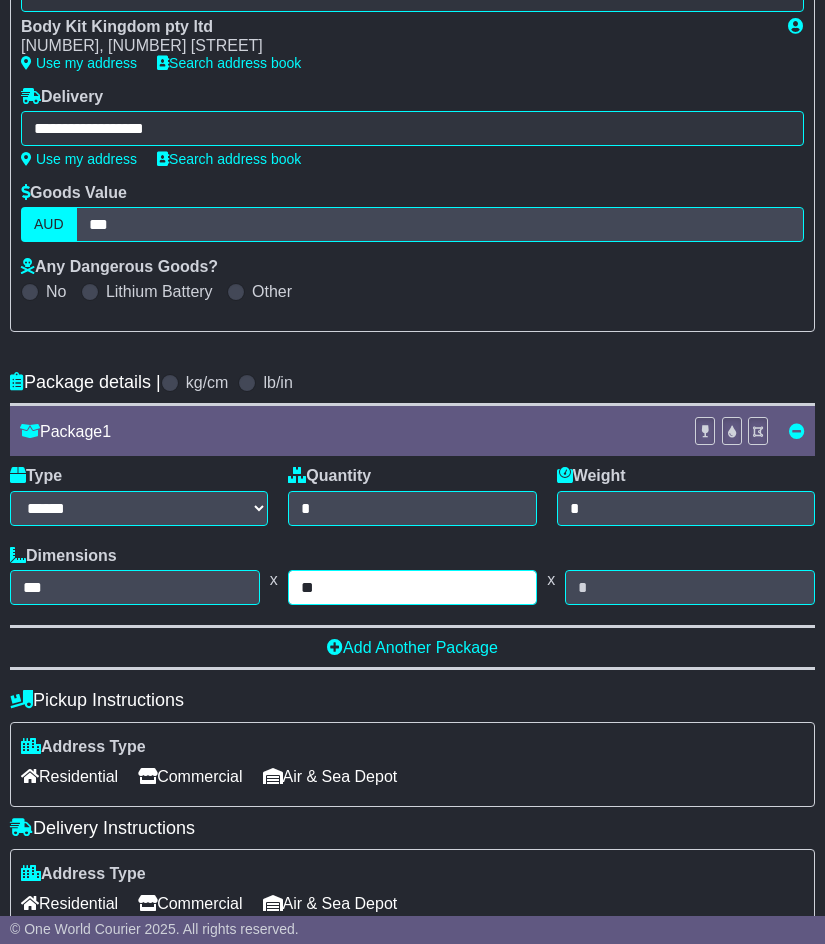 type on "**" 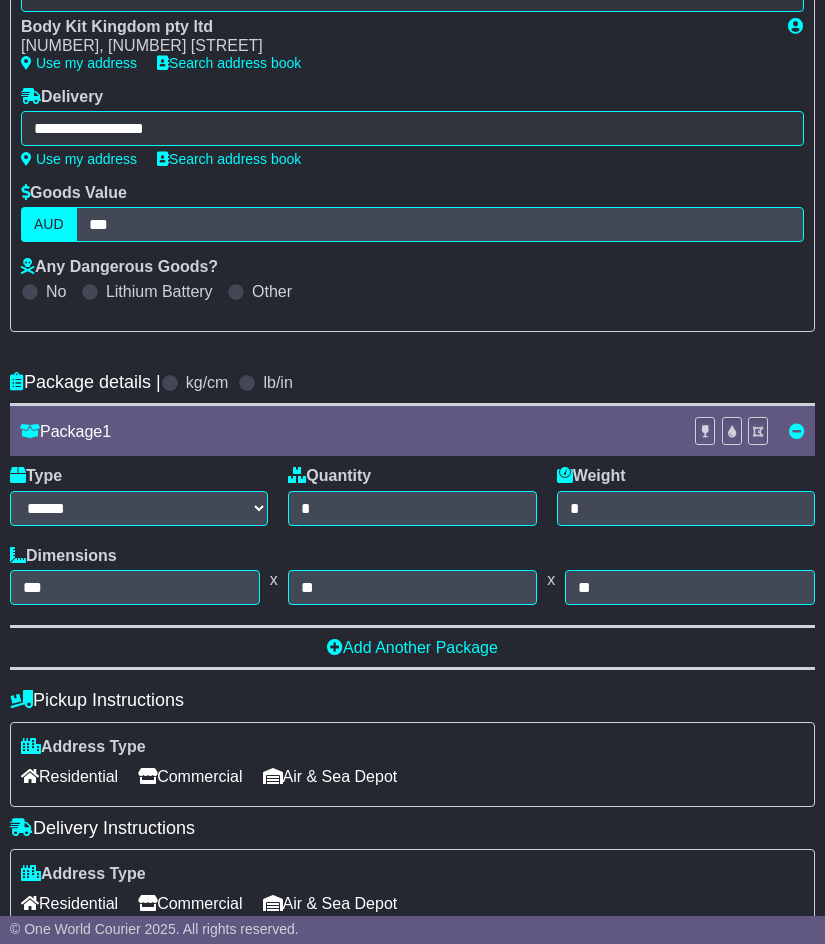 scroll, scrollTop: 797, scrollLeft: 0, axis: vertical 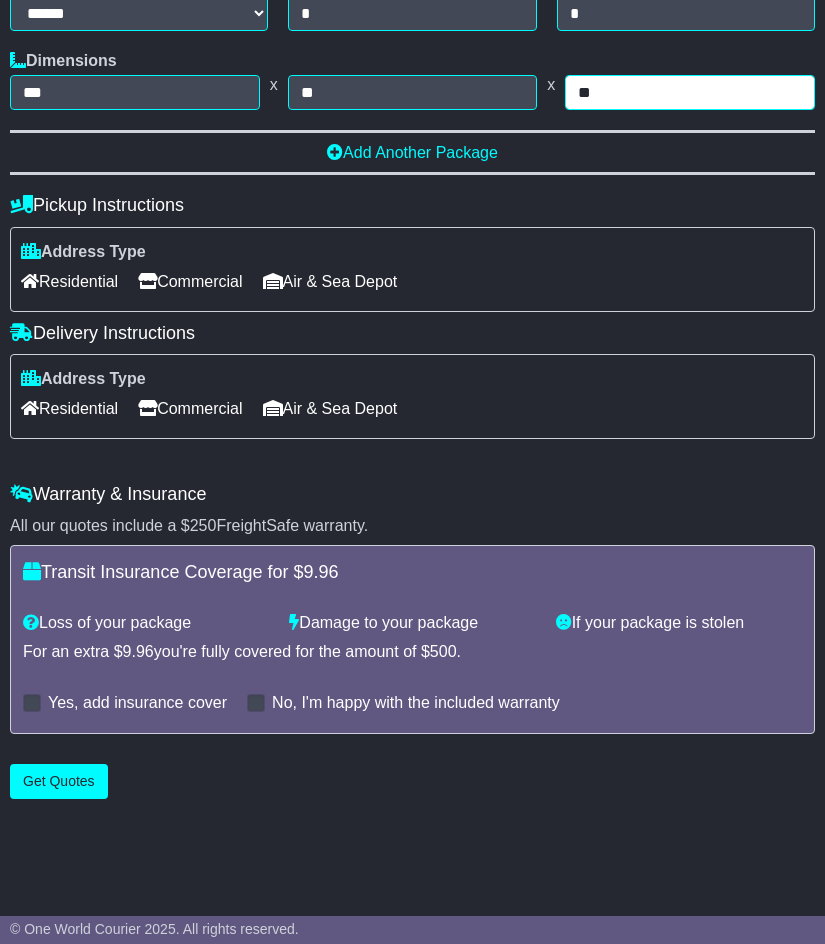 type on "**" 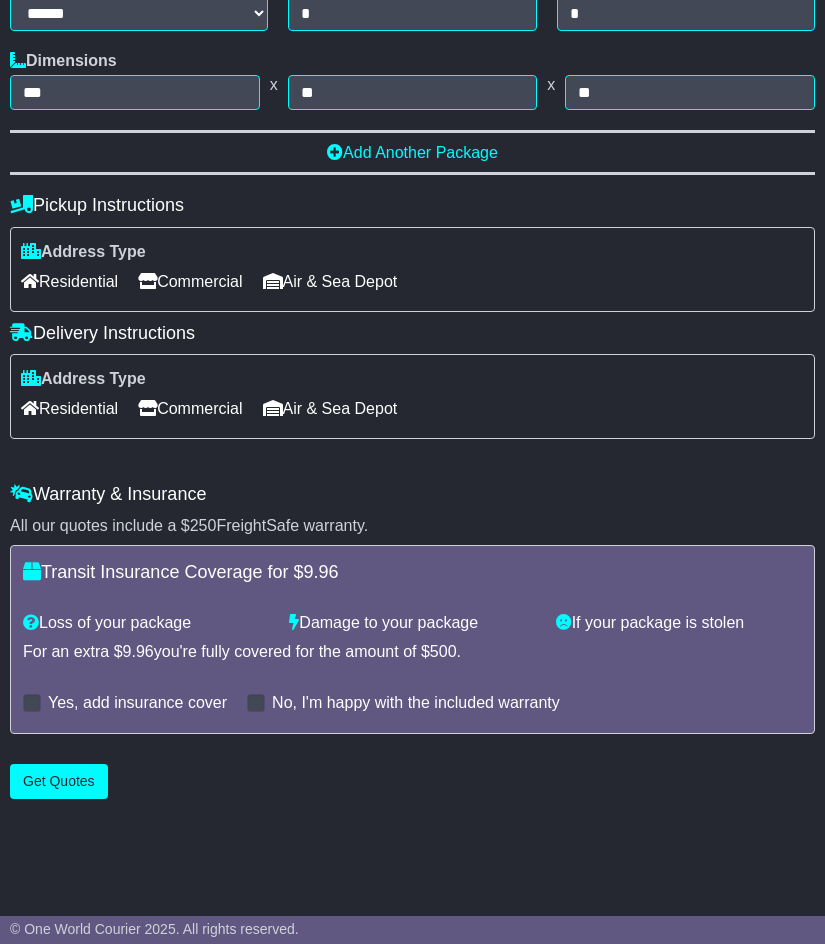 drag, startPoint x: 100, startPoint y: 413, endPoint x: 51, endPoint y: 412, distance: 49.010204 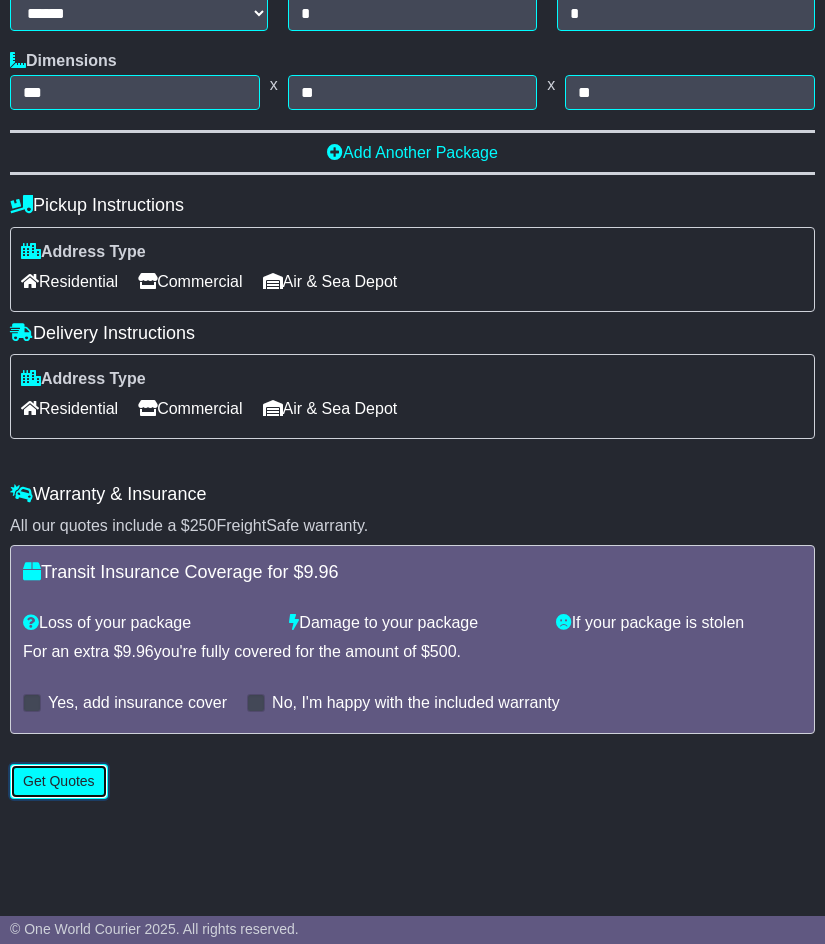 click on "Get Quotes" at bounding box center (59, 781) 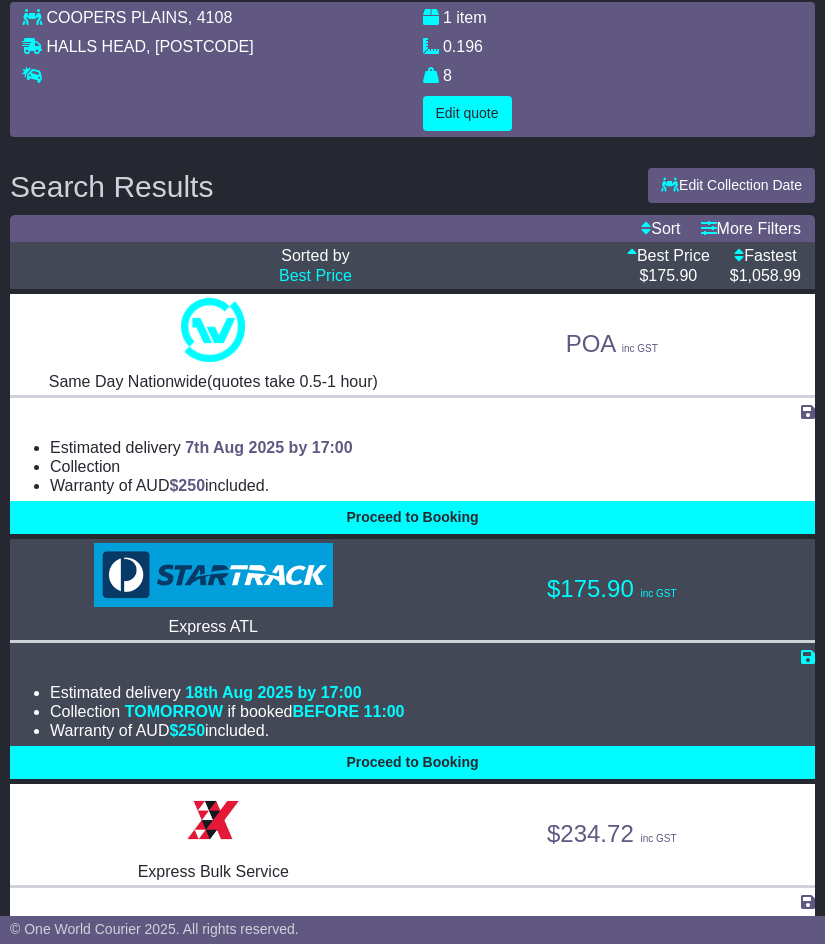 scroll, scrollTop: 200, scrollLeft: 0, axis: vertical 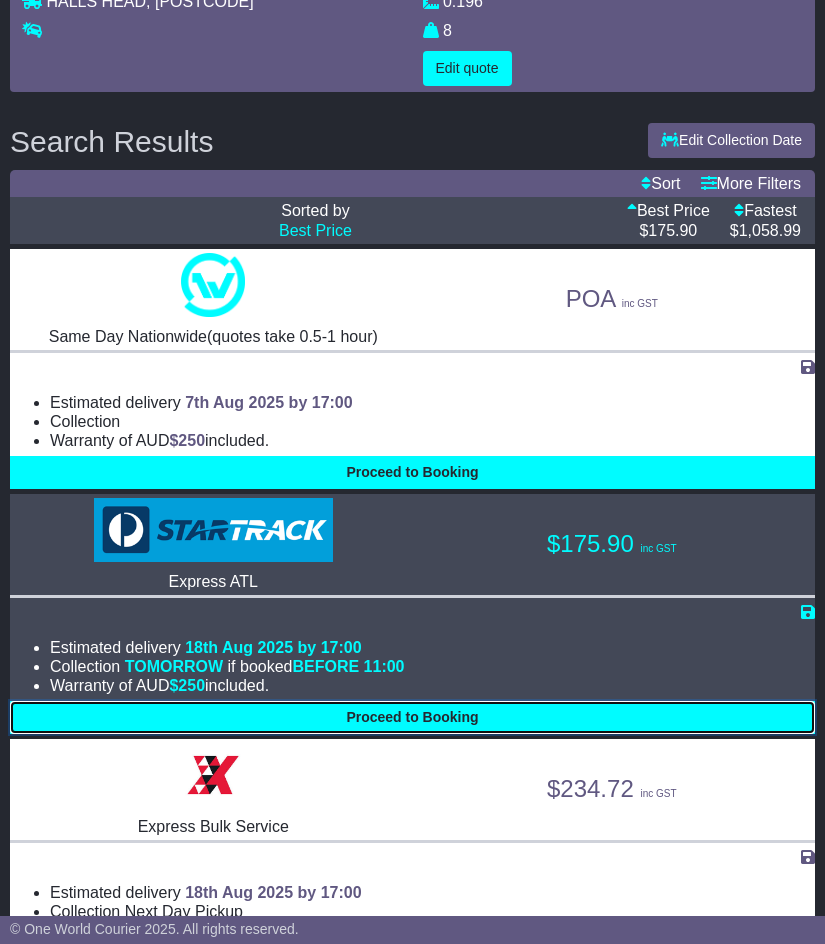 click on "Proceed to Booking" at bounding box center [412, 717] 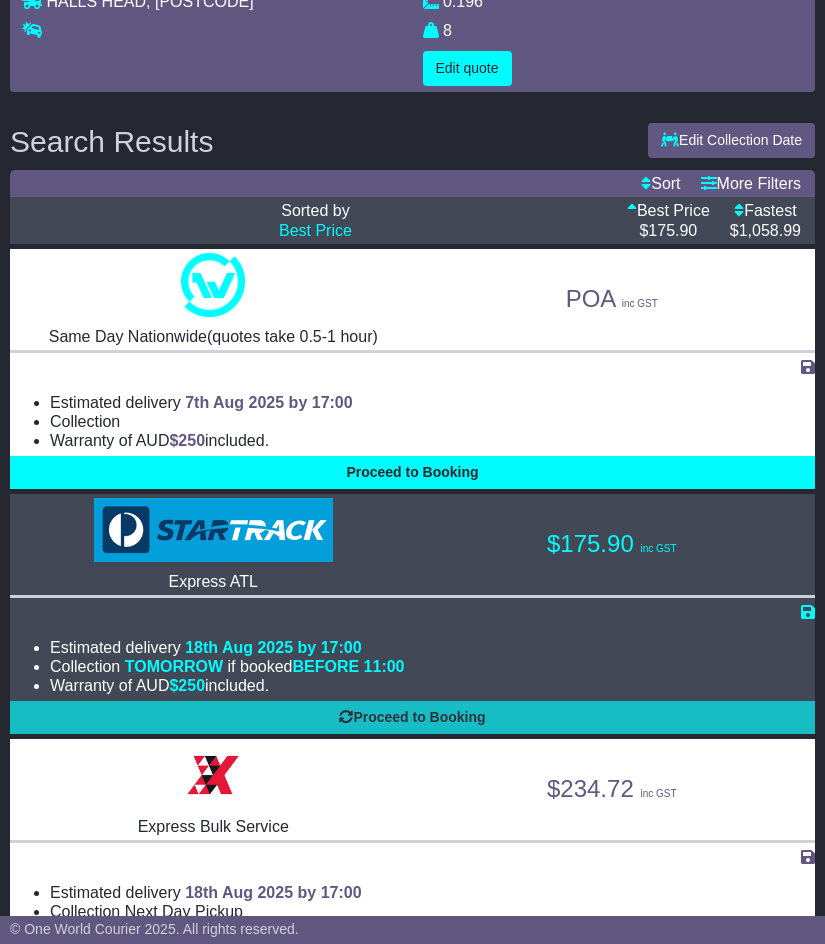 select on "**********" 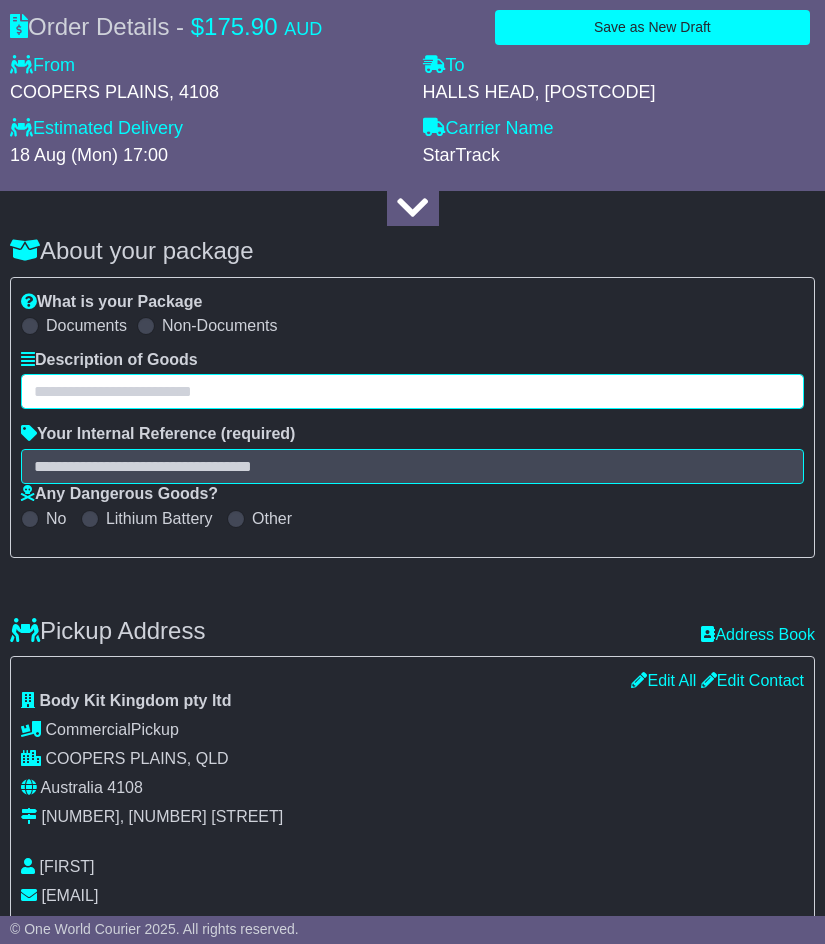 click at bounding box center (412, 391) 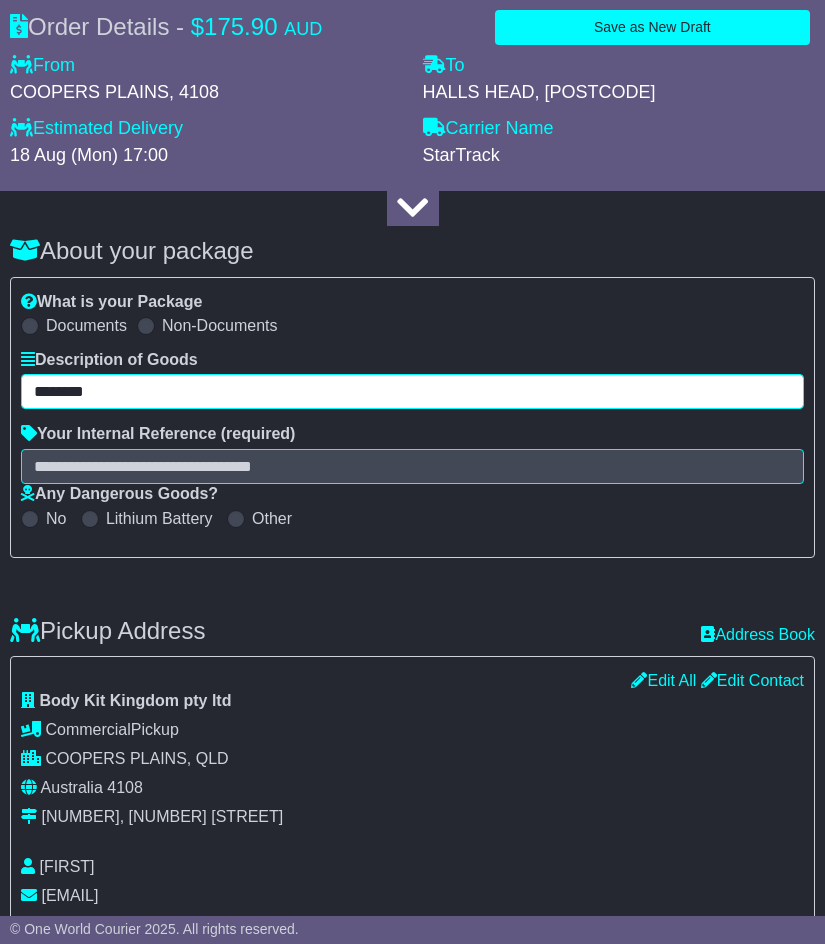 type on "*******" 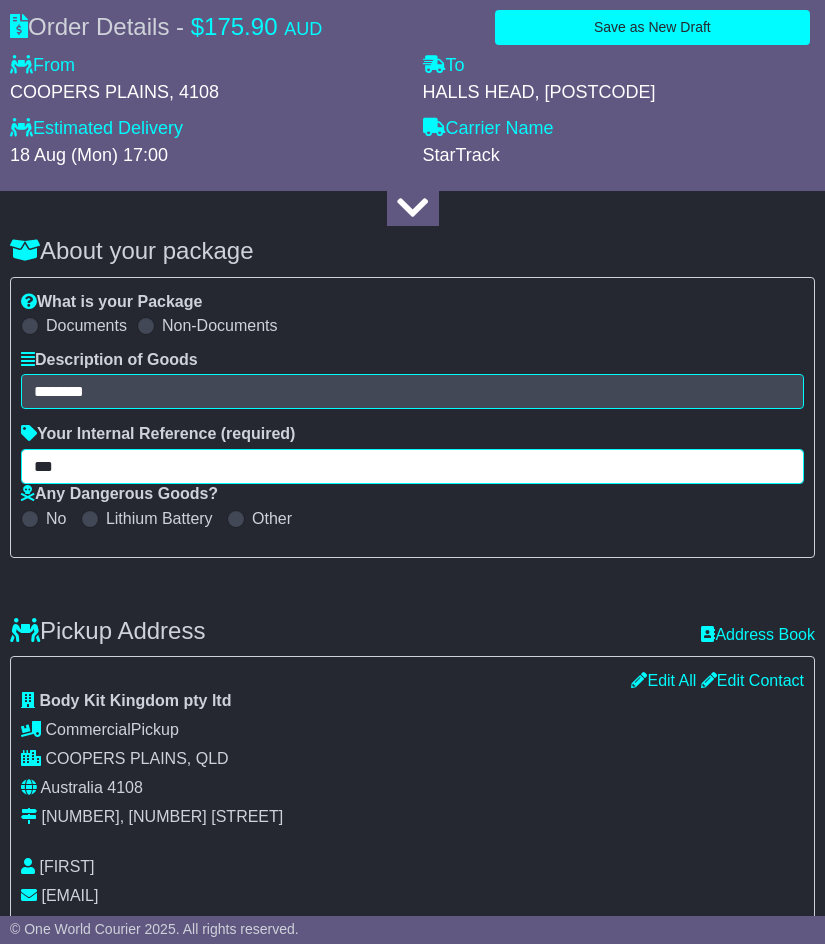type on "***" 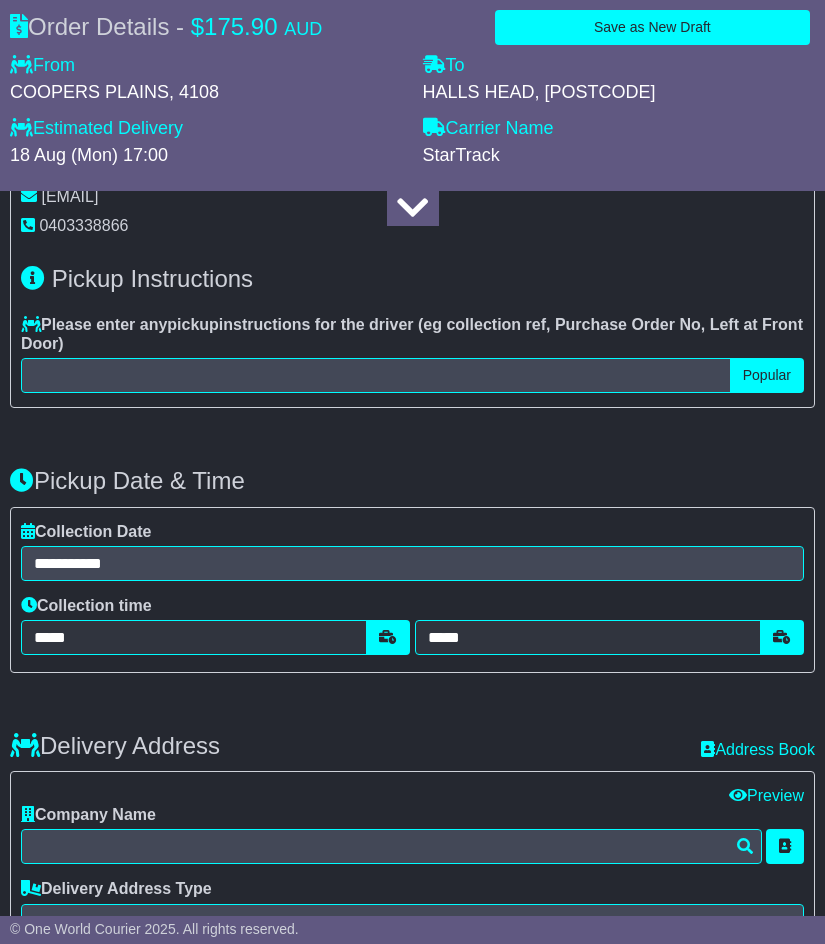 scroll, scrollTop: 900, scrollLeft: 0, axis: vertical 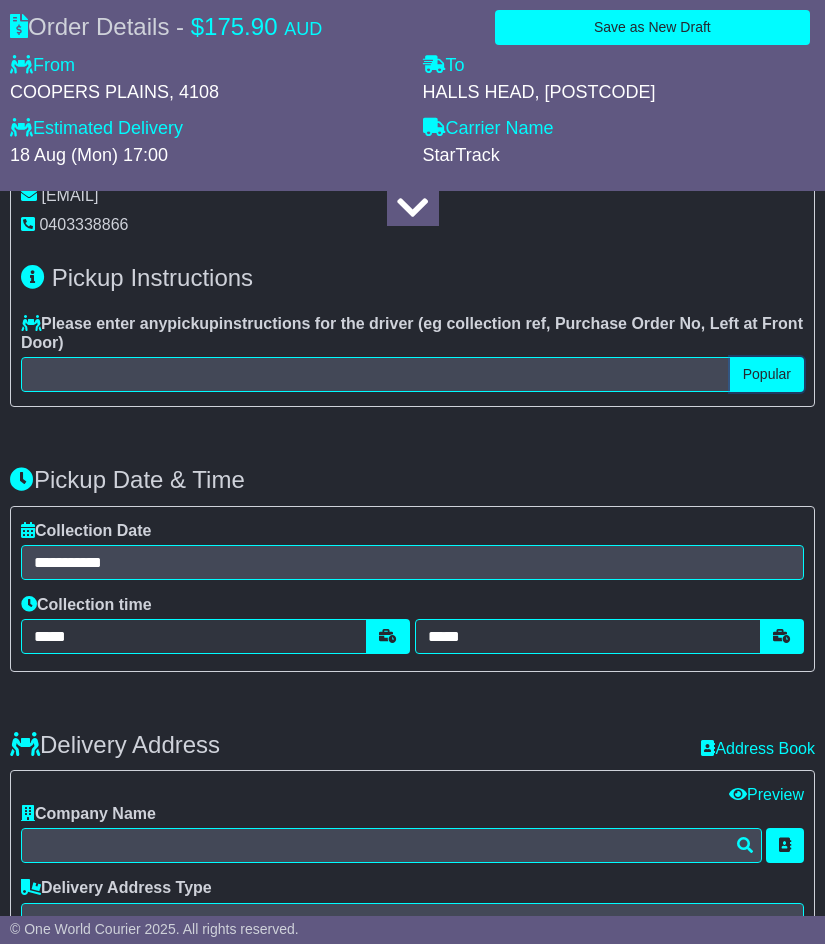 click on "Popular" at bounding box center [767, 374] 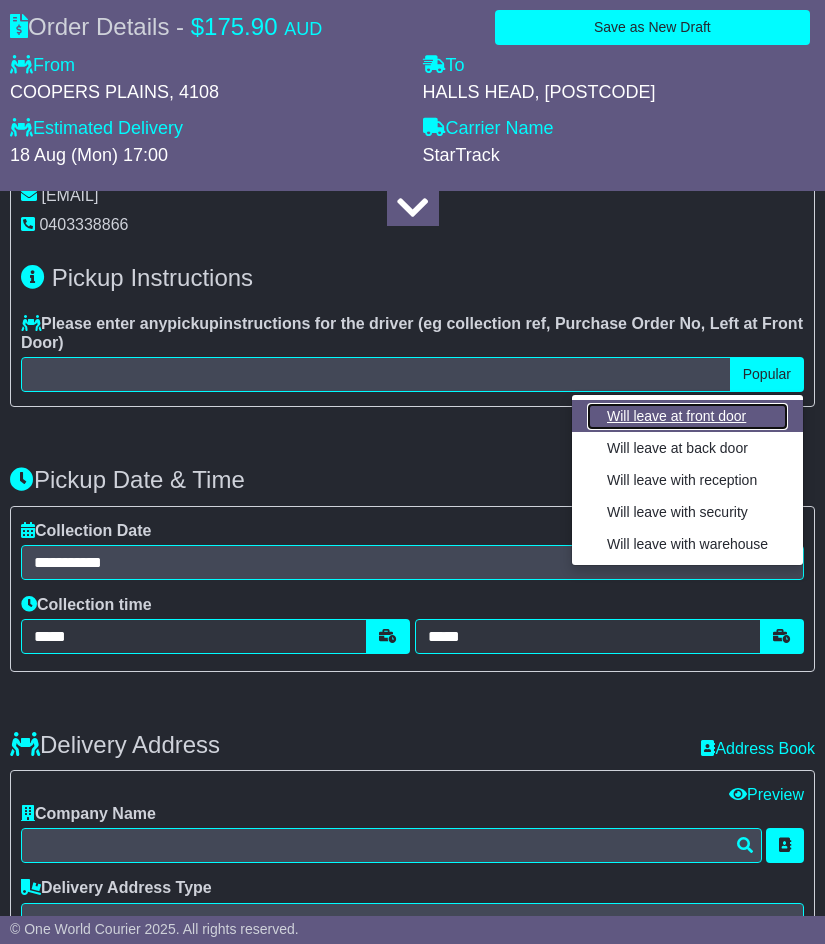 click on "Will leave at front door" at bounding box center (687, 416) 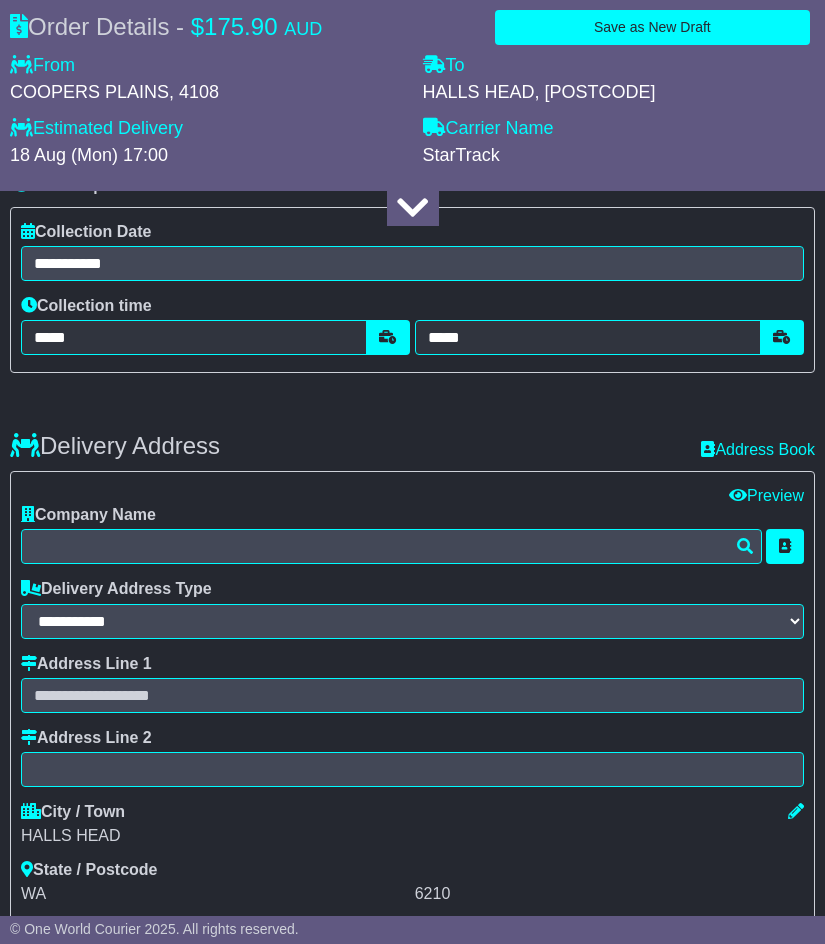 scroll, scrollTop: 1200, scrollLeft: 0, axis: vertical 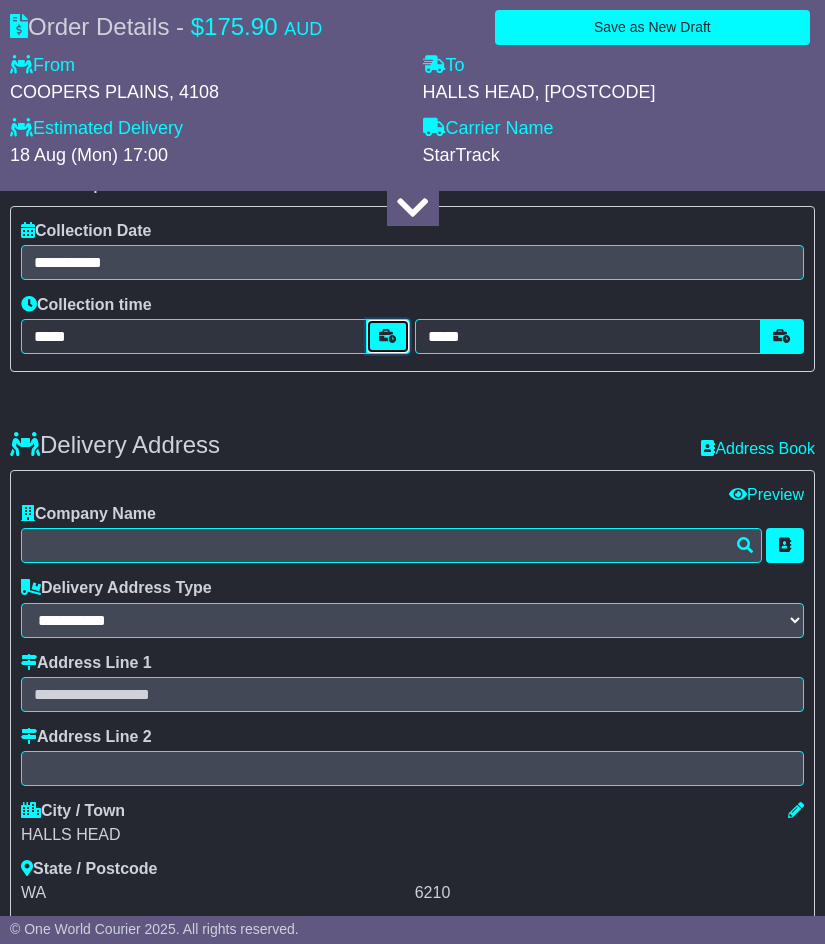 click at bounding box center [388, 336] 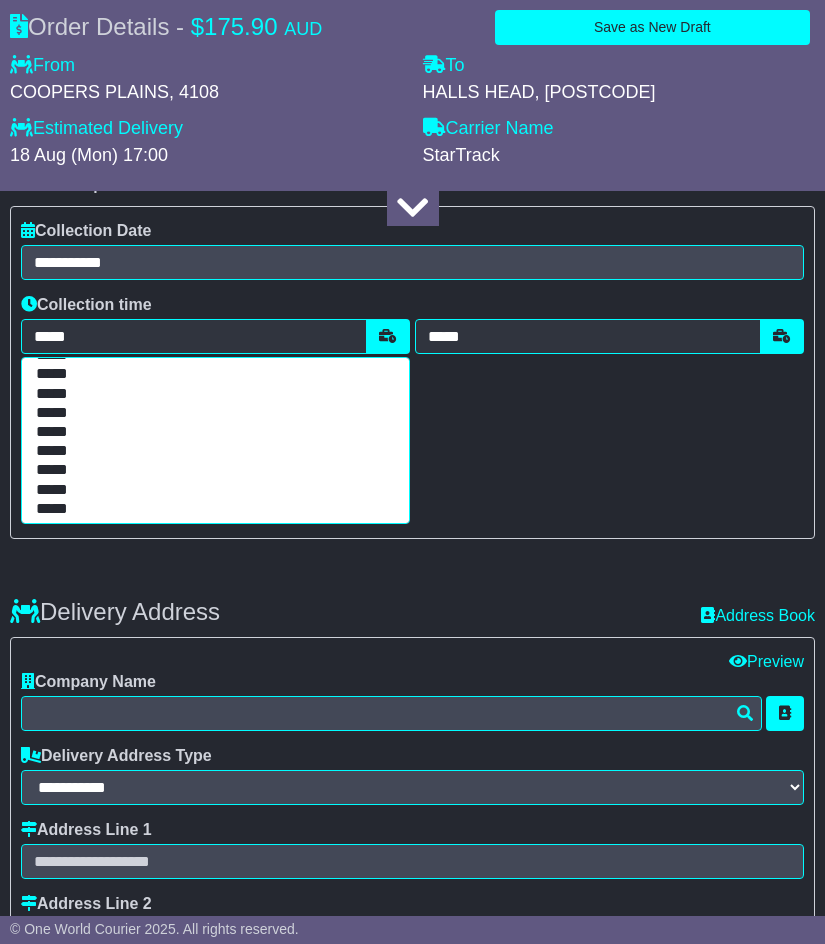 scroll, scrollTop: 300, scrollLeft: 0, axis: vertical 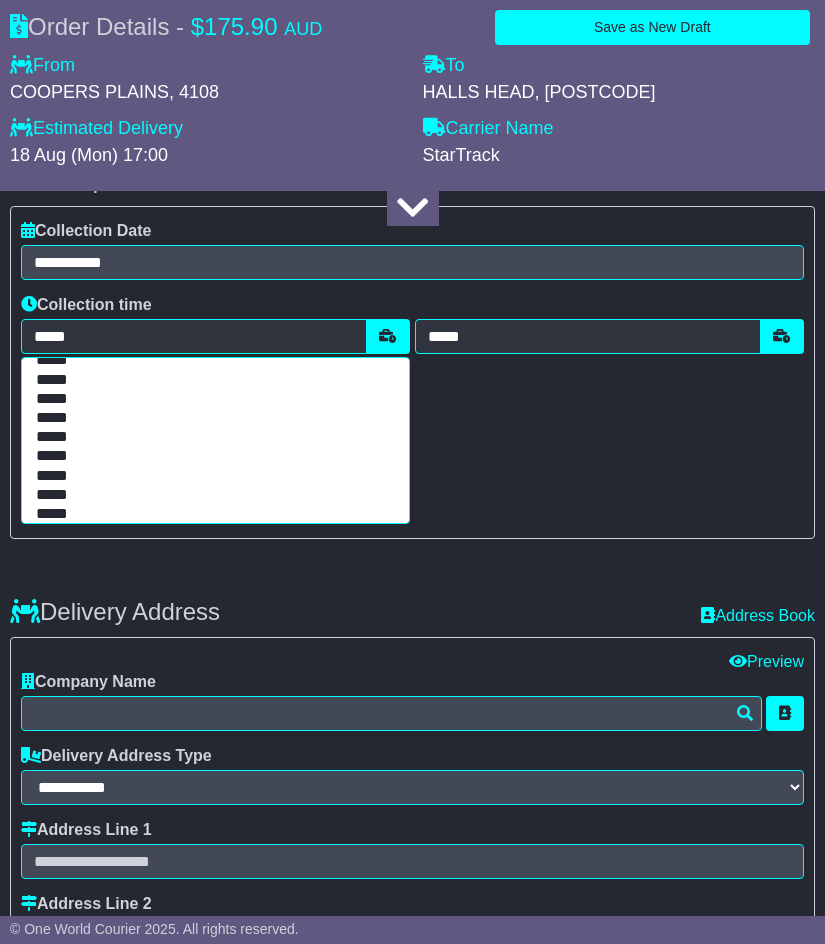click on "*****" at bounding box center [211, 437] 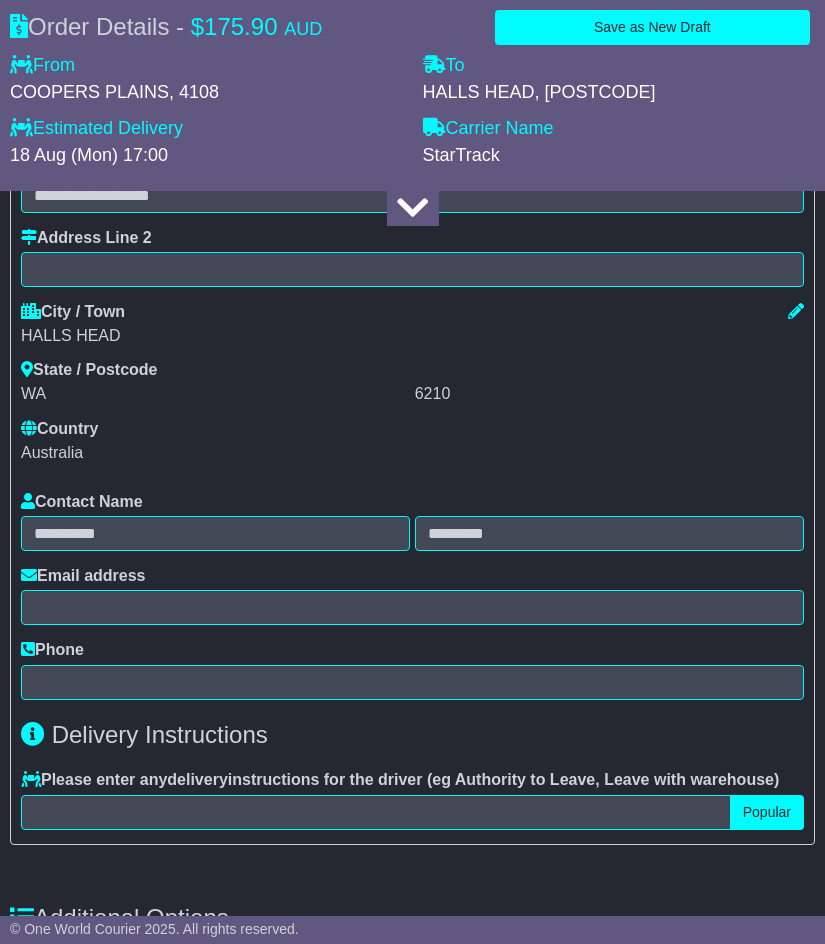 scroll, scrollTop: 1700, scrollLeft: 0, axis: vertical 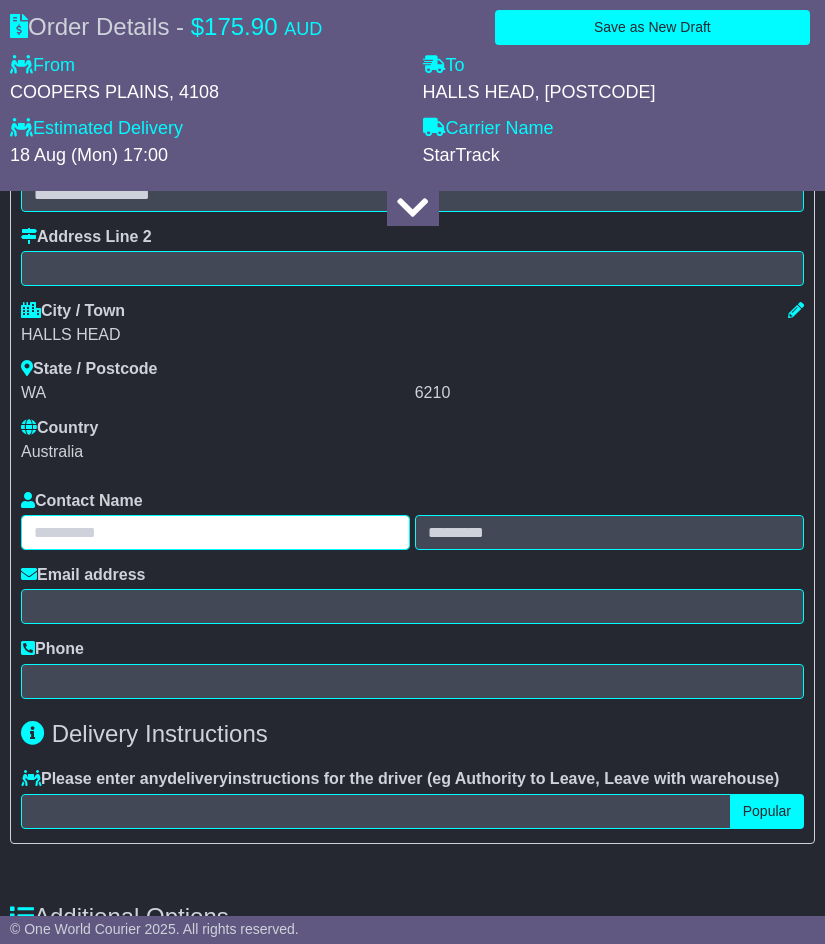 click at bounding box center (215, 532) 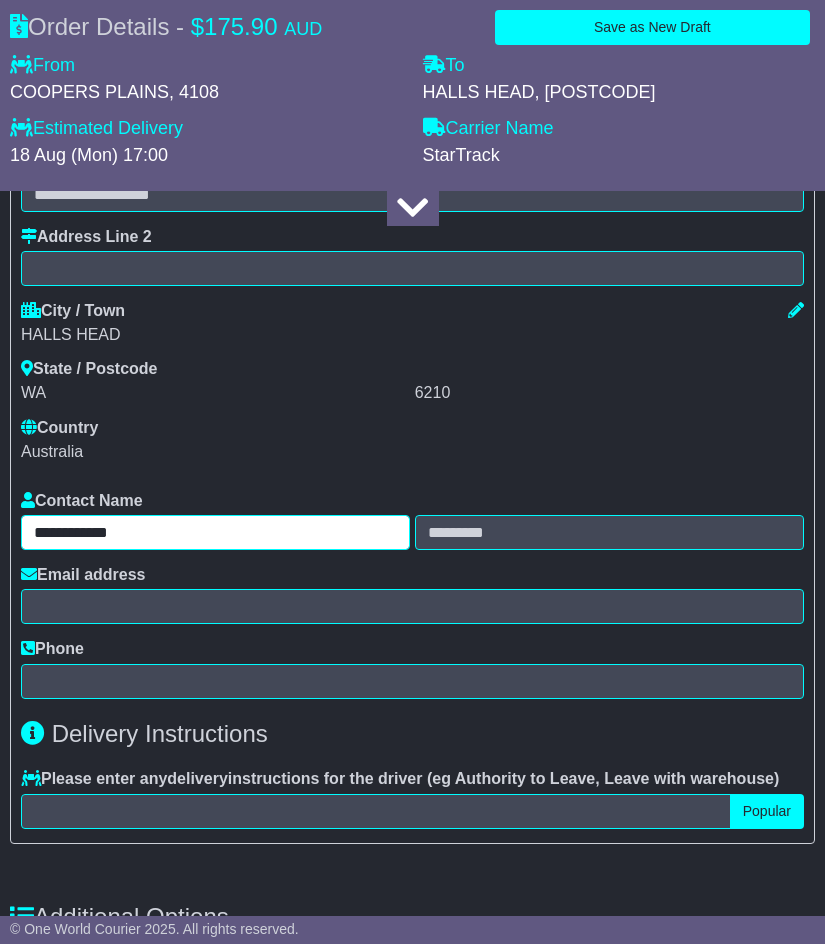 drag, startPoint x: 71, startPoint y: 530, endPoint x: 221, endPoint y: 521, distance: 150.26976 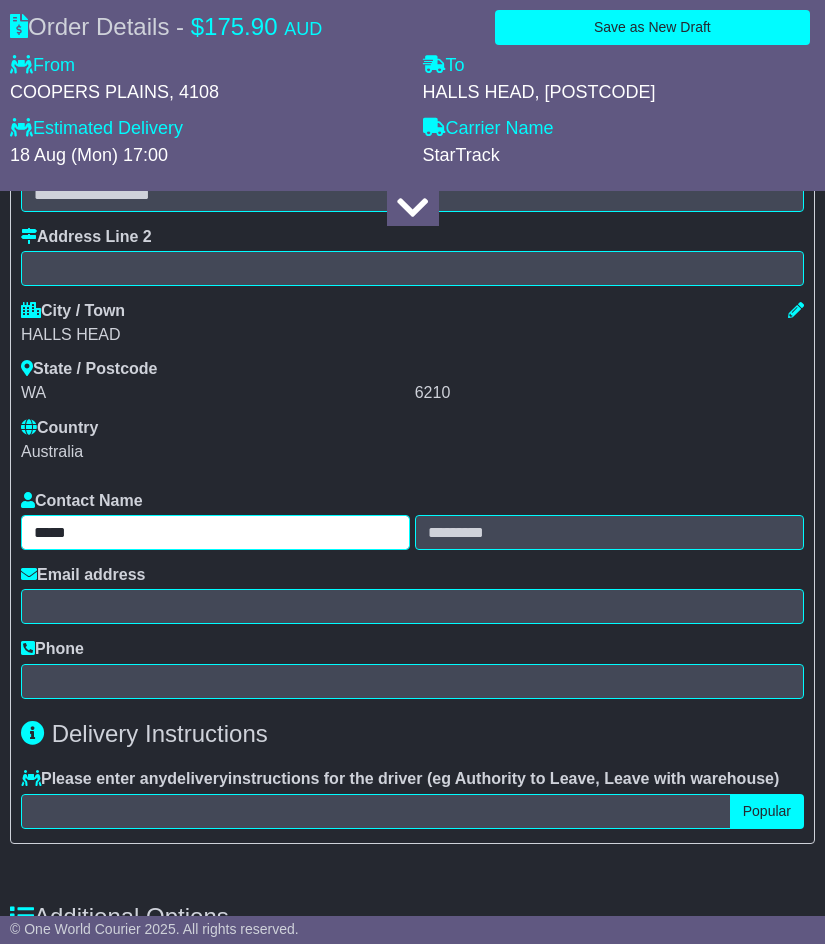 type on "****" 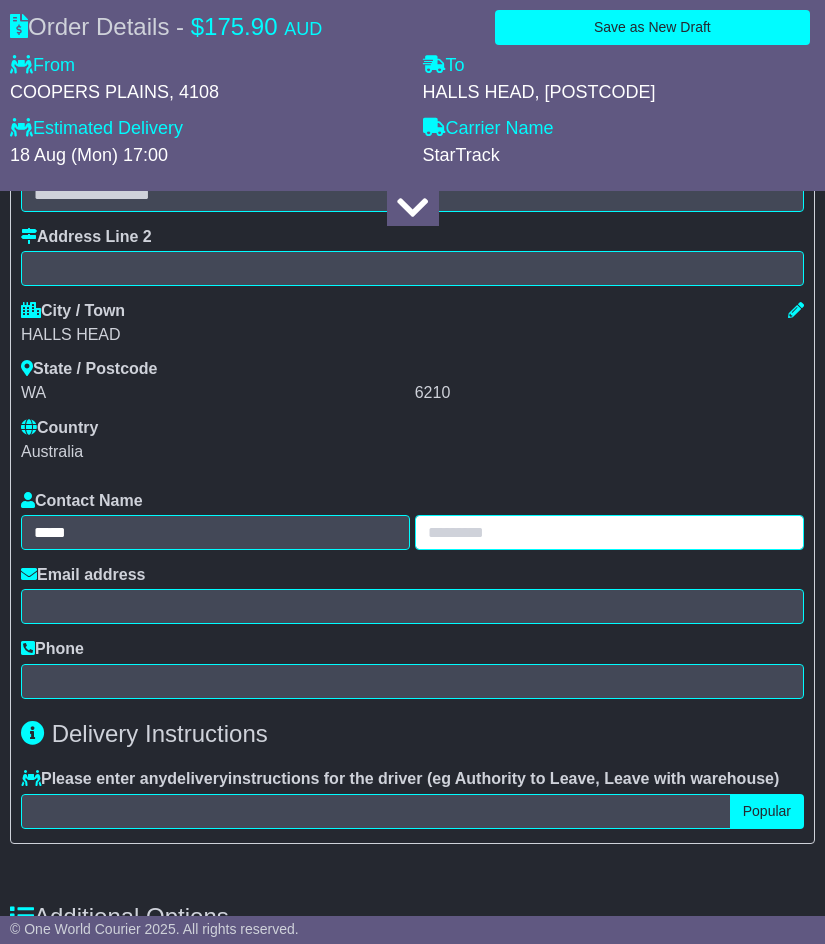 paste on "*******" 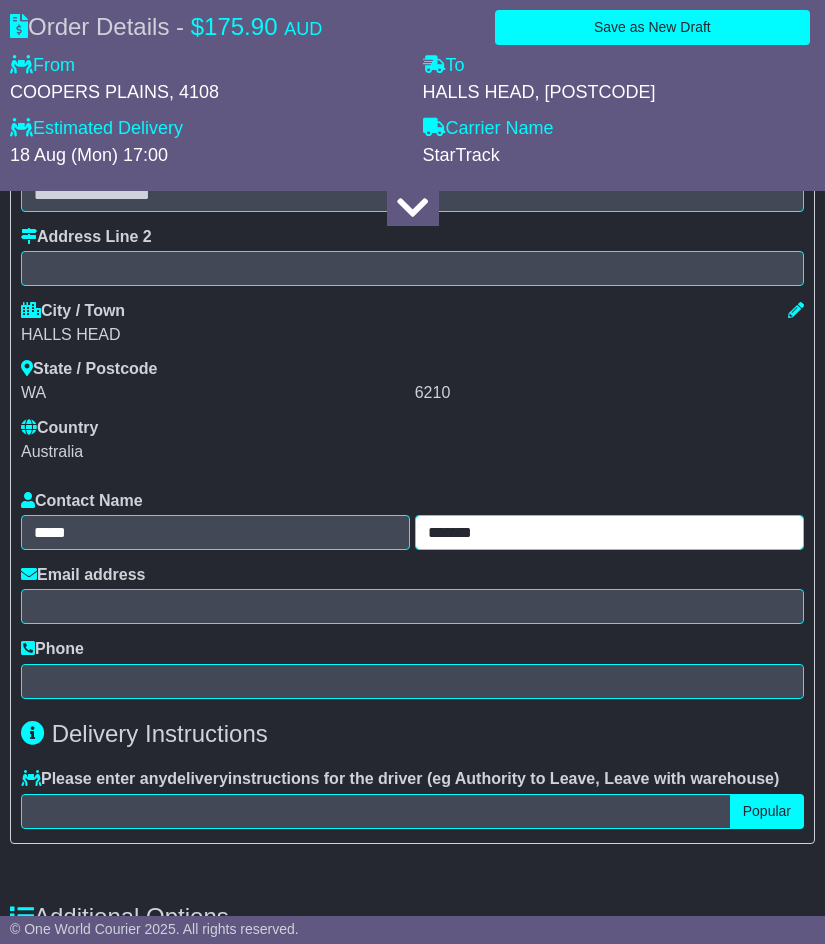 type on "*******" 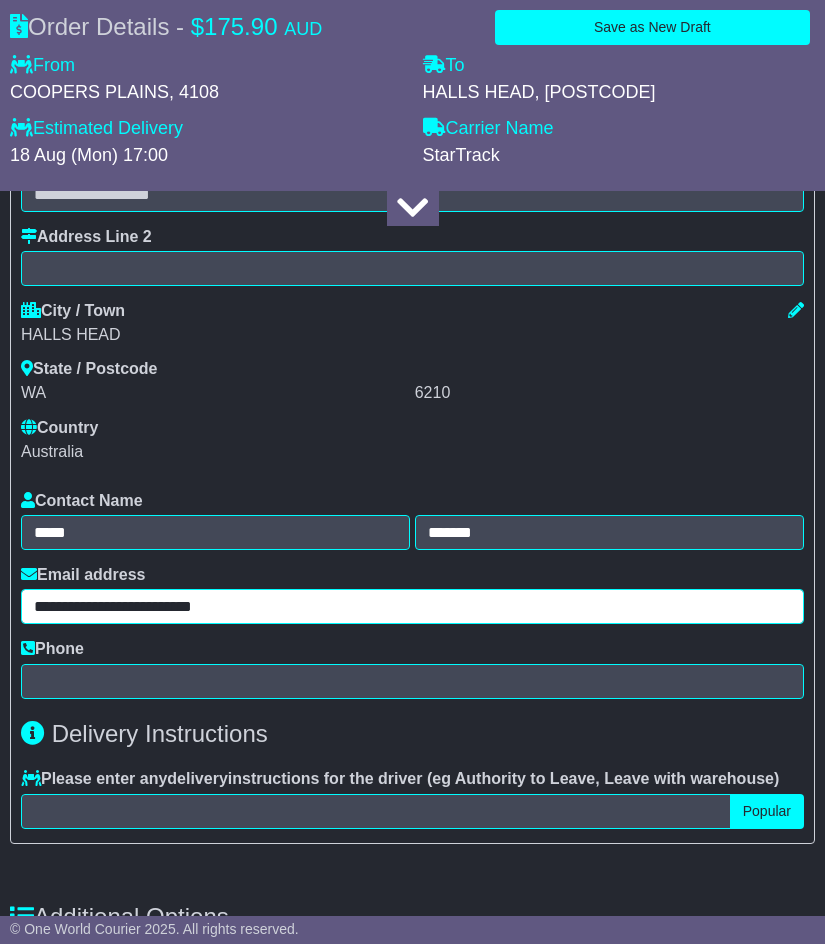 type on "**********" 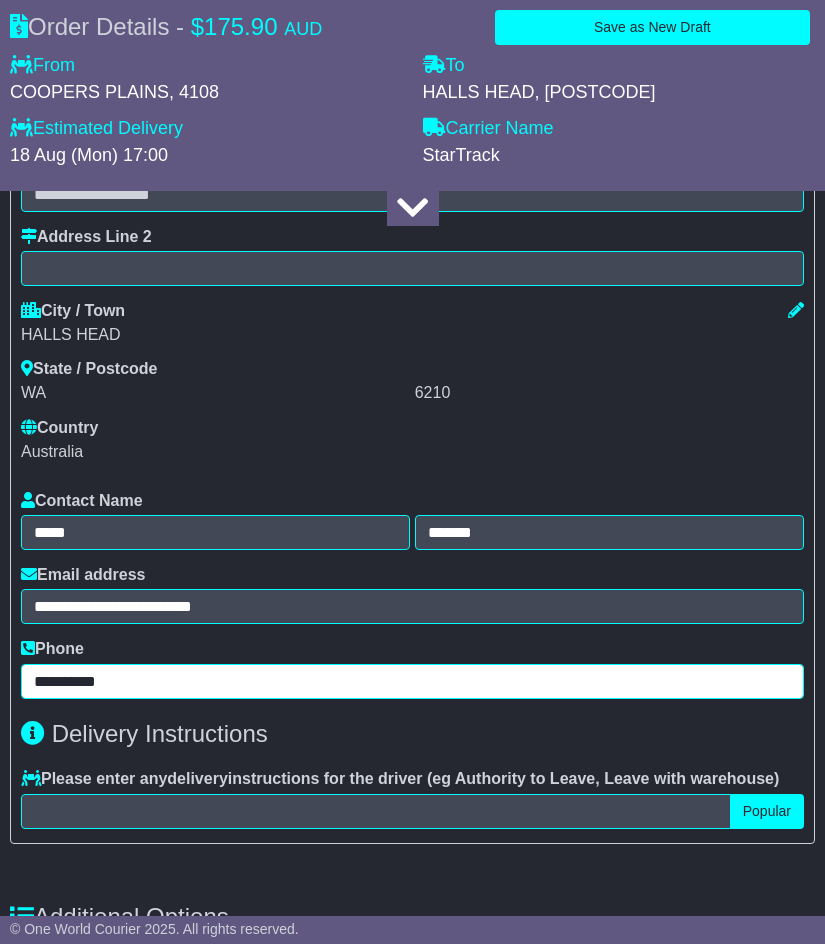 type on "**********" 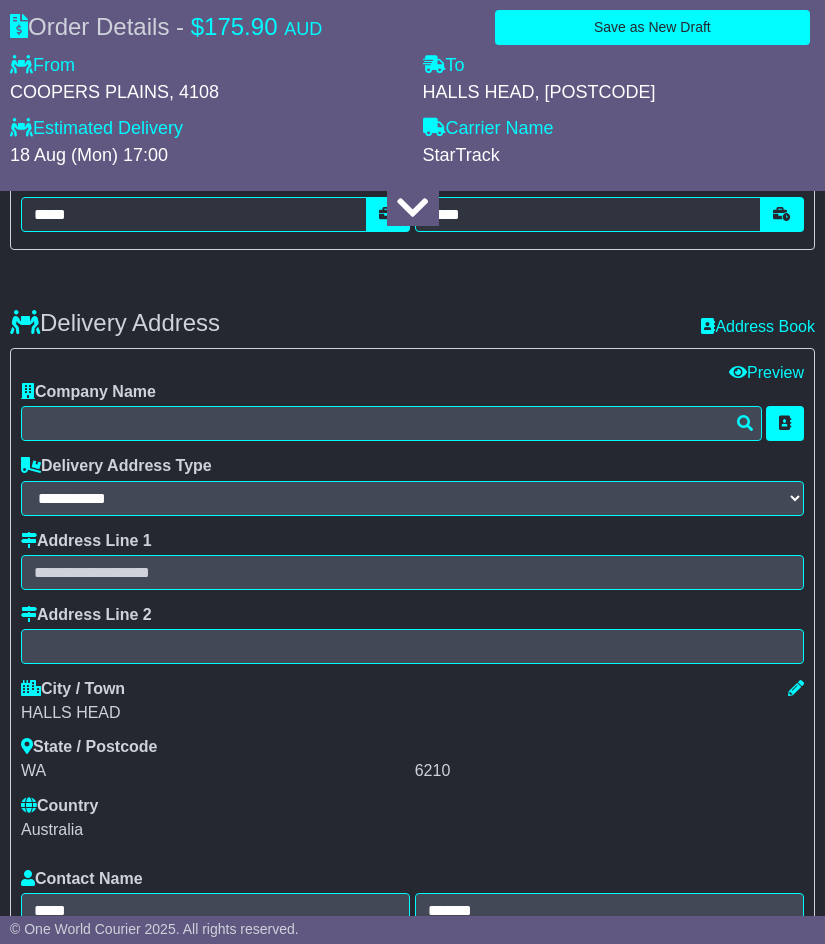 scroll, scrollTop: 1300, scrollLeft: 0, axis: vertical 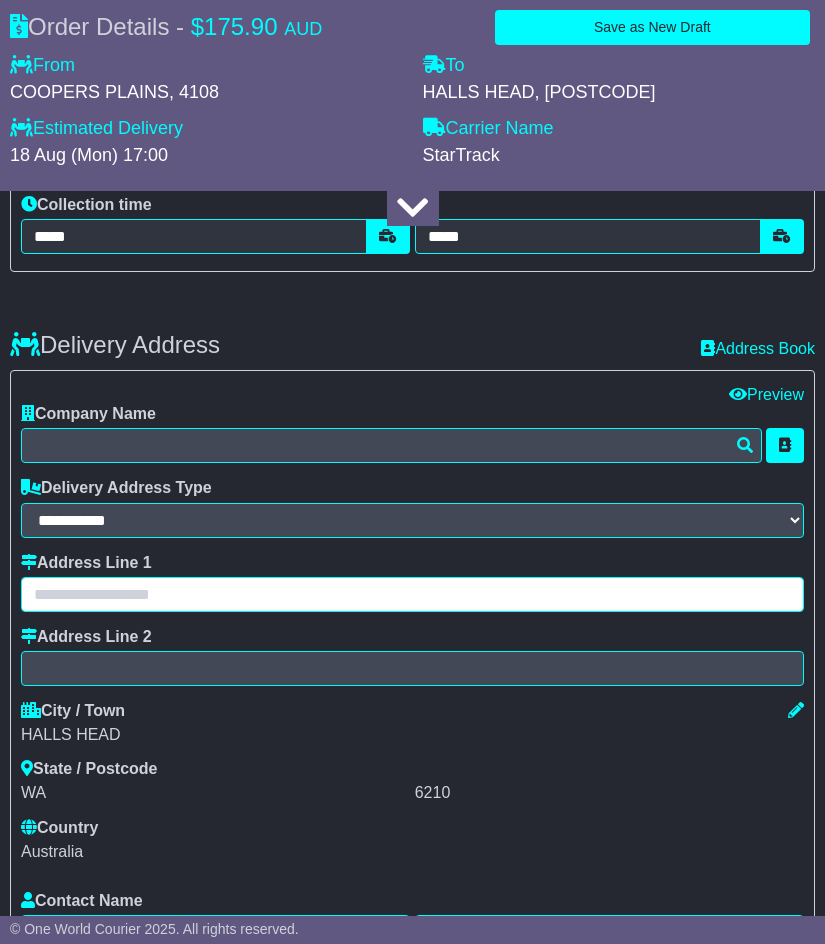 click at bounding box center [412, 594] 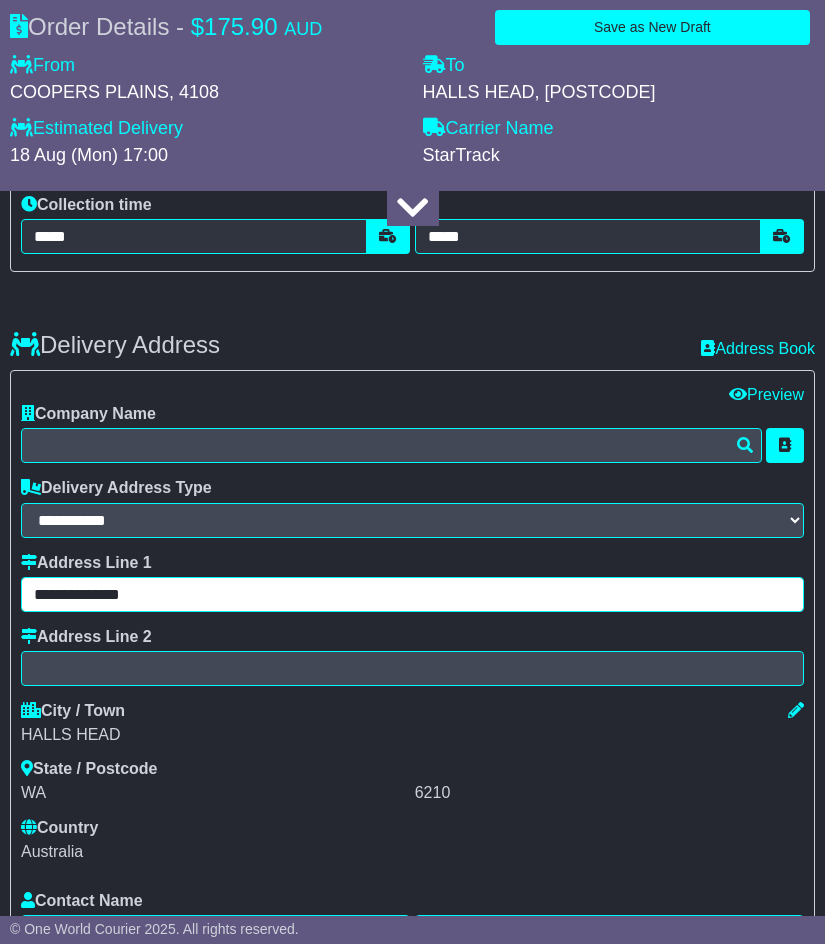type on "**********" 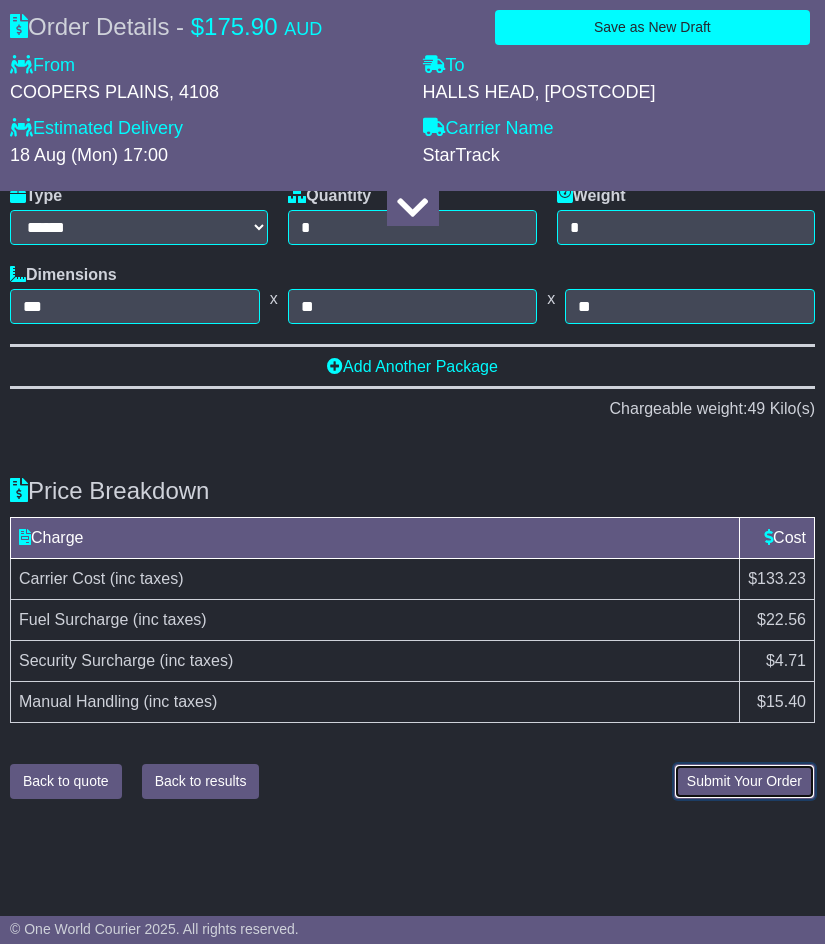 click on "Submit Your Order" at bounding box center [744, 781] 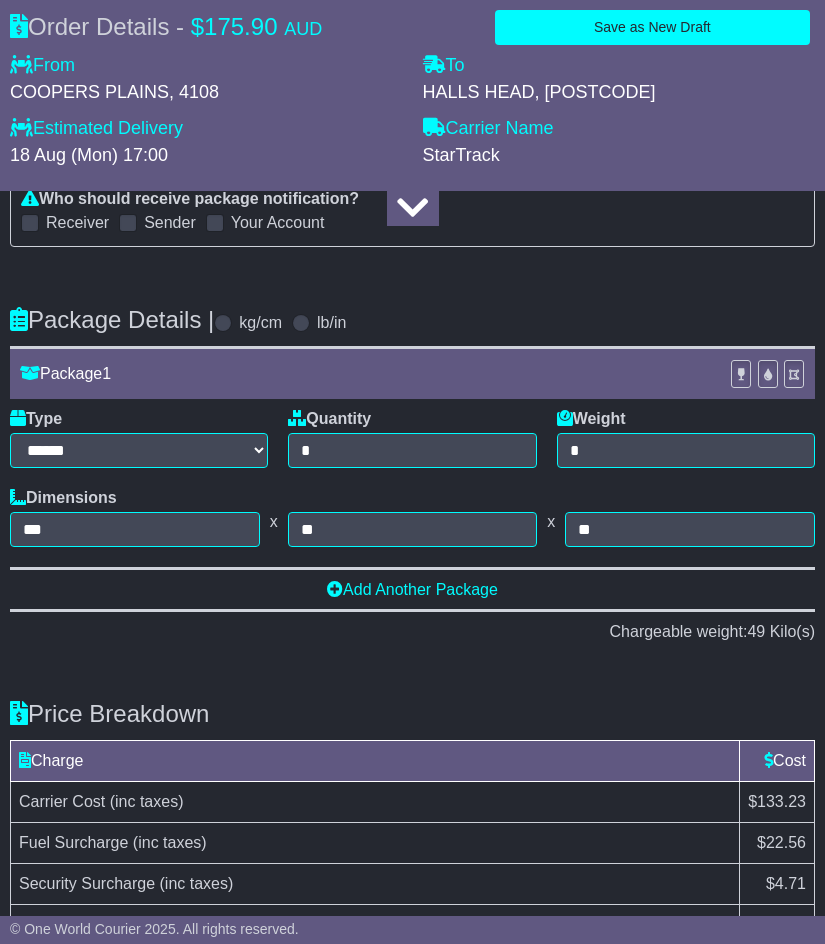 scroll, scrollTop: 2953, scrollLeft: 0, axis: vertical 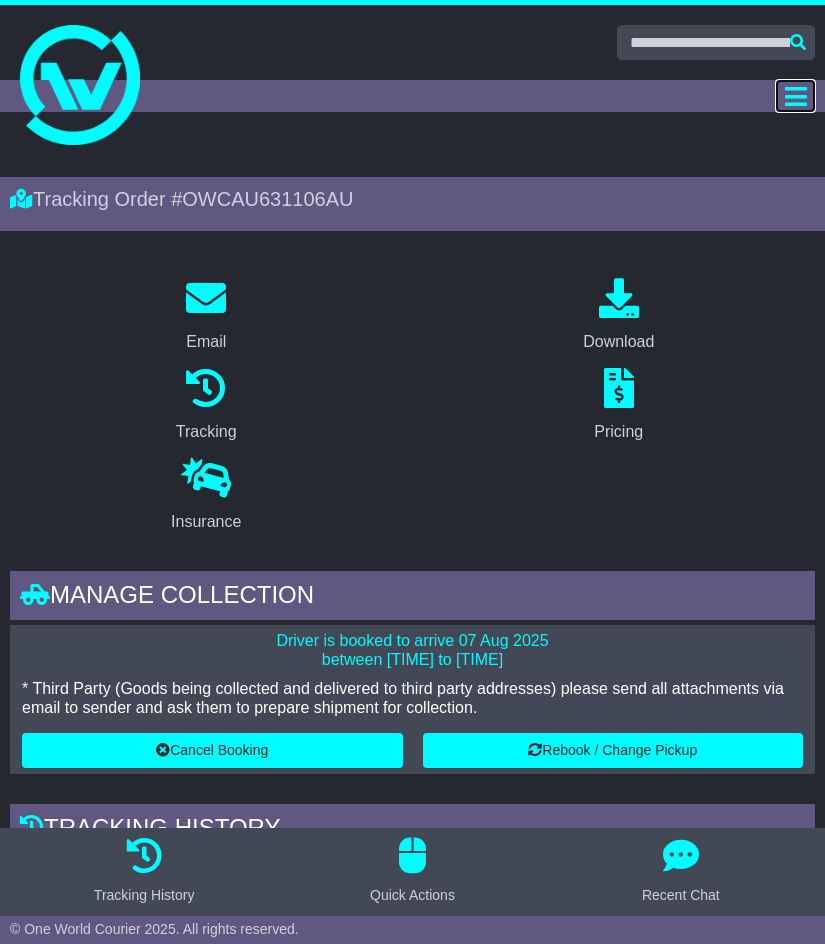 click at bounding box center (796, 96) 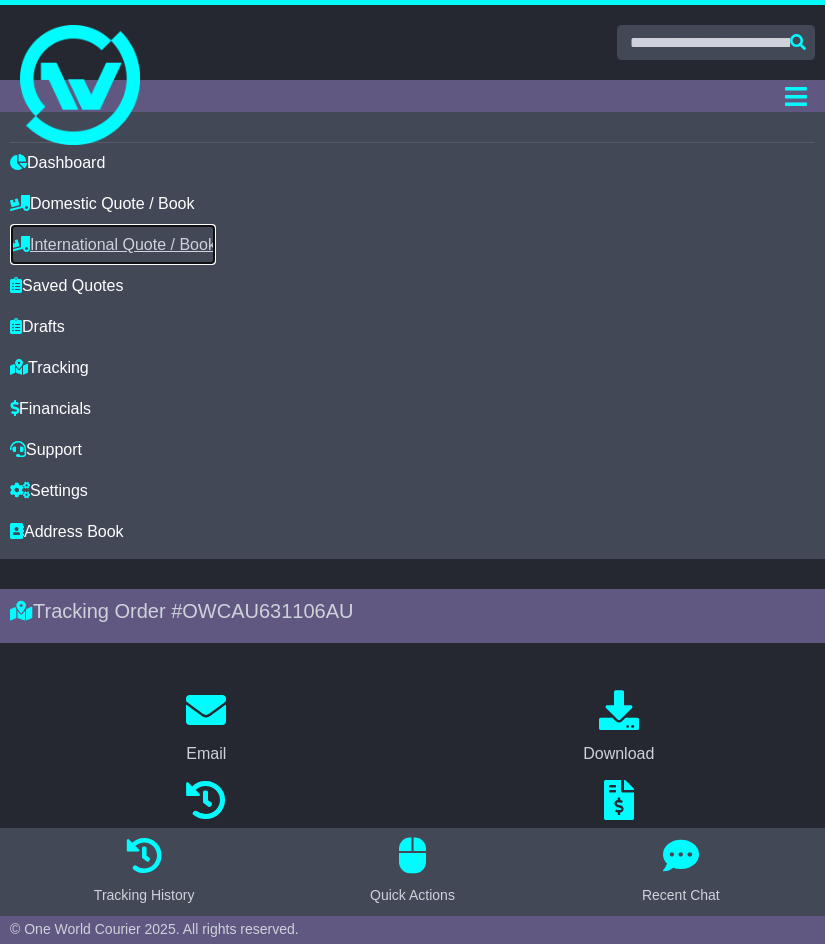 click on "International Quote / Book" at bounding box center [113, 244] 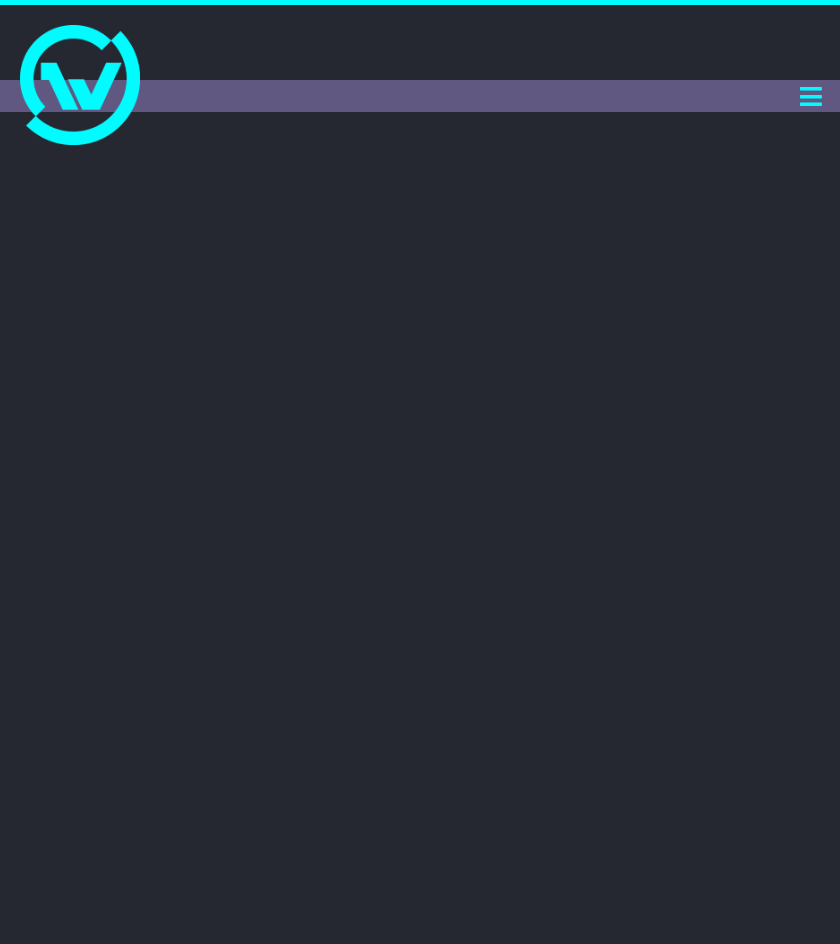 scroll, scrollTop: 0, scrollLeft: 0, axis: both 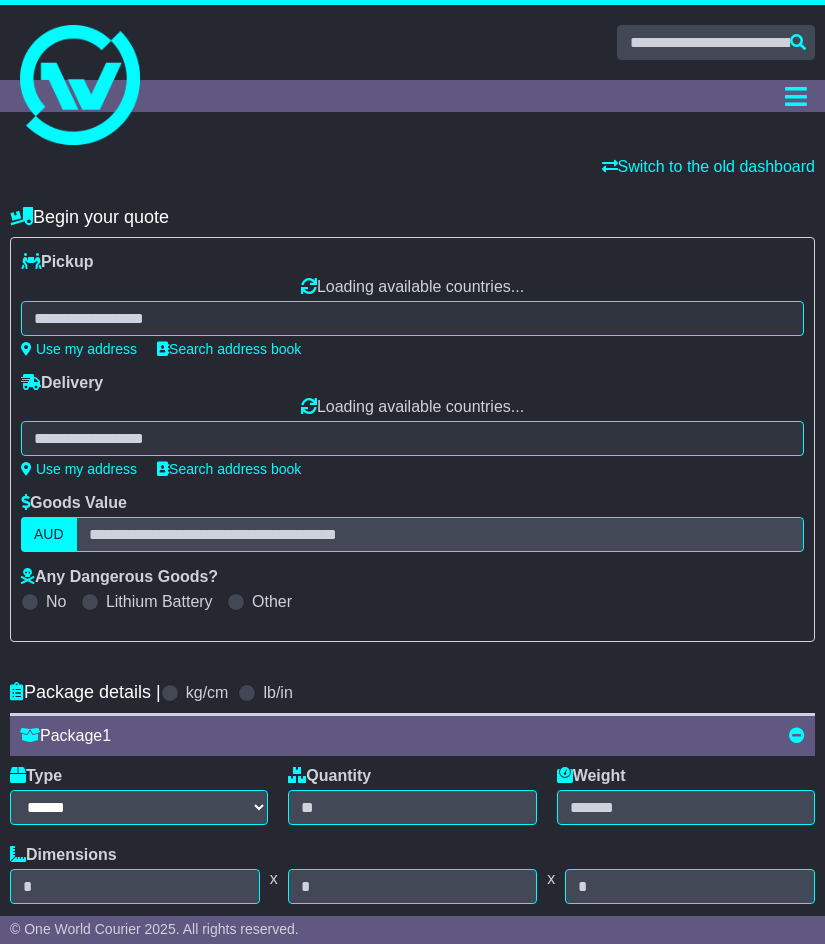select on "**" 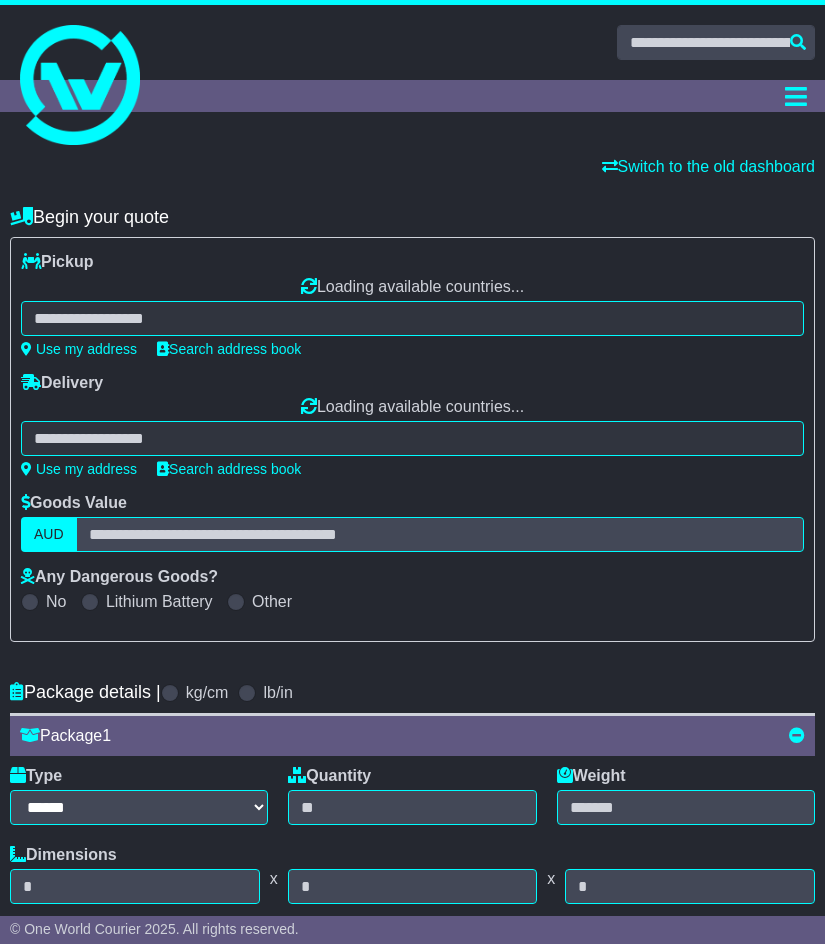 select on "**" 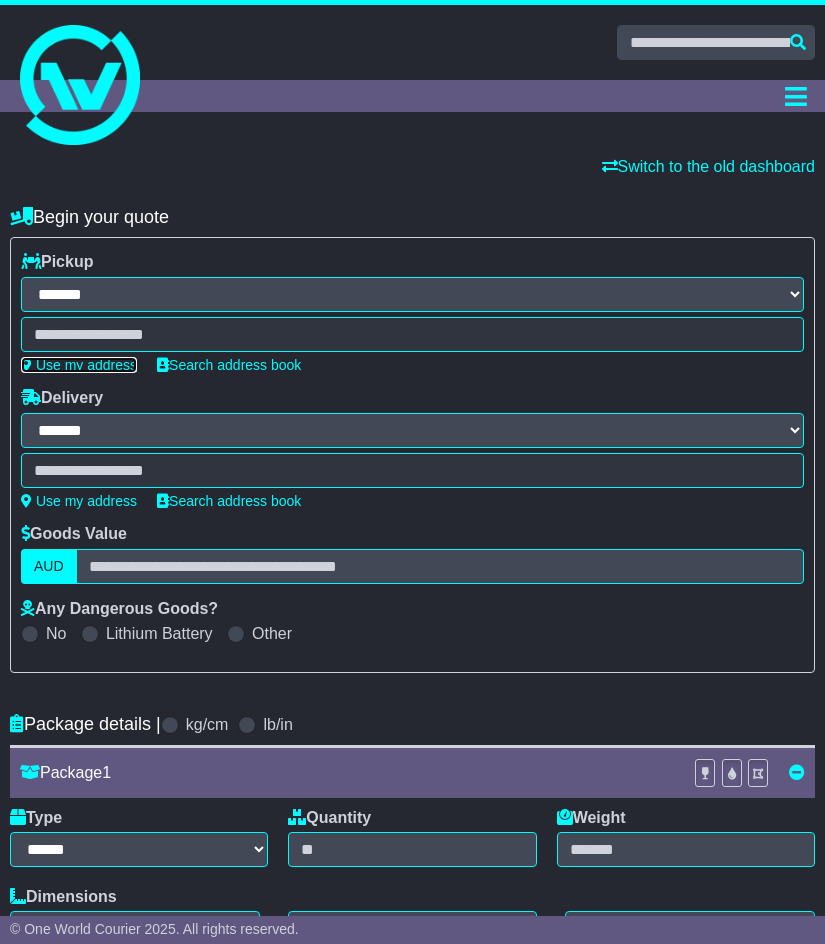 select 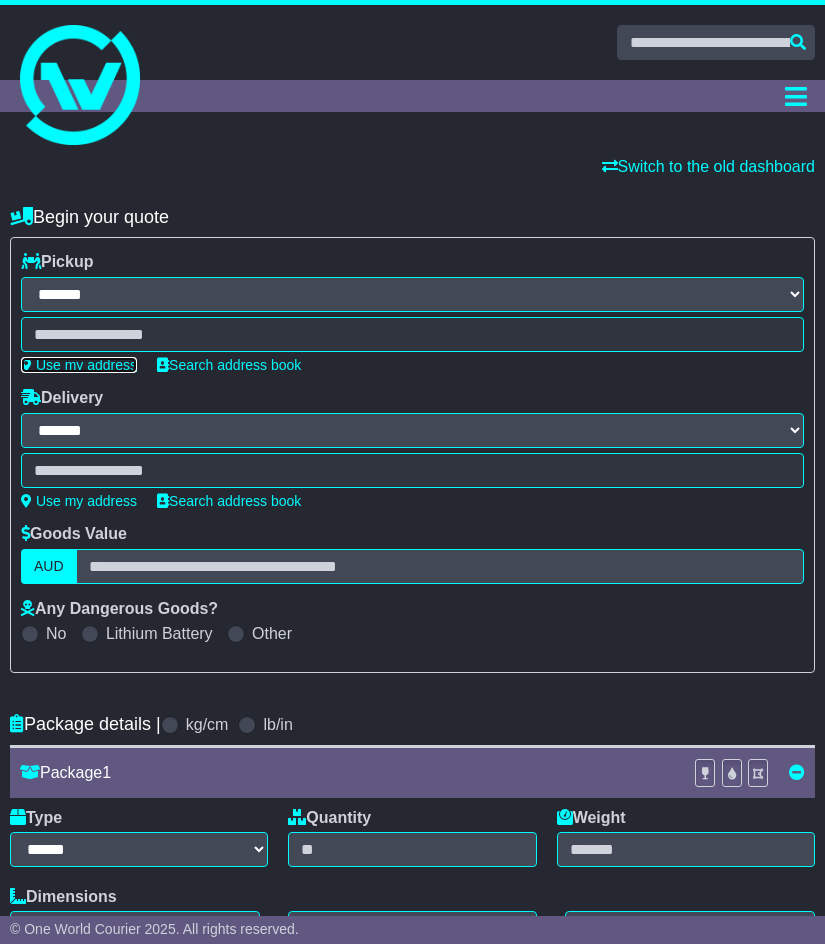 click on "Use my address" at bounding box center (79, 365) 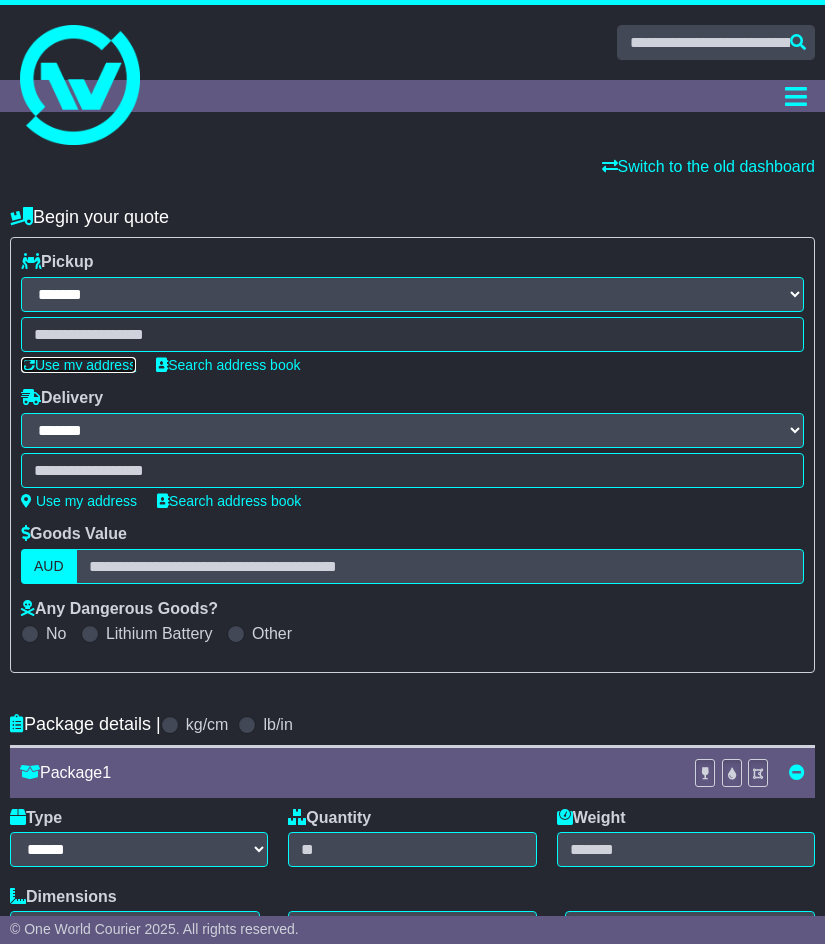 type on "**********" 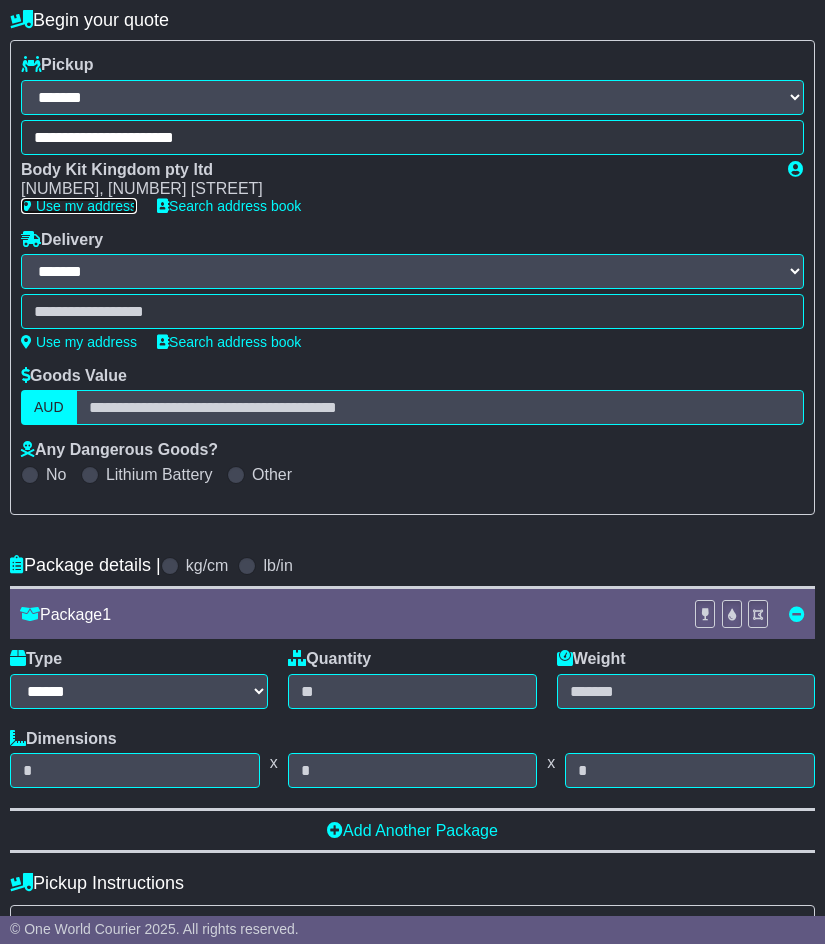 scroll, scrollTop: 200, scrollLeft: 0, axis: vertical 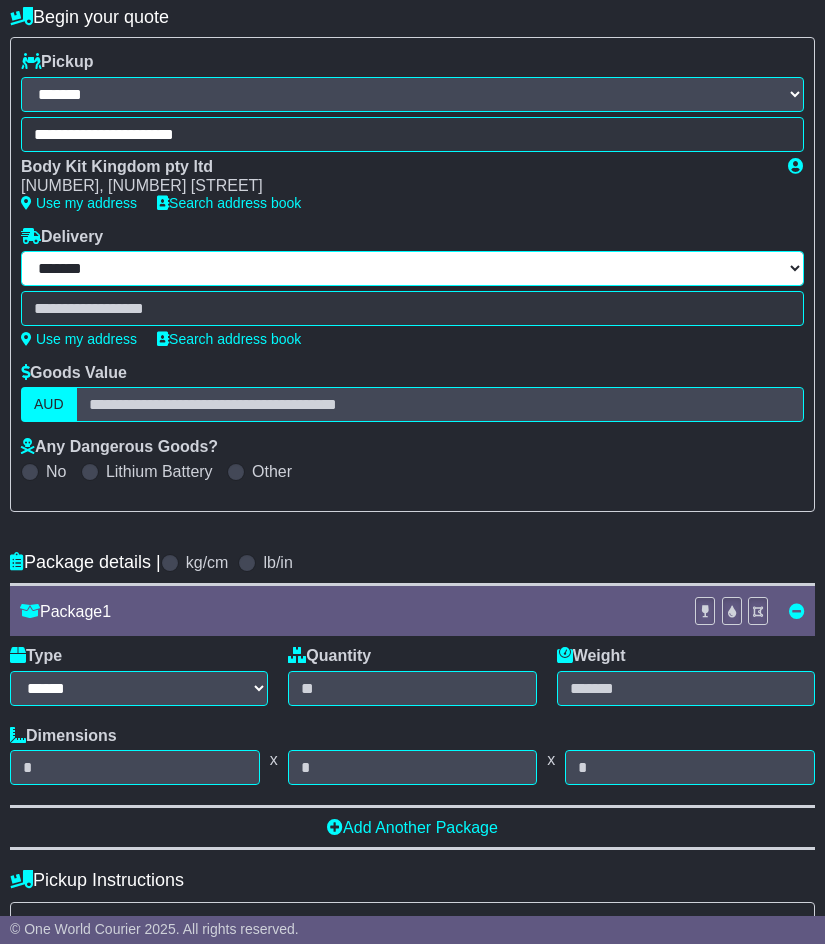 click on "**********" at bounding box center [412, 268] 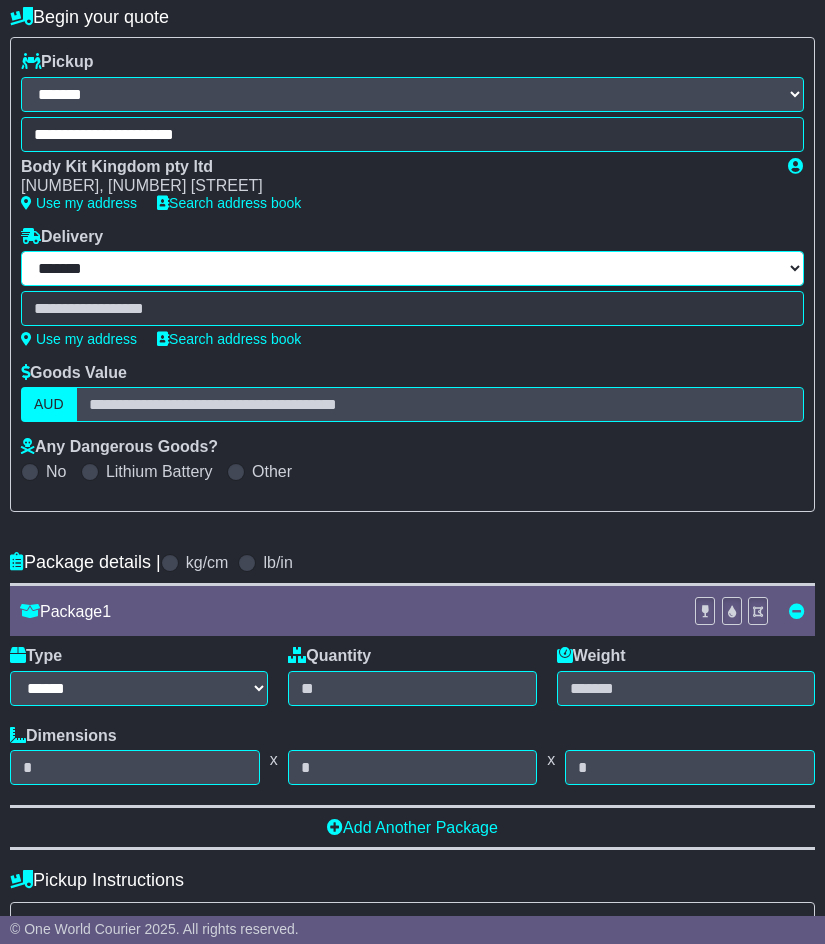 select on "**" 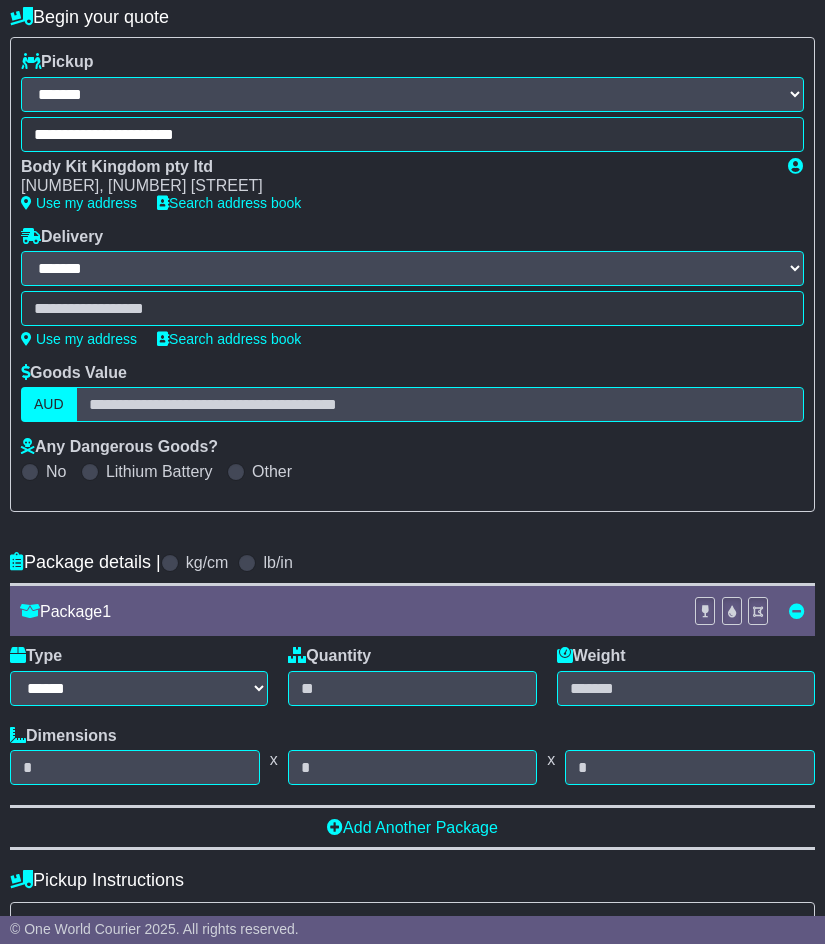 click on "**********" at bounding box center [412, 268] 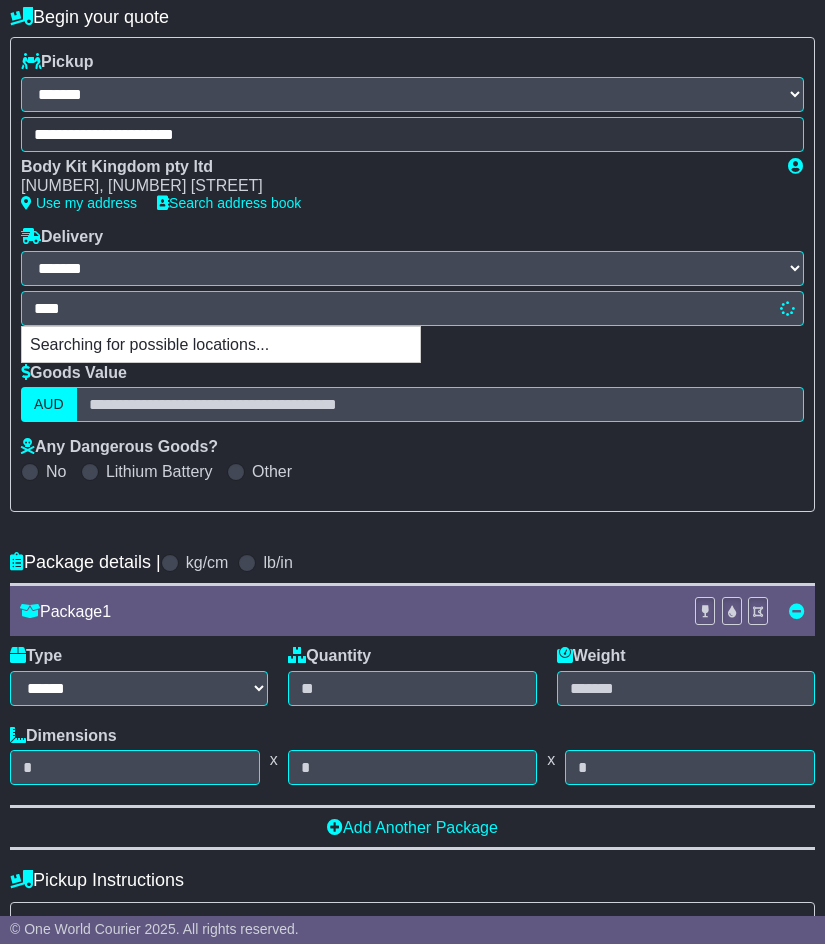 type on "*****" 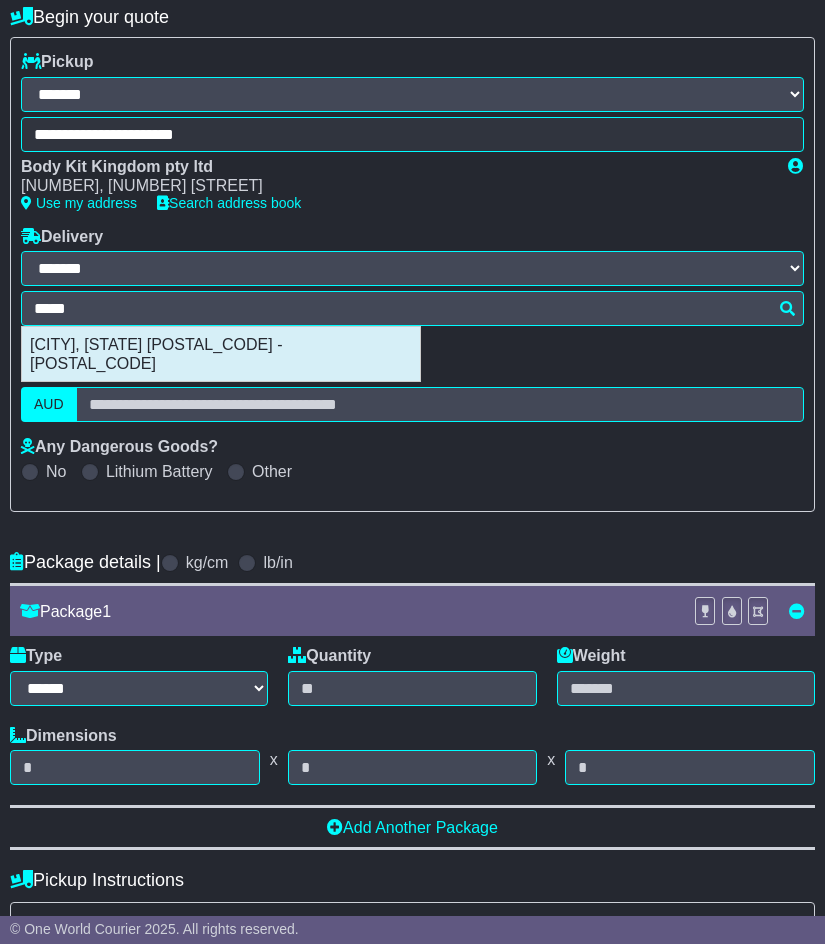 click on "LANGWEDEL, KR VERDEN, ALLER 27298 - 27299" at bounding box center (221, 354) 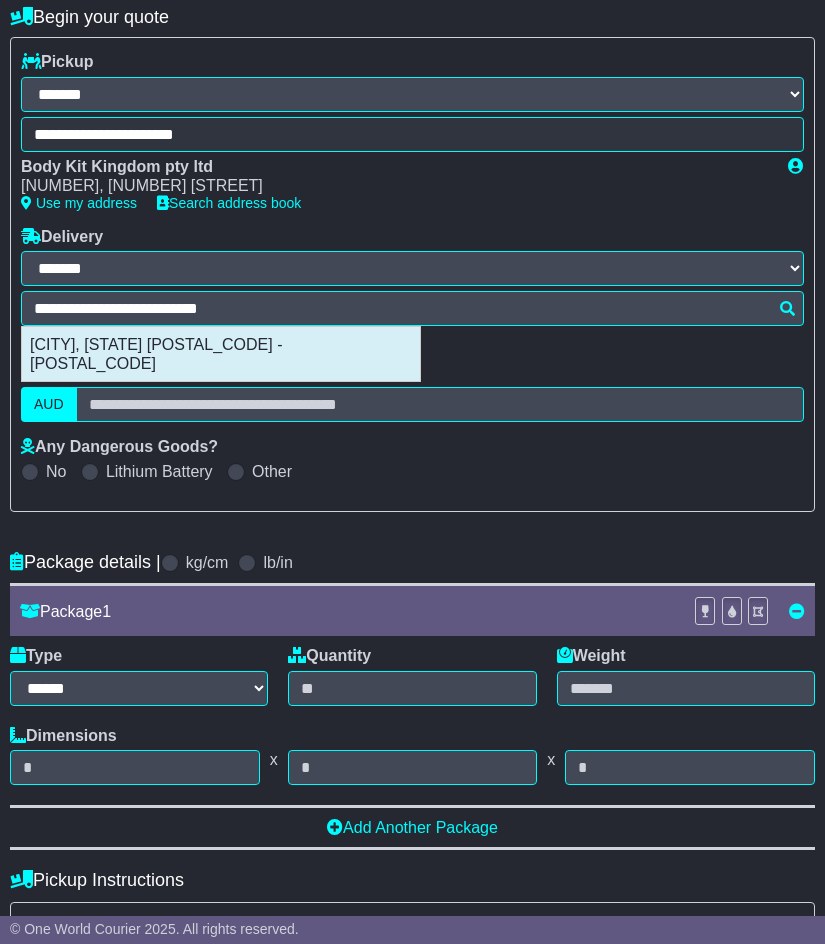 type on "**********" 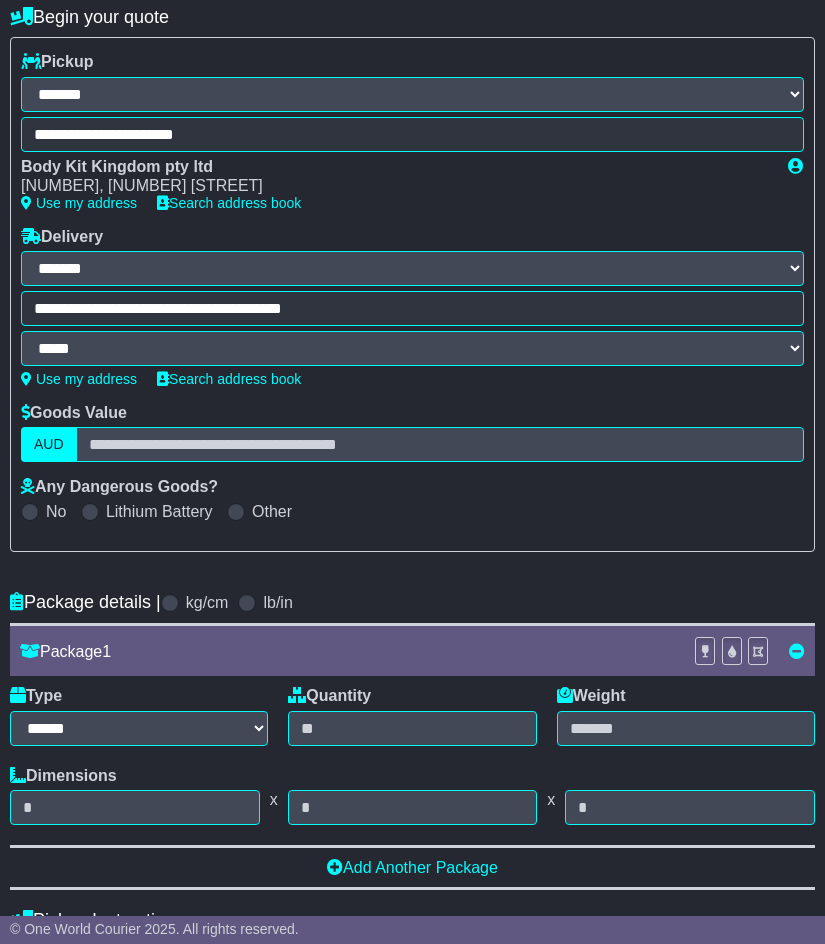 type on "**********" 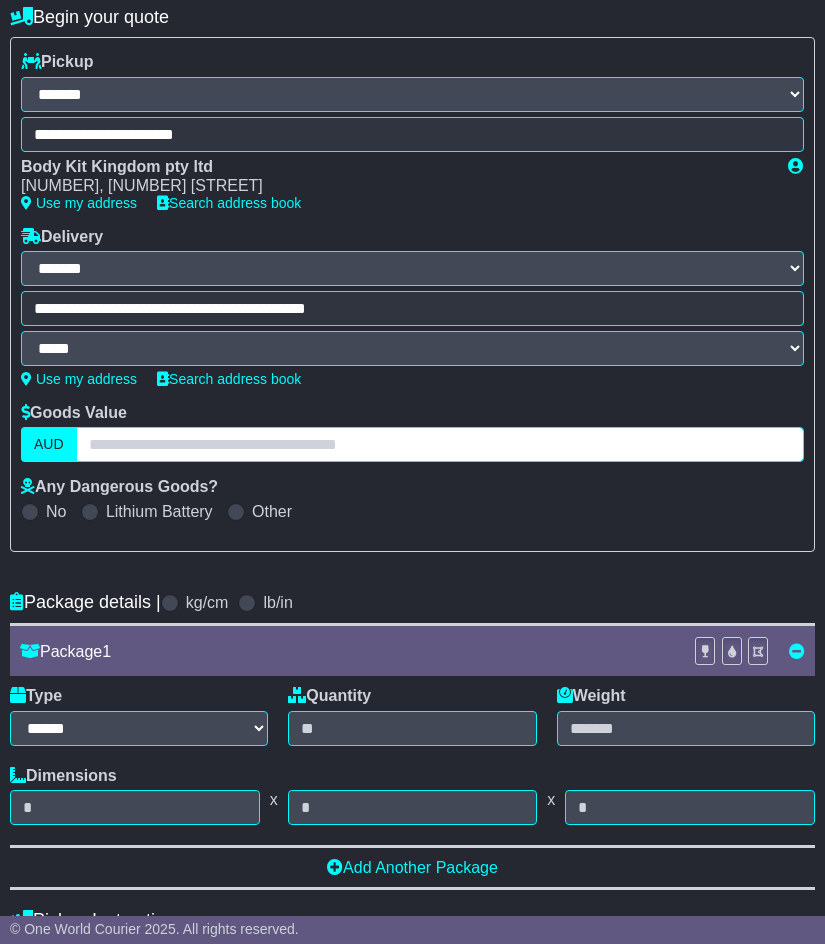 click at bounding box center [440, 444] 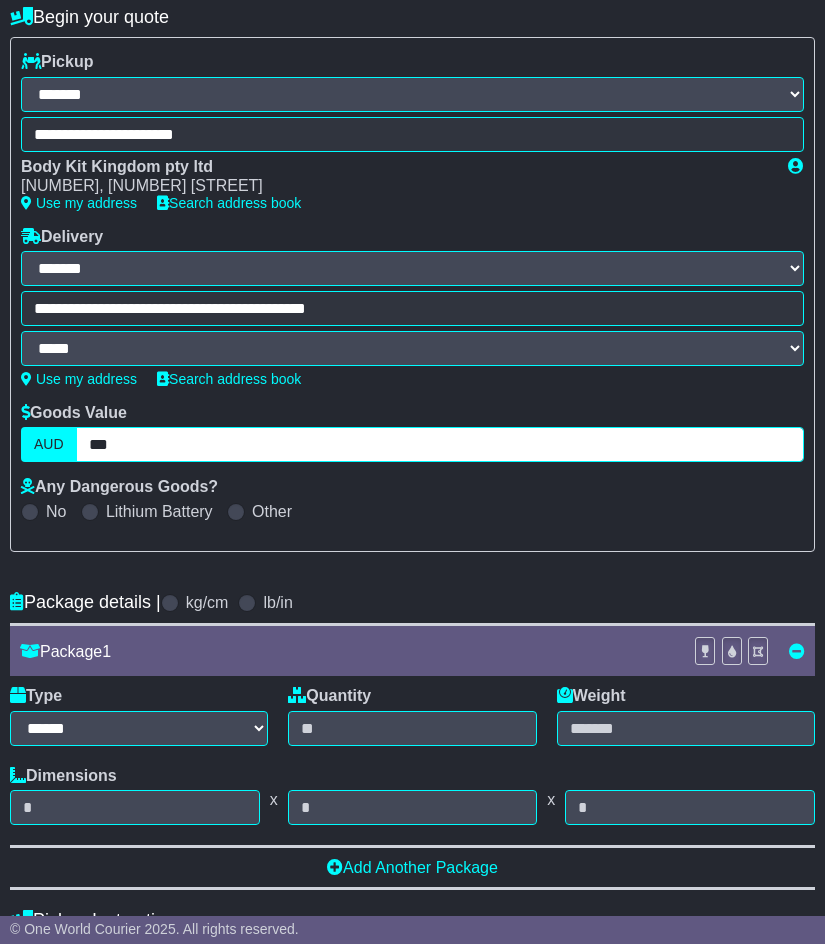 type on "***" 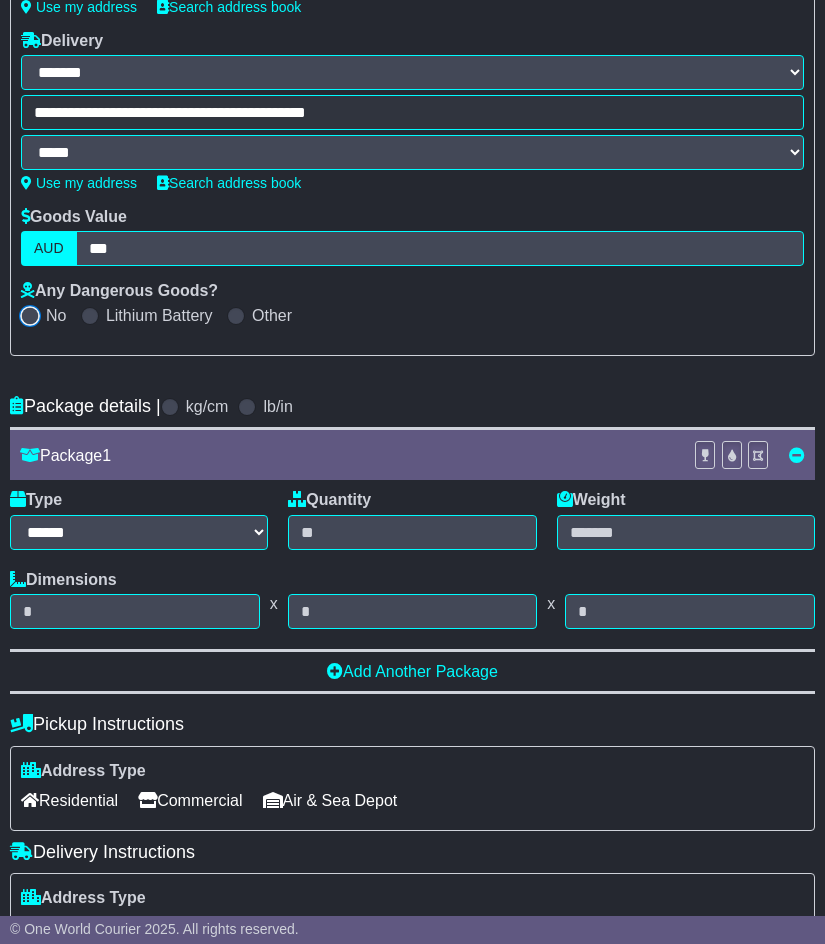 scroll, scrollTop: 400, scrollLeft: 0, axis: vertical 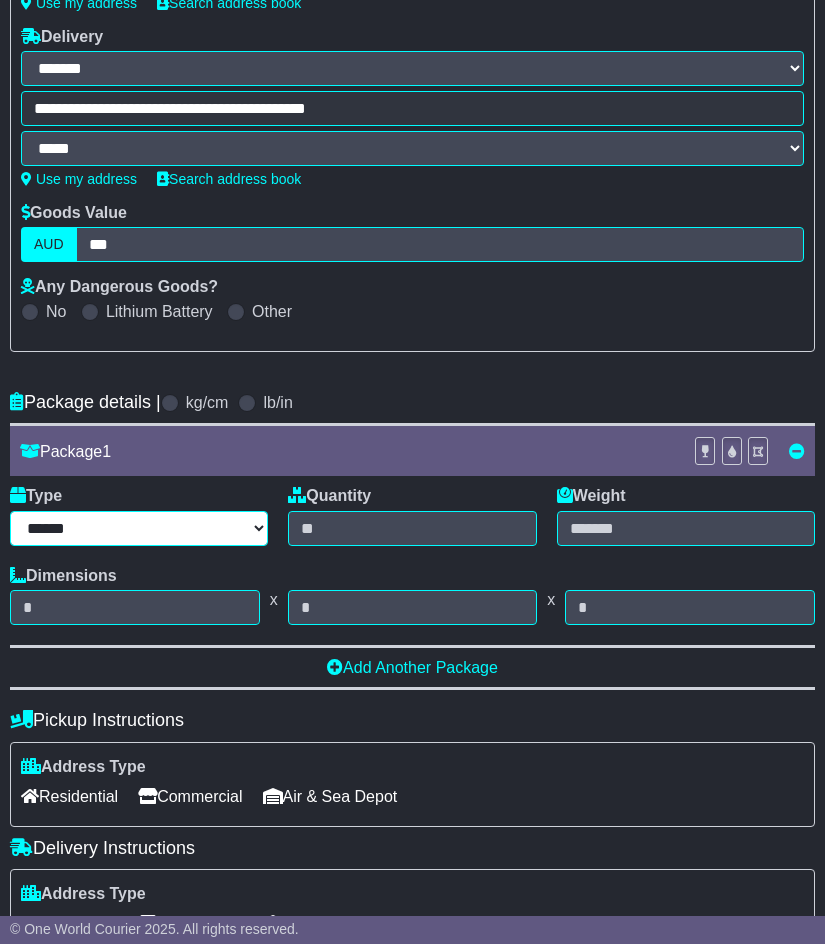 click on "****** ****** *** ******** ***** **** **** ****** *** *******" at bounding box center [139, 528] 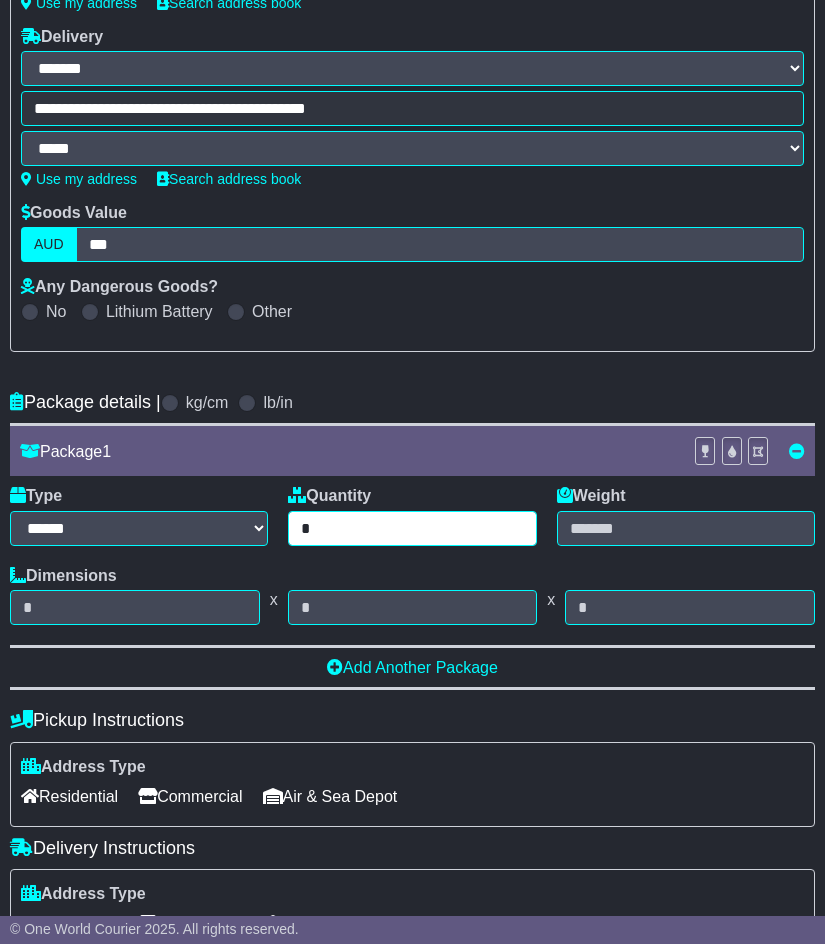 type on "*" 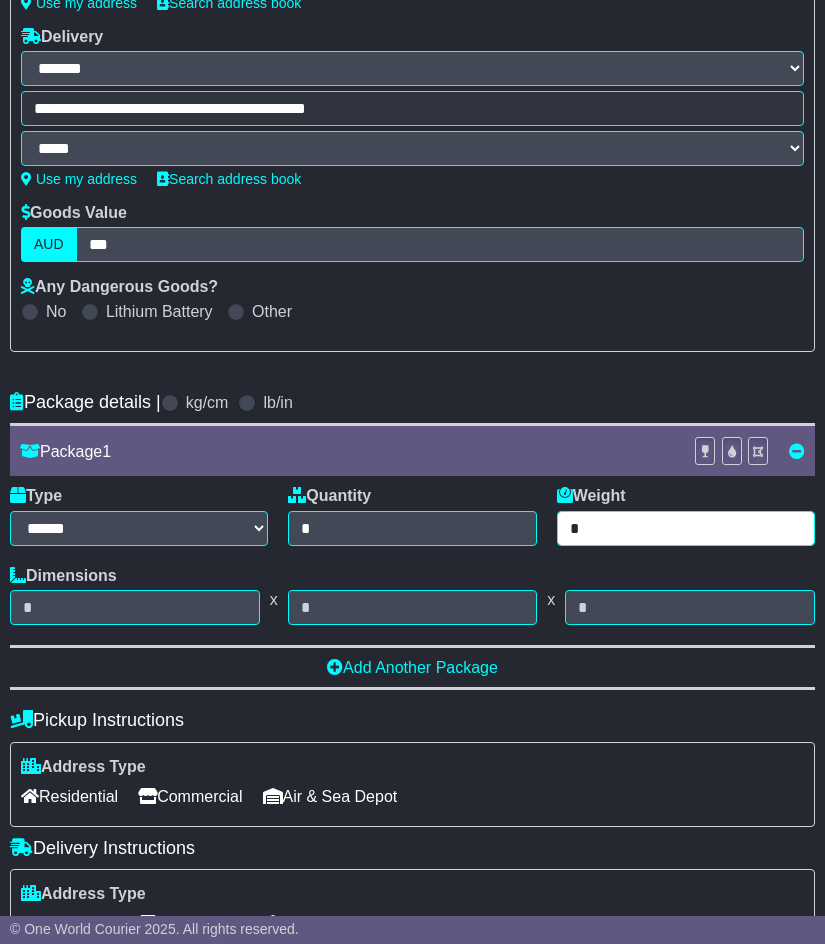 type on "*" 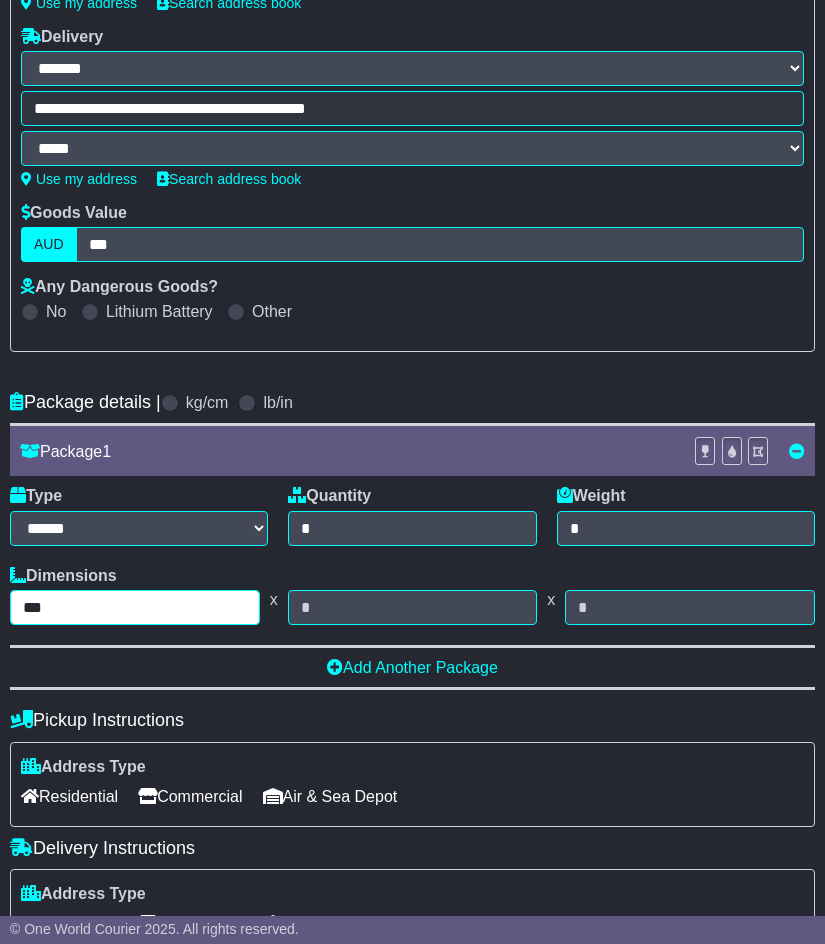 type on "***" 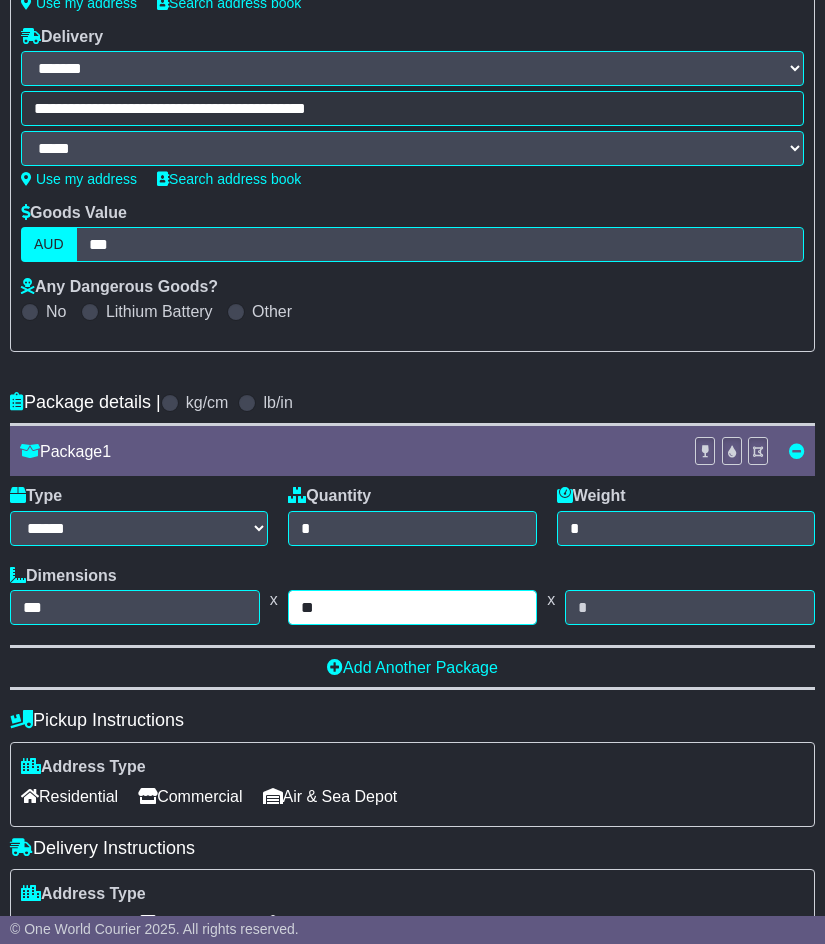 type on "**" 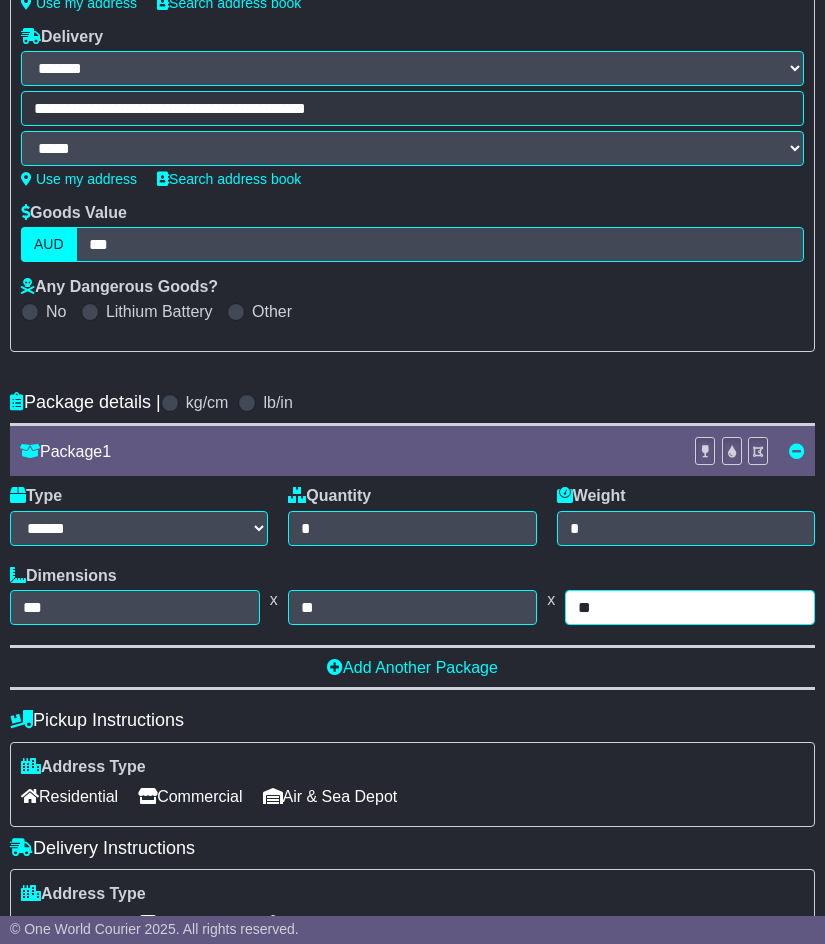 type on "**" 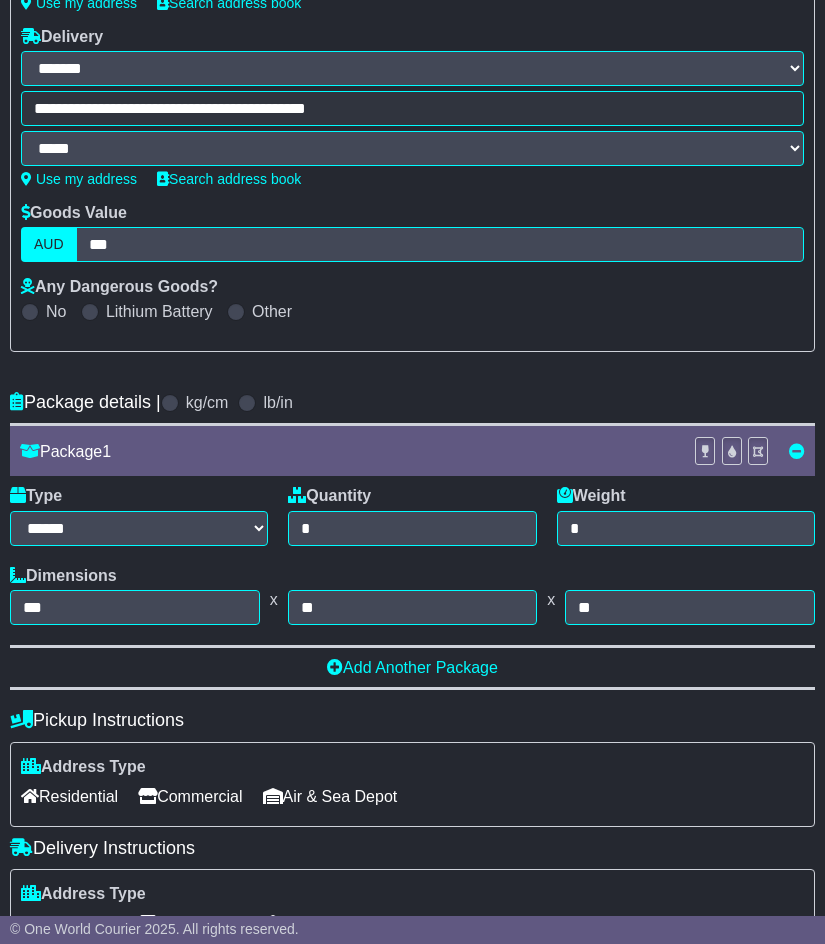 scroll, scrollTop: 917, scrollLeft: 0, axis: vertical 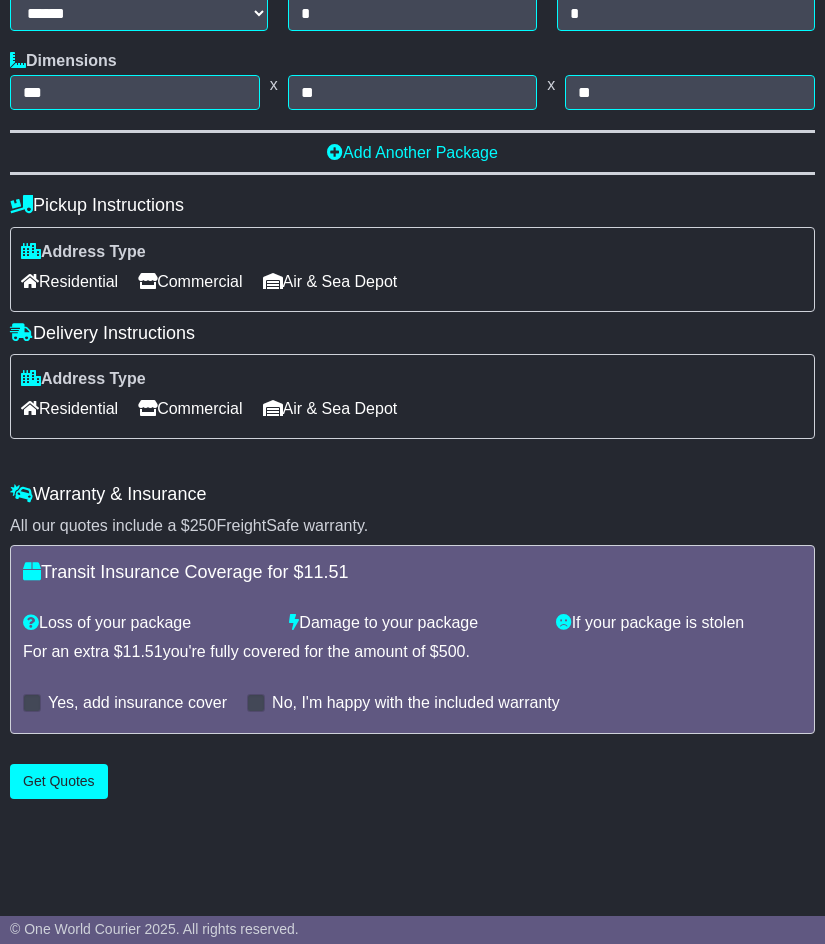 click on "Residential" at bounding box center [69, 408] 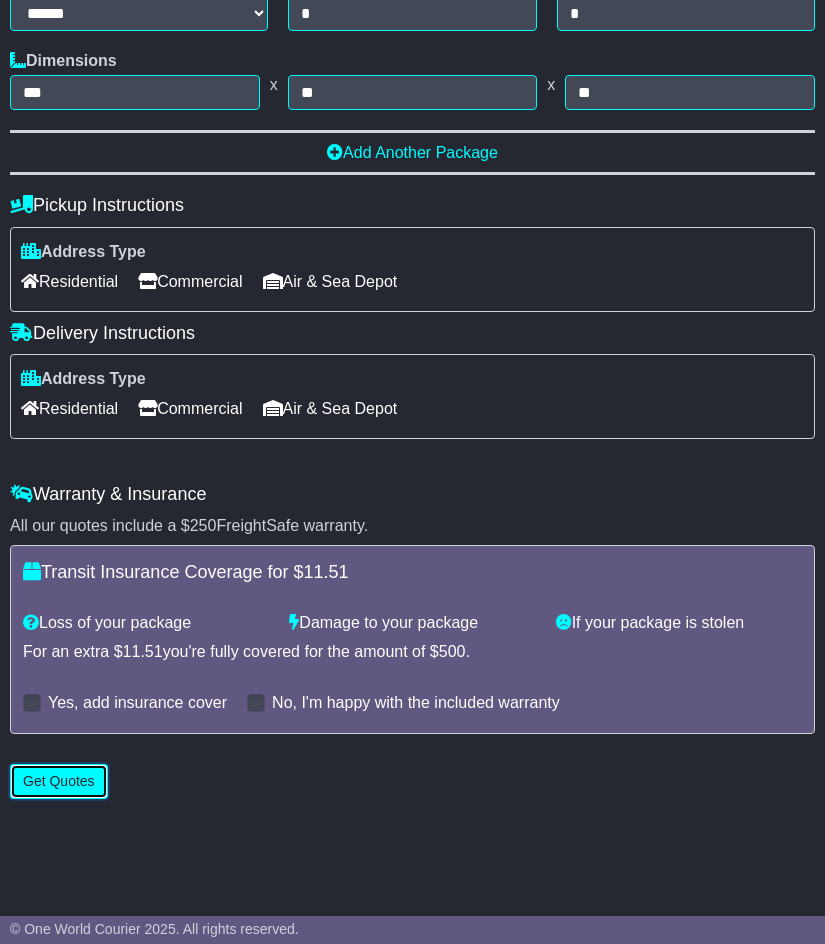 click on "Get Quotes" at bounding box center (59, 781) 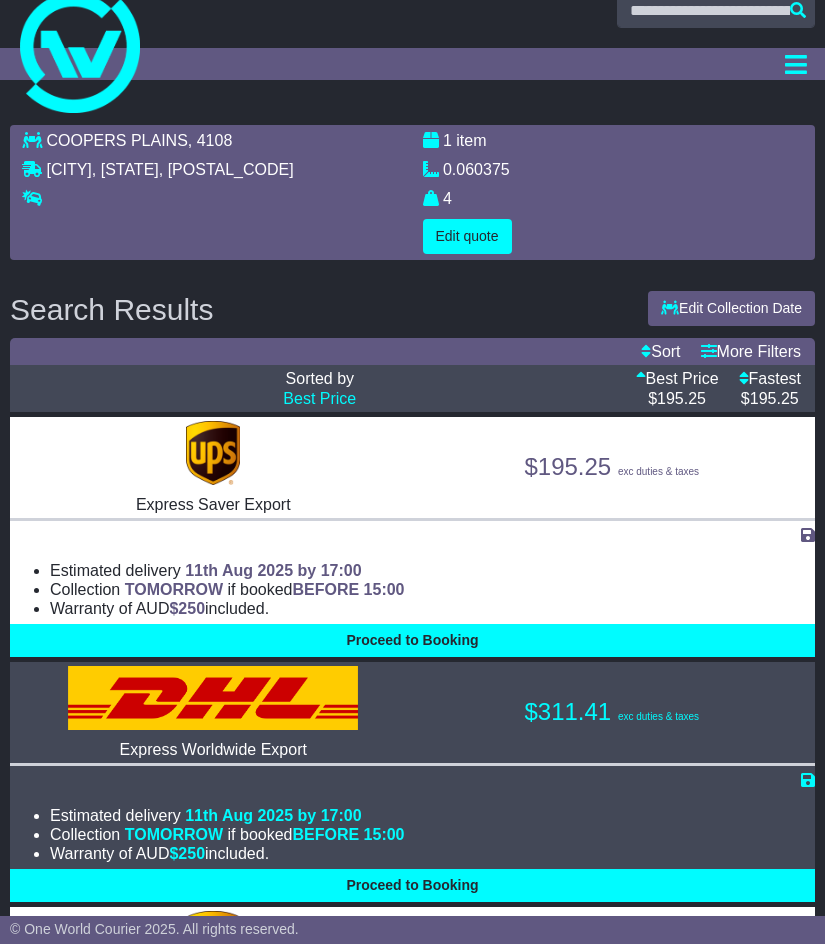 scroll, scrollTop: 0, scrollLeft: 0, axis: both 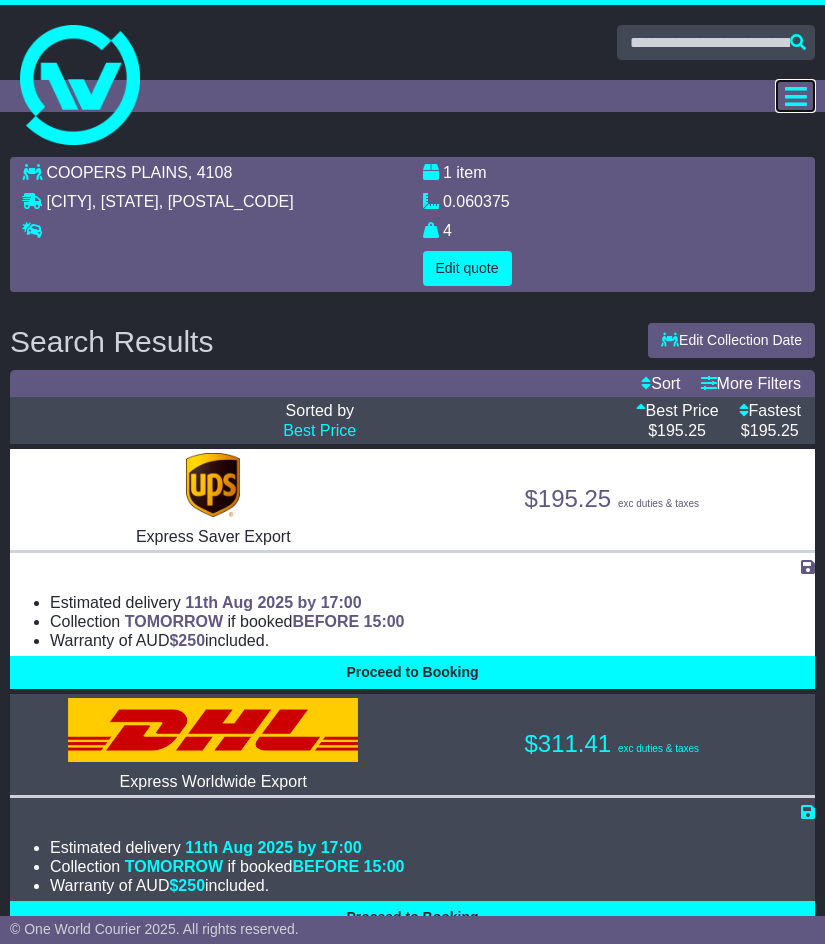 click at bounding box center (795, 96) 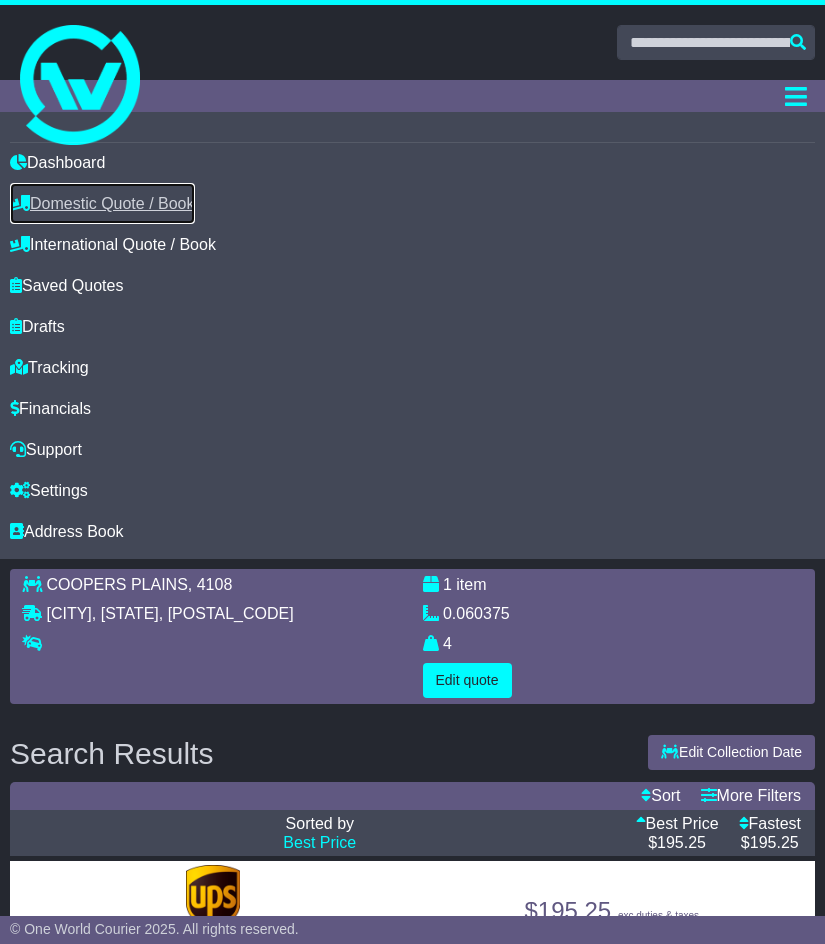 click on "Domestic Quote / Book" at bounding box center (102, 203) 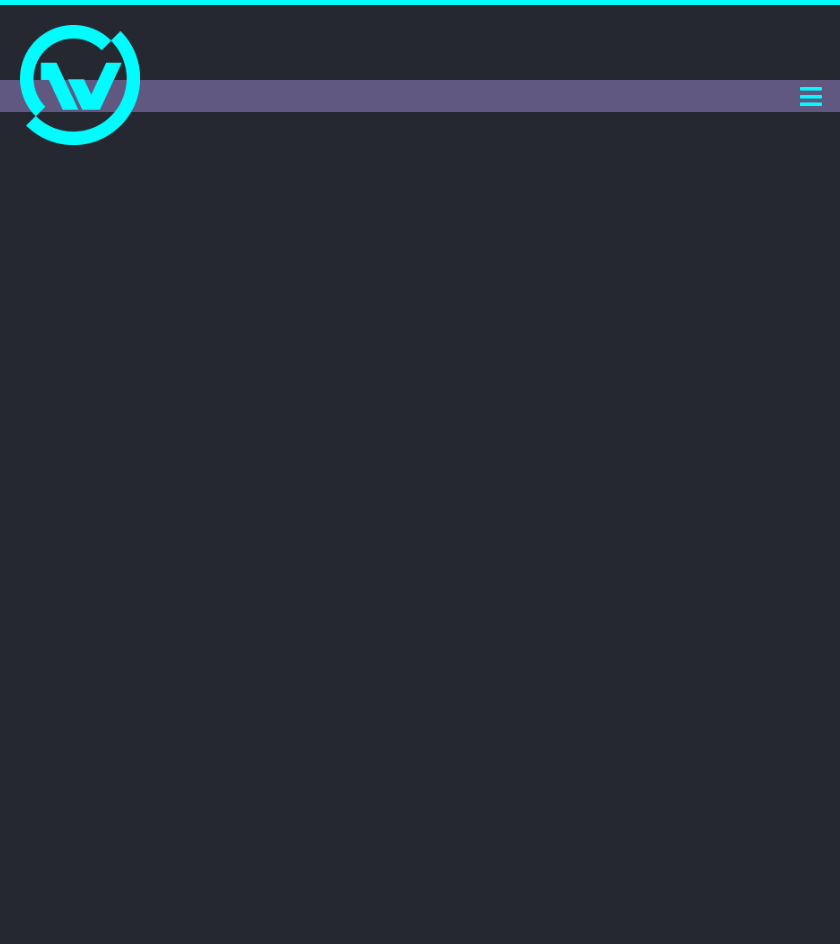 scroll, scrollTop: 0, scrollLeft: 0, axis: both 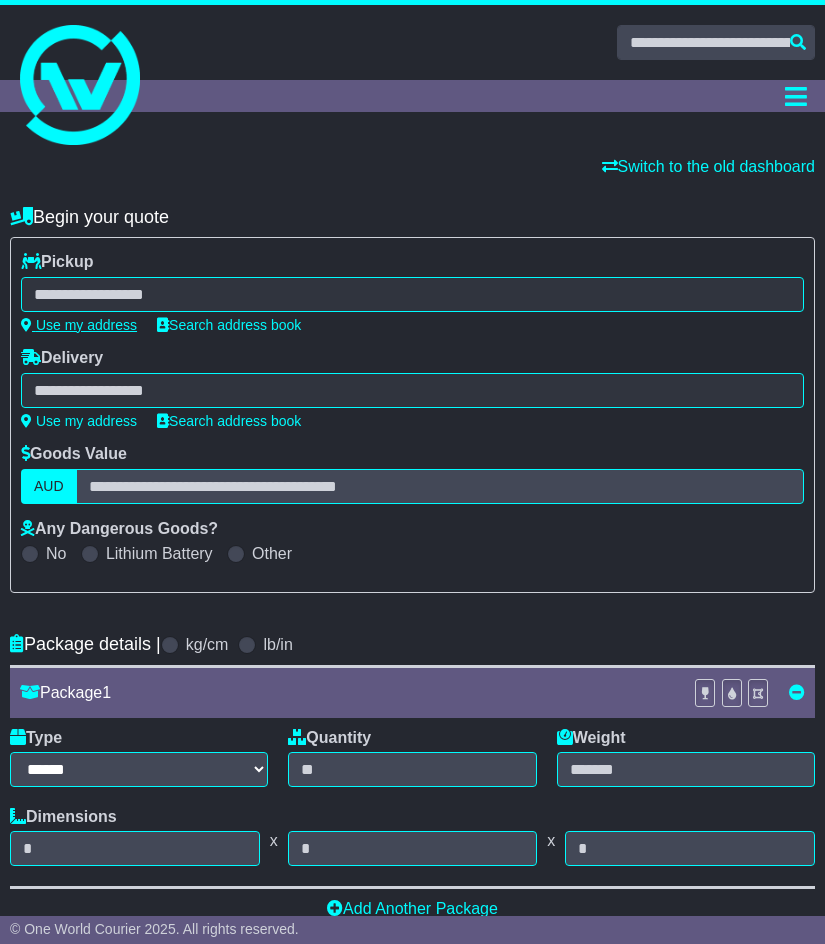 select 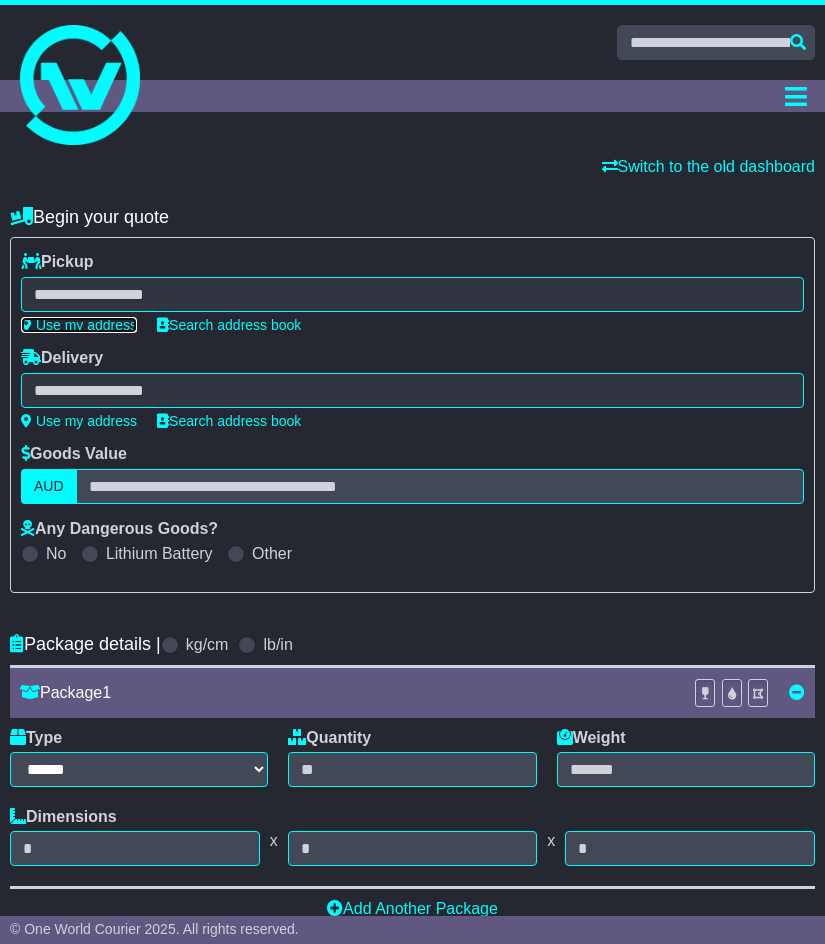 click on "Use my address" at bounding box center (79, 325) 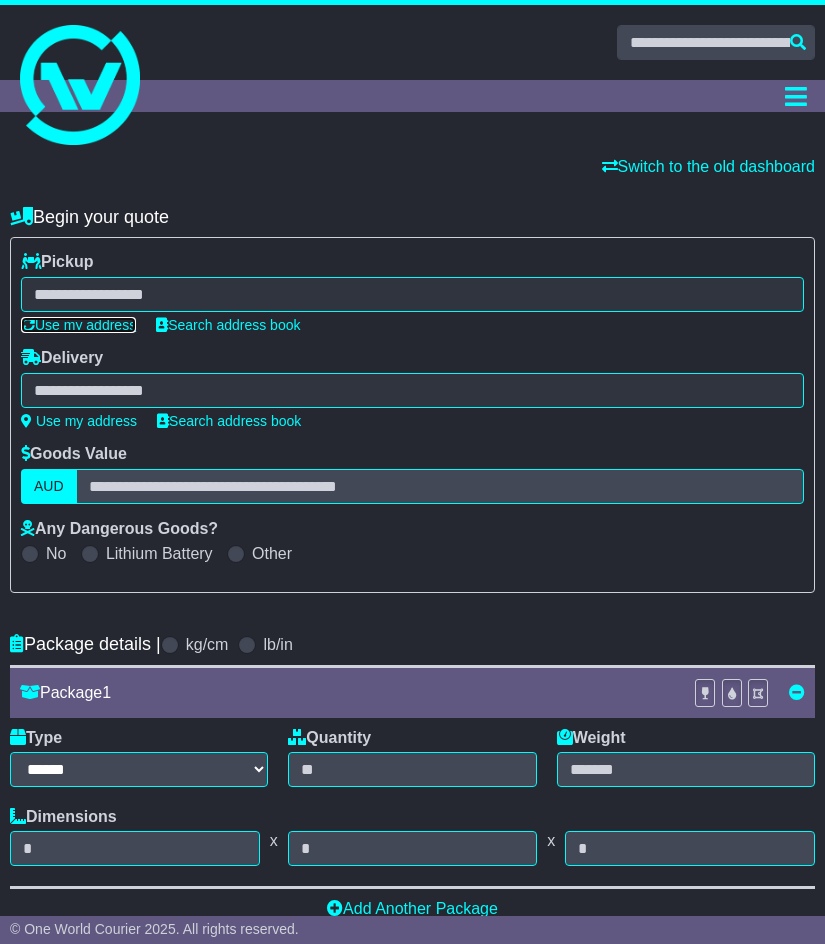 type on "**********" 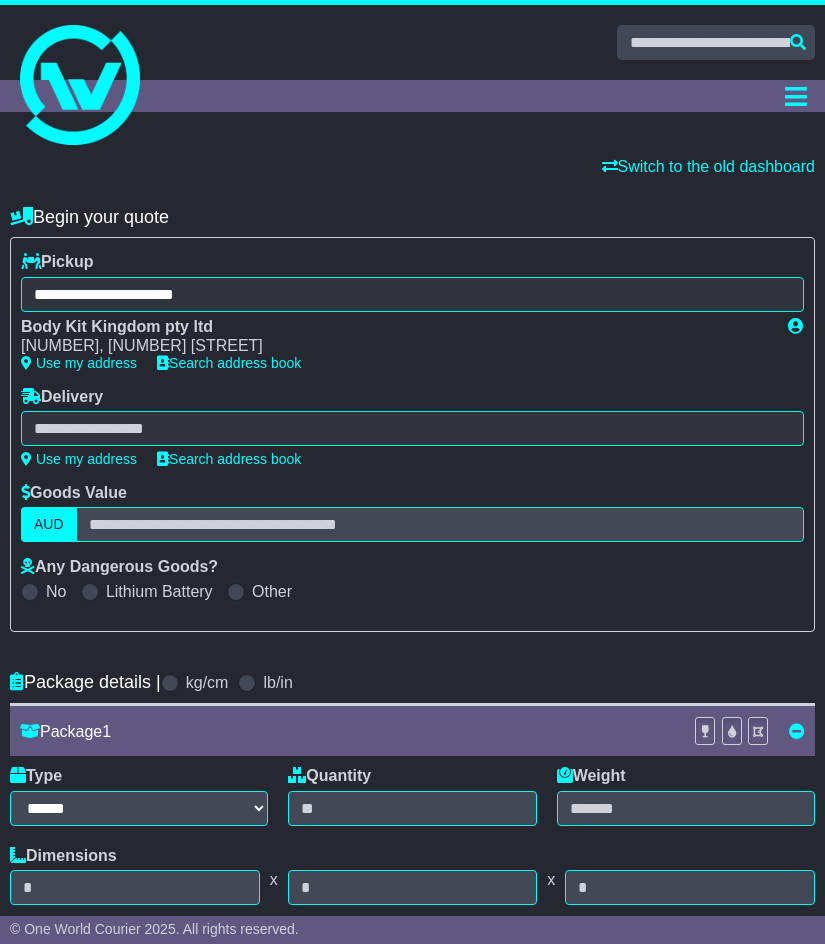 click at bounding box center (412, 428) 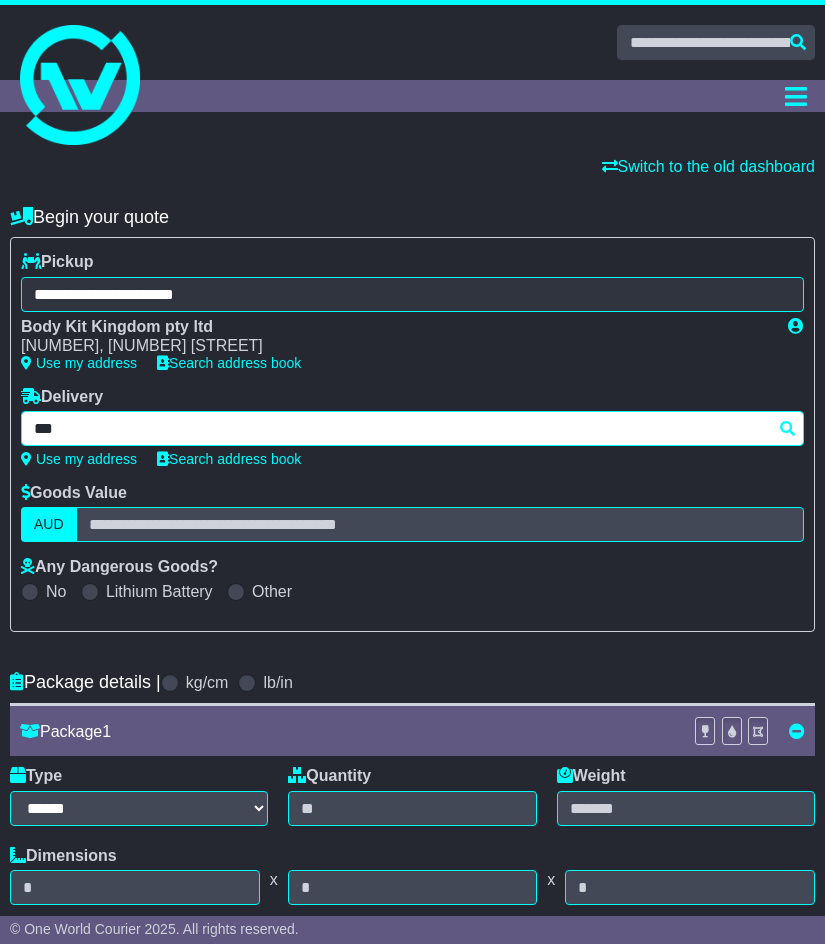 type on "****" 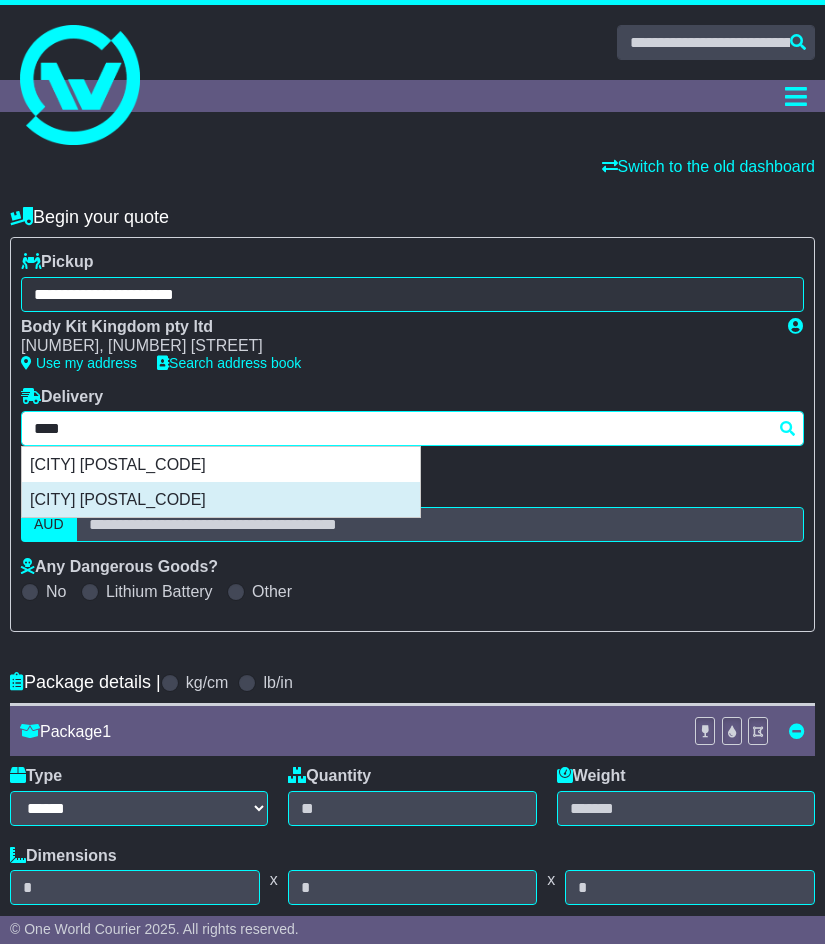 click on "MERNDA 3754" at bounding box center [221, 499] 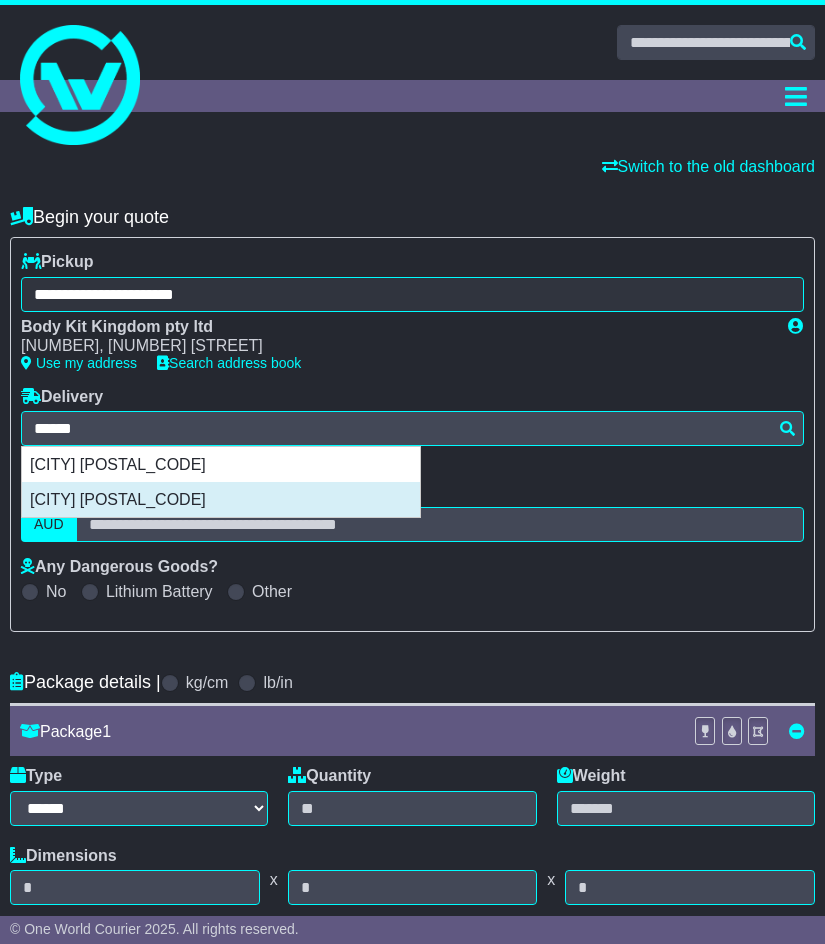 type on "**********" 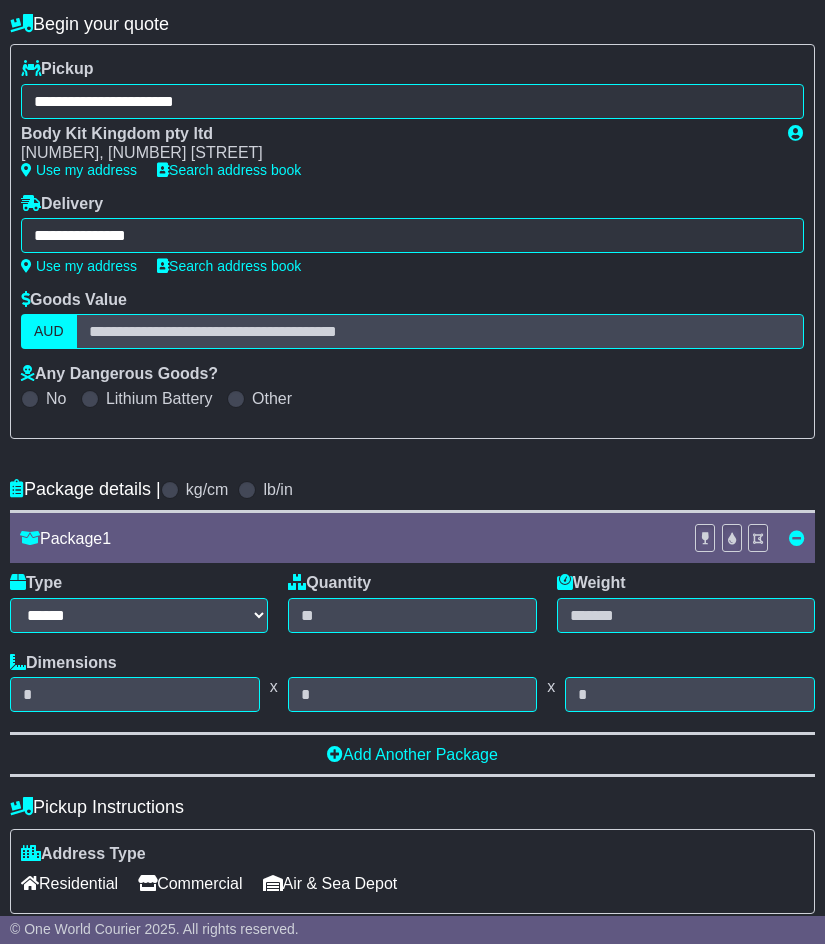 scroll, scrollTop: 200, scrollLeft: 0, axis: vertical 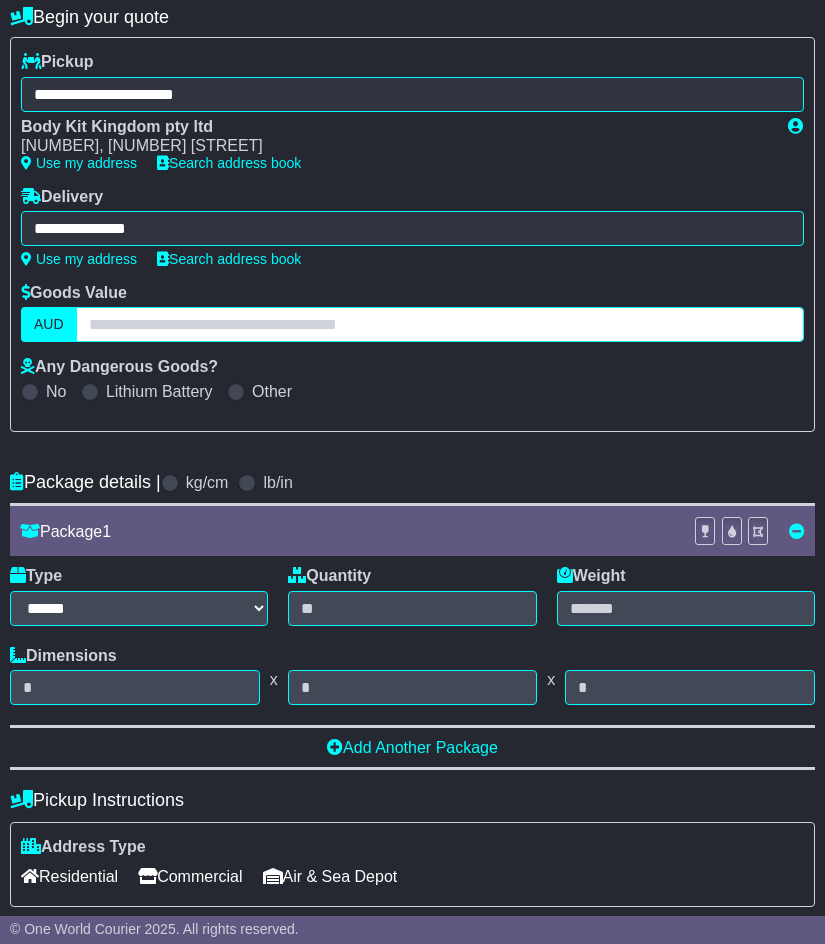click at bounding box center (440, 324) 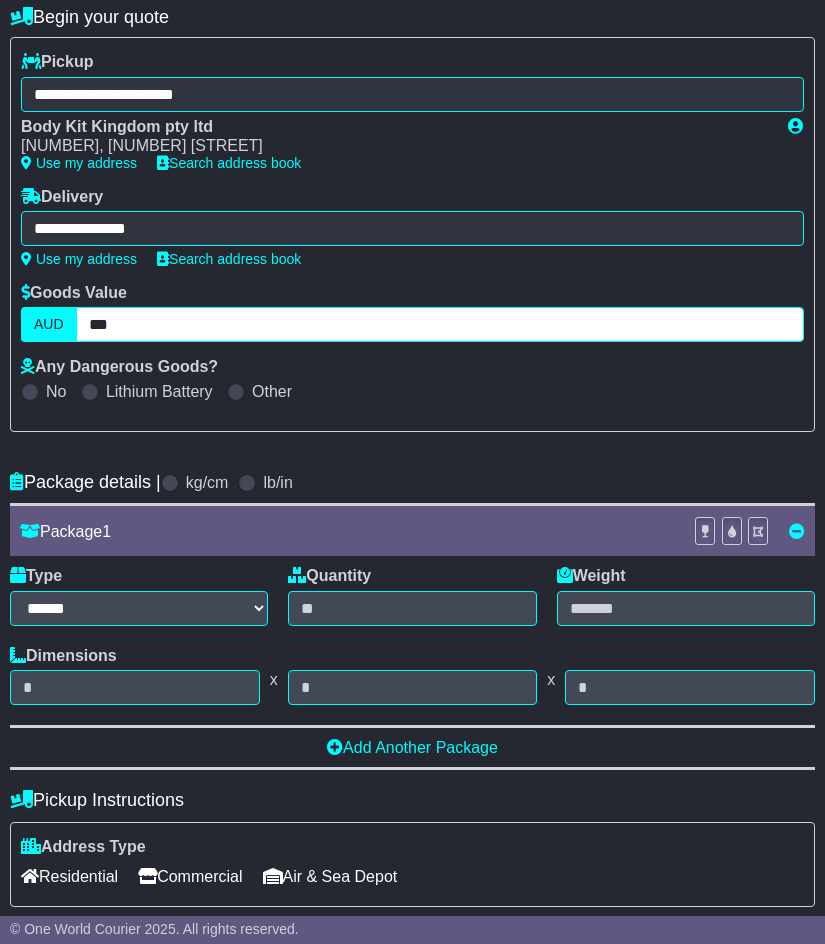 type on "***" 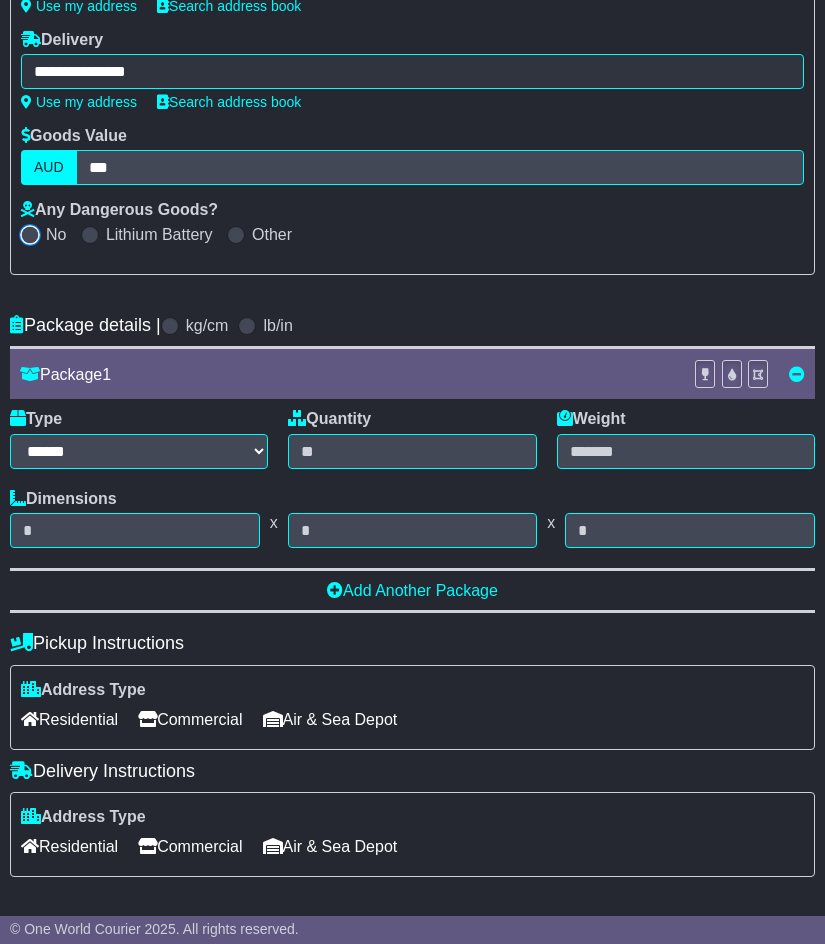 scroll, scrollTop: 400, scrollLeft: 0, axis: vertical 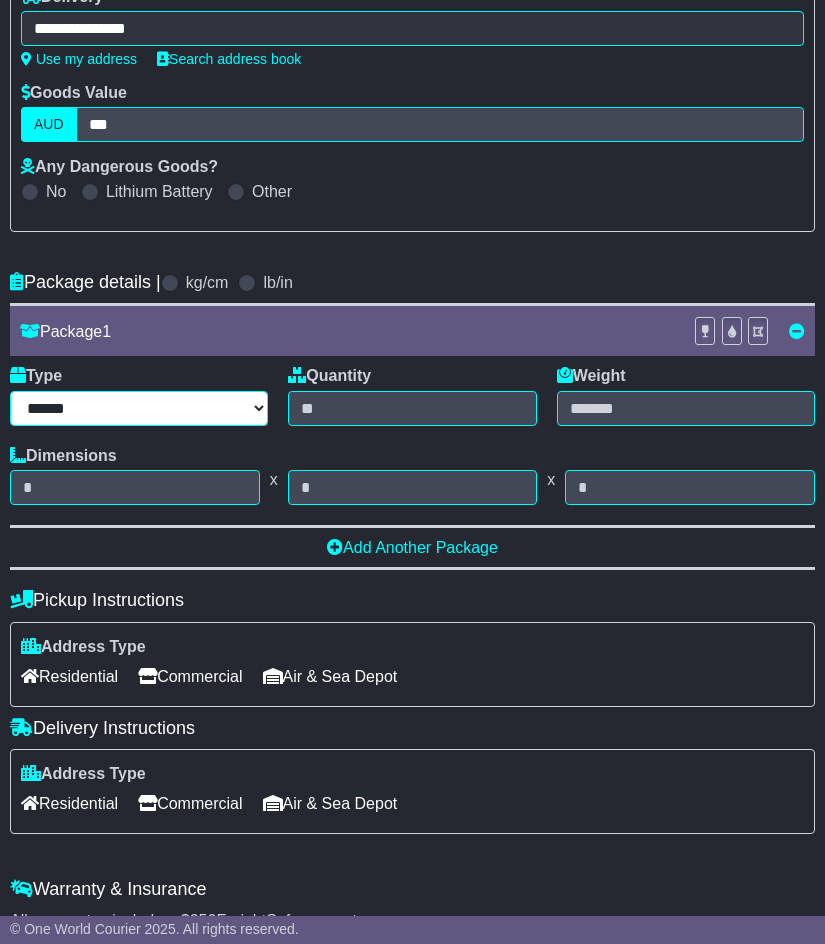 click on "****** ****** *** ******** ***** **** **** ****** *** *******" at bounding box center [139, 408] 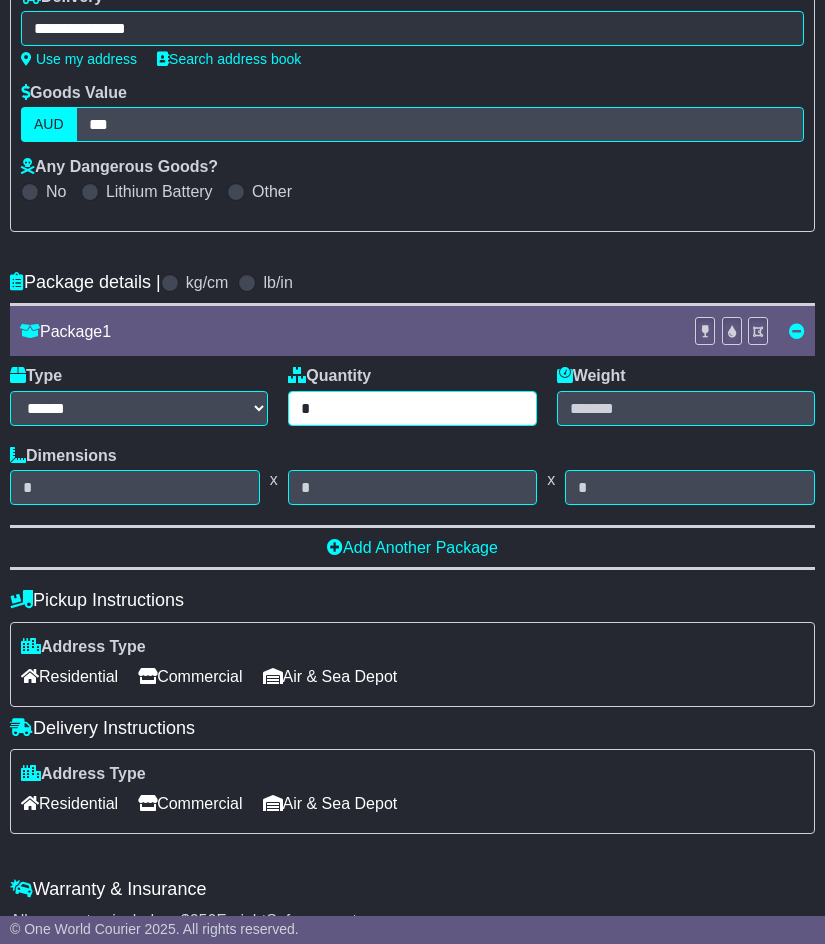 type on "*" 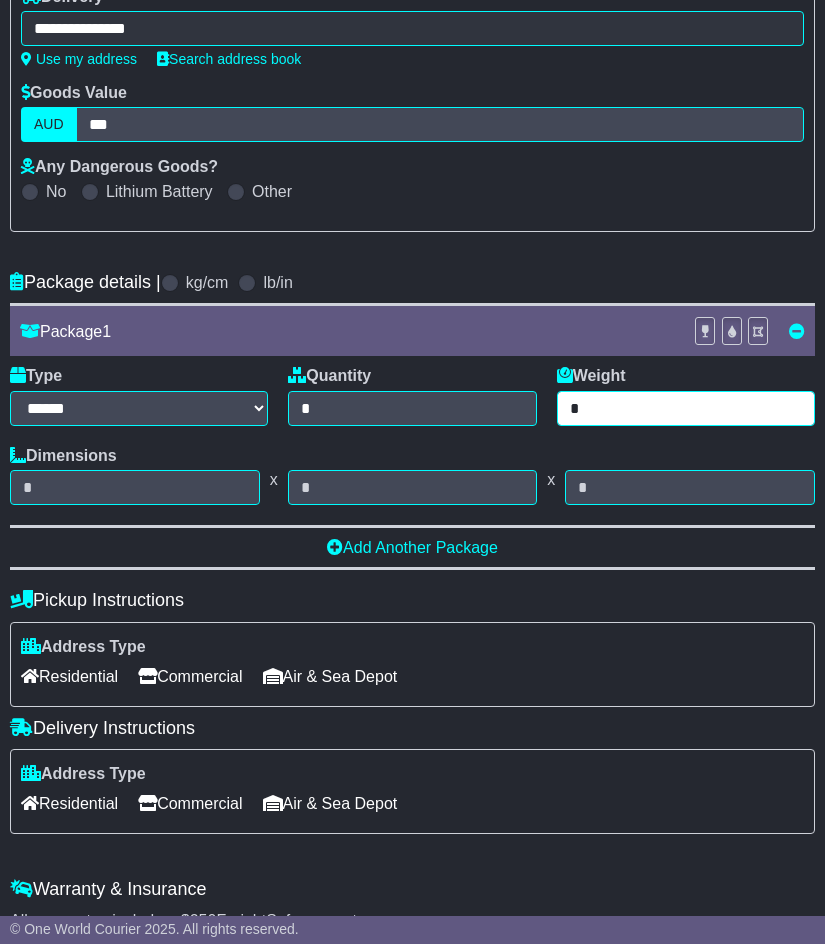 type on "*" 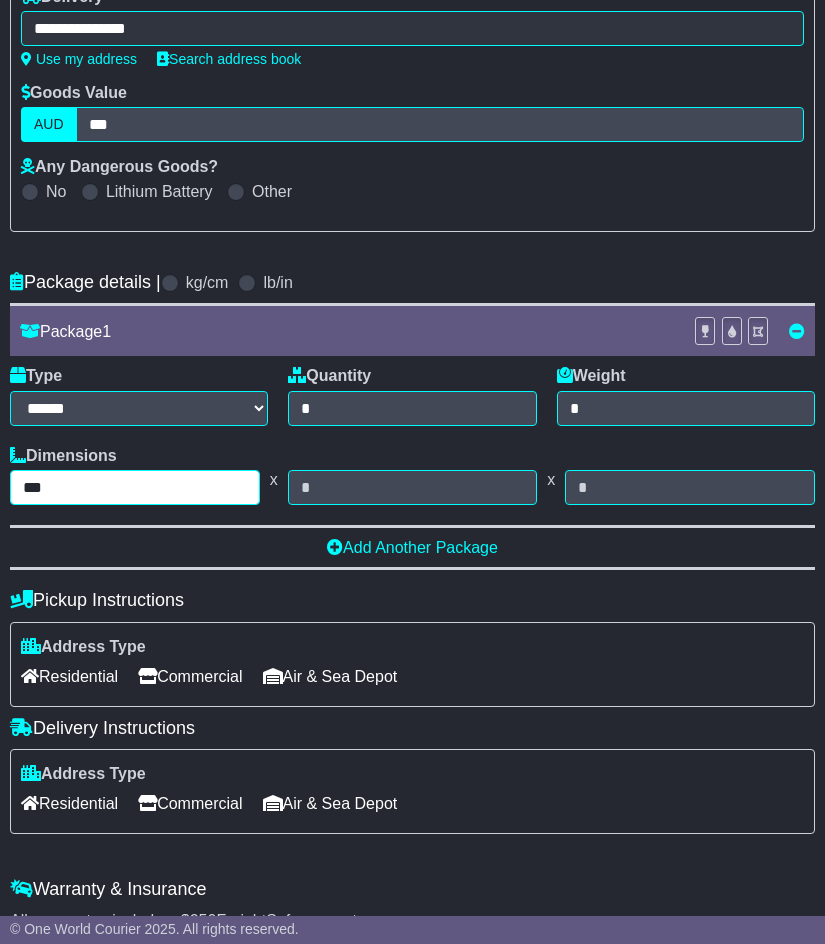 type on "***" 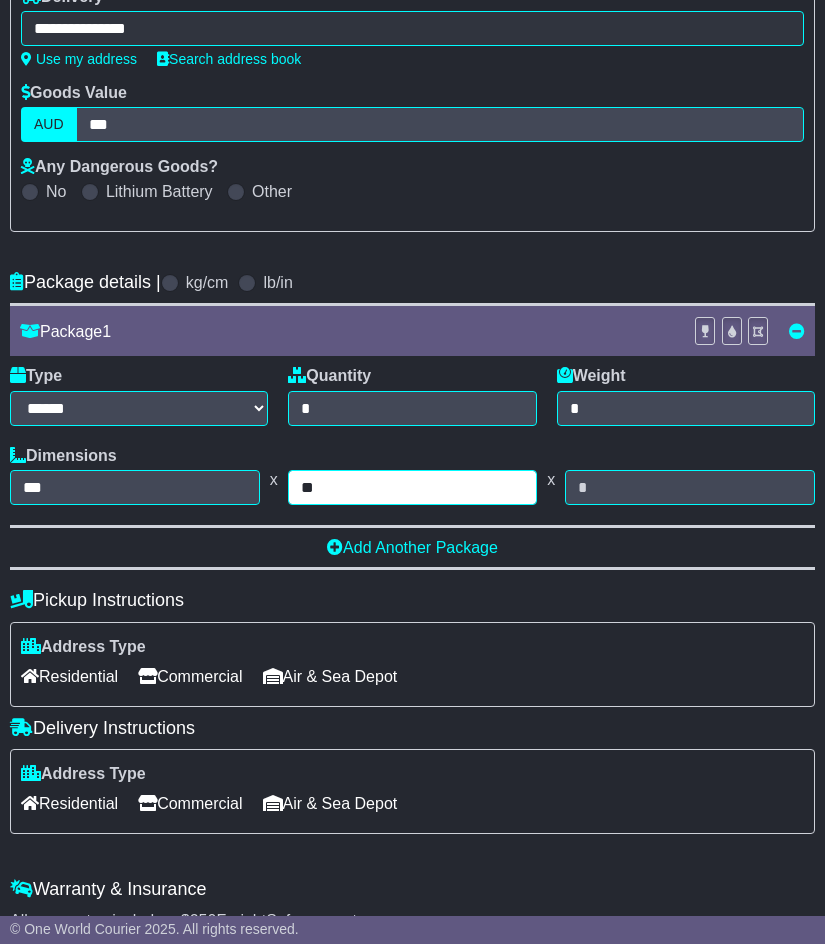 type on "**" 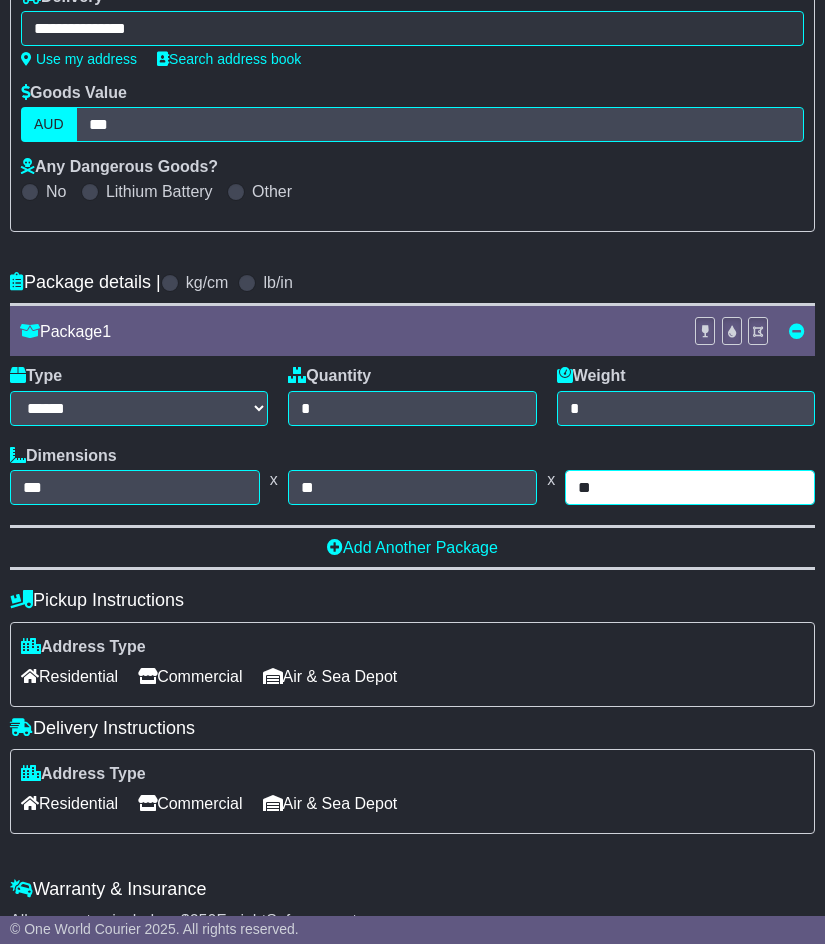 type on "**" 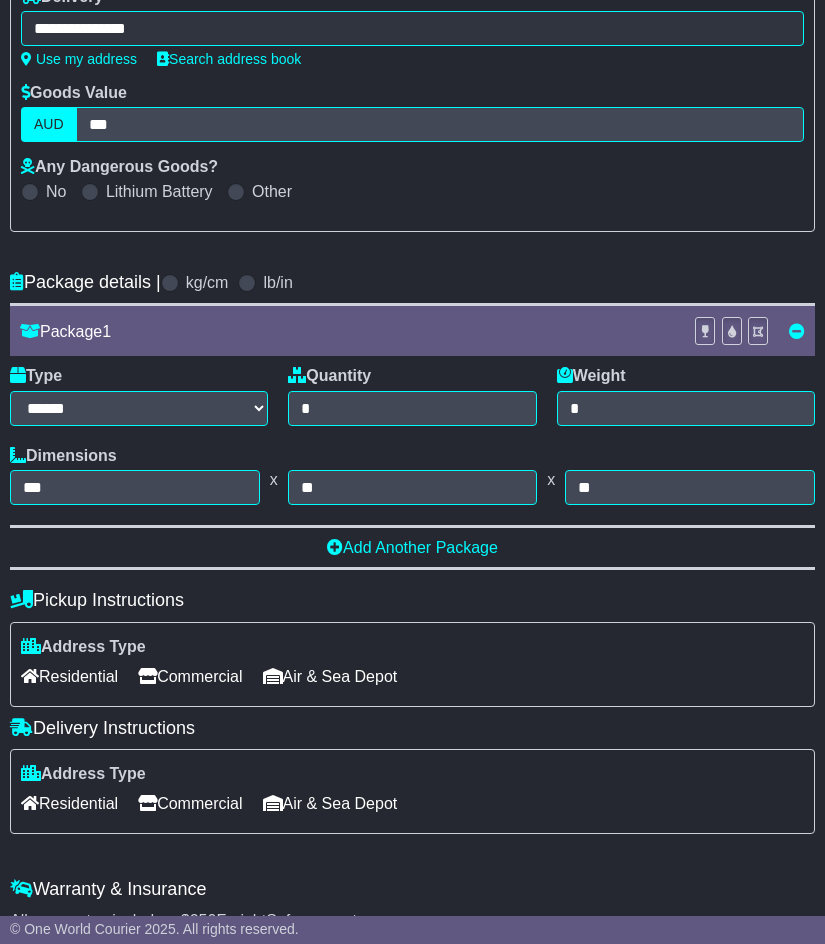 scroll, scrollTop: 797, scrollLeft: 0, axis: vertical 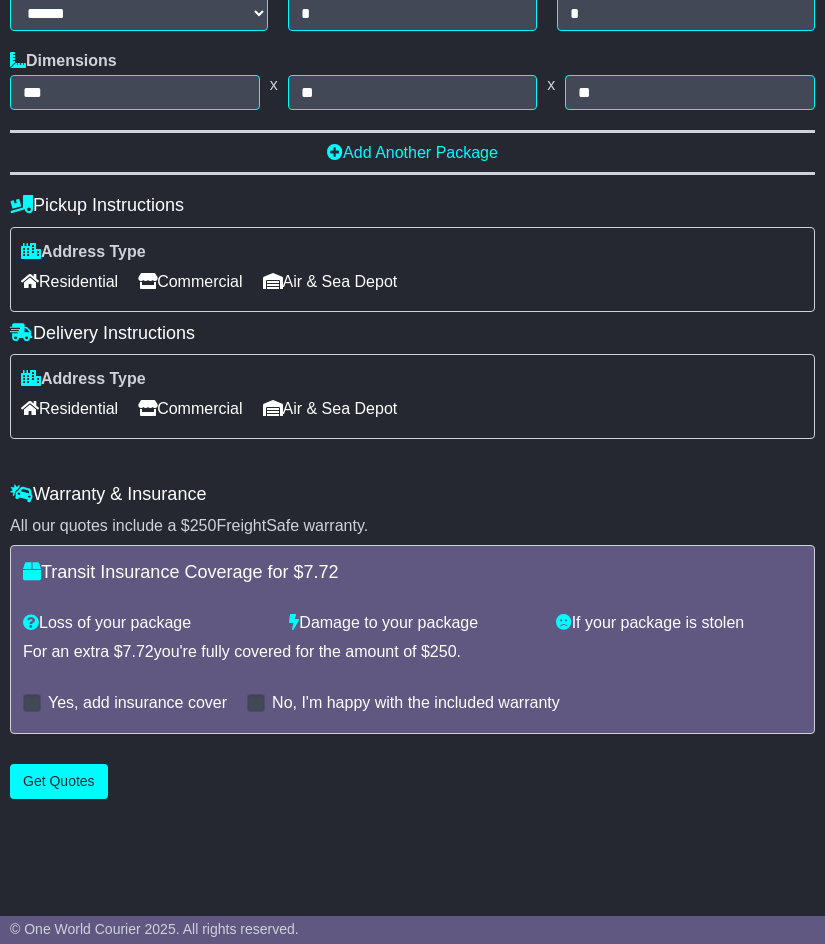click on "Residential" at bounding box center (69, 408) 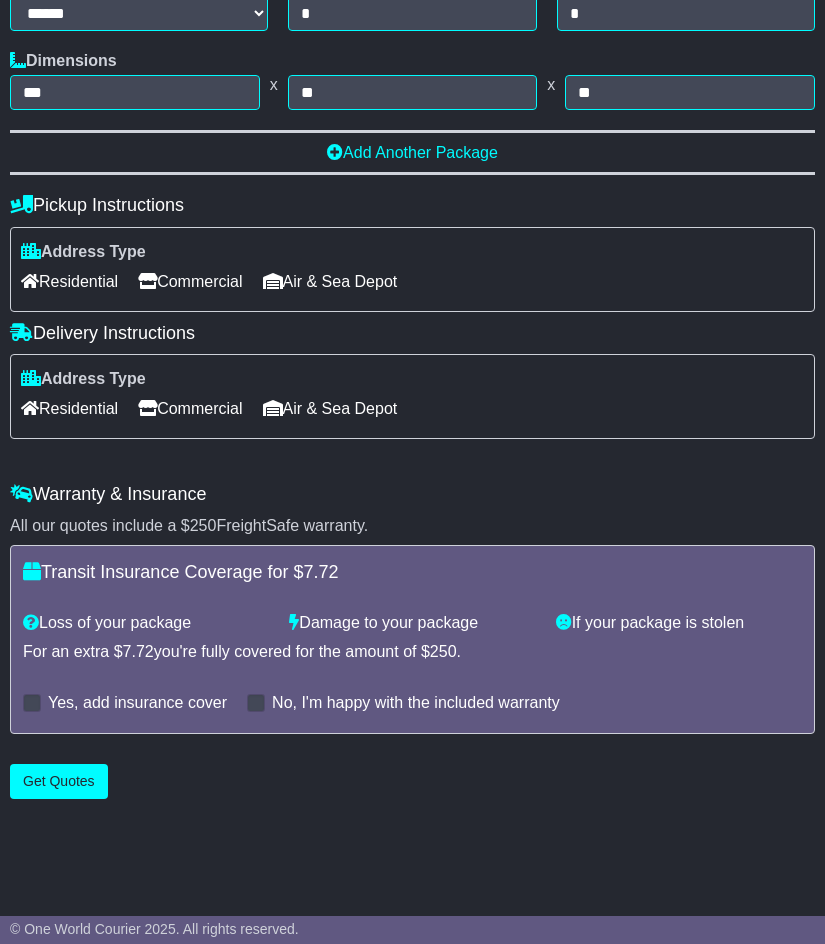 scroll, scrollTop: 799, scrollLeft: 0, axis: vertical 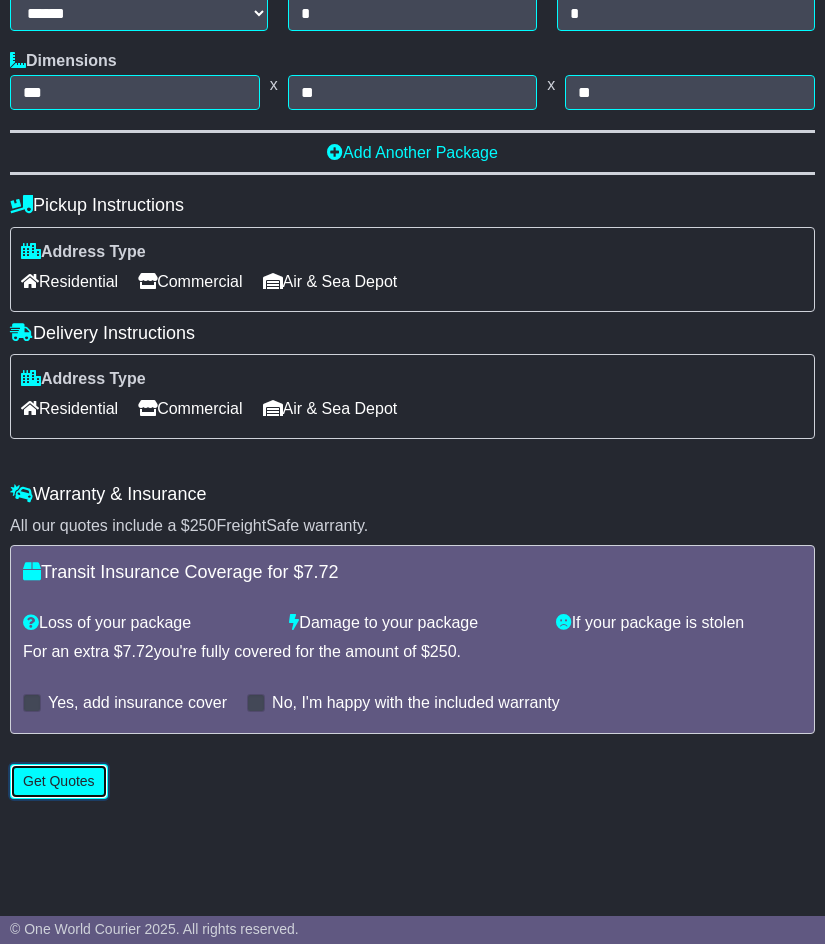 click on "Get Quotes" at bounding box center [59, 781] 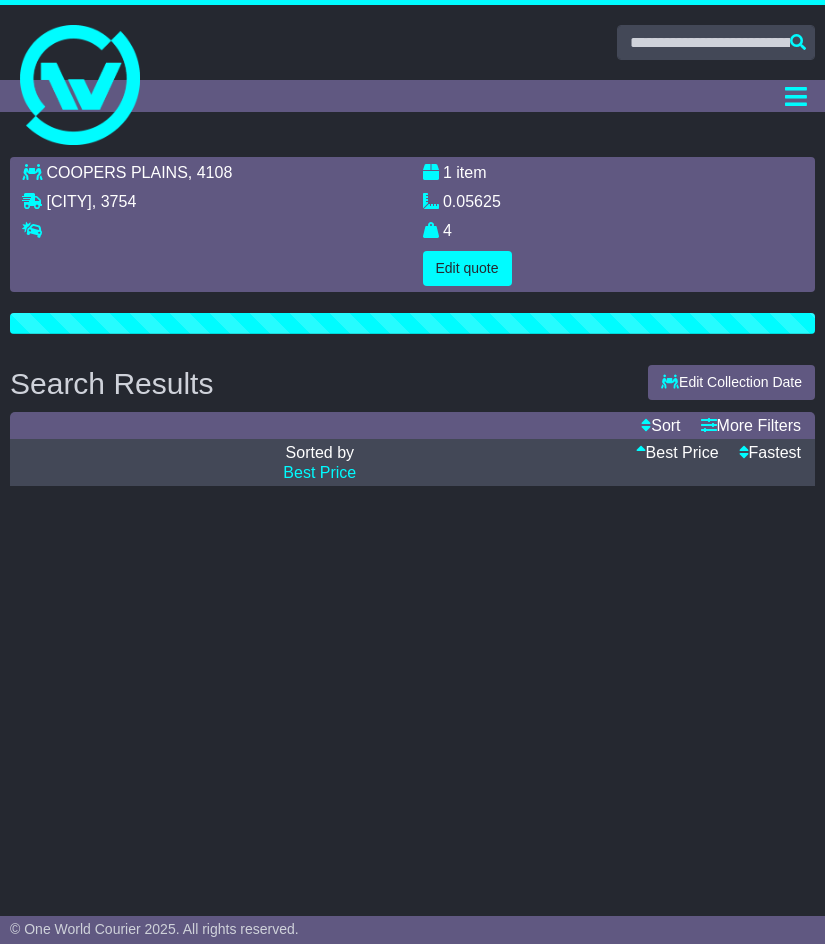 scroll, scrollTop: 0, scrollLeft: 0, axis: both 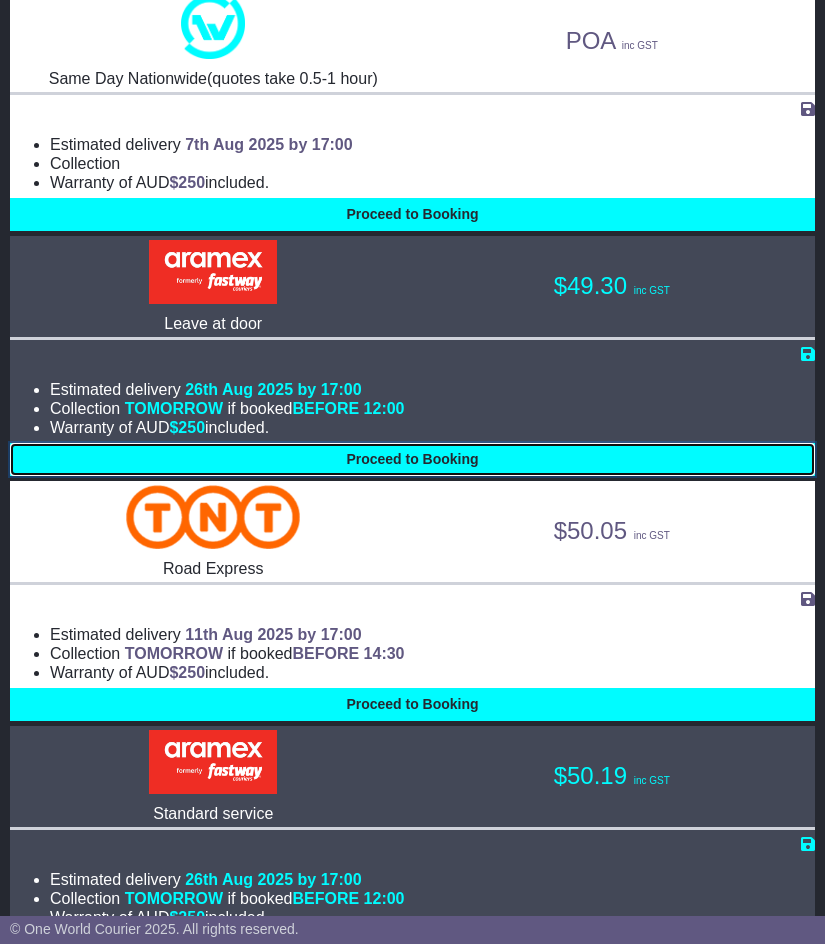 click on "Proceed to Booking" at bounding box center (412, 459) 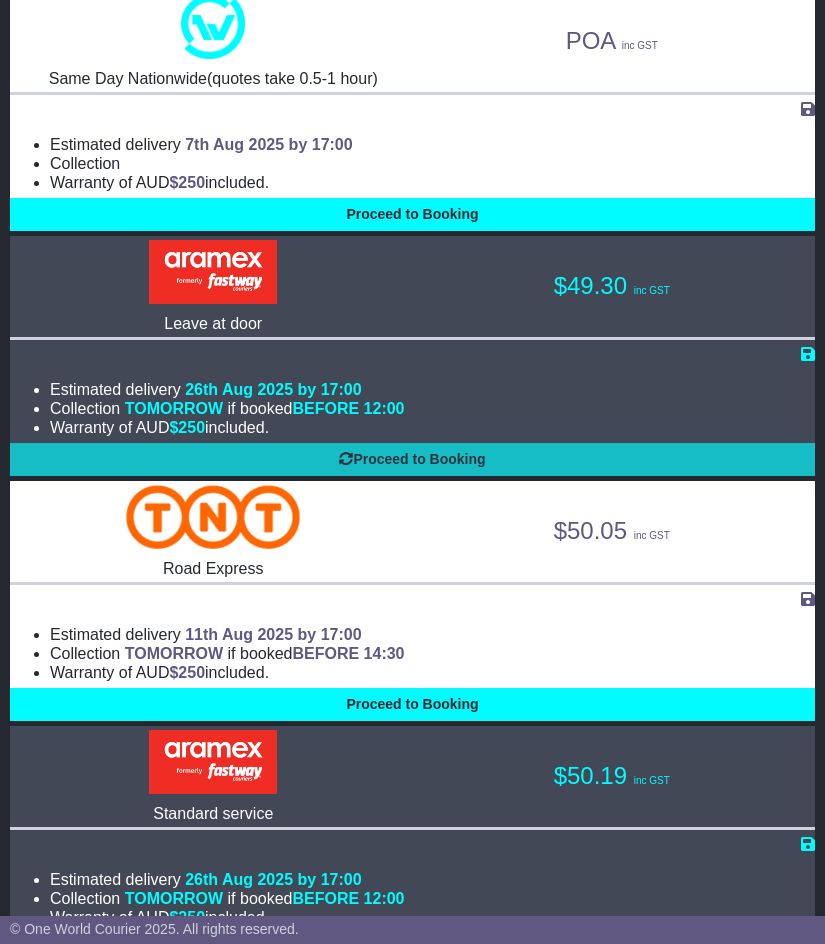 select on "**********" 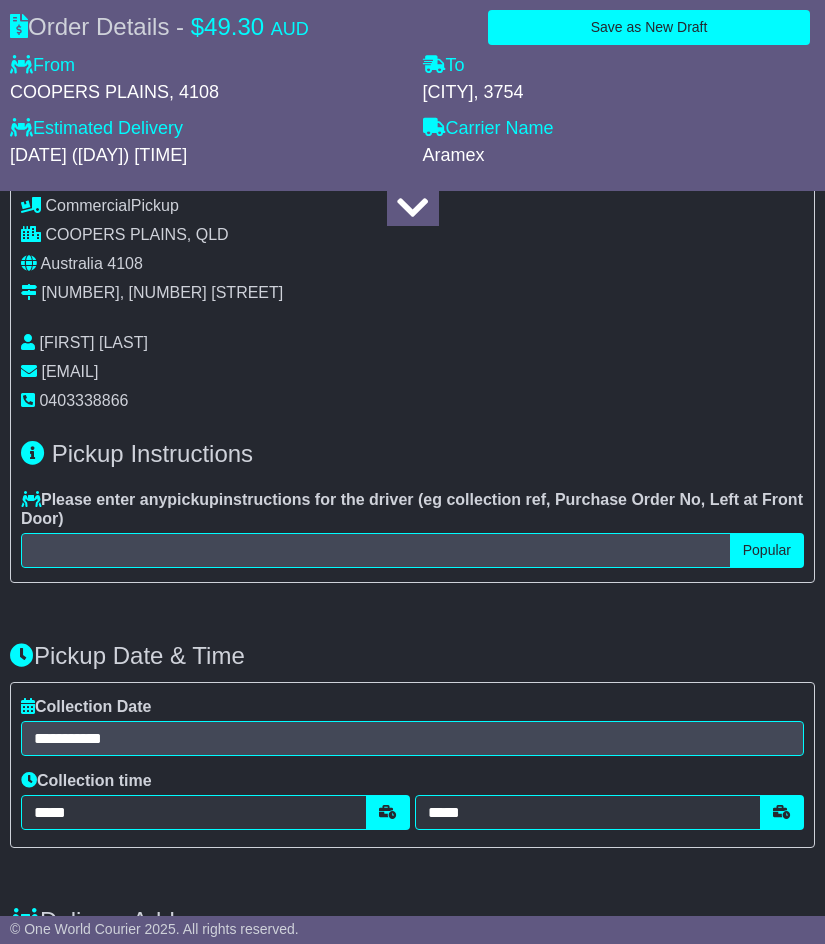 scroll, scrollTop: 758, scrollLeft: 0, axis: vertical 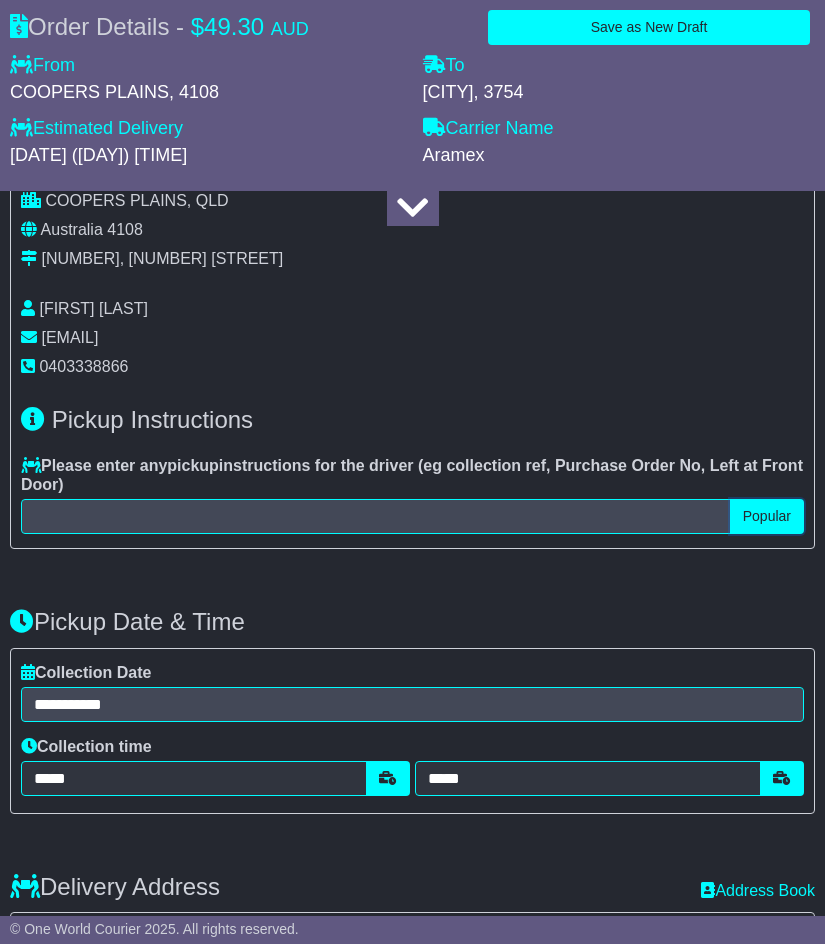 click on "Popular" at bounding box center (767, 516) 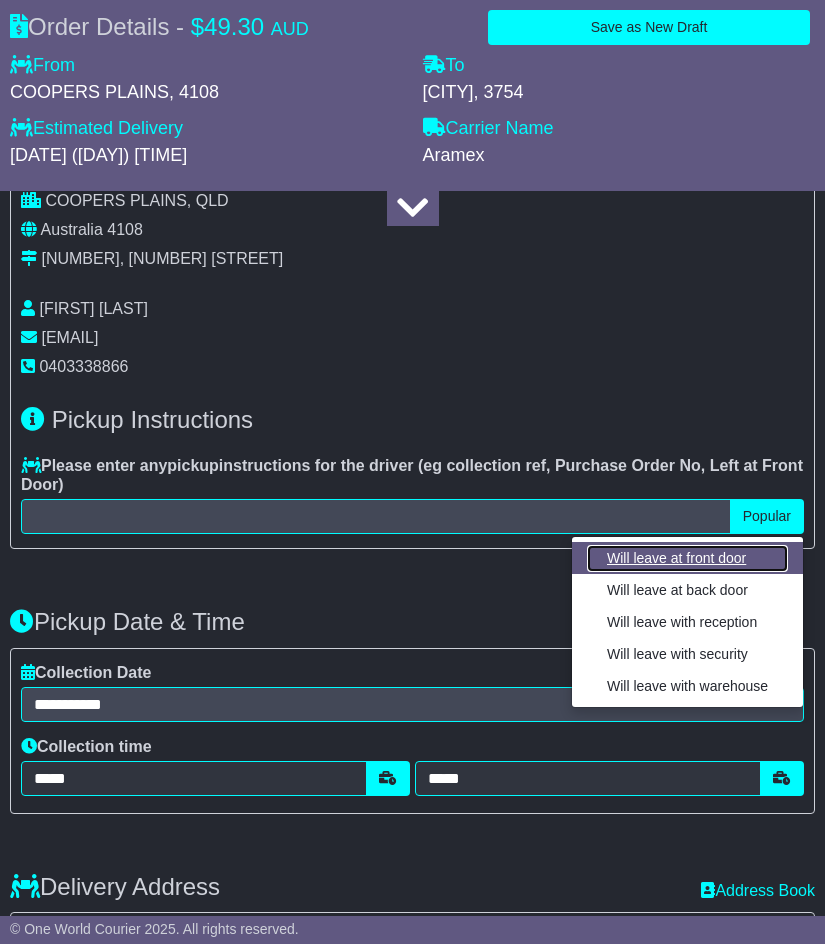 click on "Will leave at front door" at bounding box center [687, 558] 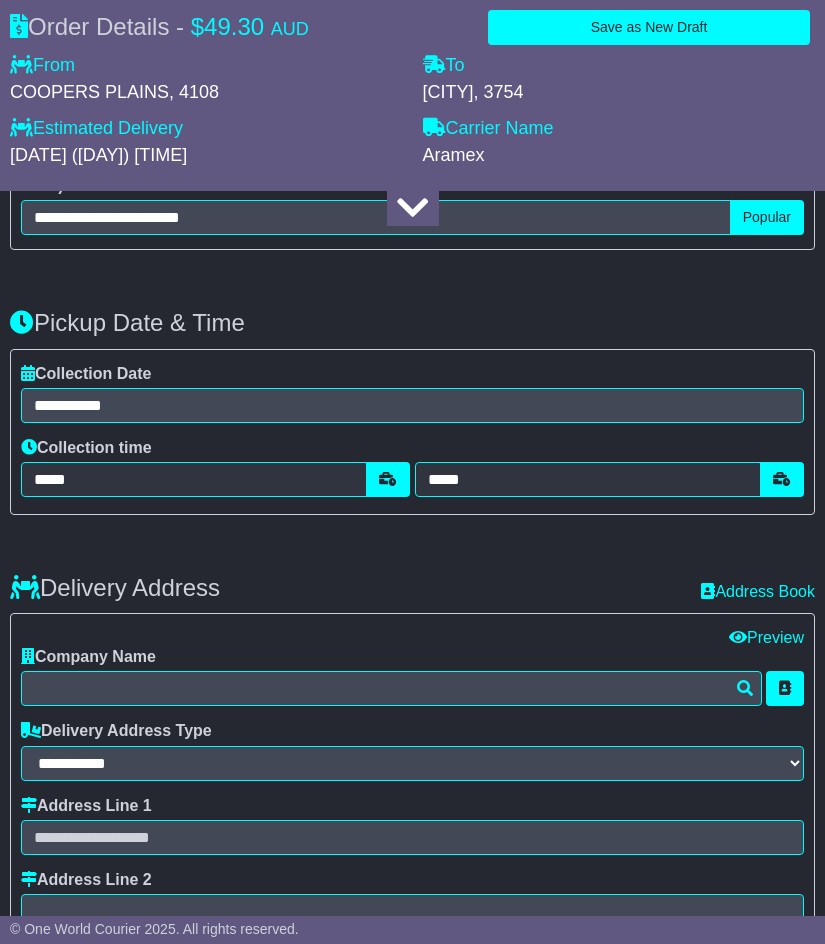 scroll, scrollTop: 1058, scrollLeft: 0, axis: vertical 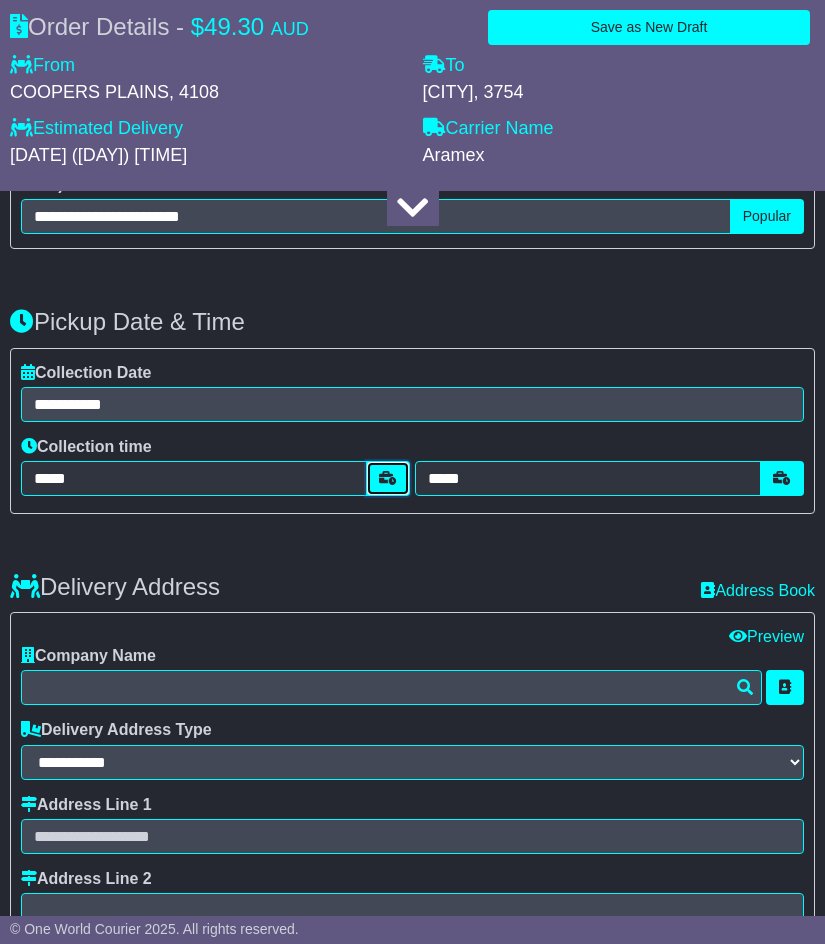 click at bounding box center (388, 478) 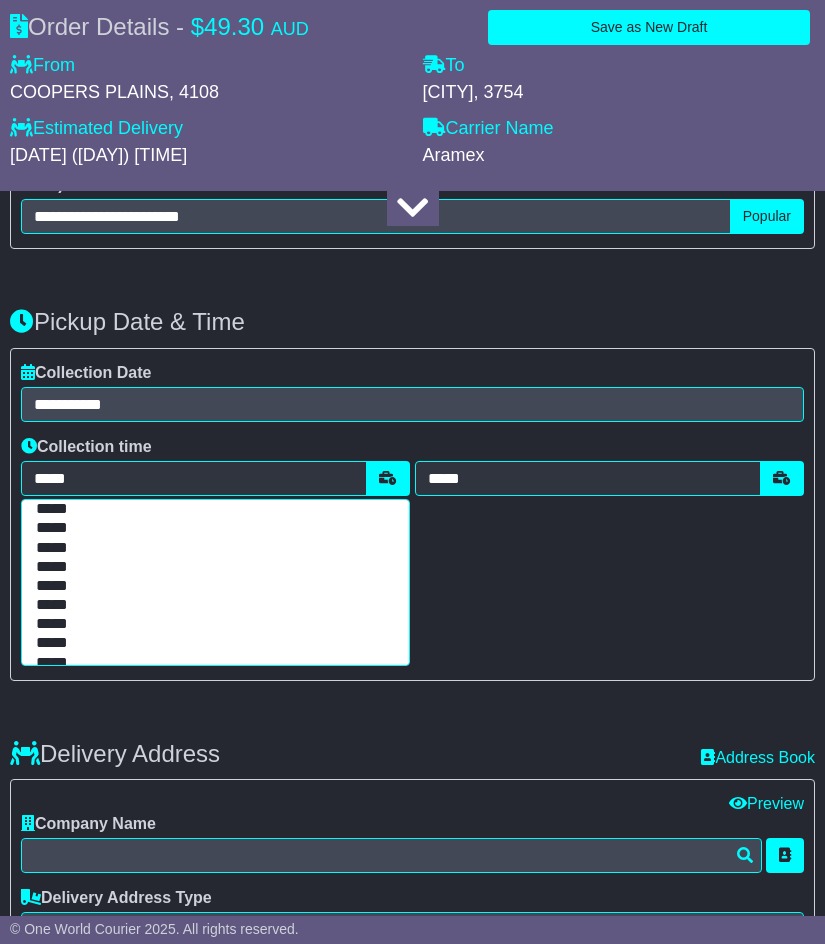 scroll, scrollTop: 300, scrollLeft: 0, axis: vertical 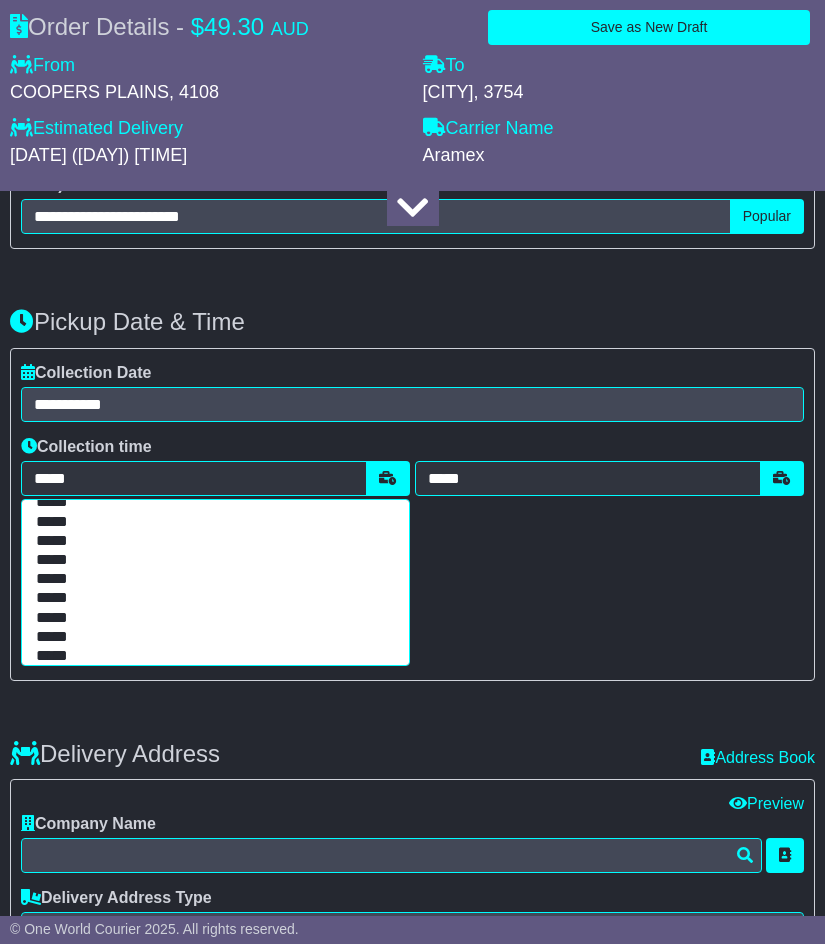 click on "*****" at bounding box center (211, 522) 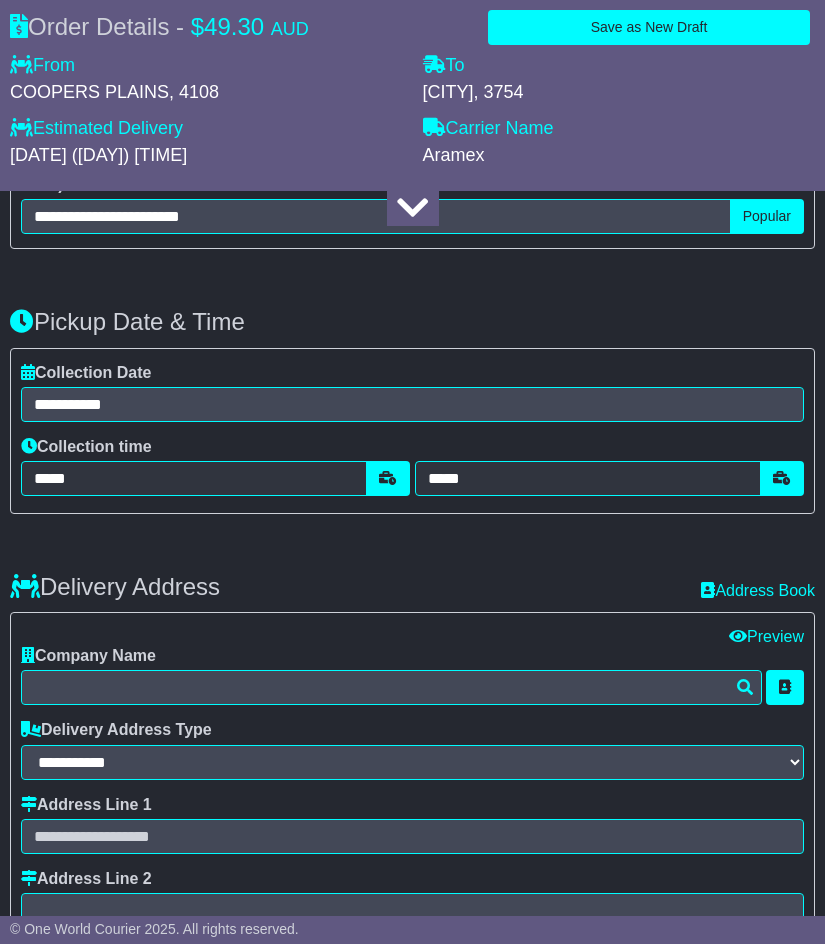 type on "*****" 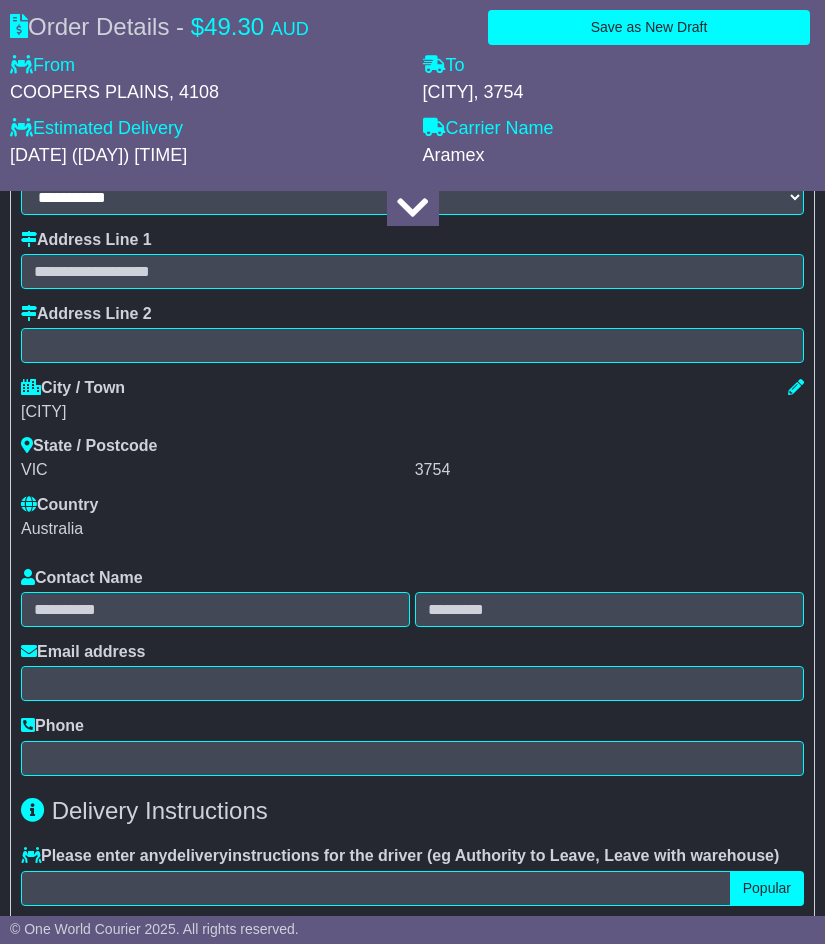 scroll, scrollTop: 1658, scrollLeft: 0, axis: vertical 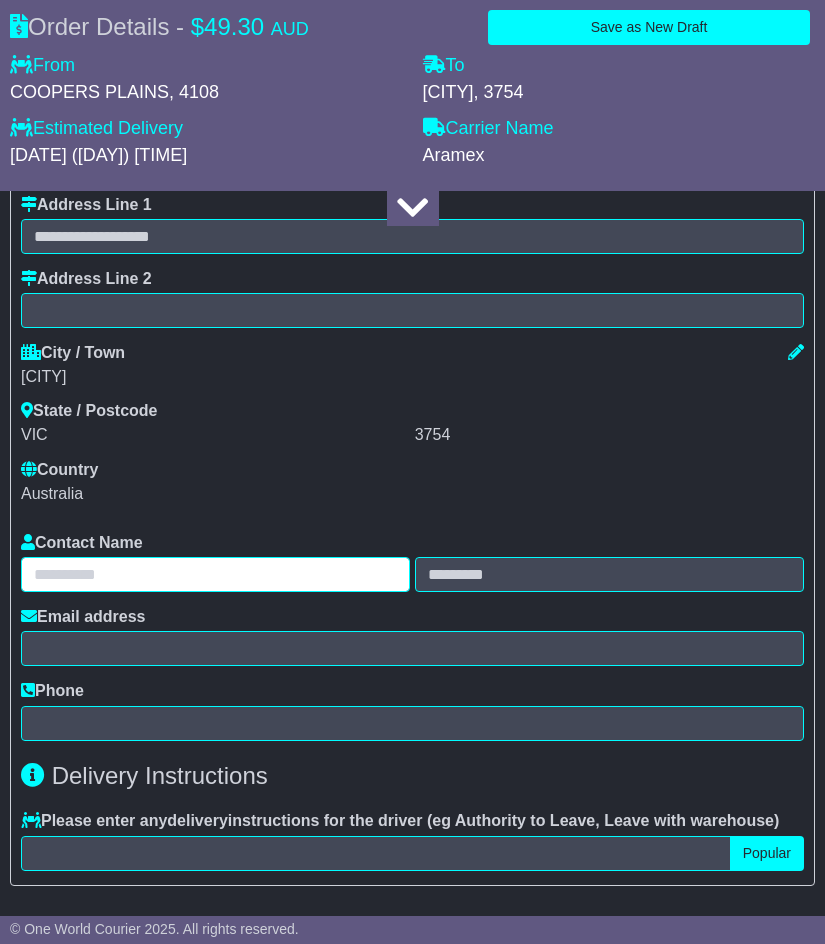 click at bounding box center [215, 574] 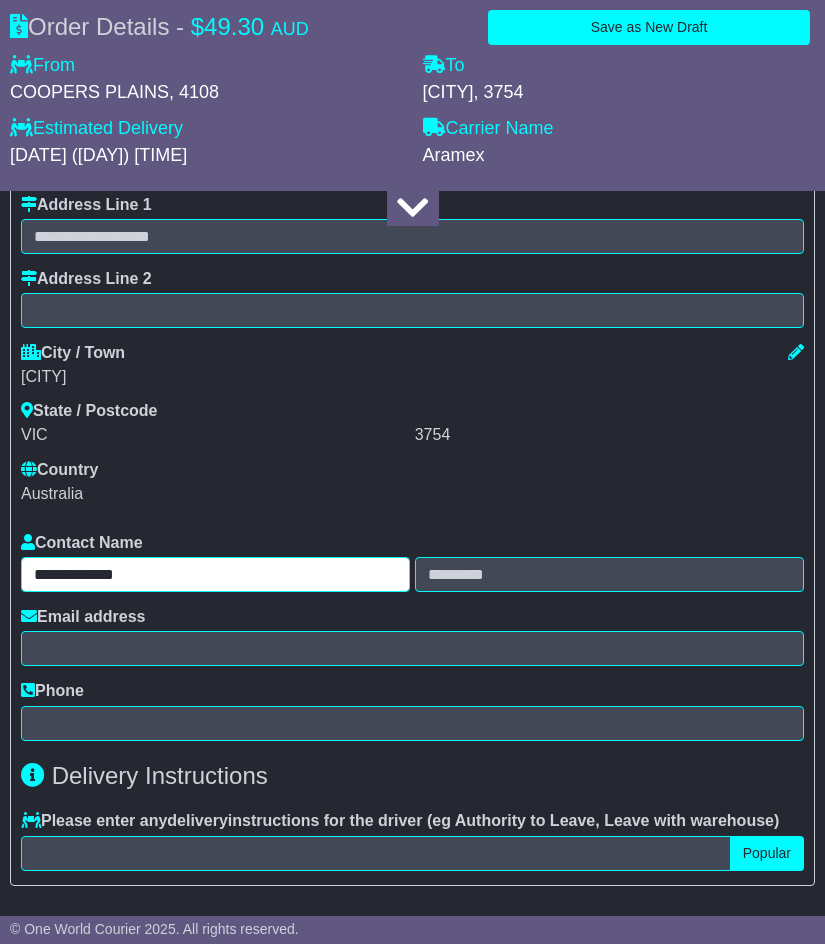 drag, startPoint x: 162, startPoint y: 571, endPoint x: 105, endPoint y: 566, distance: 57.21888 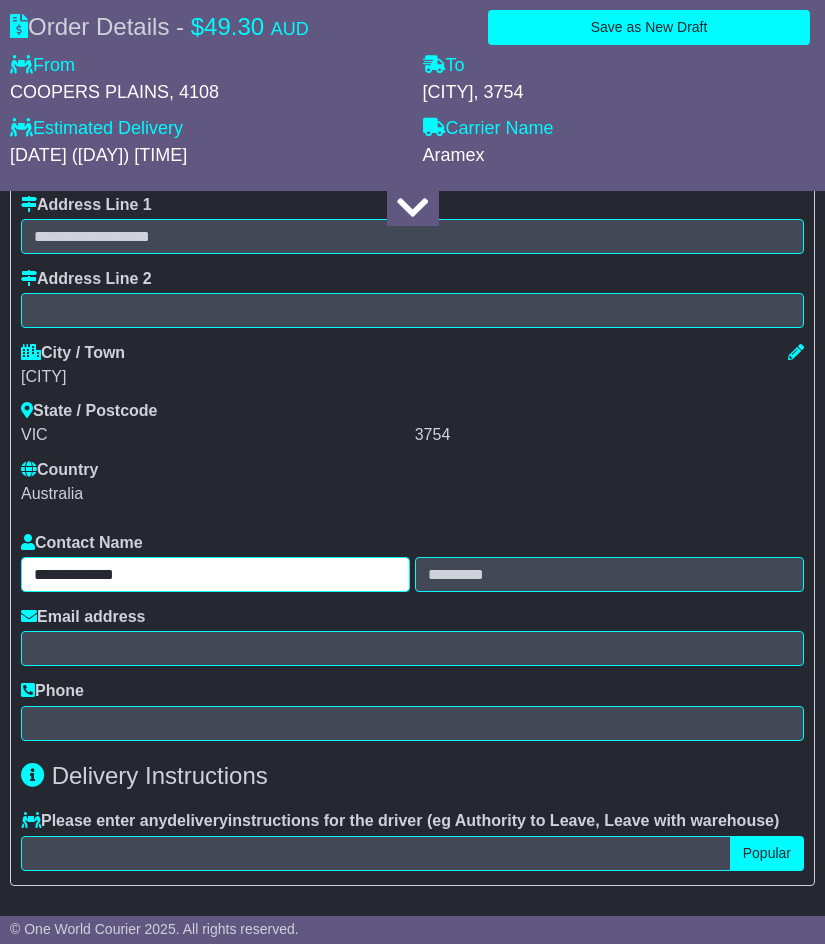 click on "**********" at bounding box center [215, 574] 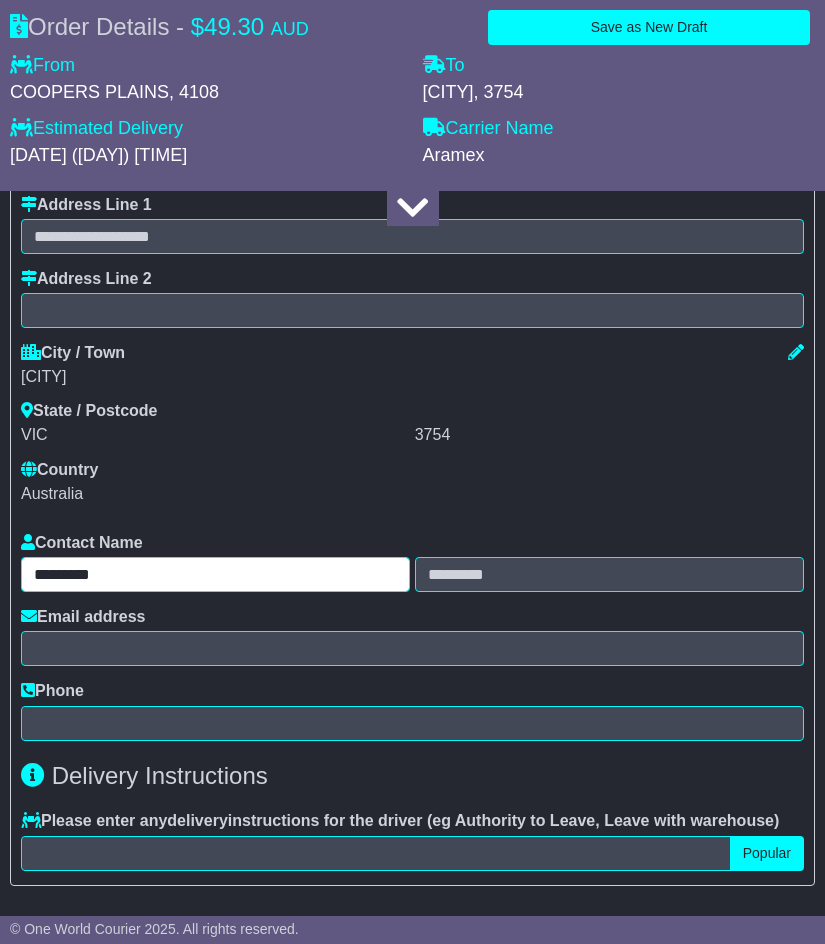 type on "********" 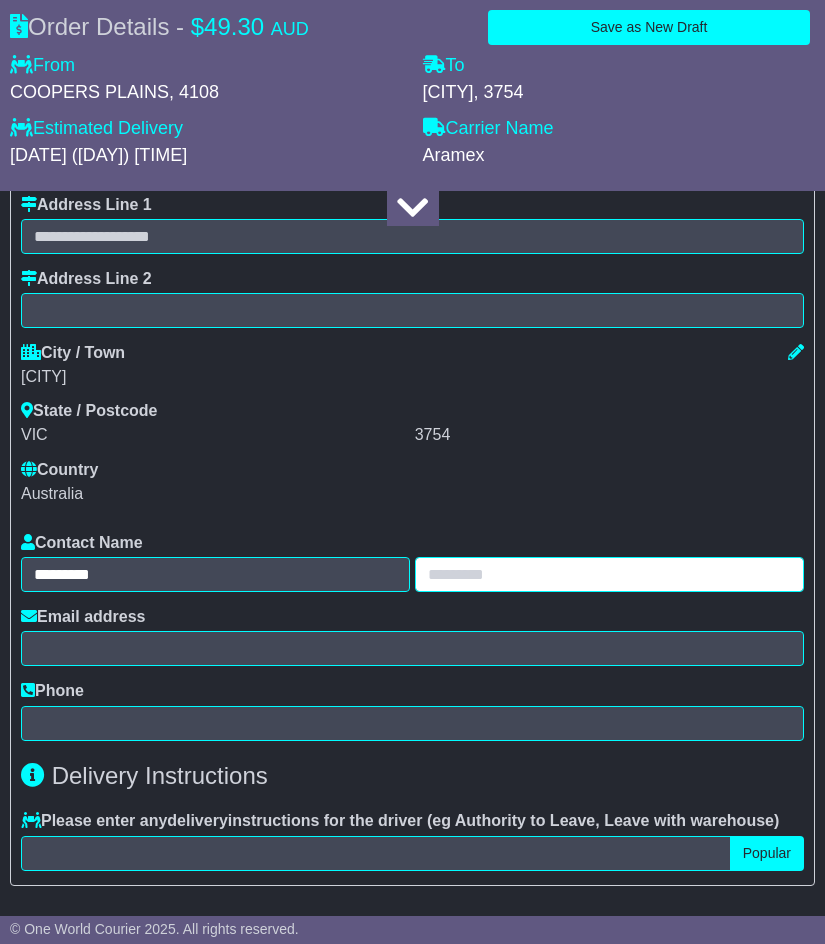 paste on "****" 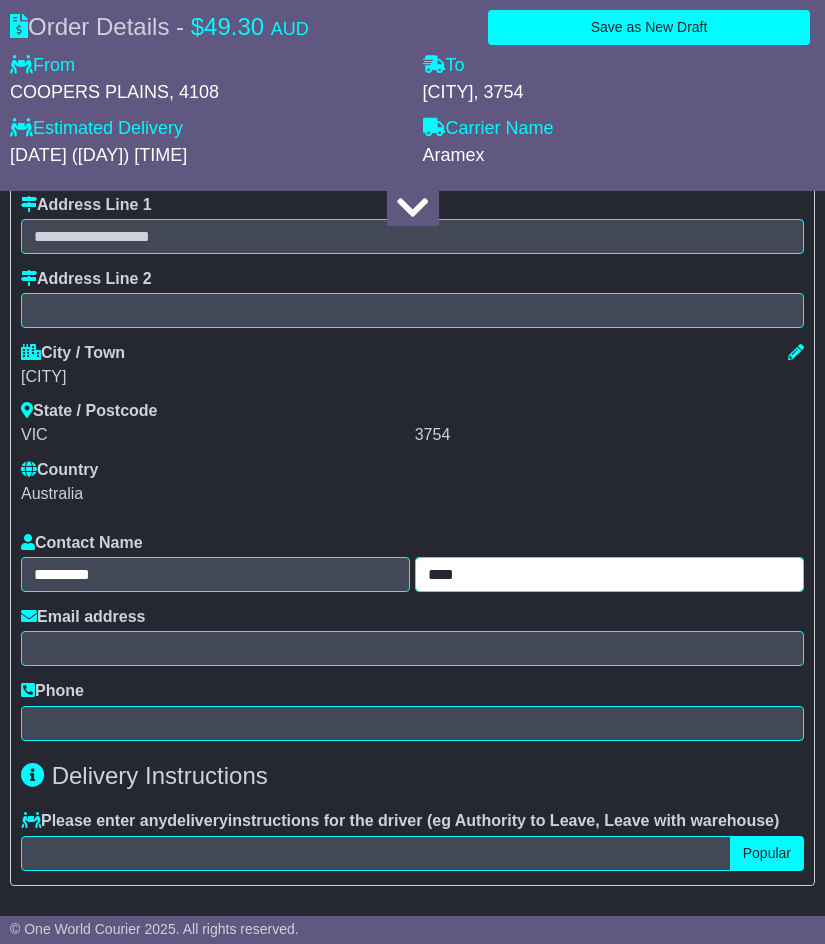 type on "****" 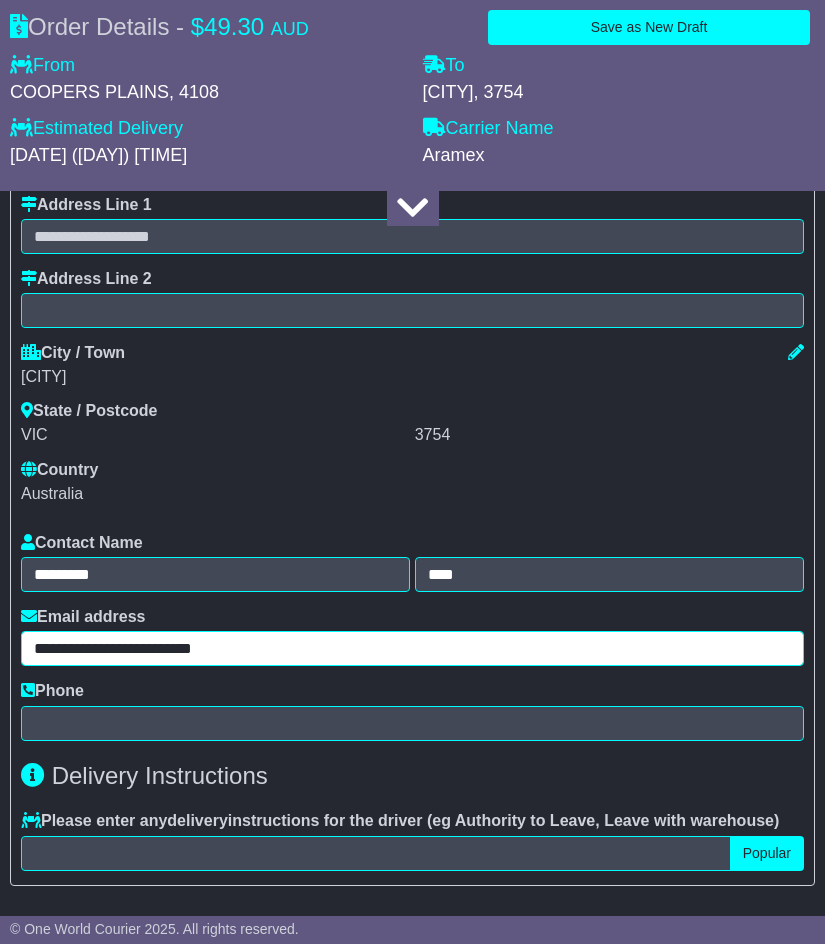 type on "**********" 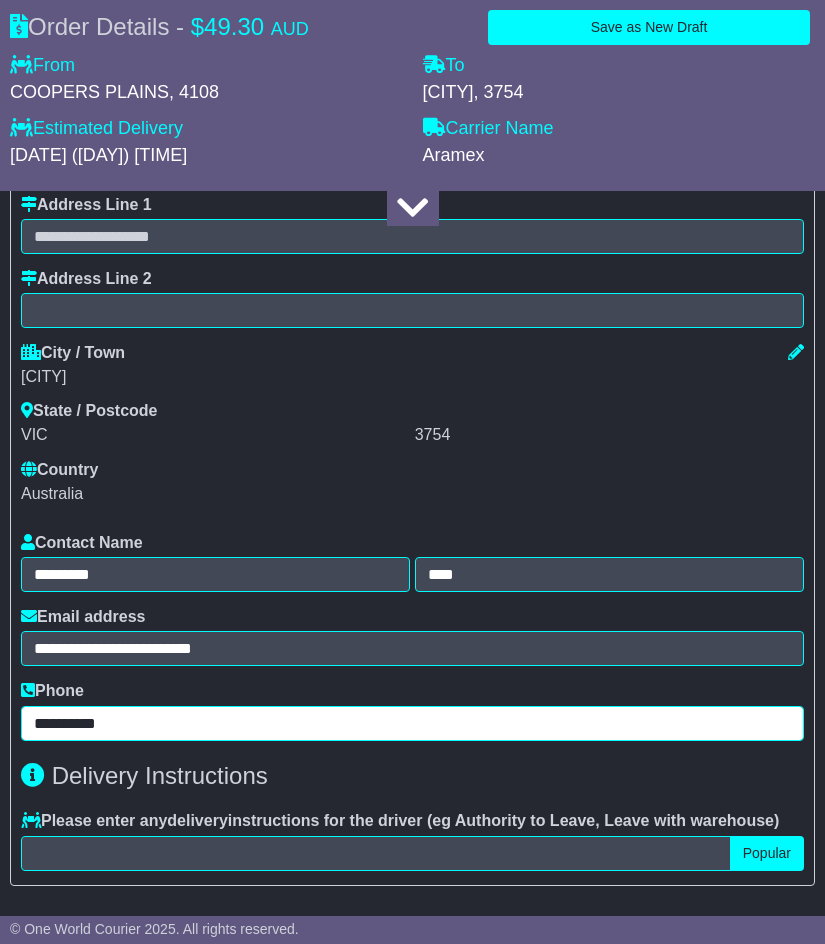 type on "**********" 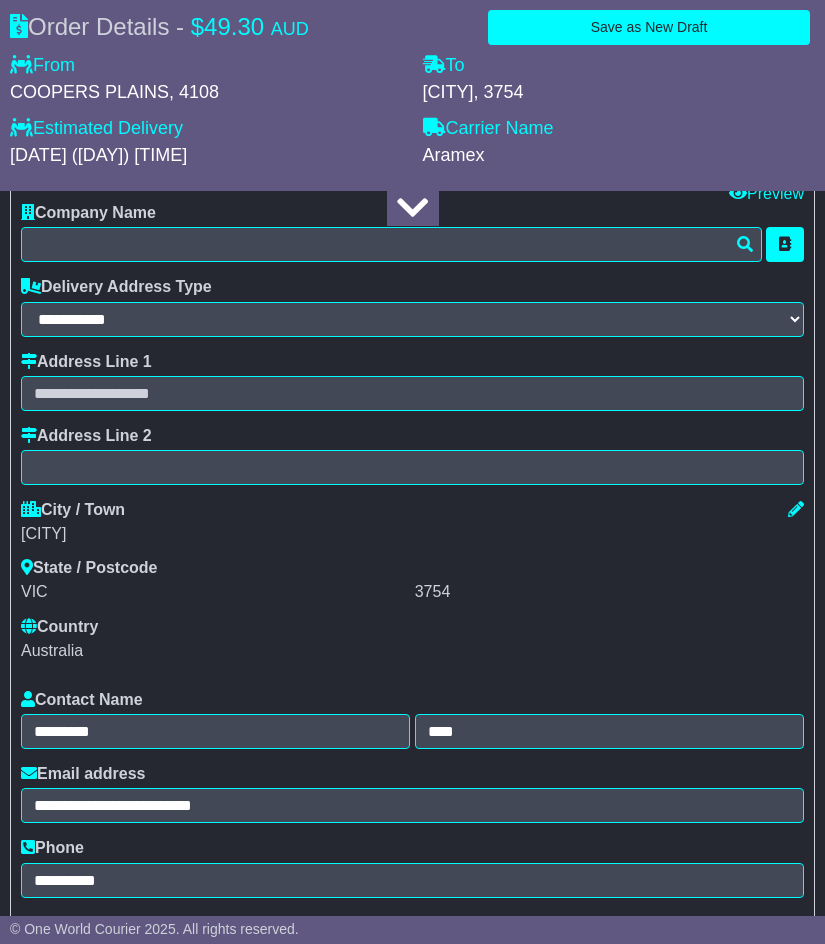 scroll, scrollTop: 1458, scrollLeft: 0, axis: vertical 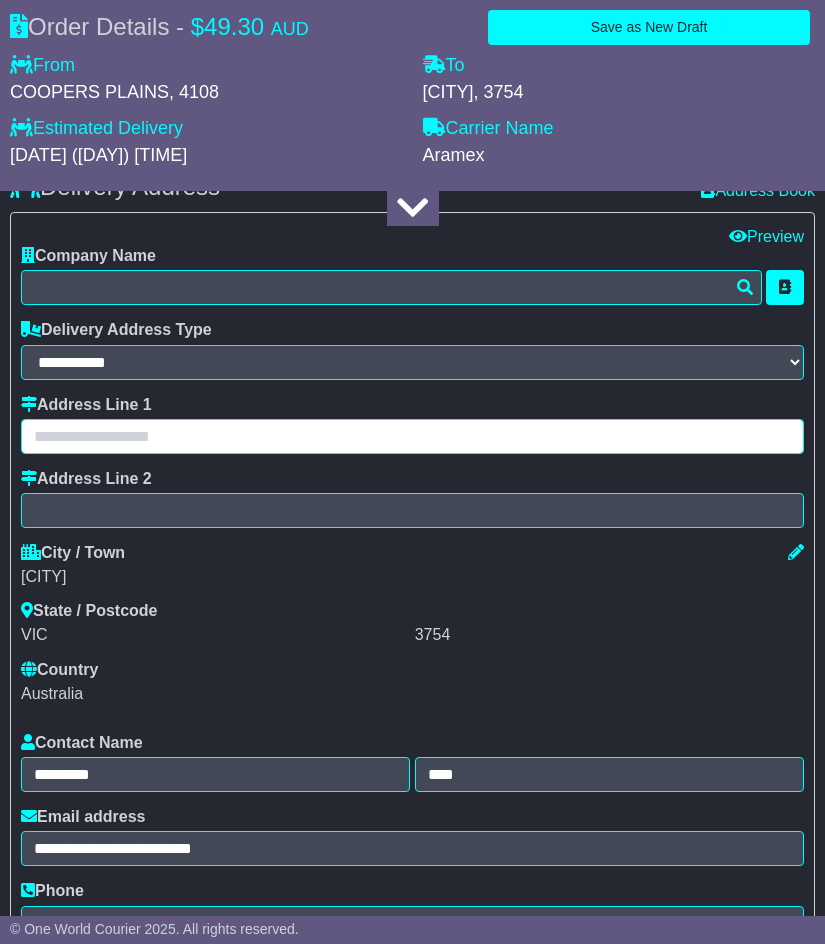 click at bounding box center (412, 436) 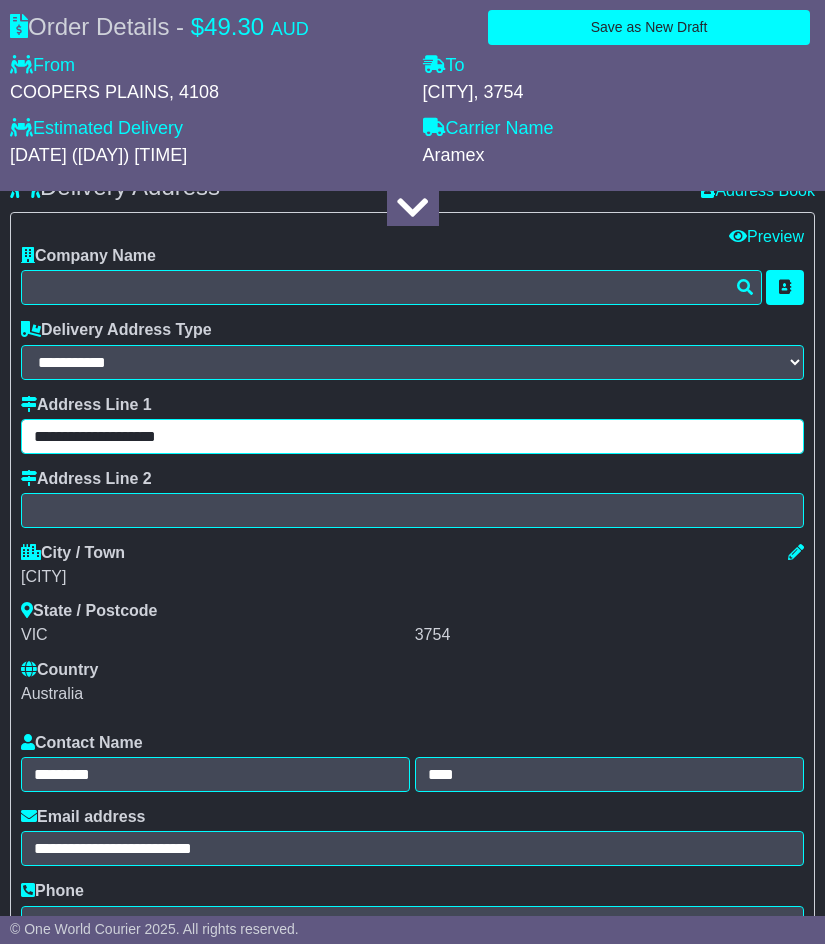 type on "**********" 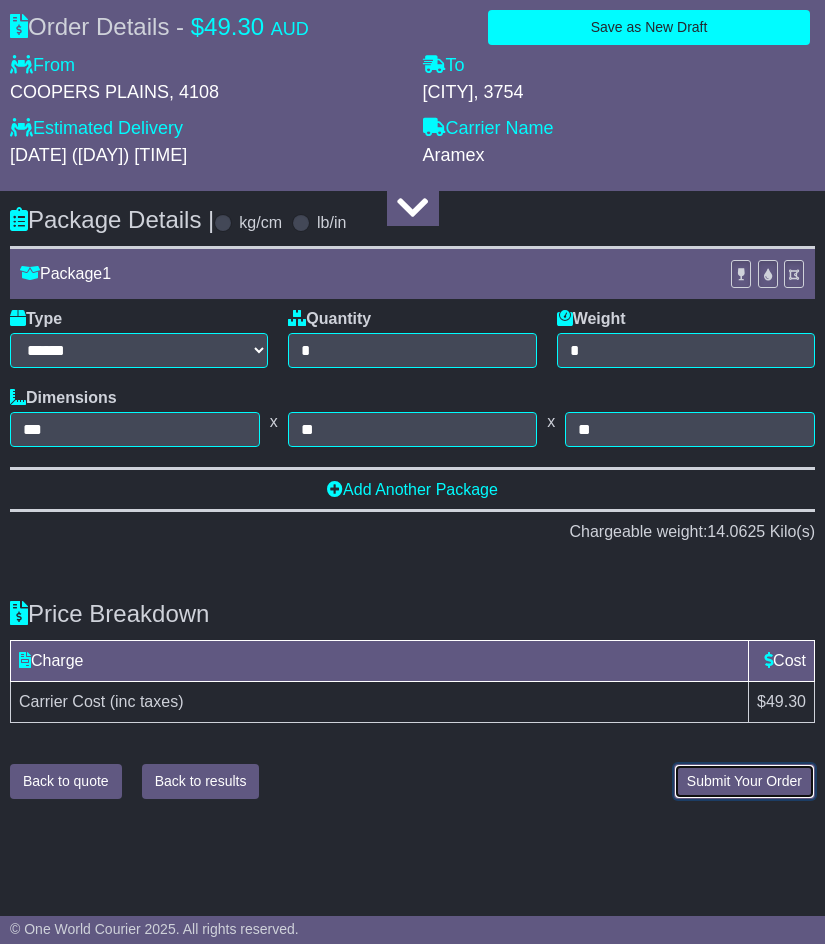 click on "Submit Your Order" at bounding box center [744, 781] 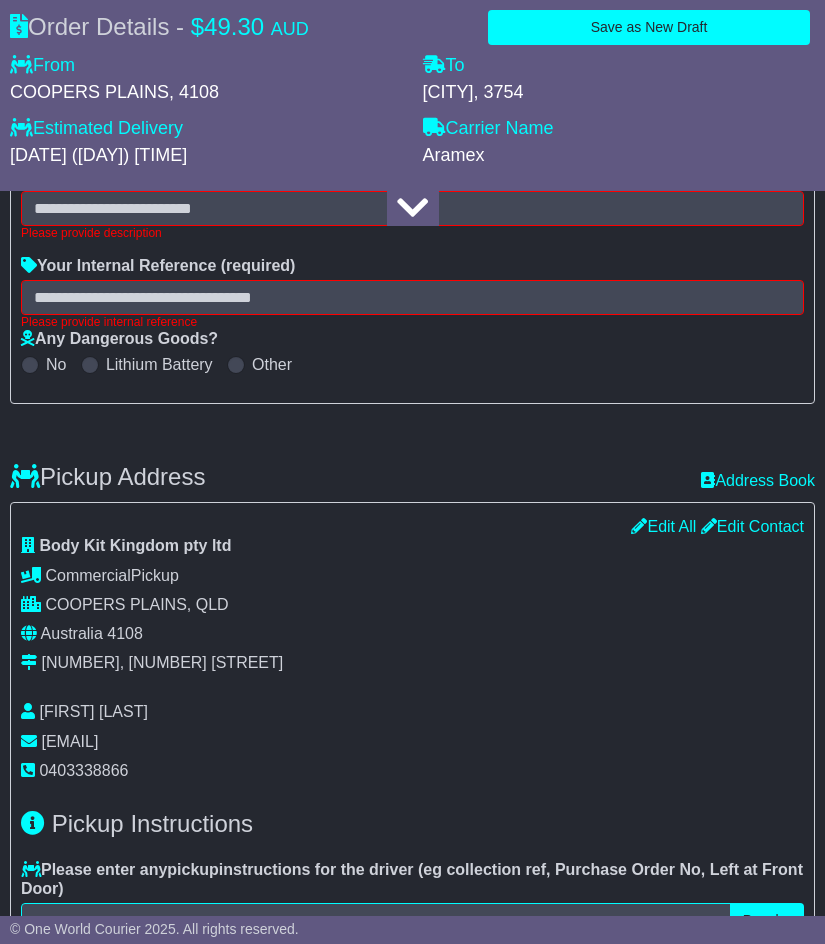 scroll, scrollTop: 333, scrollLeft: 0, axis: vertical 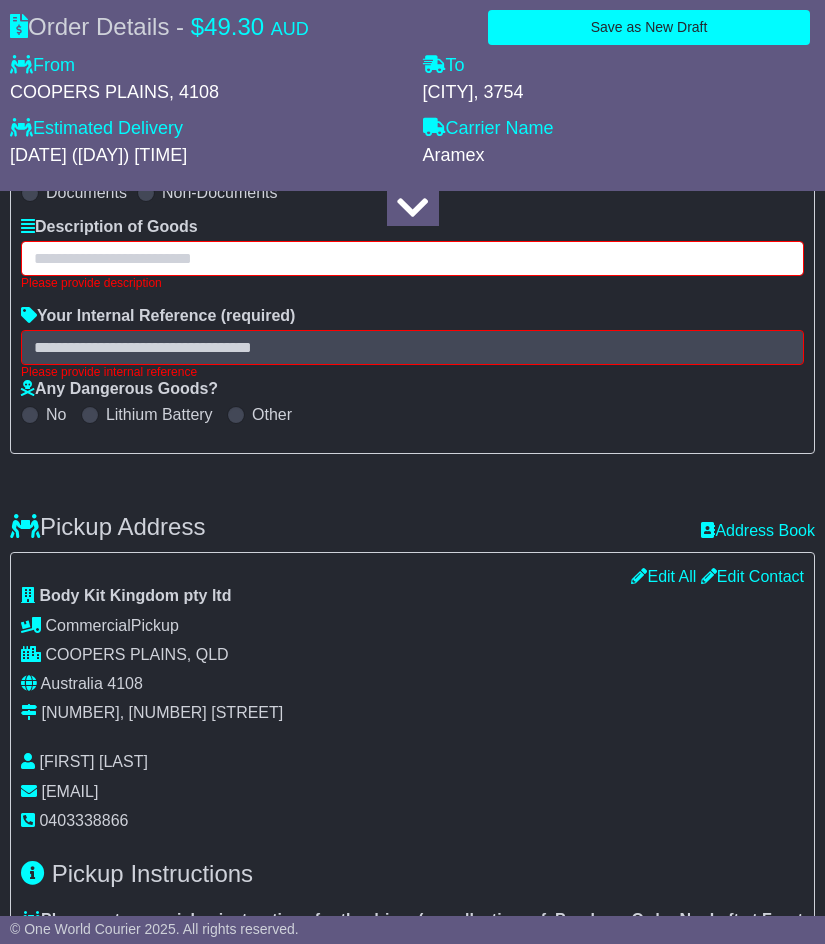 click at bounding box center (412, 258) 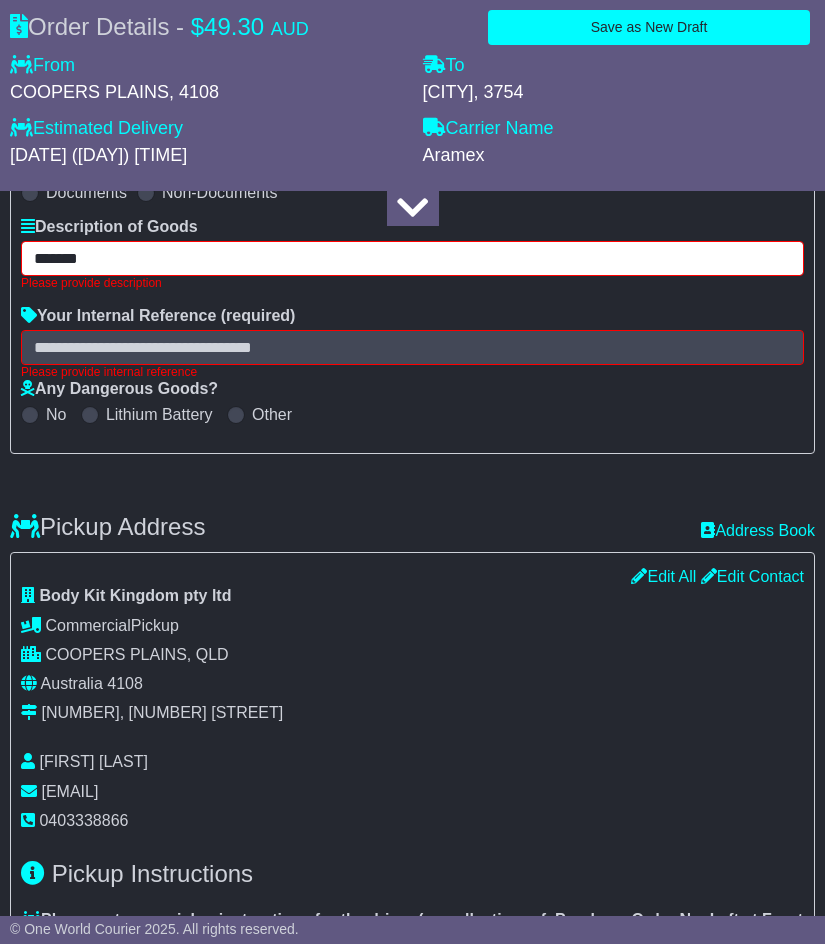 type on "*******" 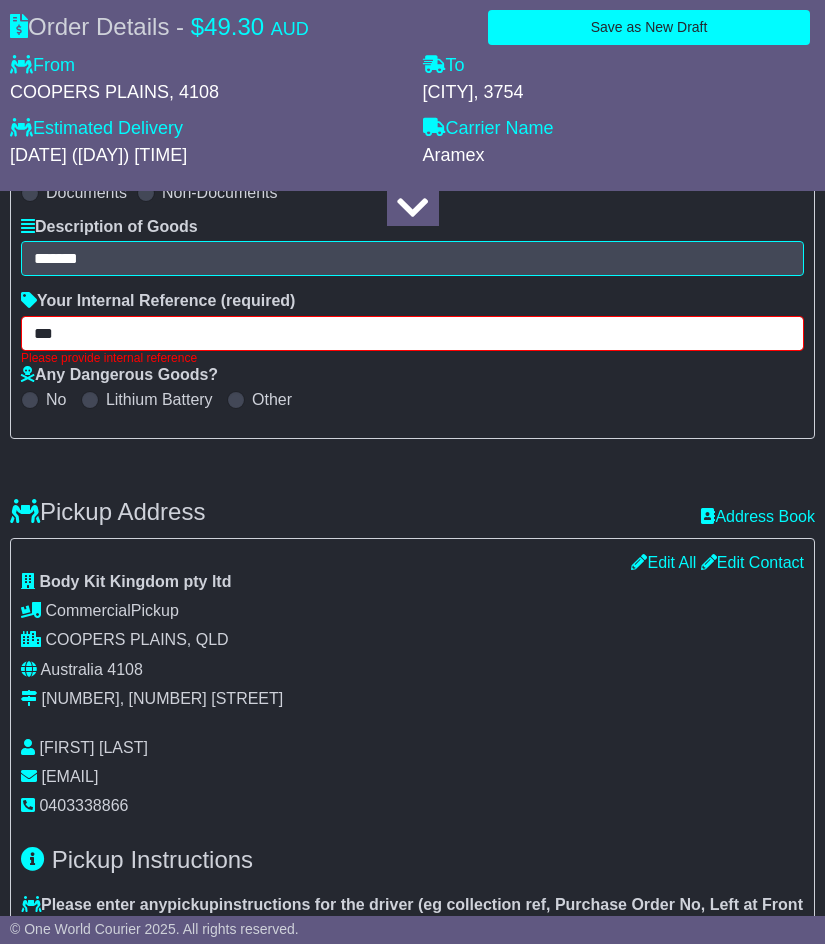 type on "***" 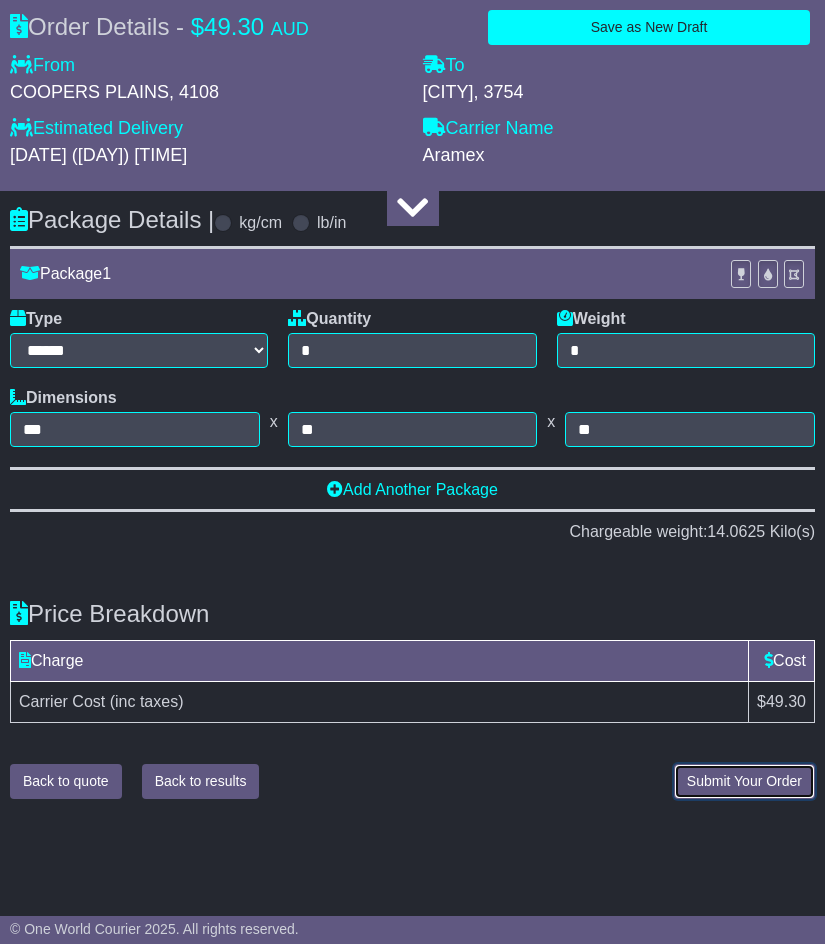 click on "Submit Your Order" at bounding box center (744, 781) 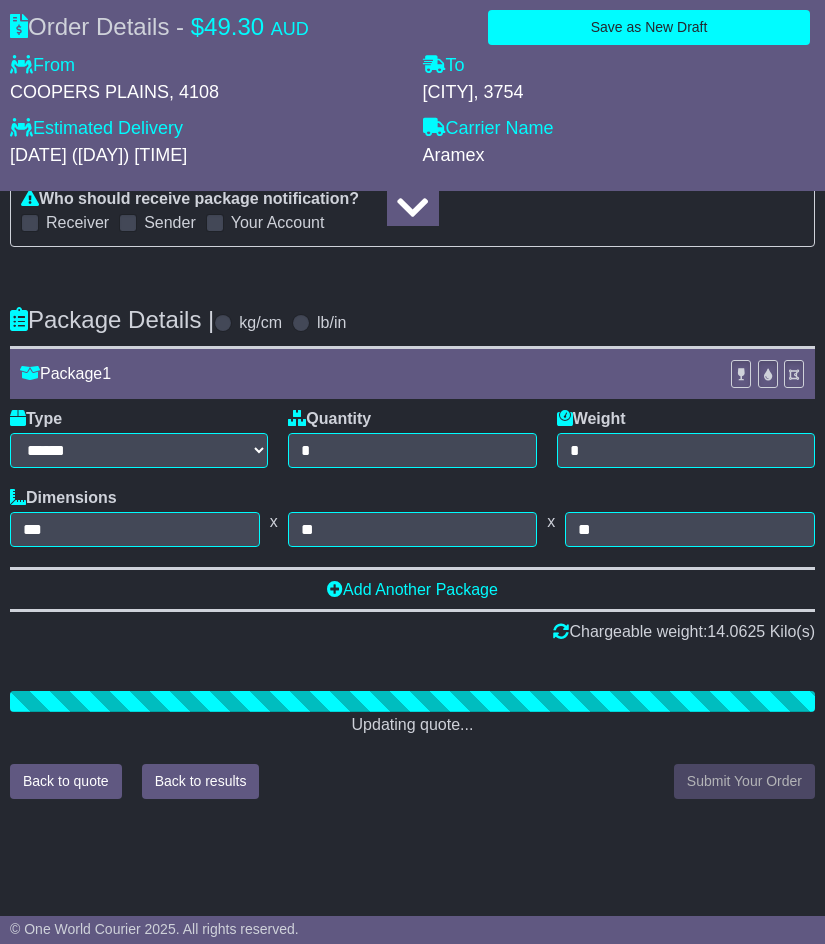 scroll, scrollTop: 2830, scrollLeft: 0, axis: vertical 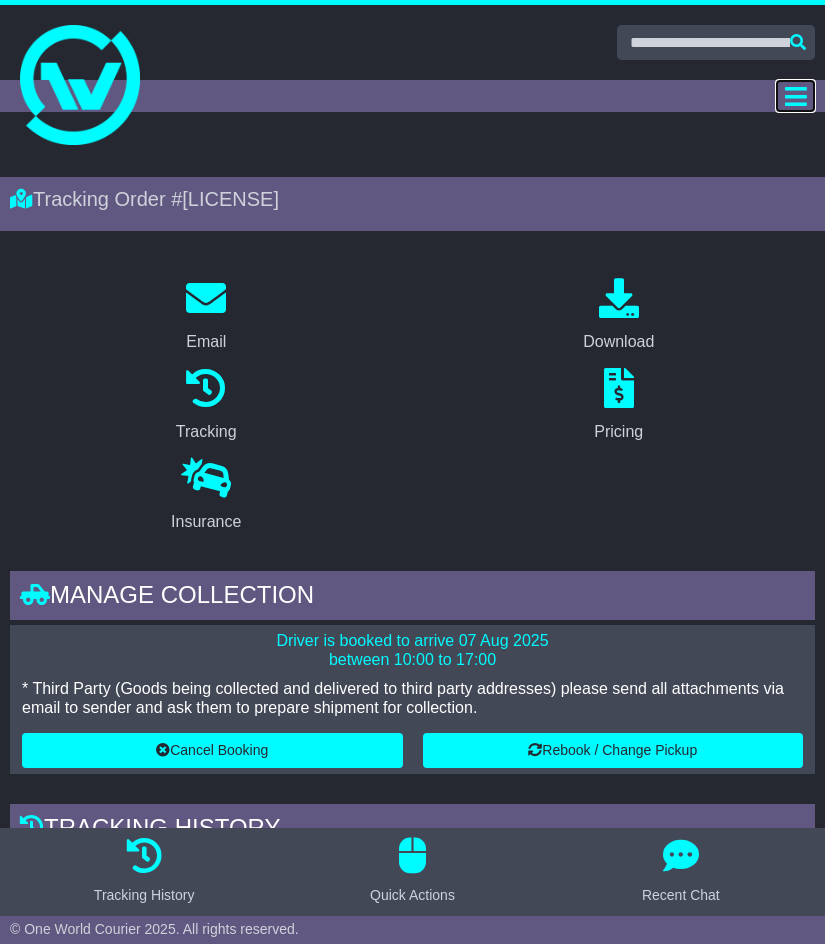 click at bounding box center (796, 96) 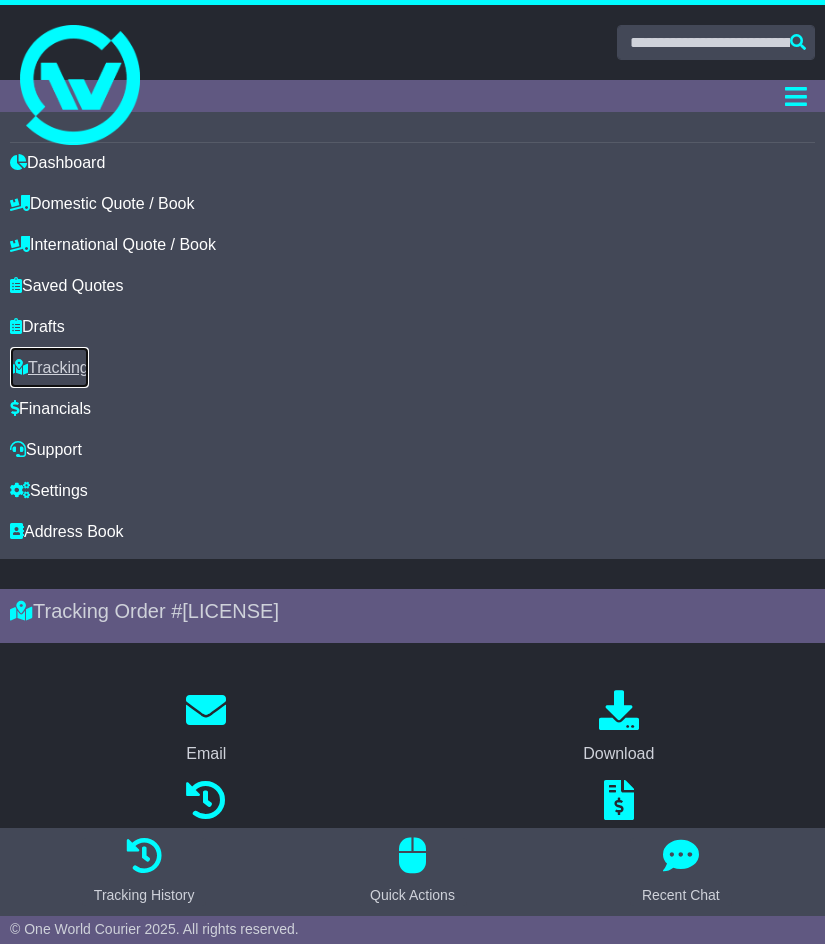 click on "Tracking" at bounding box center (49, 367) 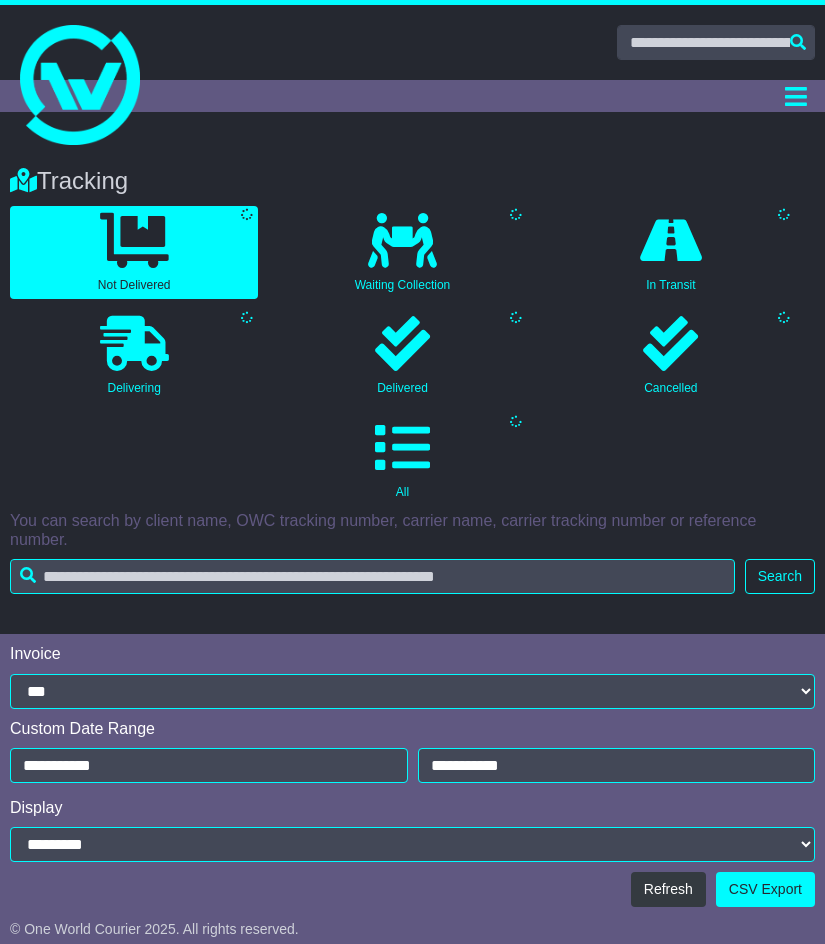 scroll, scrollTop: 234, scrollLeft: 0, axis: vertical 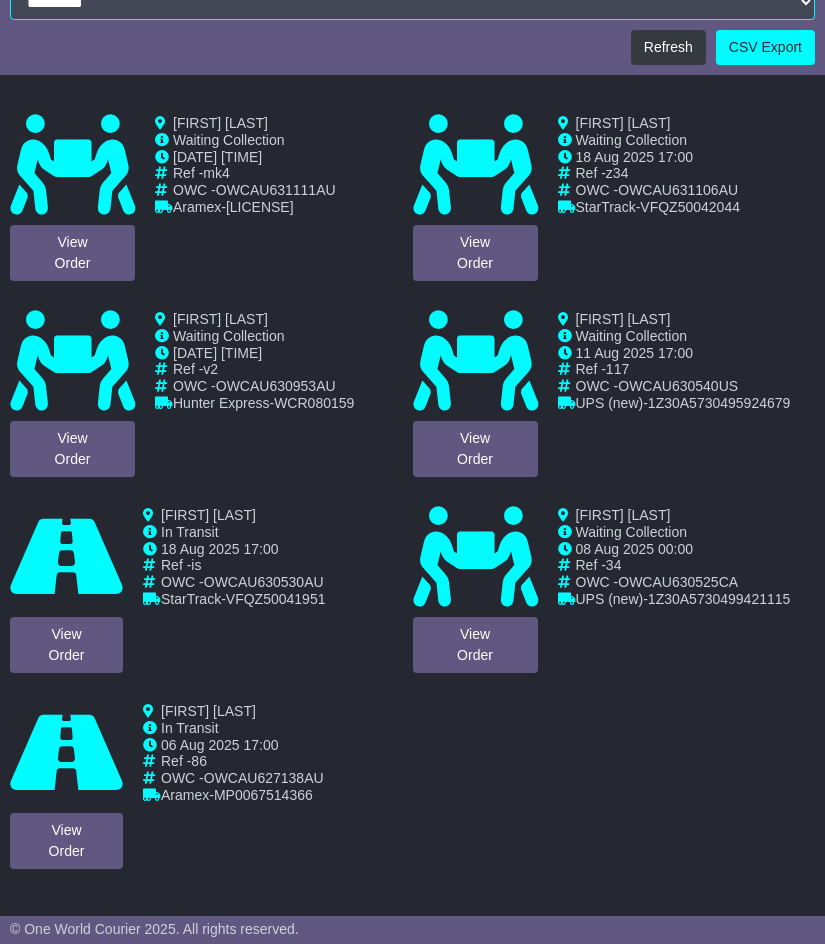 click at bounding box center (475, 557) 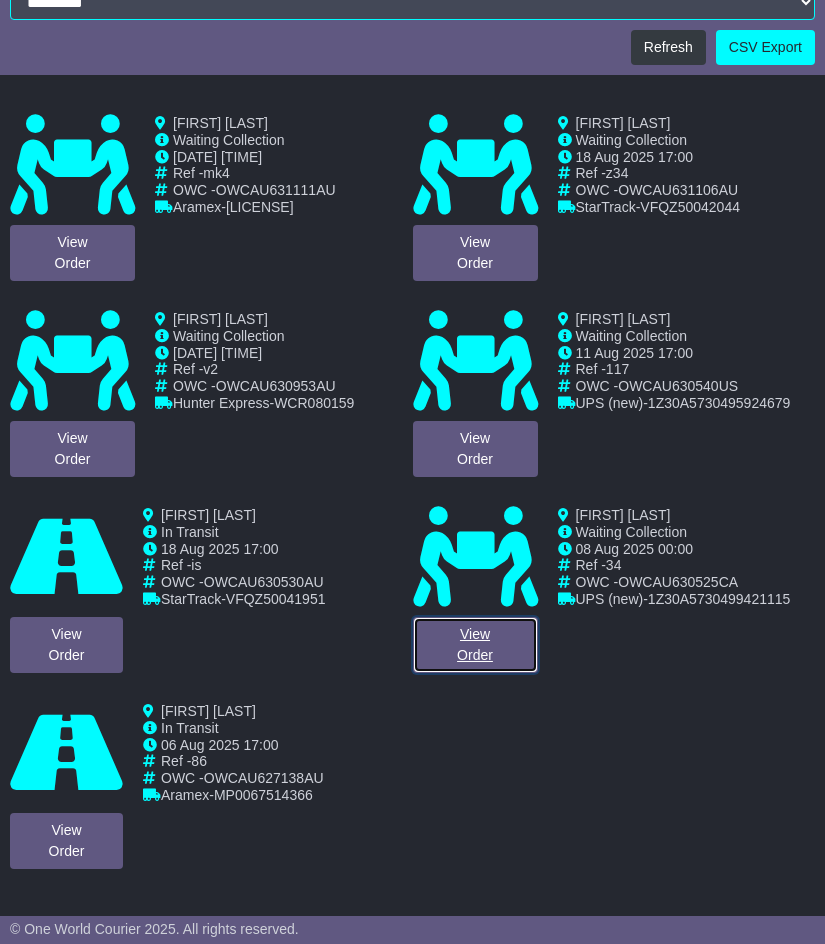 click on "View Order" at bounding box center (475, 645) 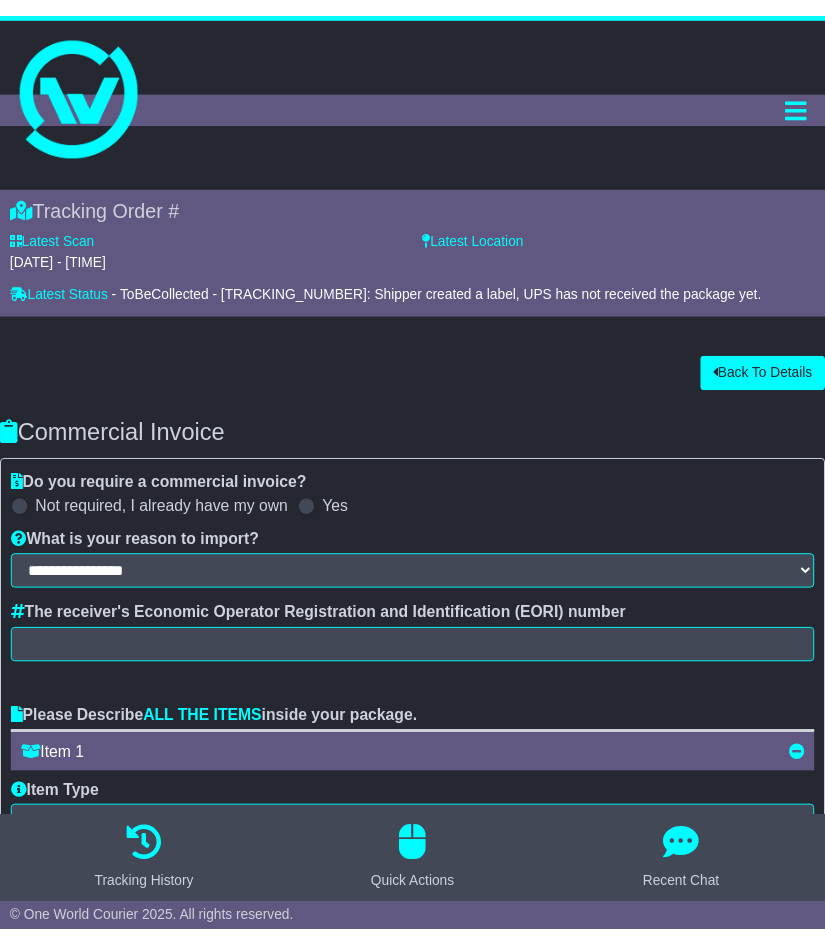 scroll, scrollTop: 0, scrollLeft: 0, axis: both 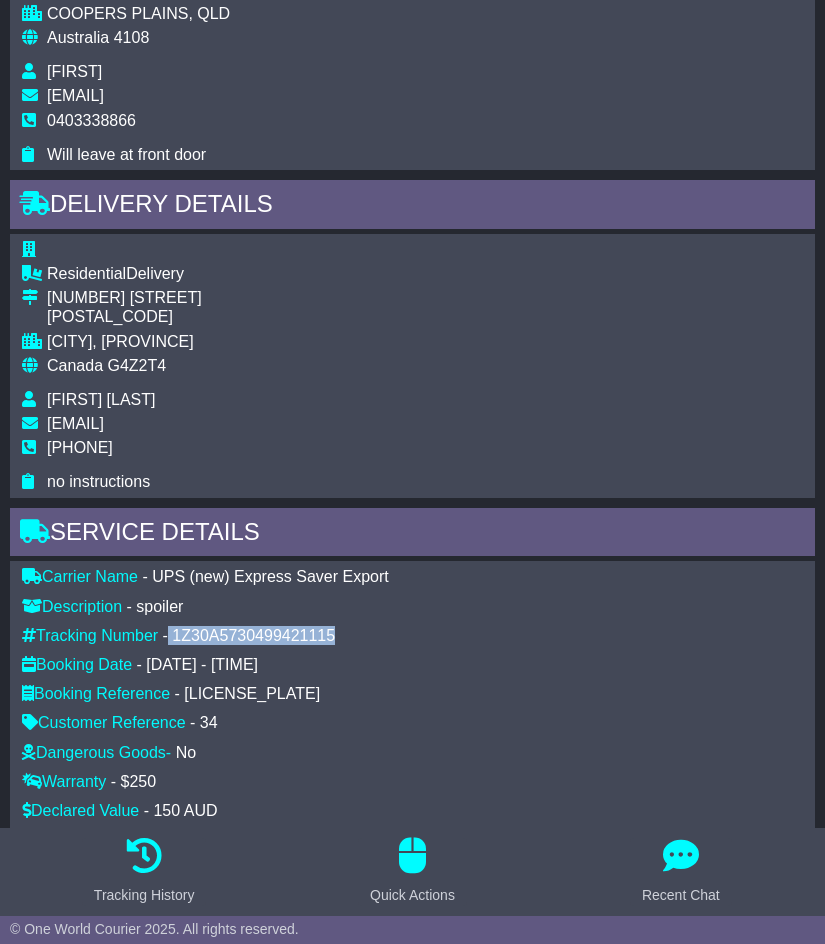 drag, startPoint x: 337, startPoint y: 633, endPoint x: 173, endPoint y: 629, distance: 164.04877 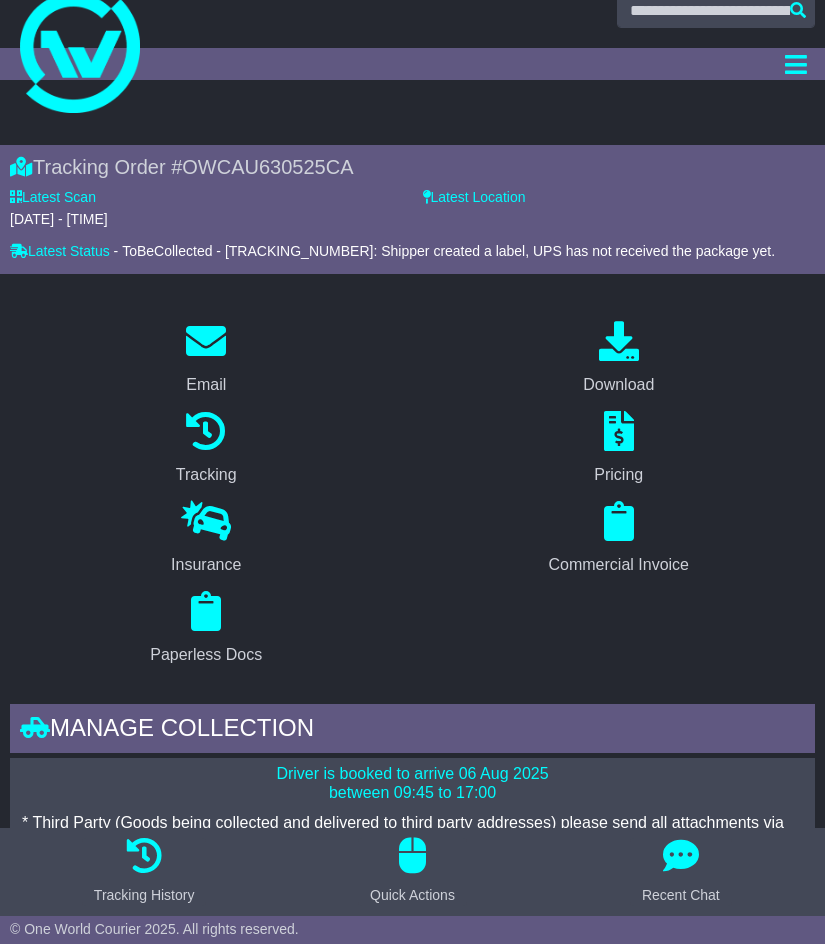 scroll, scrollTop: 0, scrollLeft: 0, axis: both 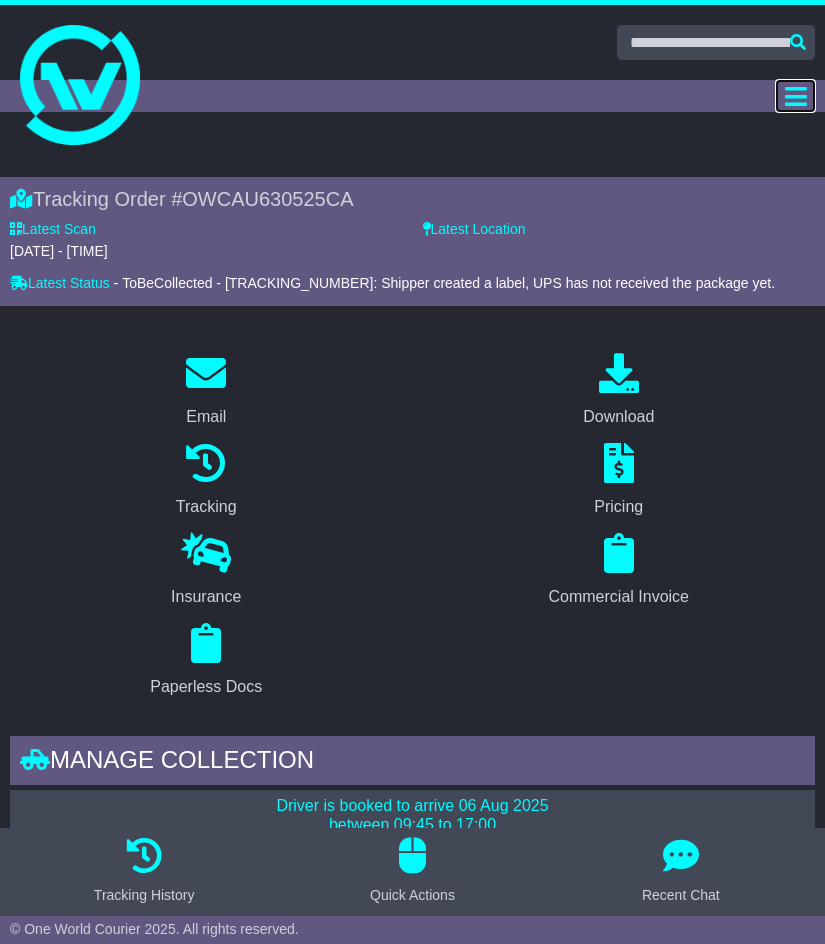 click at bounding box center (796, 96) 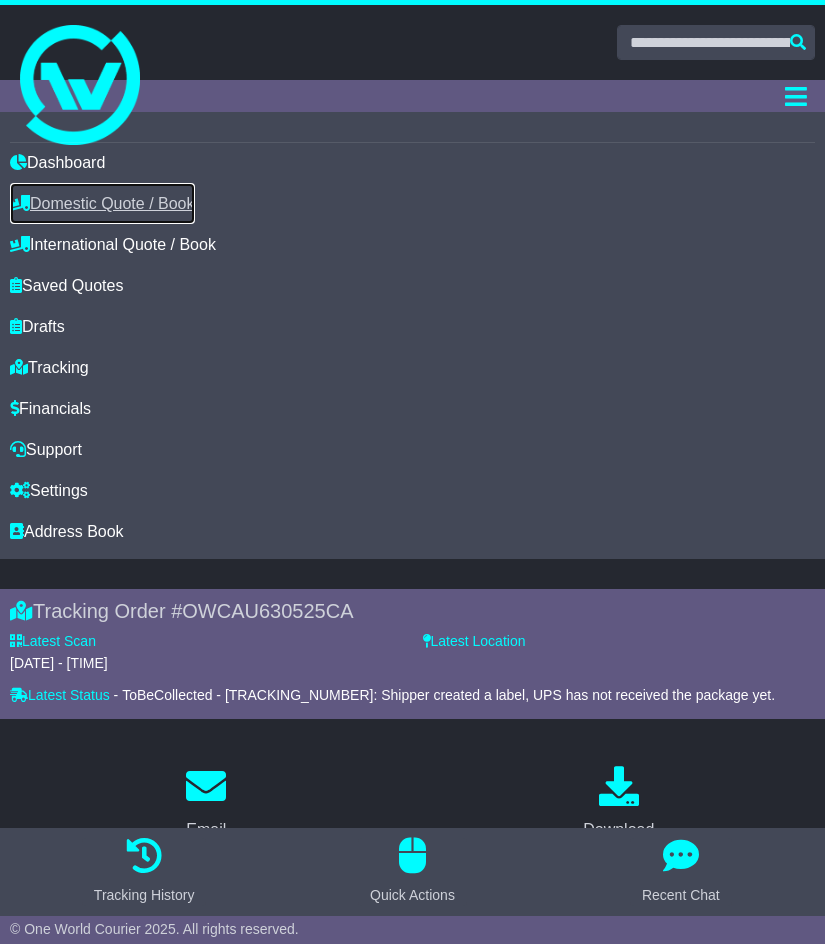 click on "Domestic Quote / Book" at bounding box center [102, 203] 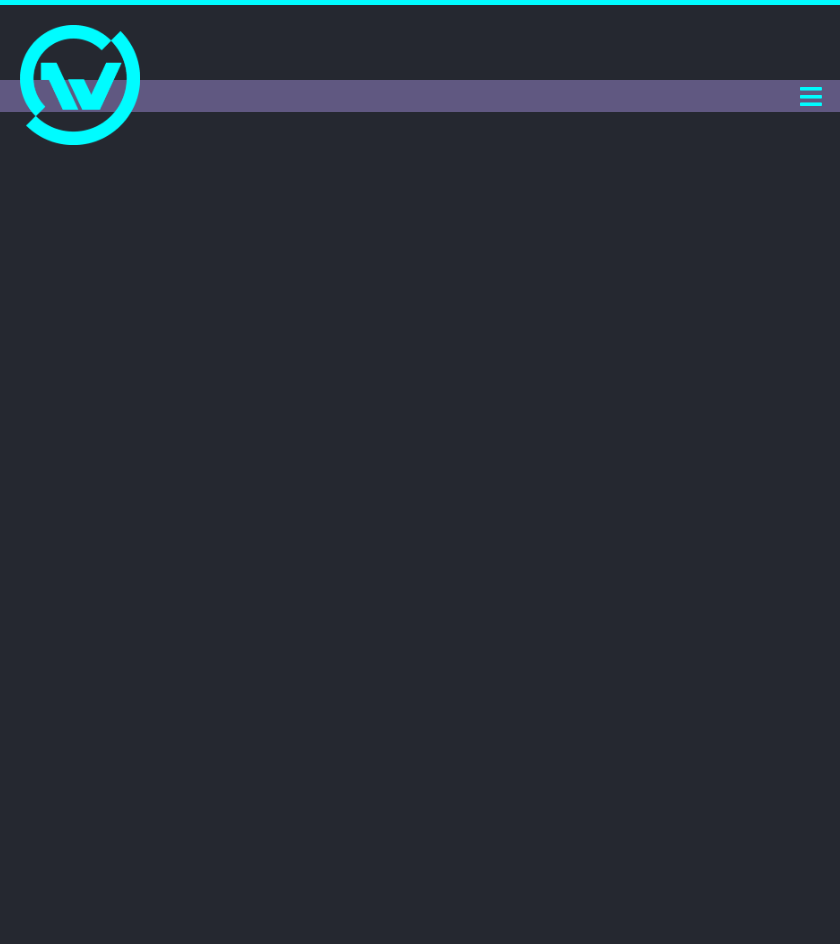 scroll, scrollTop: 0, scrollLeft: 0, axis: both 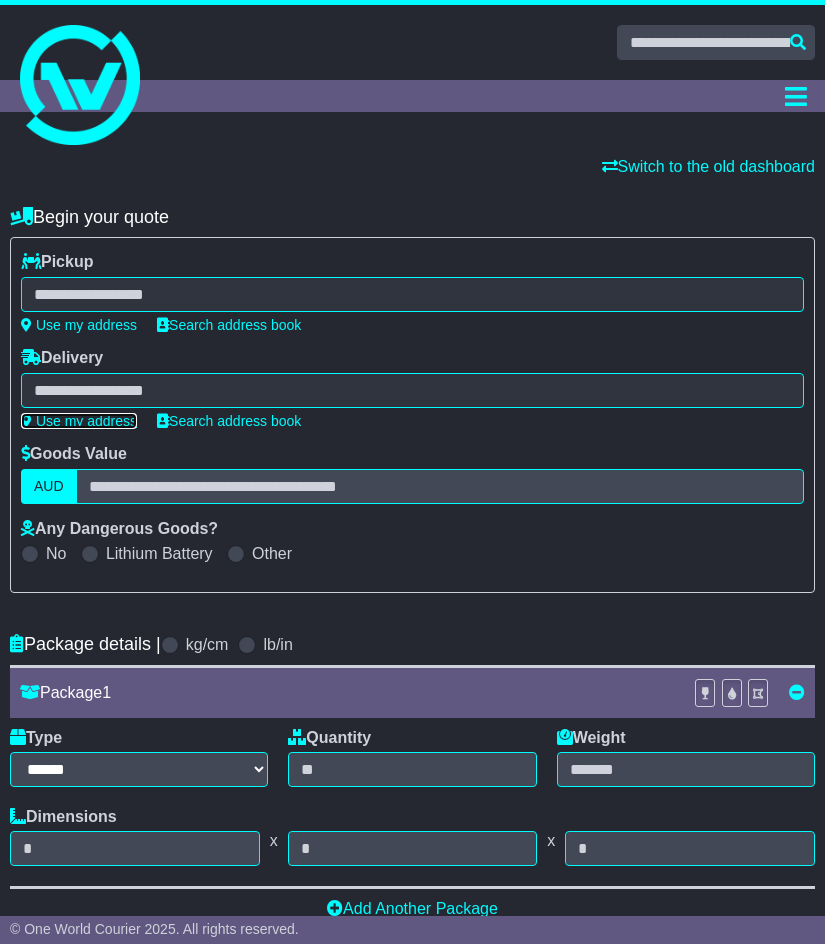 click on "Use my address" at bounding box center (79, 421) 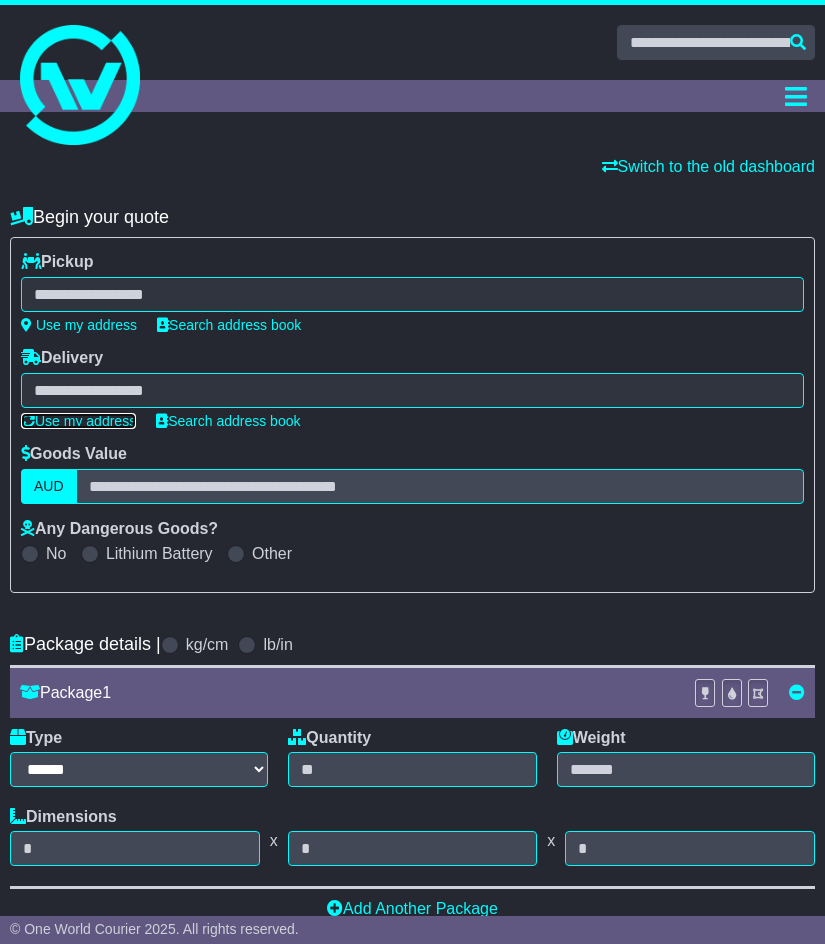 type on "**********" 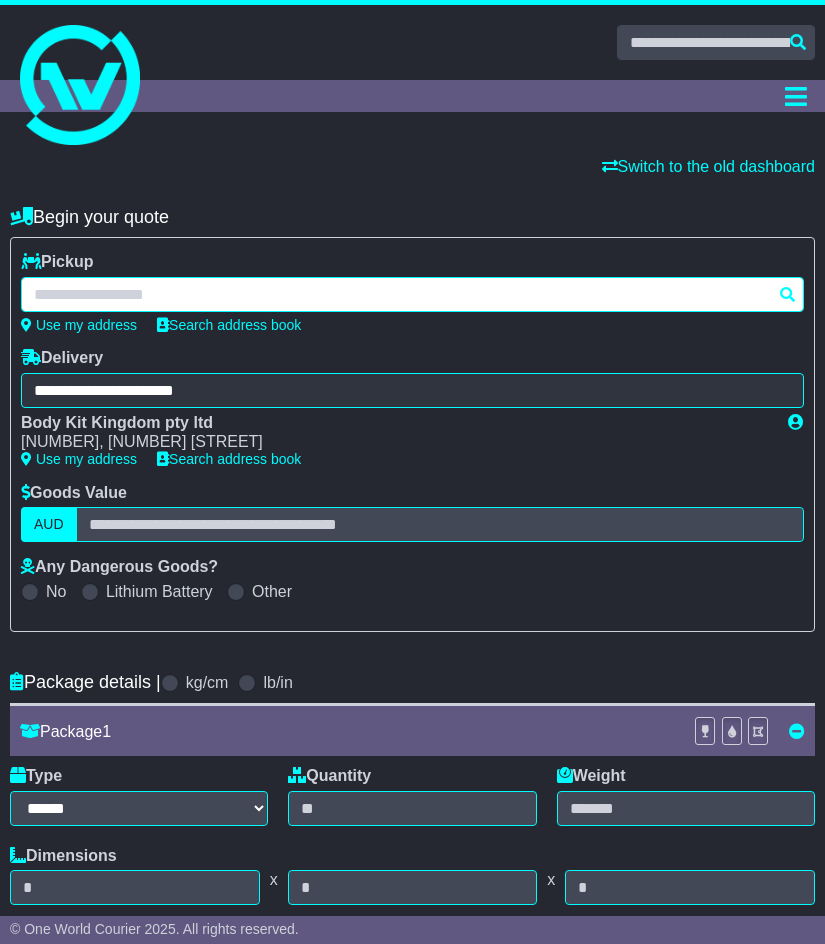 click at bounding box center (412, 294) 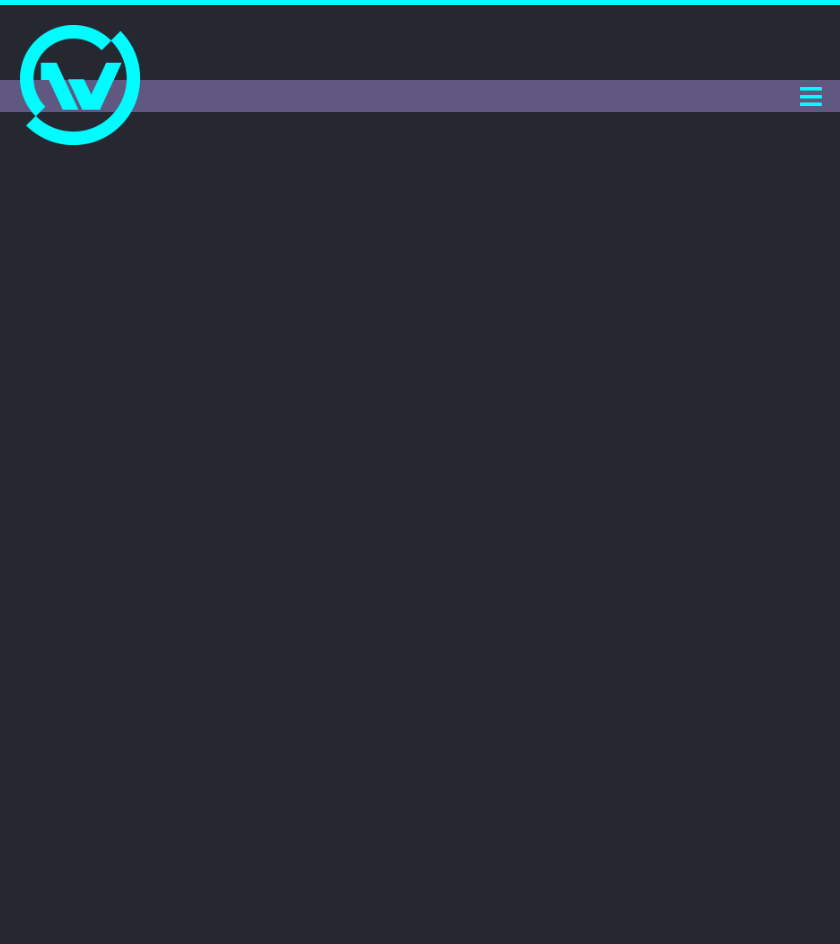 scroll, scrollTop: 0, scrollLeft: 0, axis: both 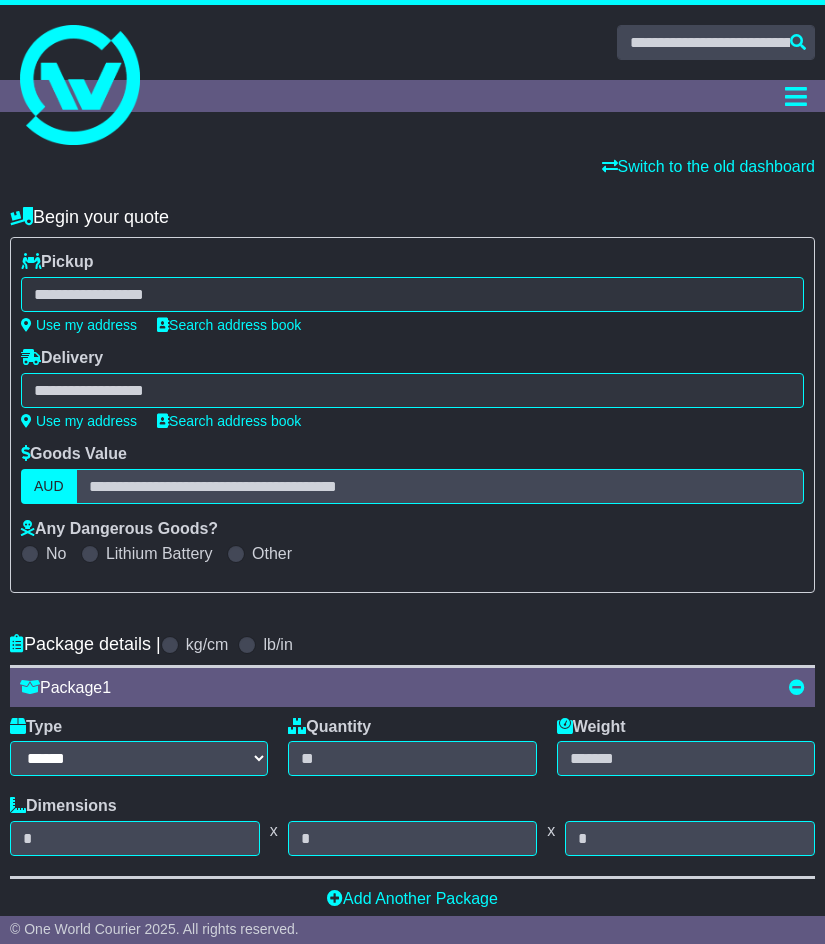 select 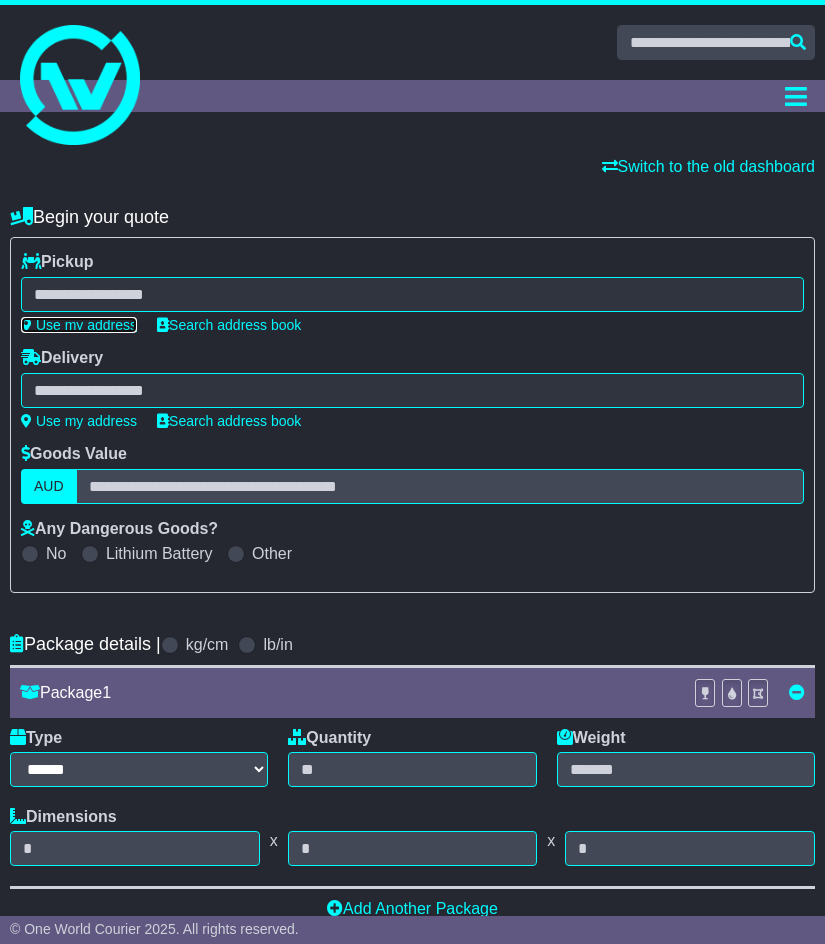 click on "Use my address" at bounding box center (79, 325) 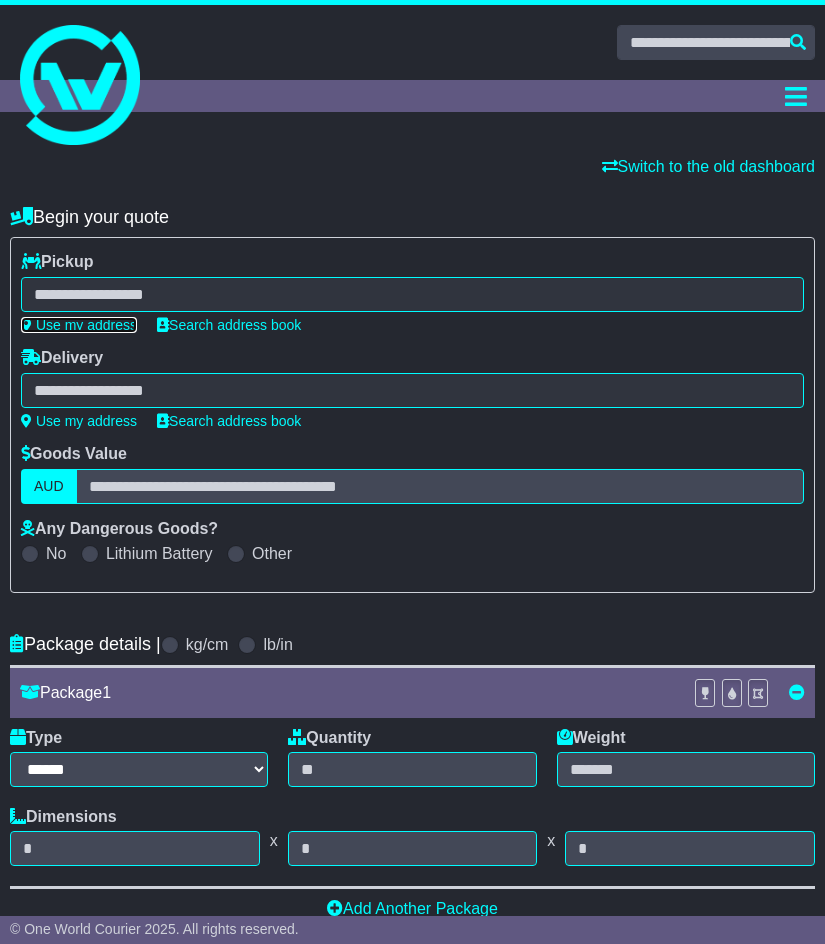 type on "**********" 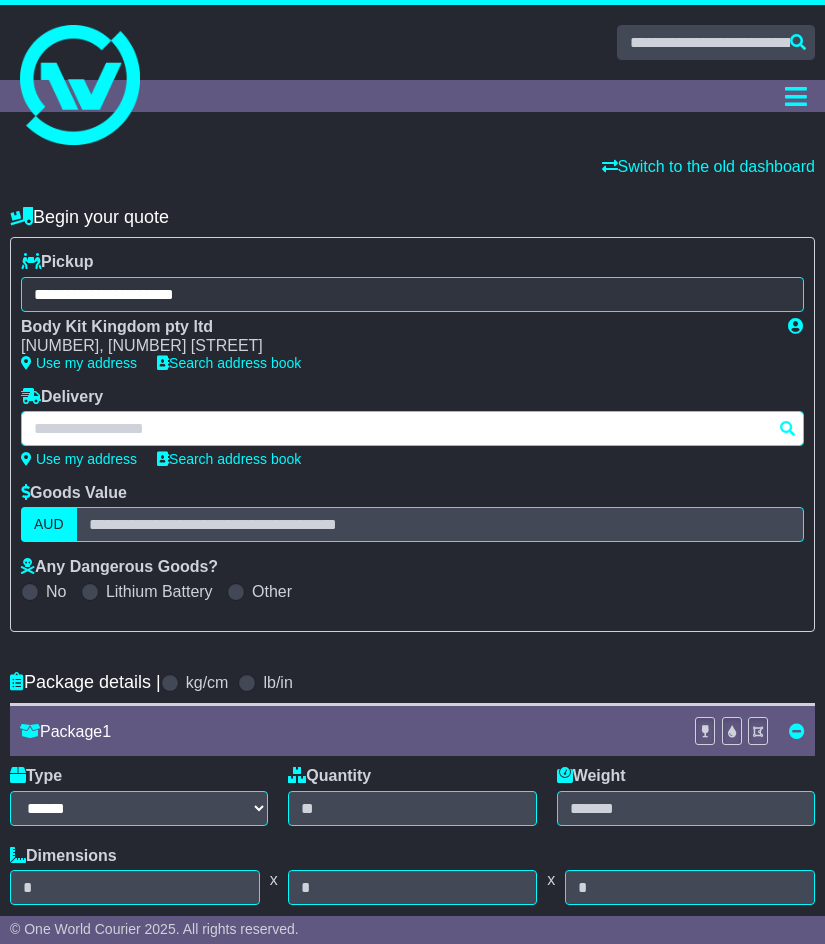 click at bounding box center [412, 428] 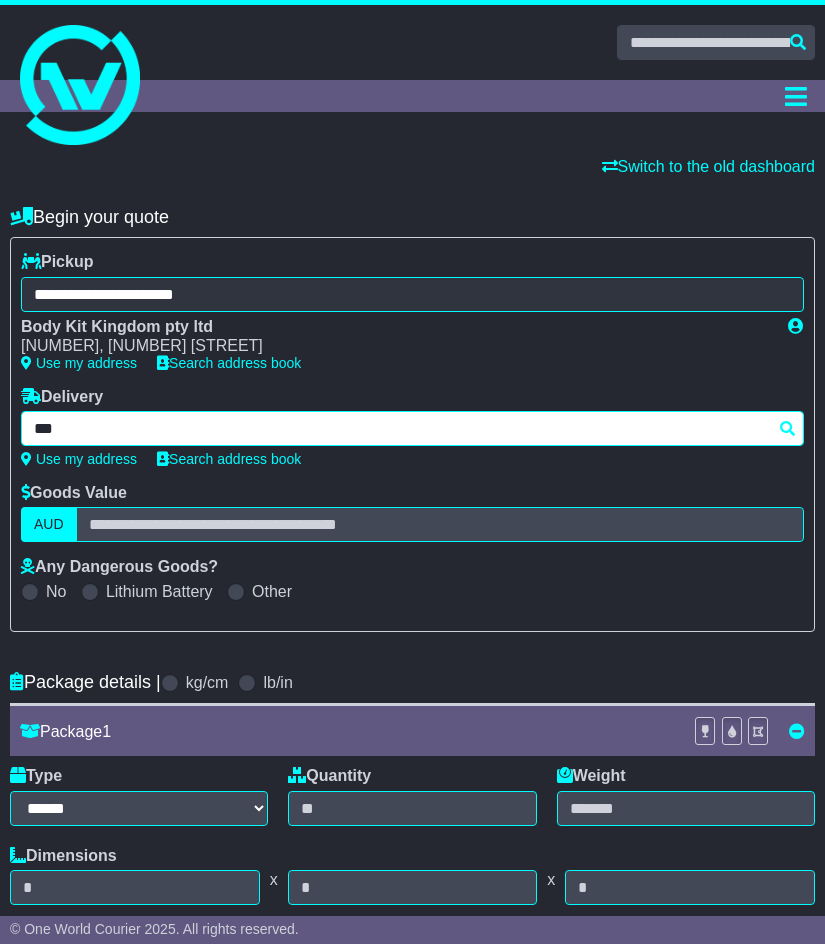type on "****" 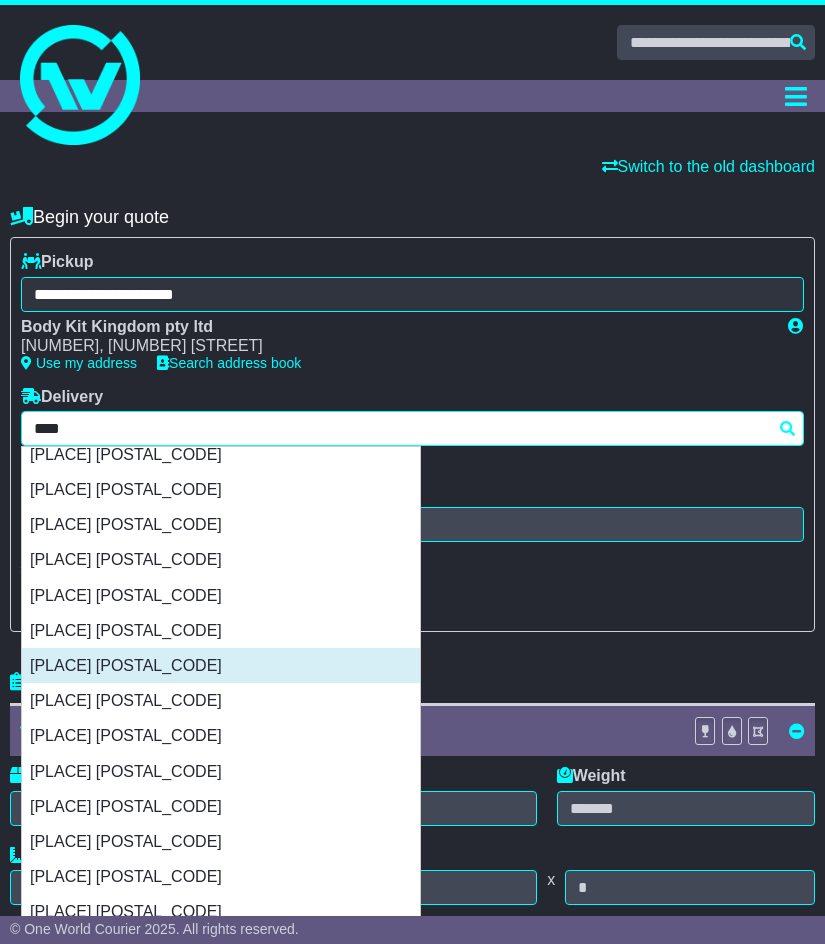 scroll, scrollTop: 980, scrollLeft: 0, axis: vertical 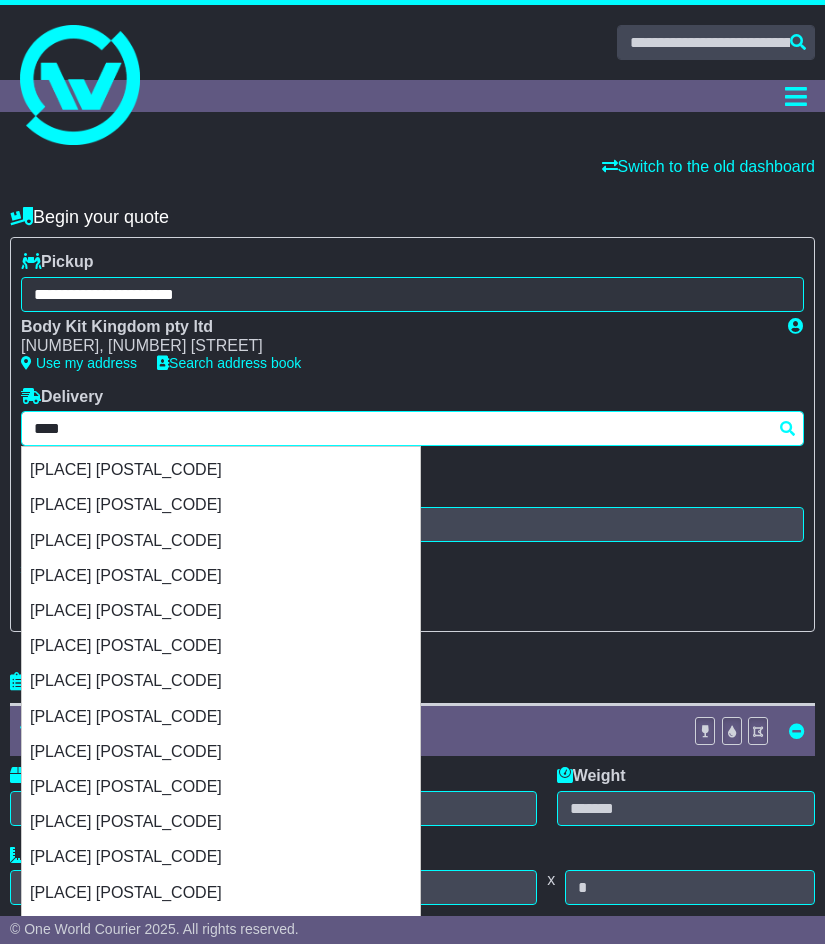 click on "[PLACE] [POSTAL_CODE]" at bounding box center [221, 751] 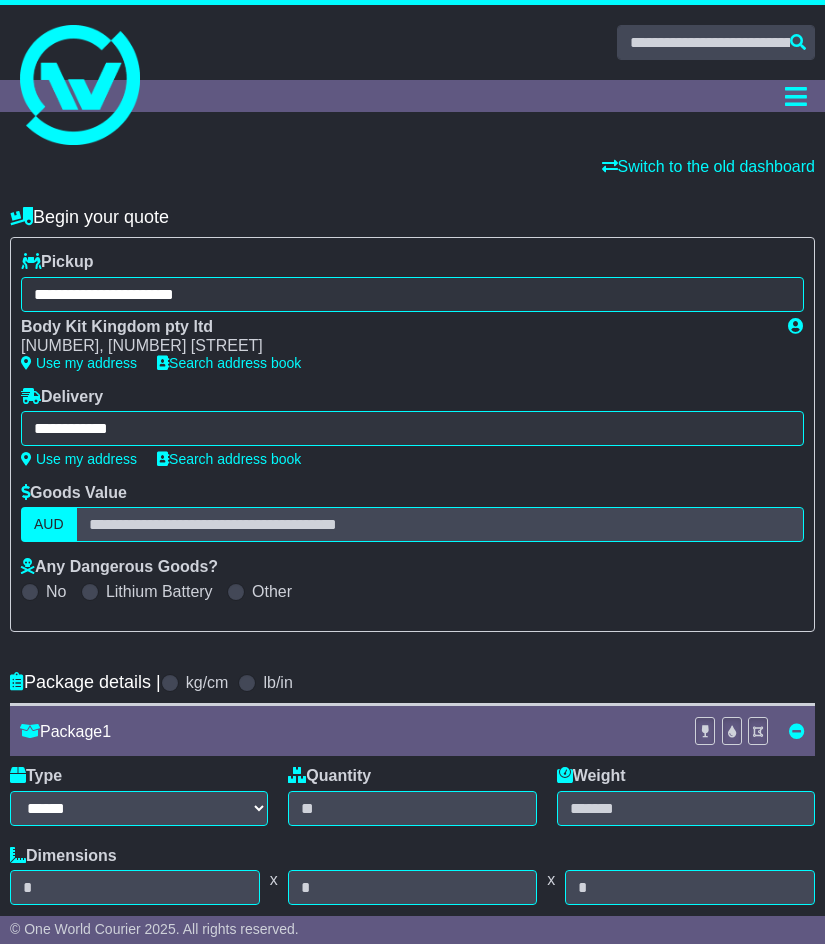 type on "**********" 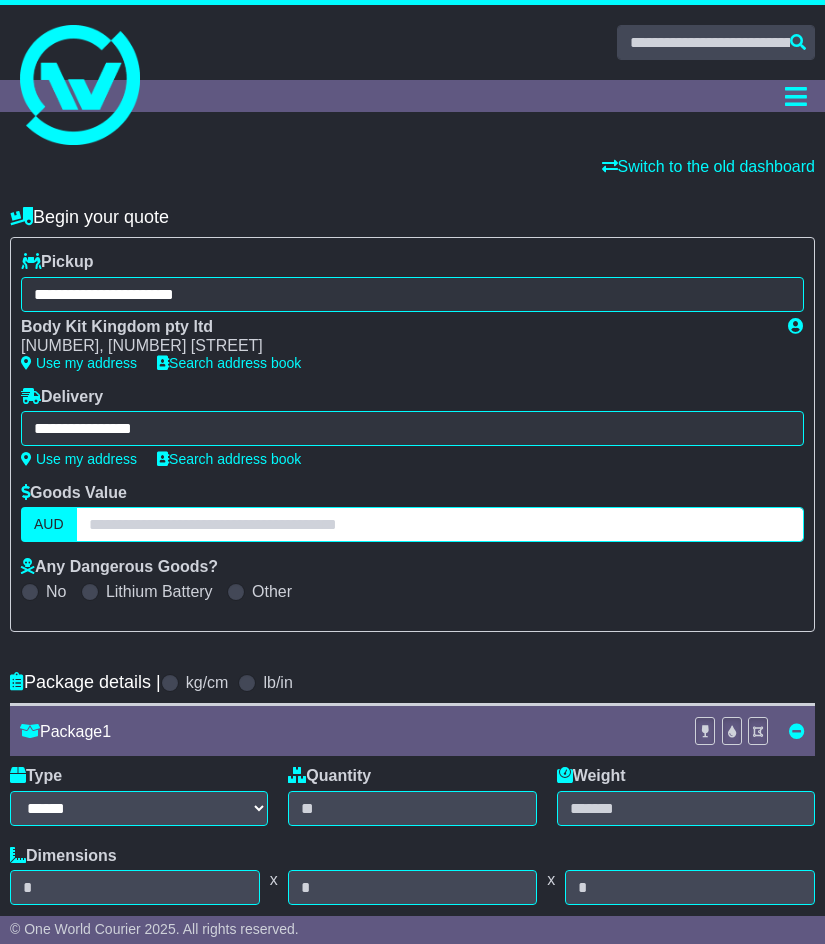 click at bounding box center [440, 524] 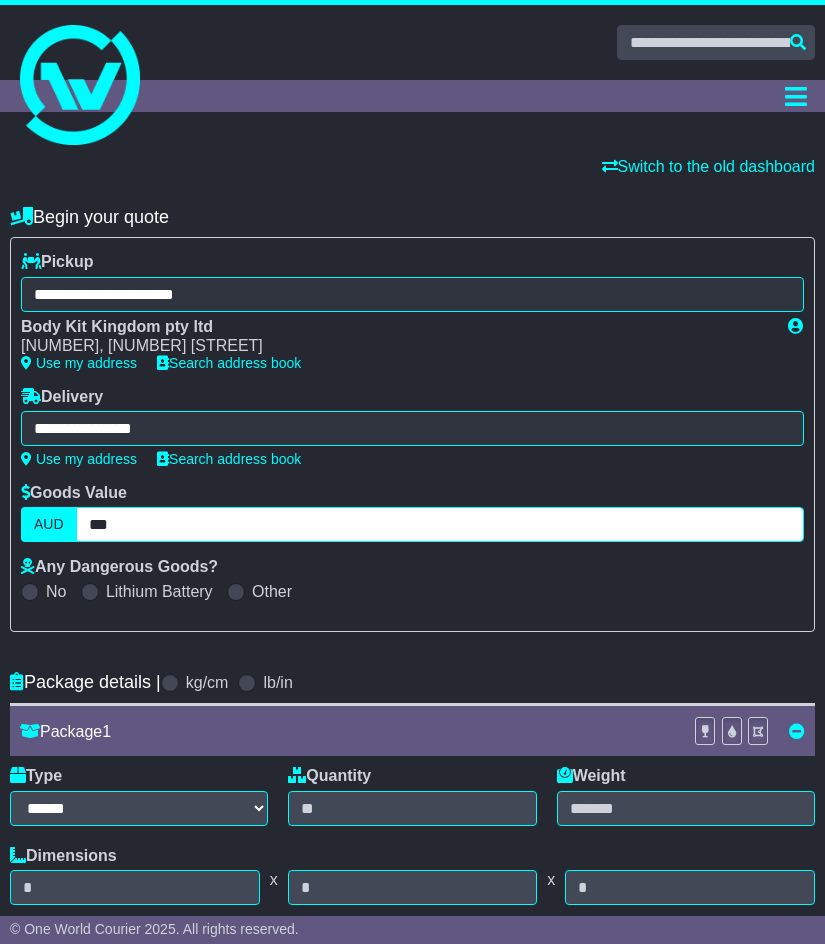 type on "***" 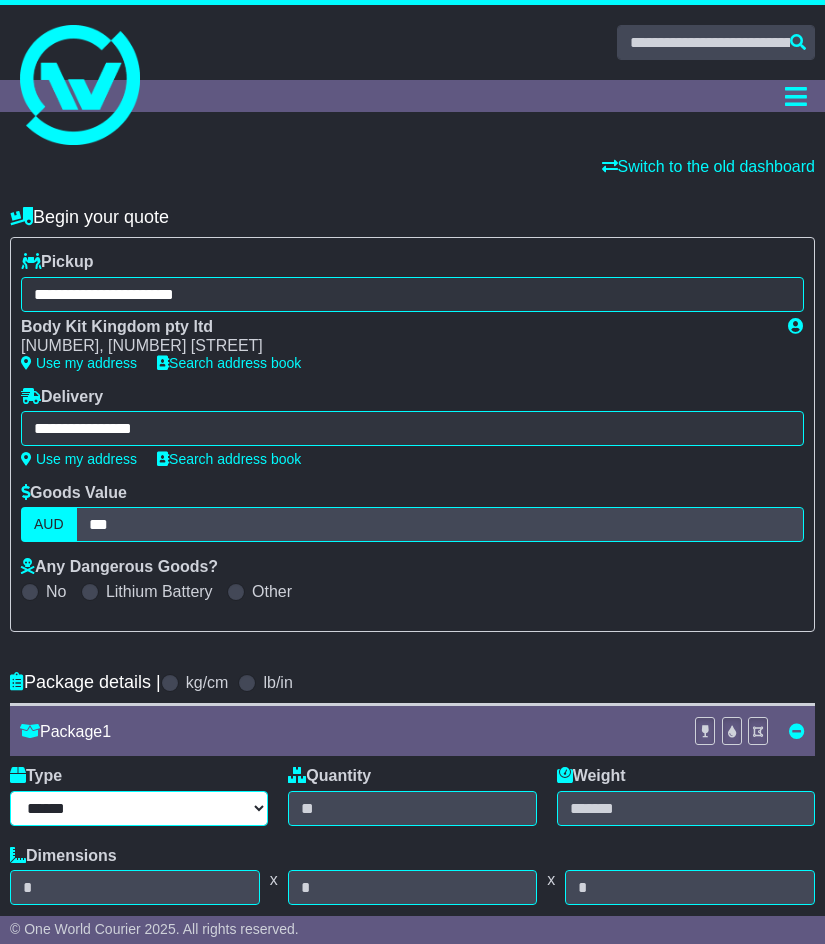 click on "****** ****** *** ******** ***** **** **** ****** *** *******" at bounding box center [139, 808] 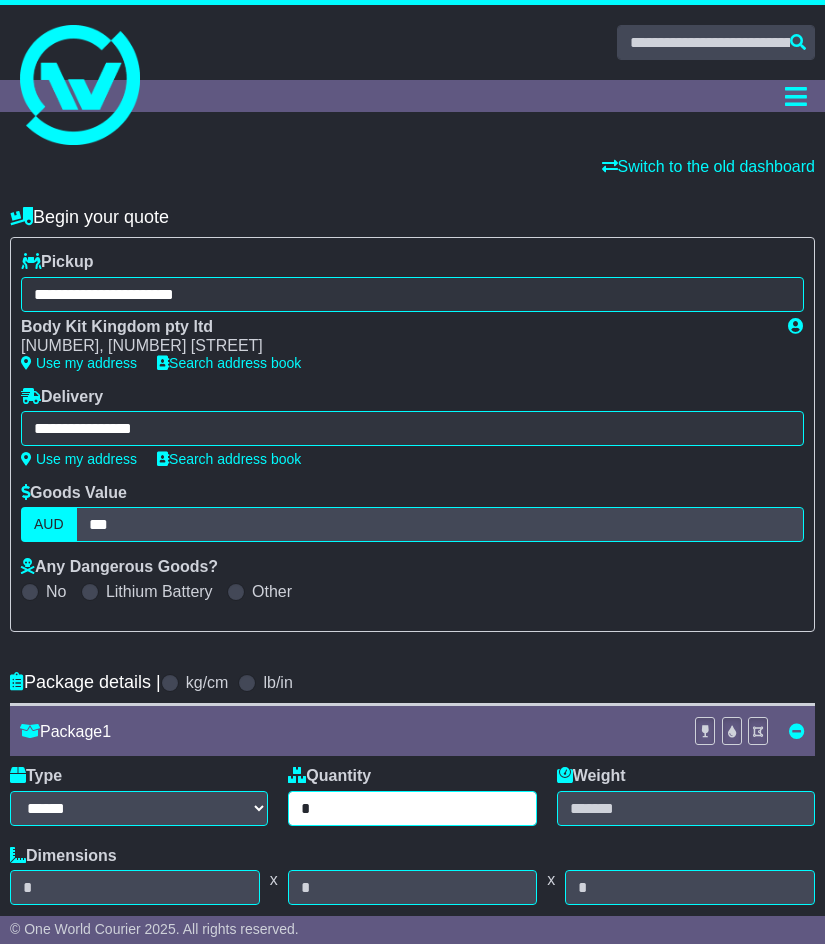 type on "*" 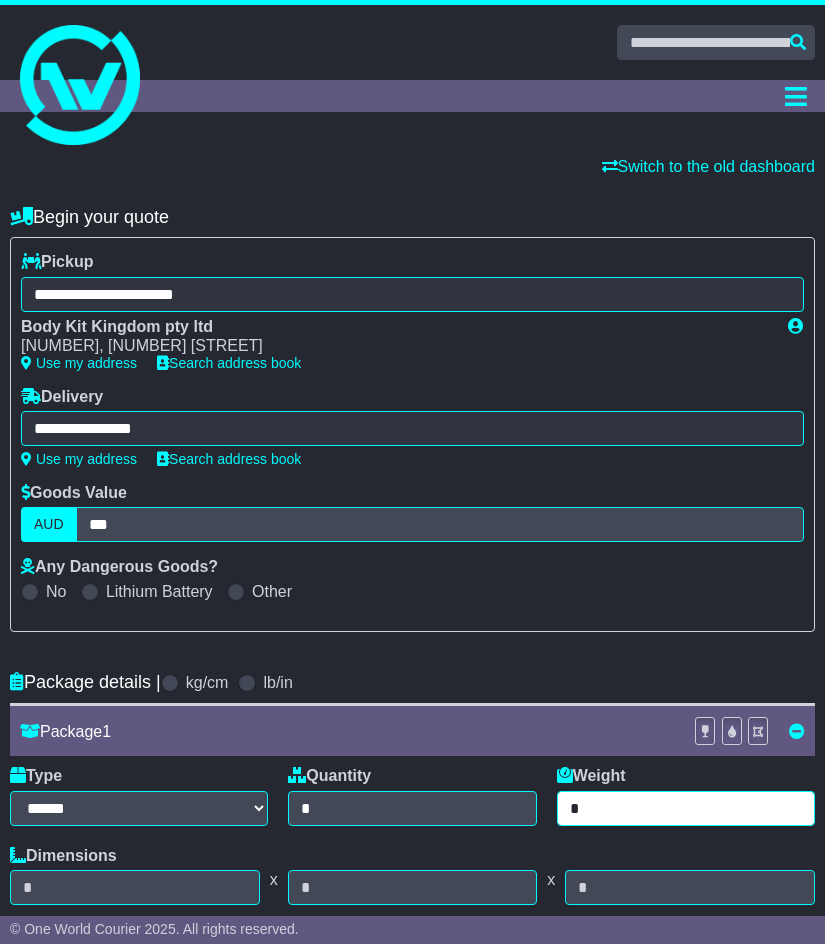 type on "*" 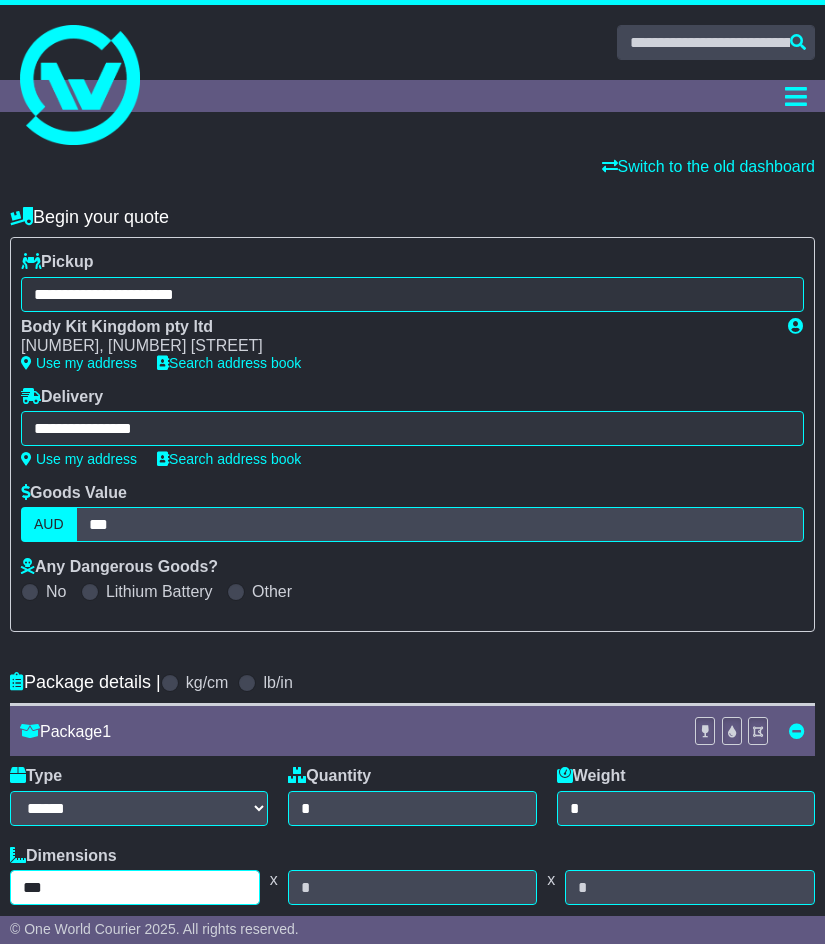 type on "***" 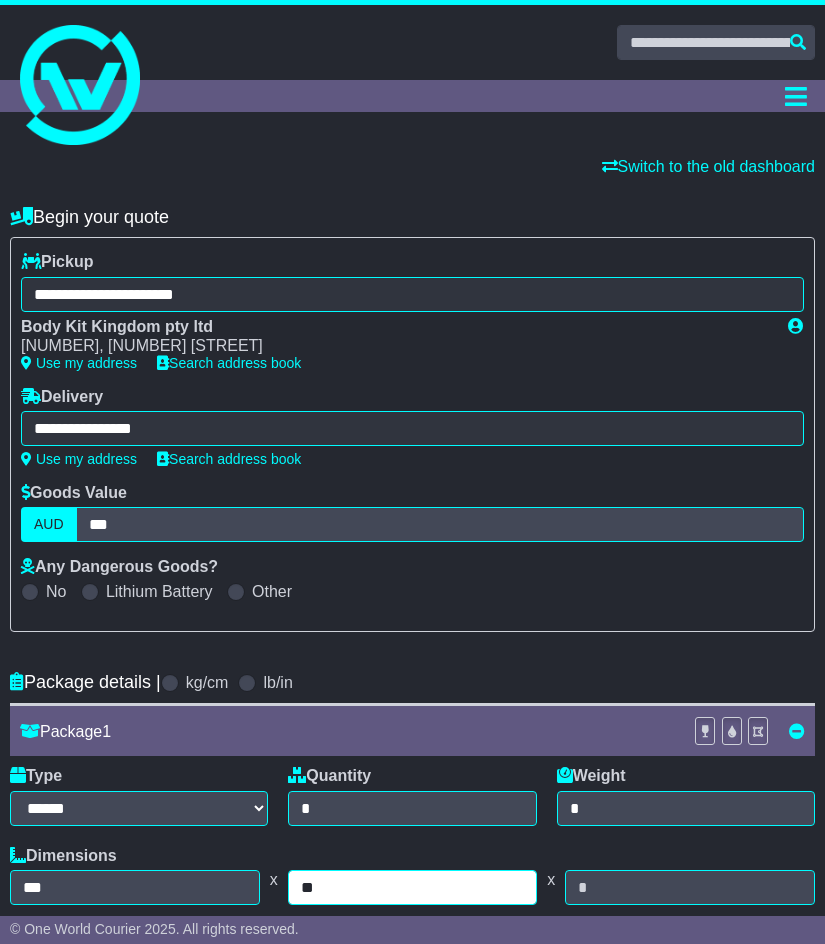 type on "**" 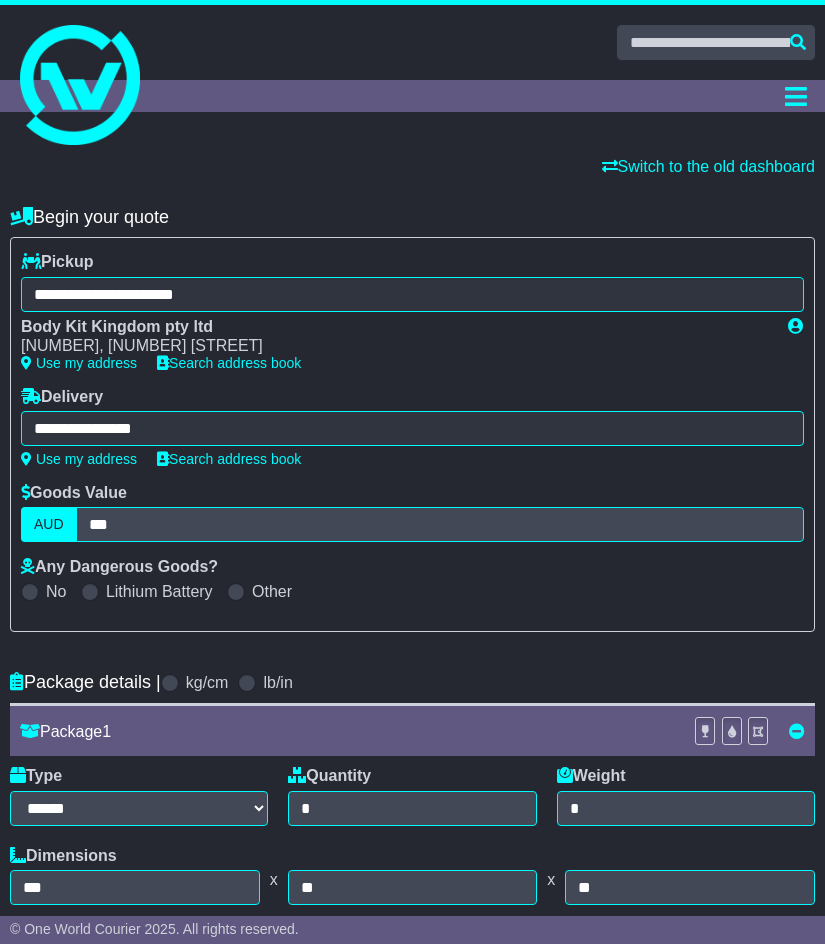 scroll, scrollTop: 797, scrollLeft: 0, axis: vertical 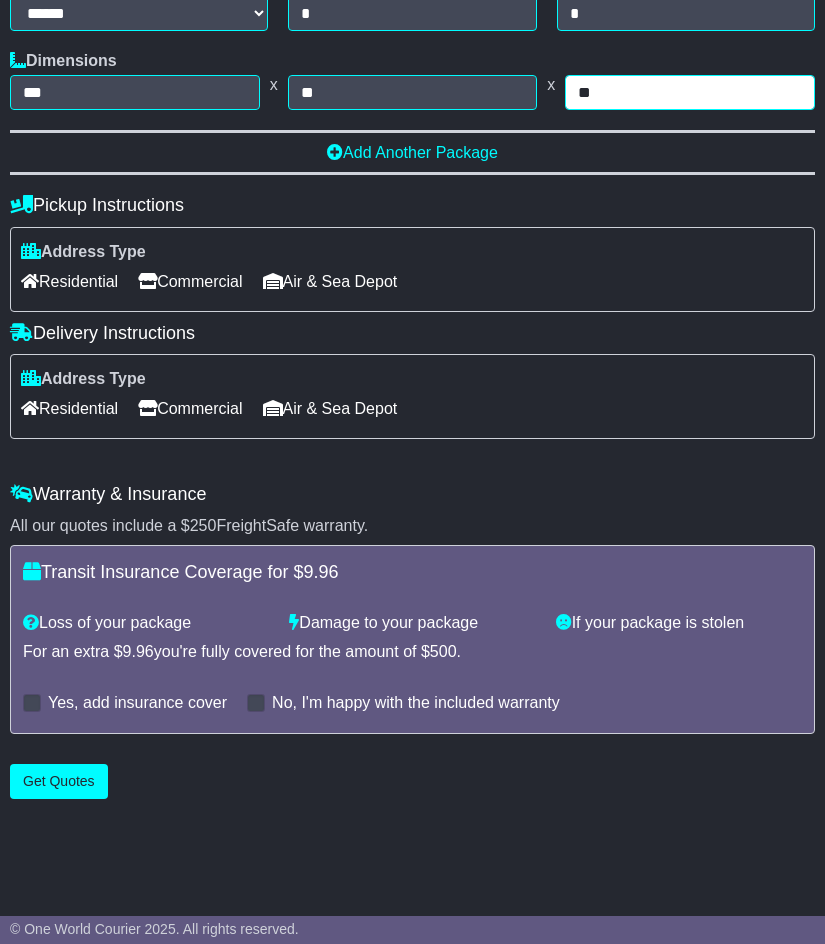 drag, startPoint x: 603, startPoint y: 93, endPoint x: 552, endPoint y: 73, distance: 54.781384 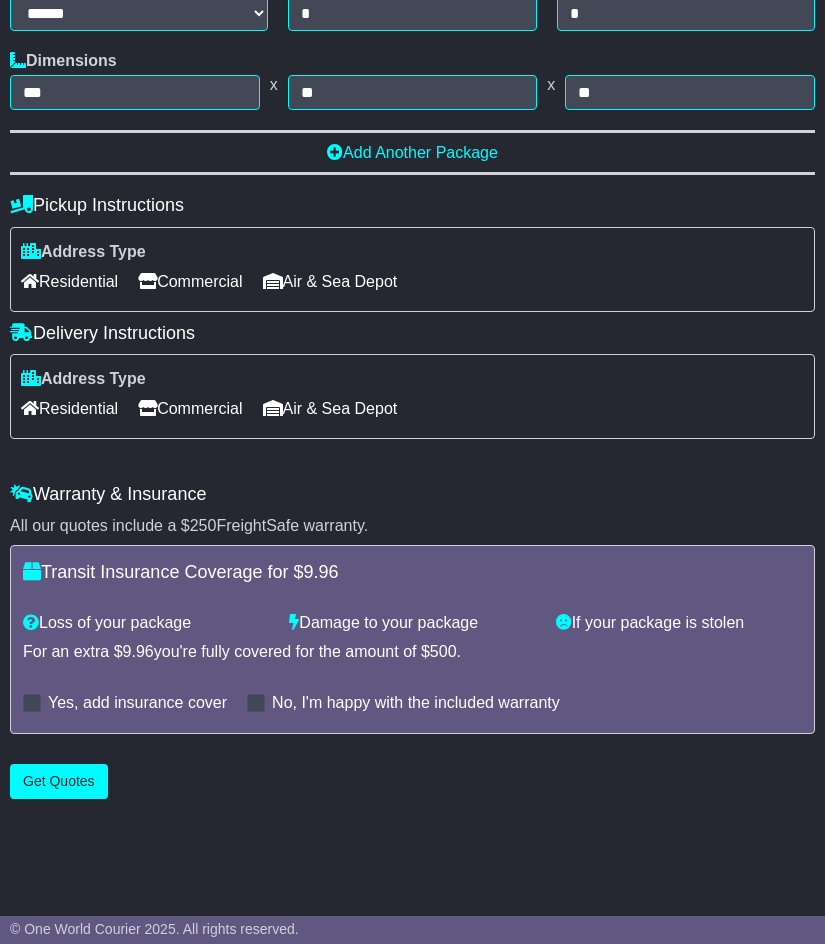 click on "Residential" at bounding box center (69, 408) 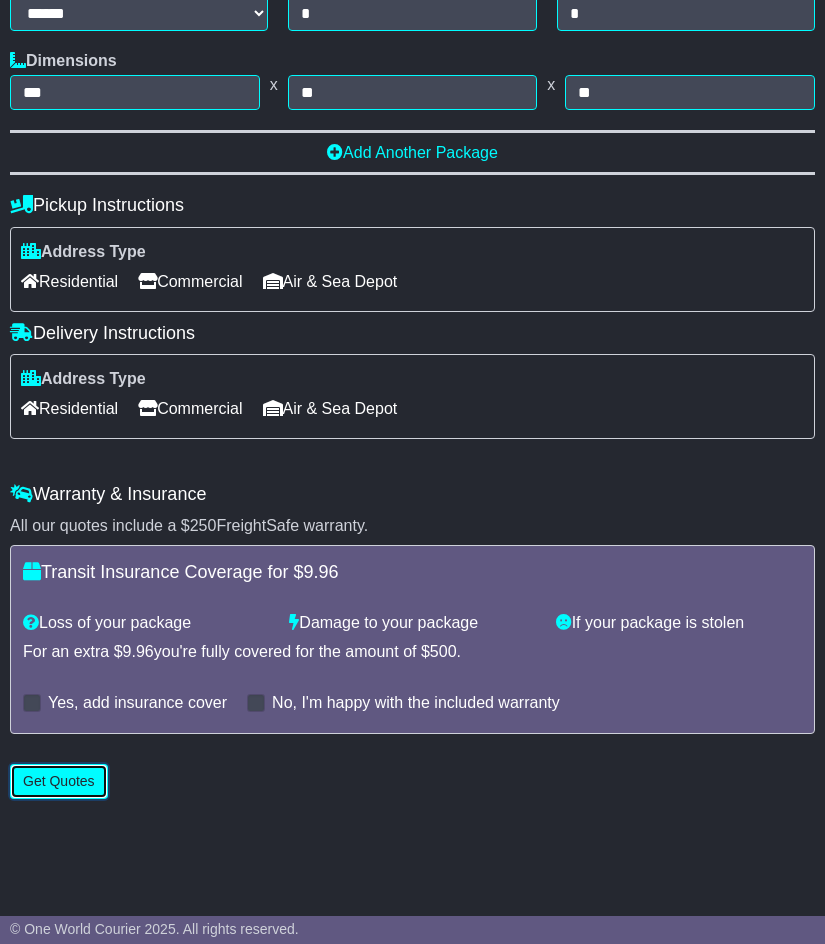 click on "Get Quotes" at bounding box center [59, 781] 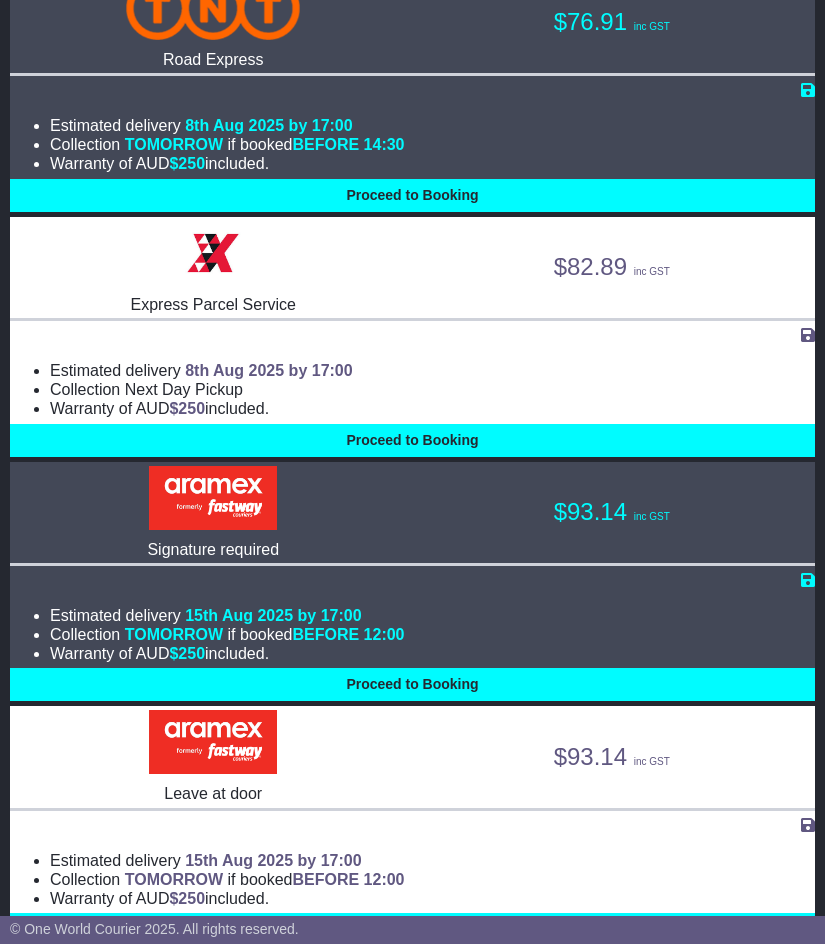 scroll, scrollTop: 800, scrollLeft: 0, axis: vertical 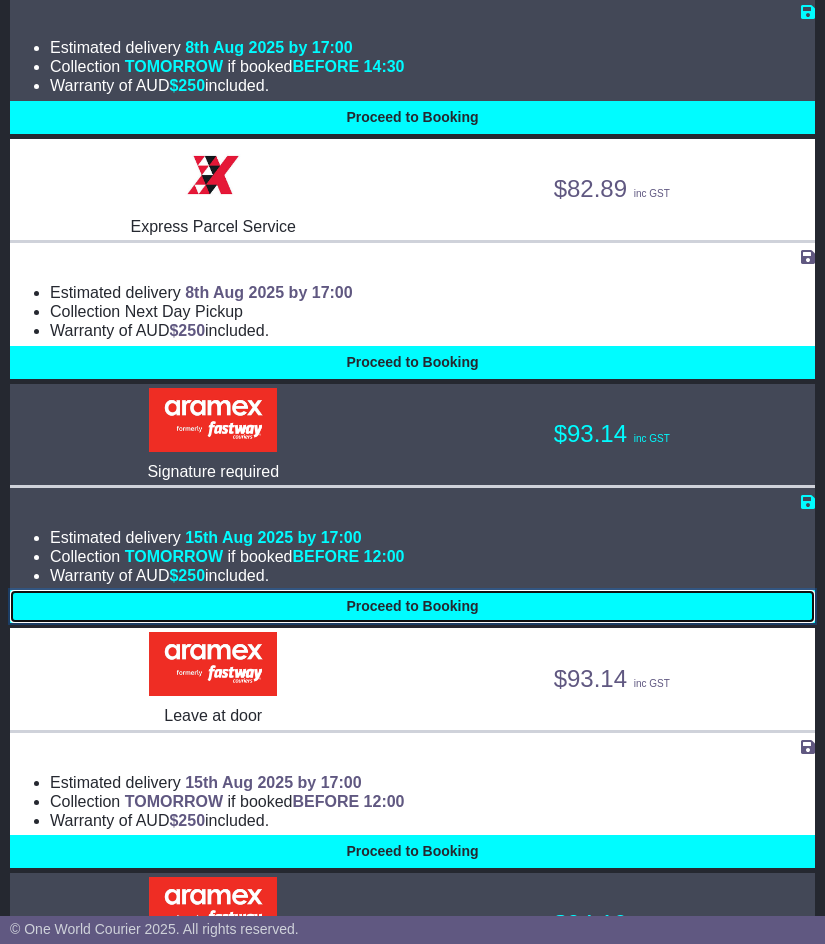 click on "Proceed to Booking" at bounding box center (412, 606) 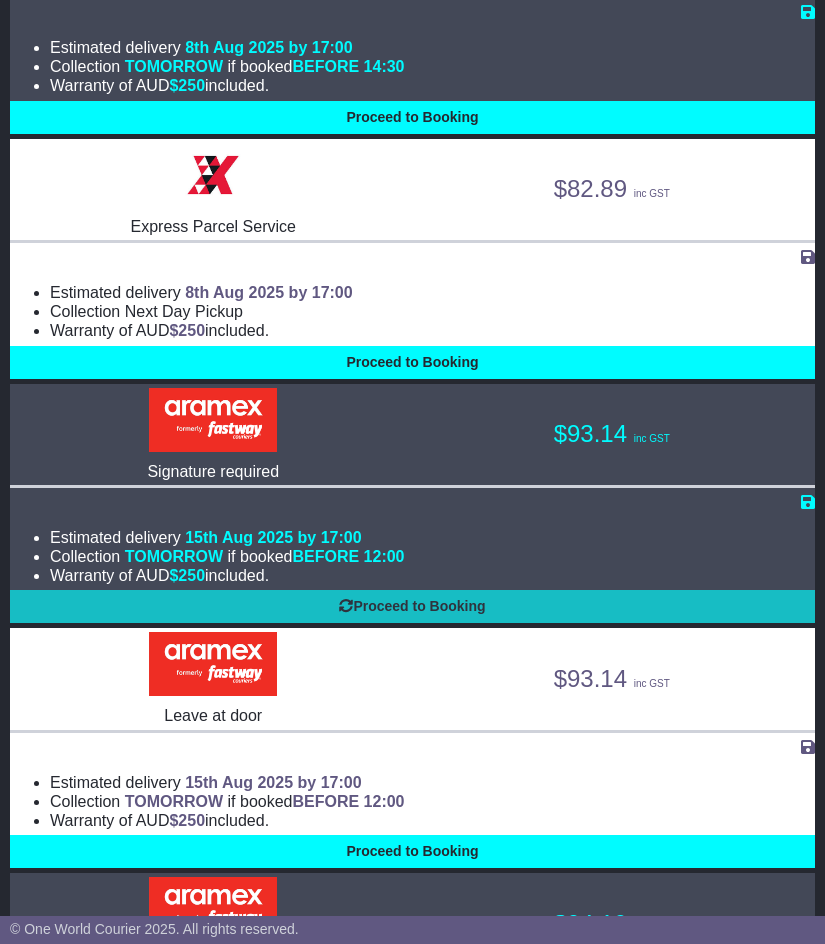 select on "**********" 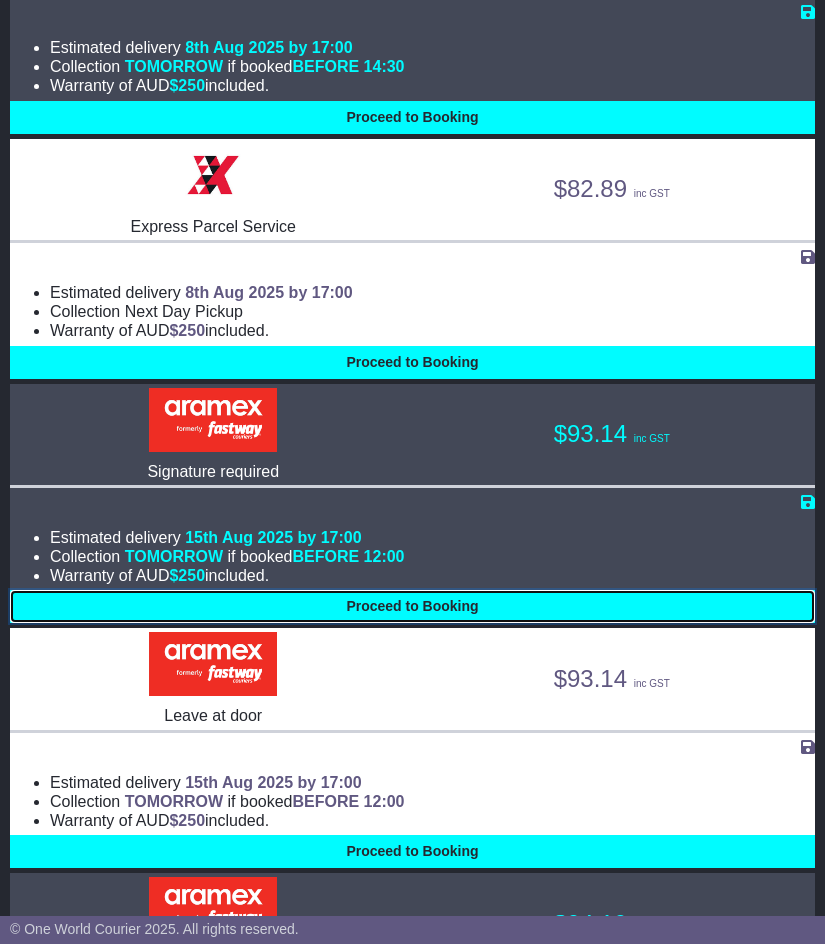 click on "Proceed to Booking" at bounding box center [412, 606] 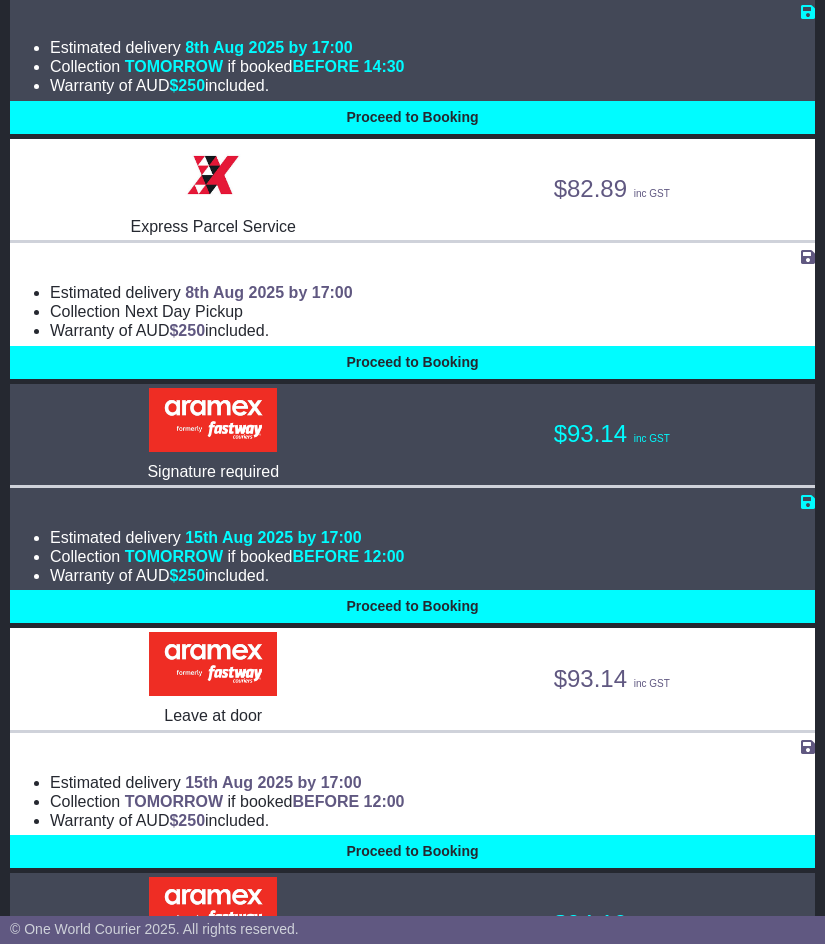 select on "**********" 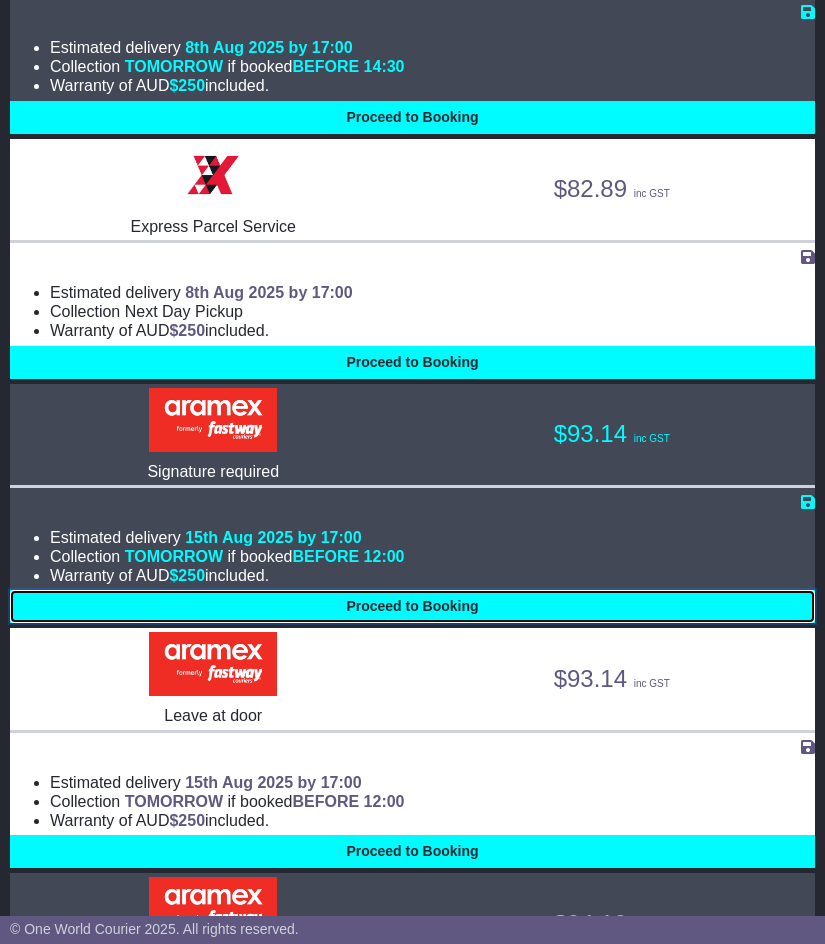 click on "Proceed to Booking" at bounding box center (412, 606) 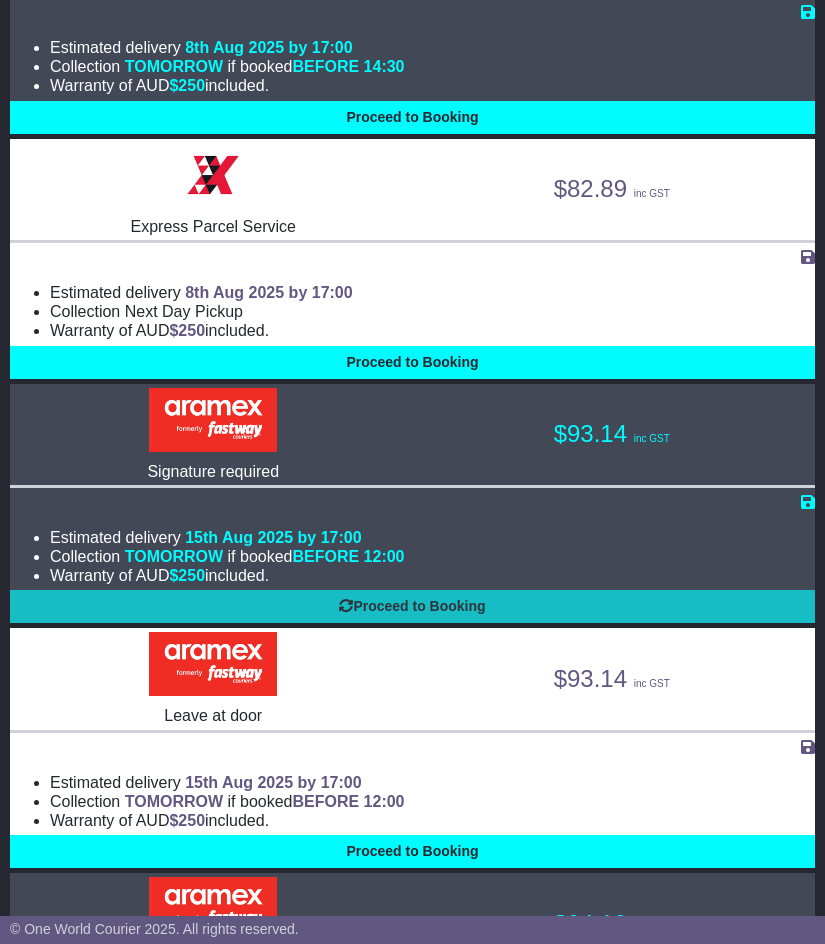 select on "**********" 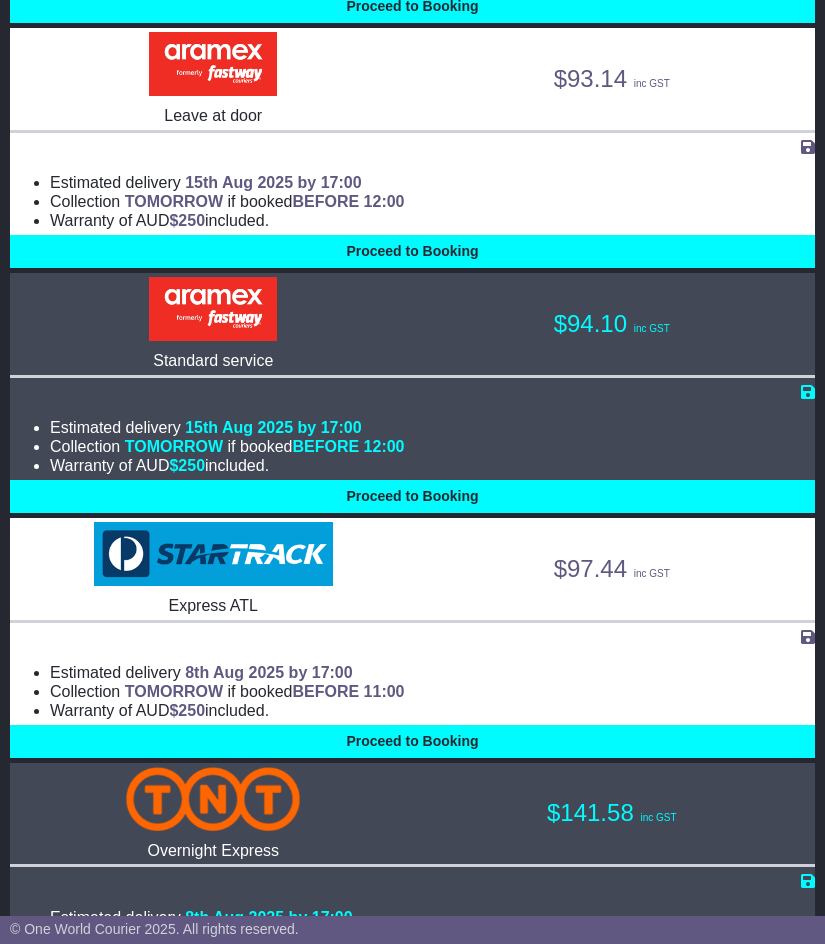 scroll, scrollTop: 1000, scrollLeft: 0, axis: vertical 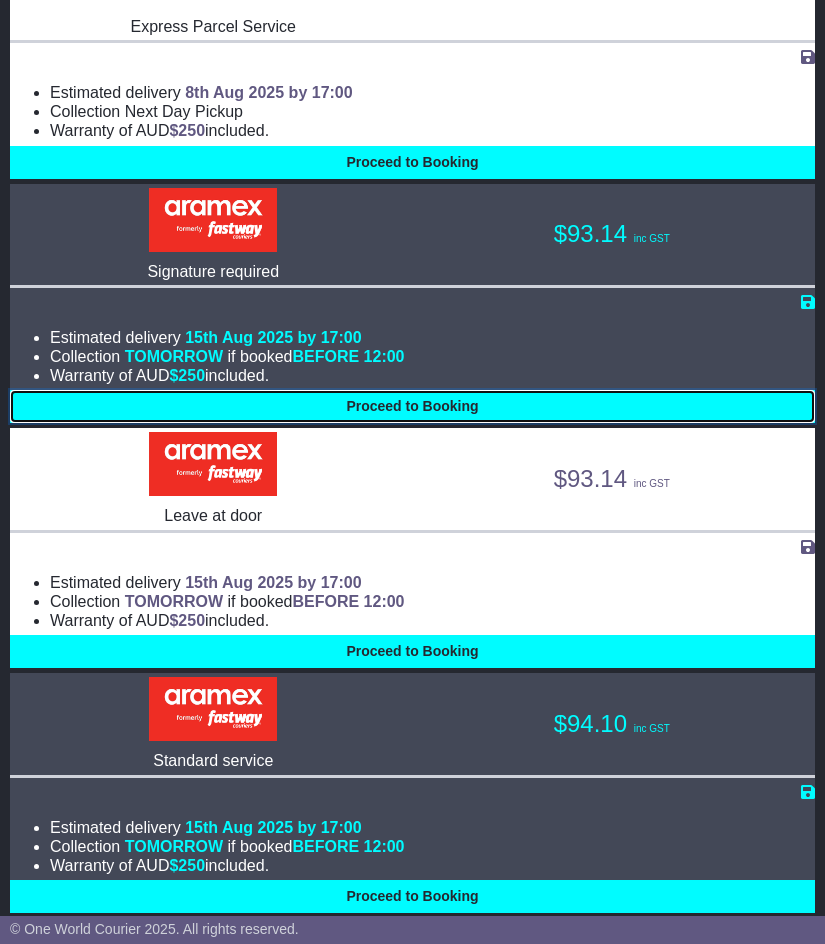 click on "Proceed to Booking" at bounding box center [412, 406] 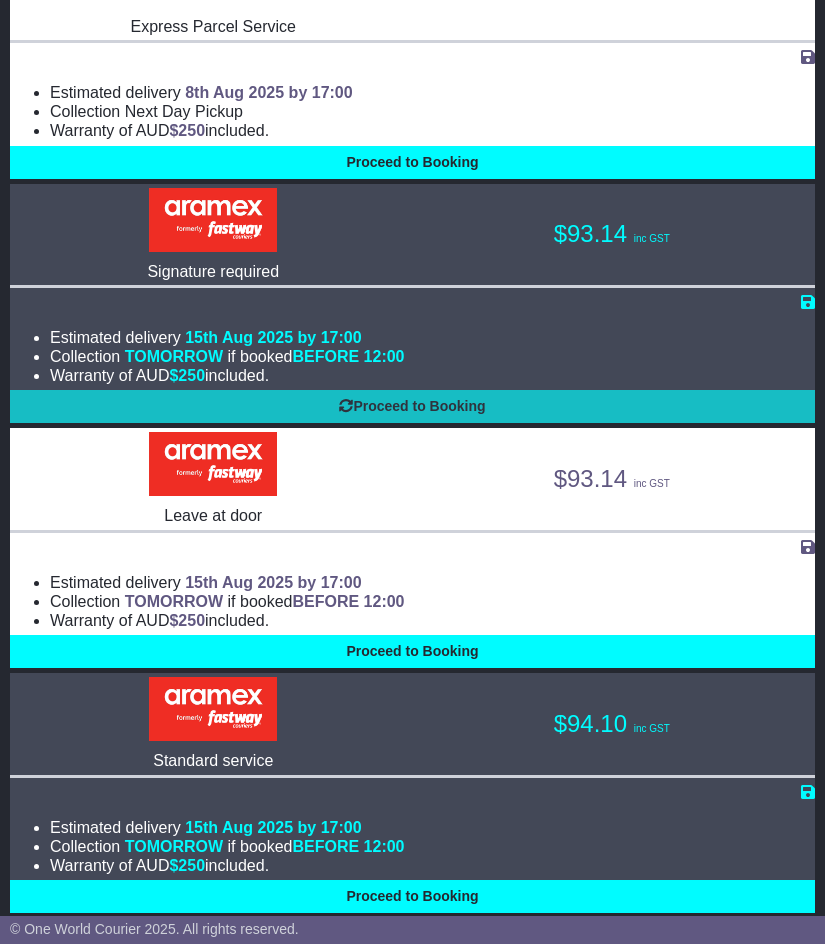 select on "**********" 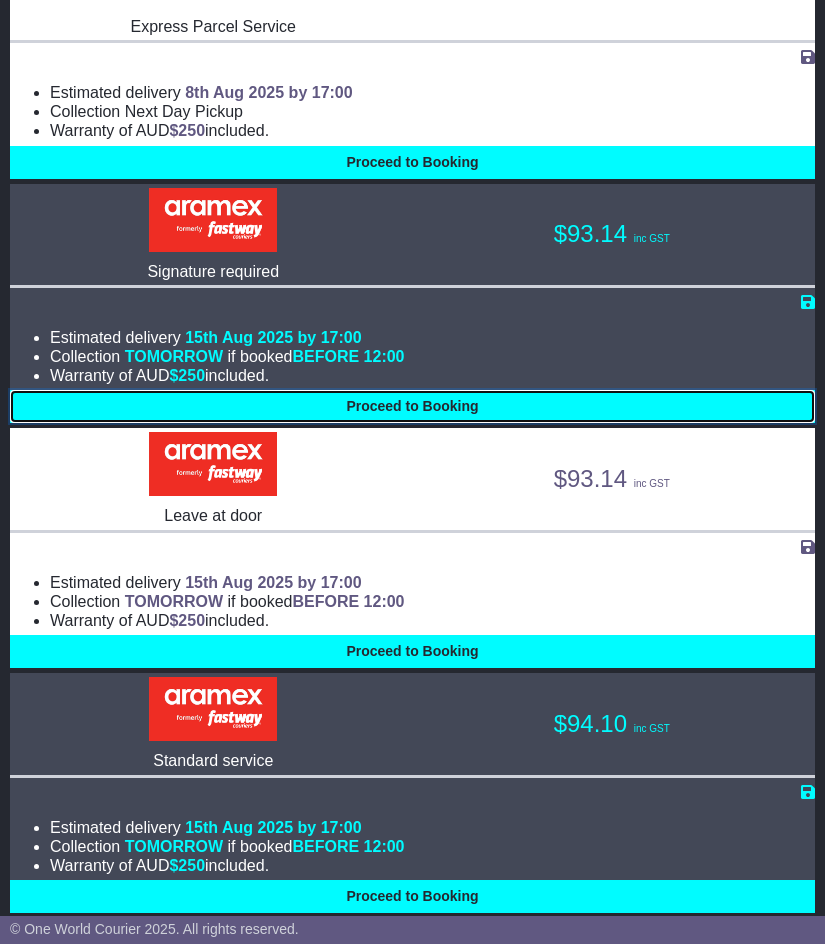 click on "Proceed to Booking" at bounding box center (412, 406) 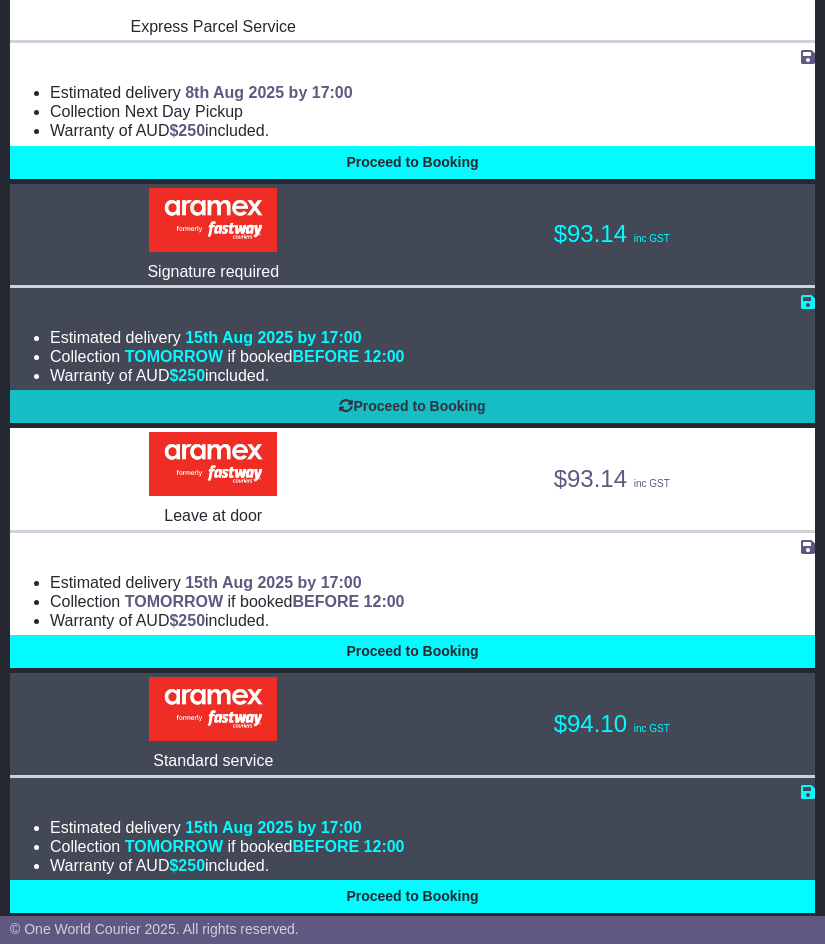select on "**********" 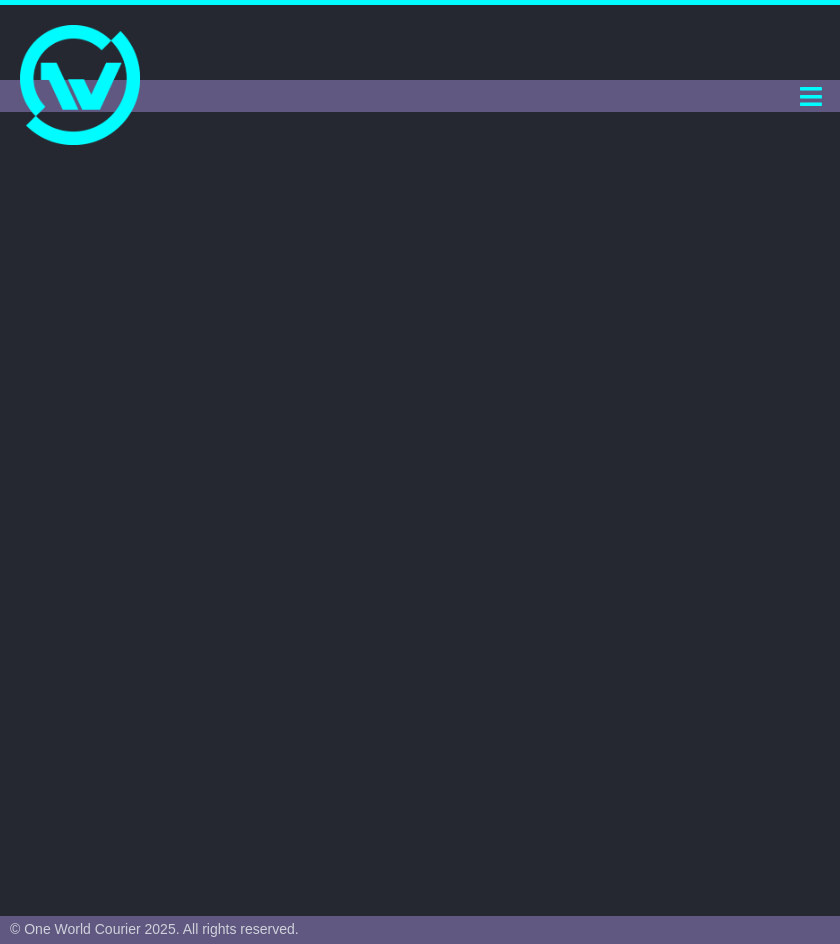 scroll, scrollTop: 0, scrollLeft: 0, axis: both 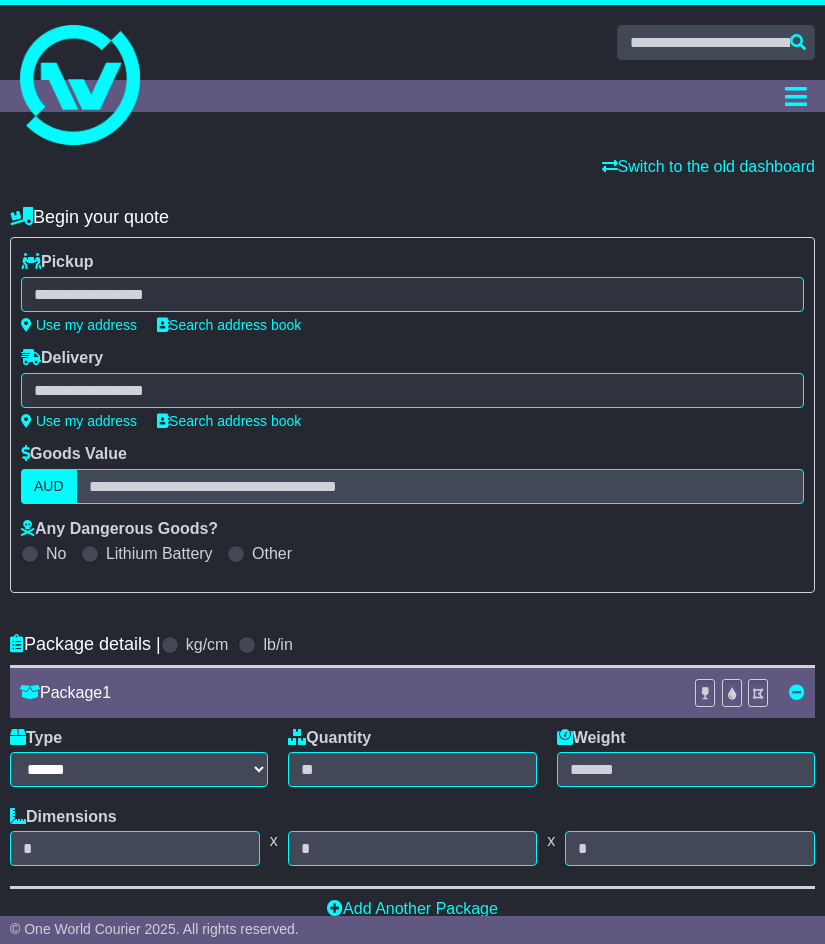 click on "**********" at bounding box center (412, 292) 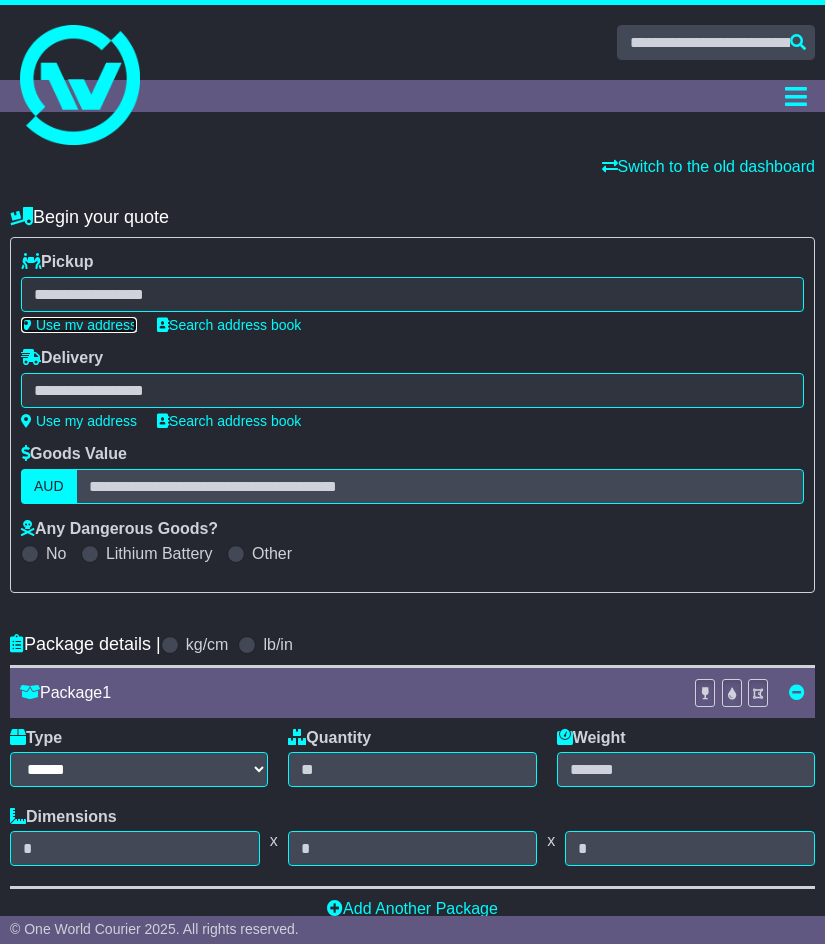click on "**********" at bounding box center [412, 743] 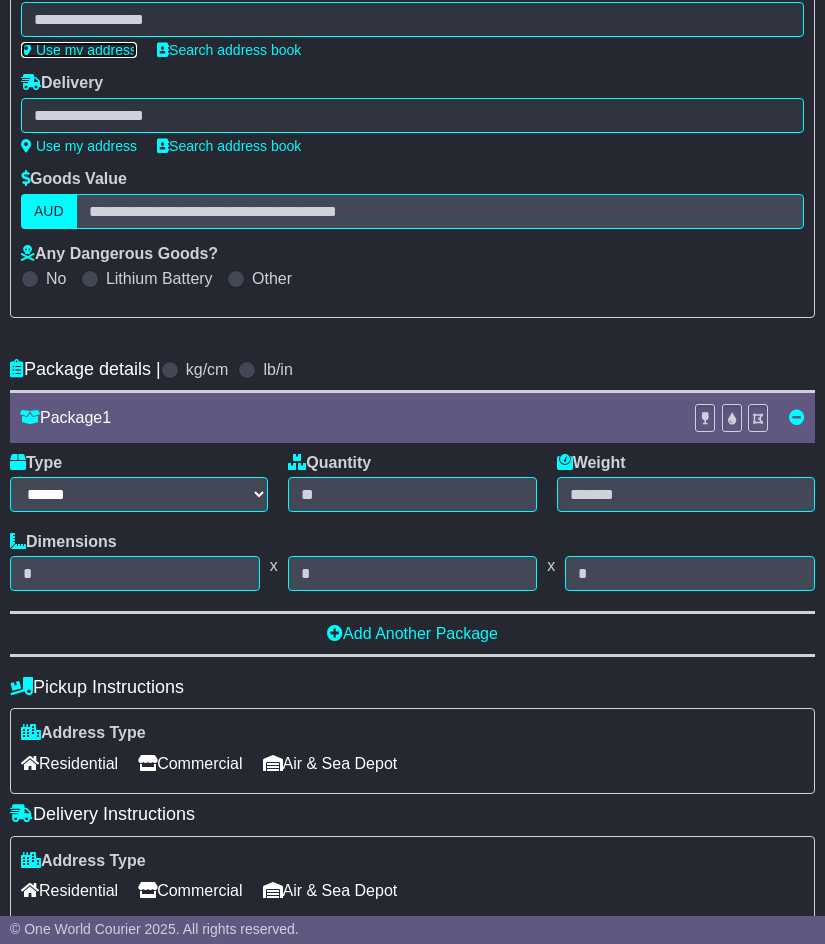 scroll, scrollTop: 157, scrollLeft: 0, axis: vertical 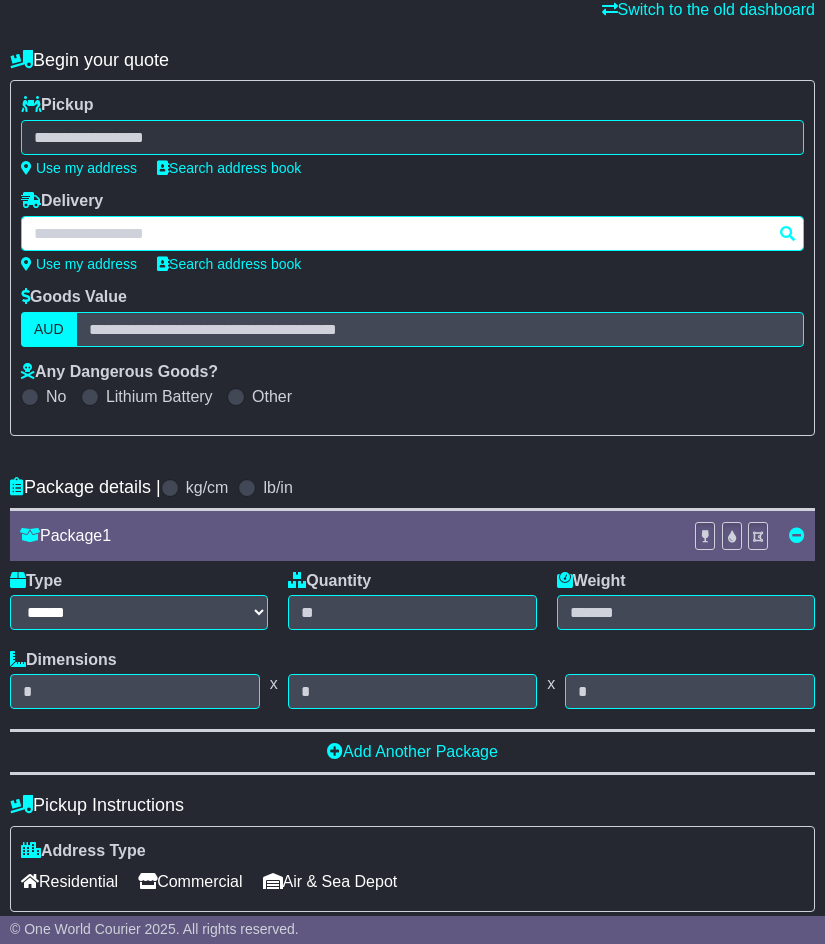 click at bounding box center (412, 233) 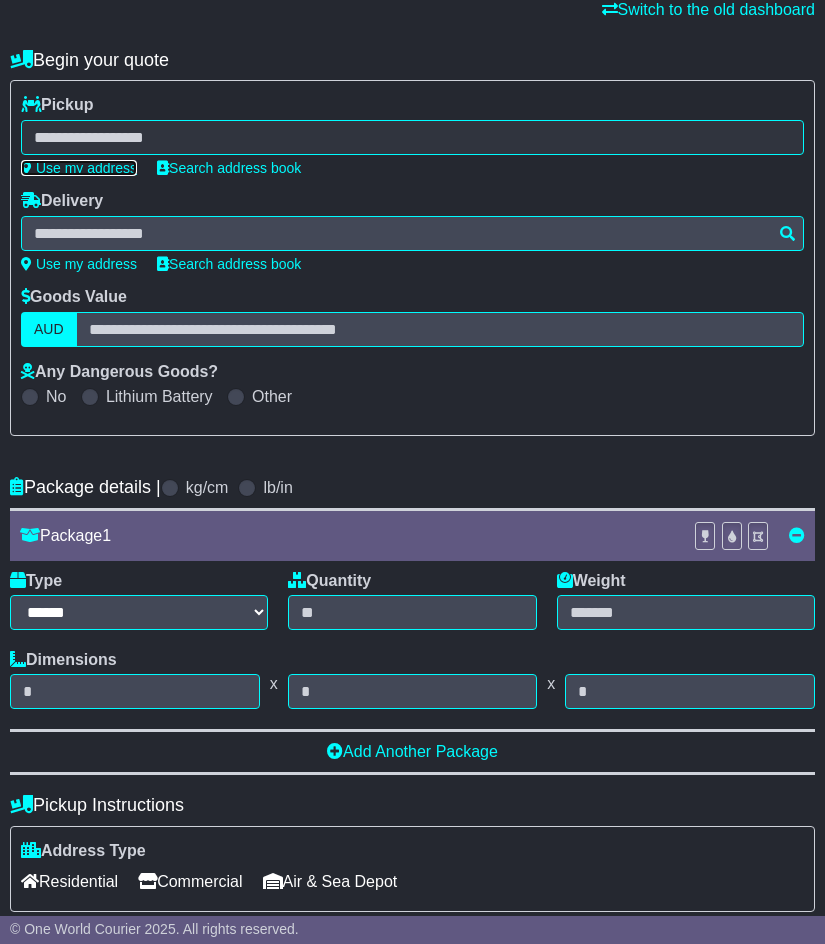 click on "Use my address" at bounding box center (79, 168) 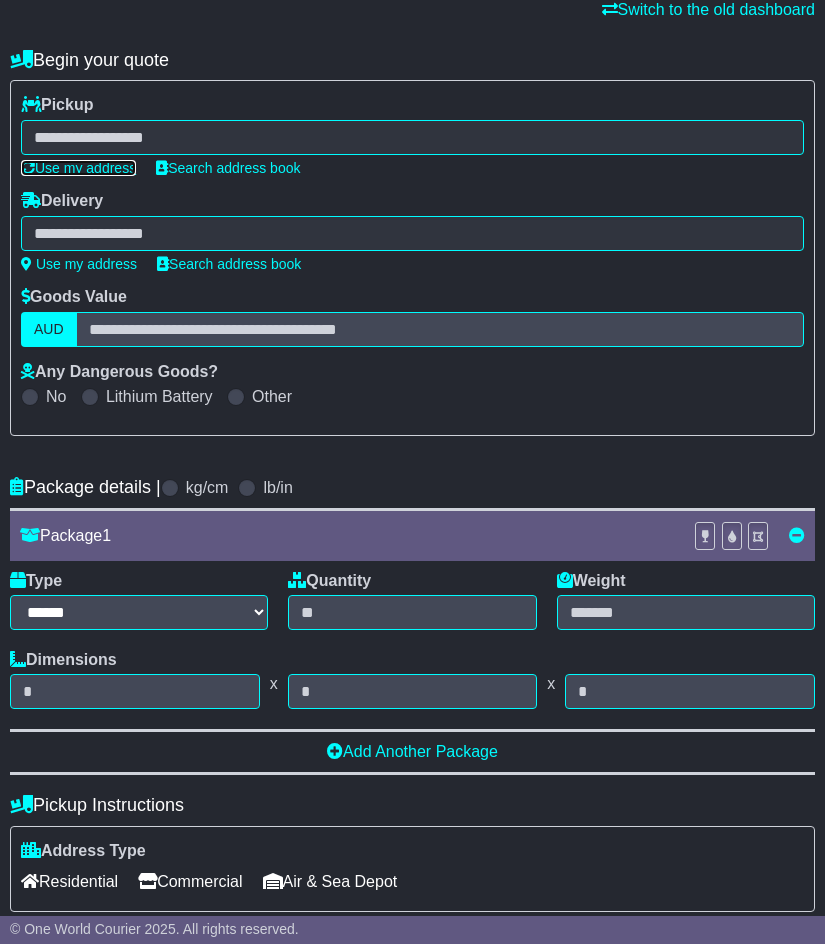 type on "**********" 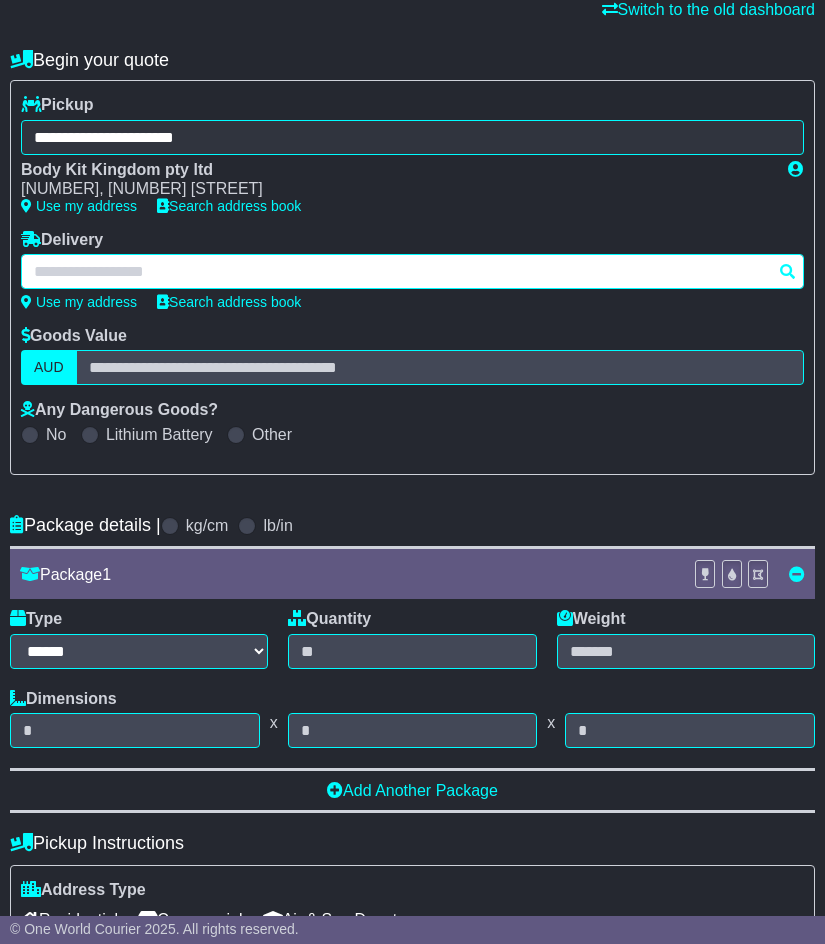 click at bounding box center (412, 271) 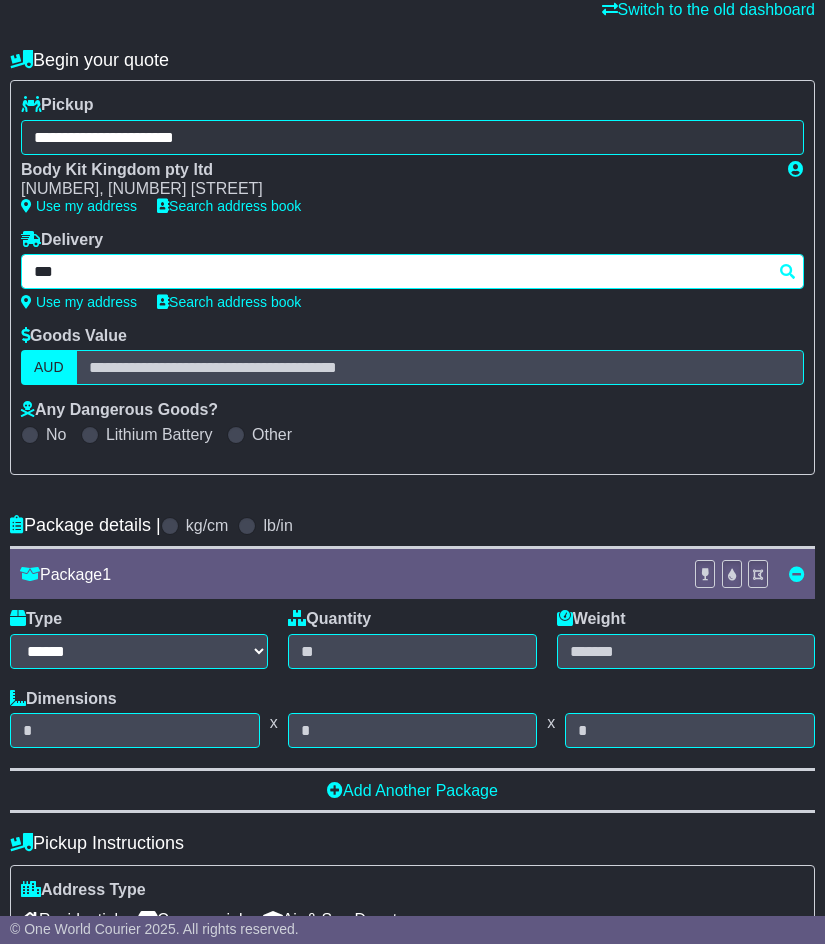 type on "****" 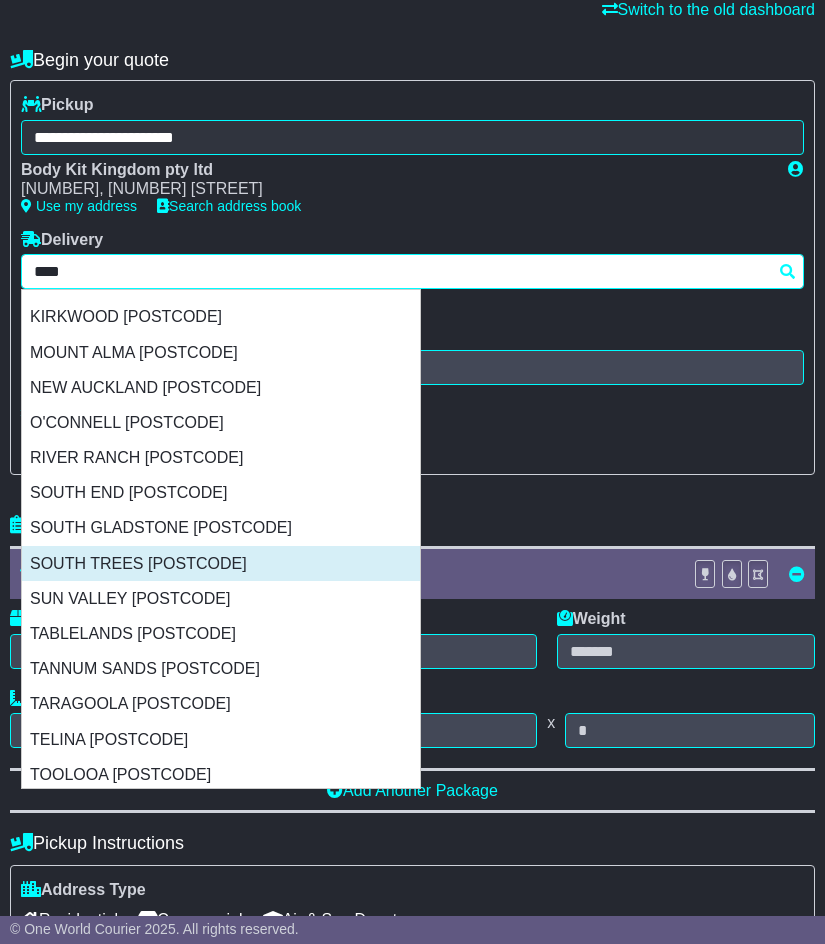 scroll, scrollTop: 980, scrollLeft: 0, axis: vertical 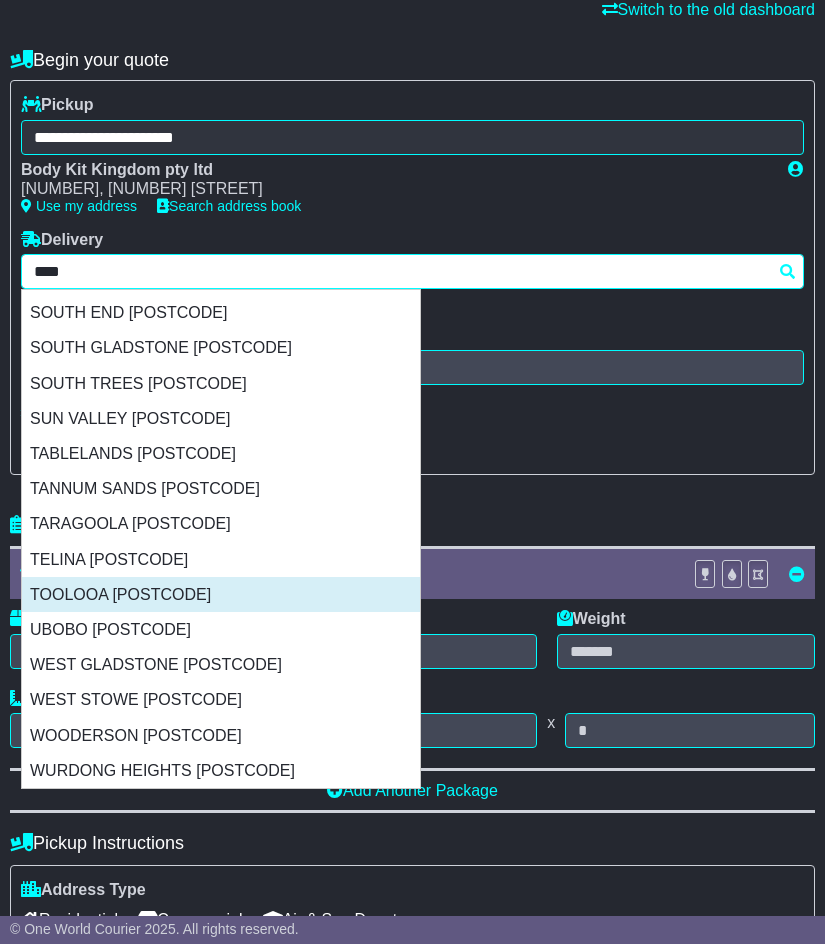 click on "TOOLOOA [POSTCODE]" at bounding box center [221, 594] 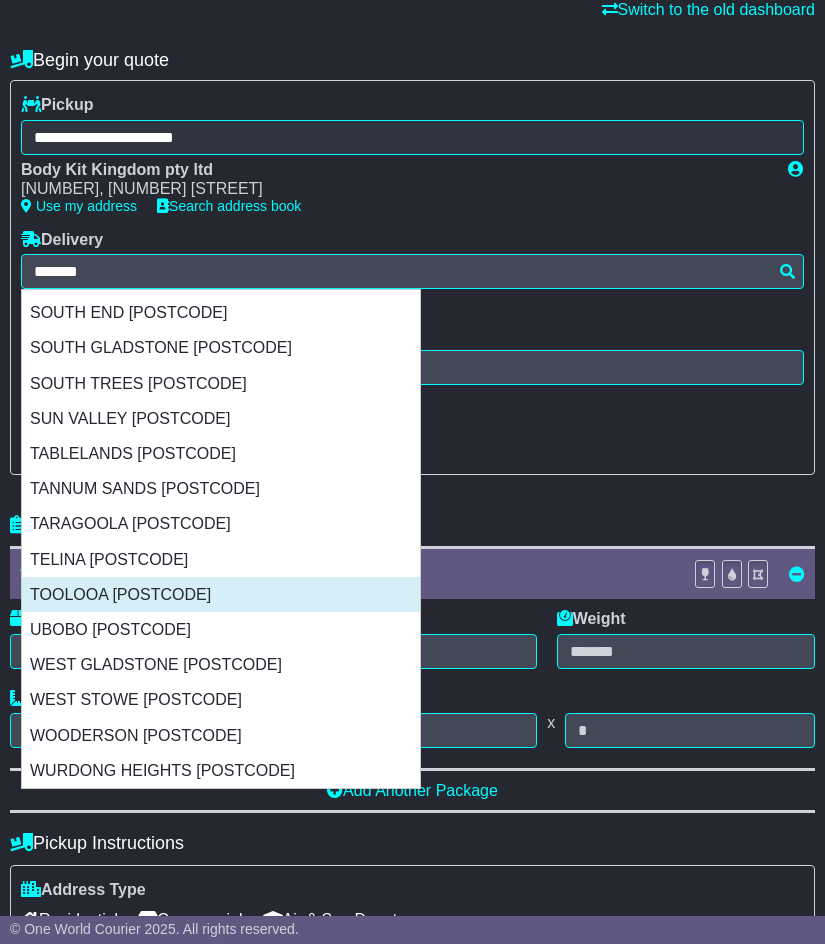 type on "**********" 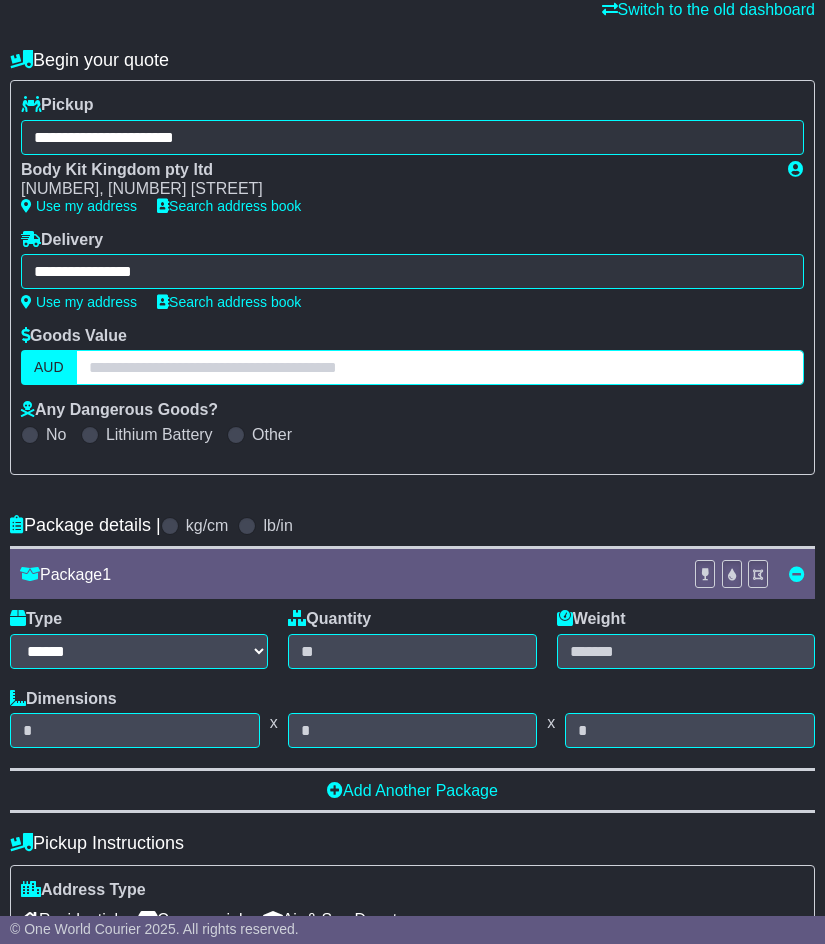 click at bounding box center (440, 367) 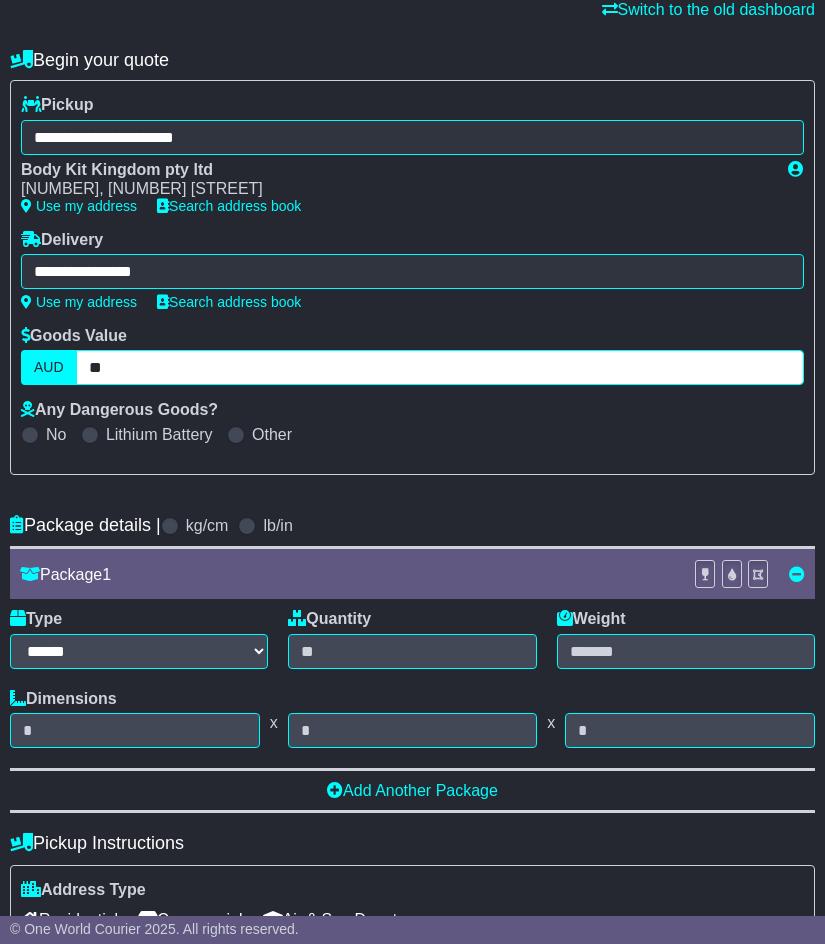 type on "*" 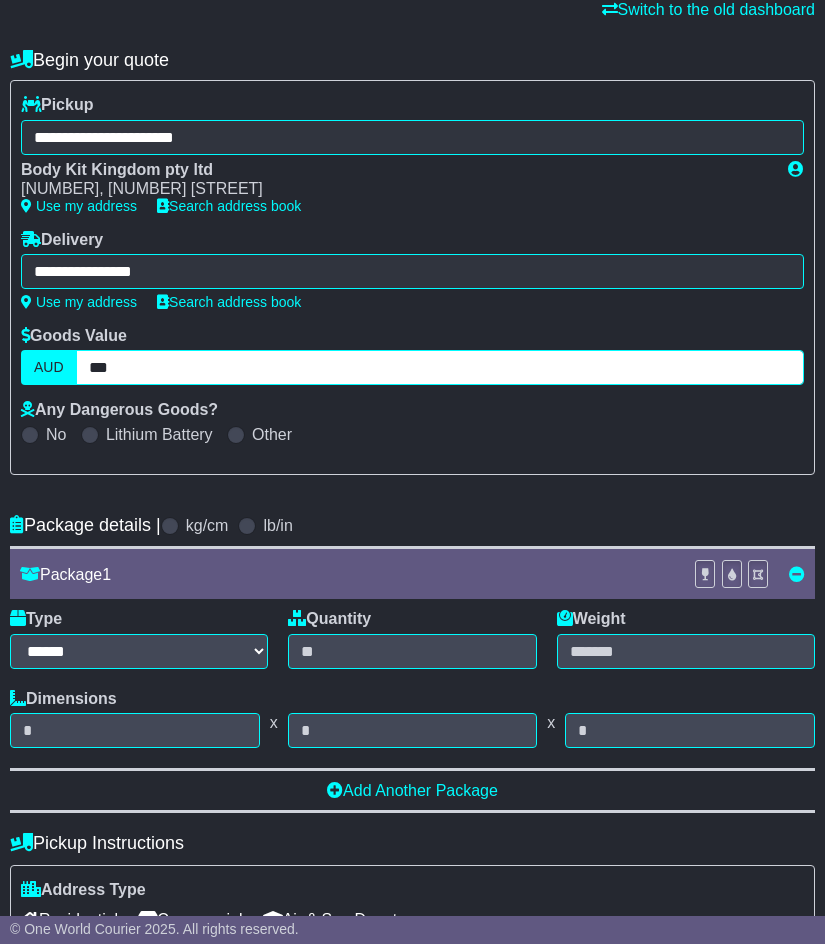 type on "***" 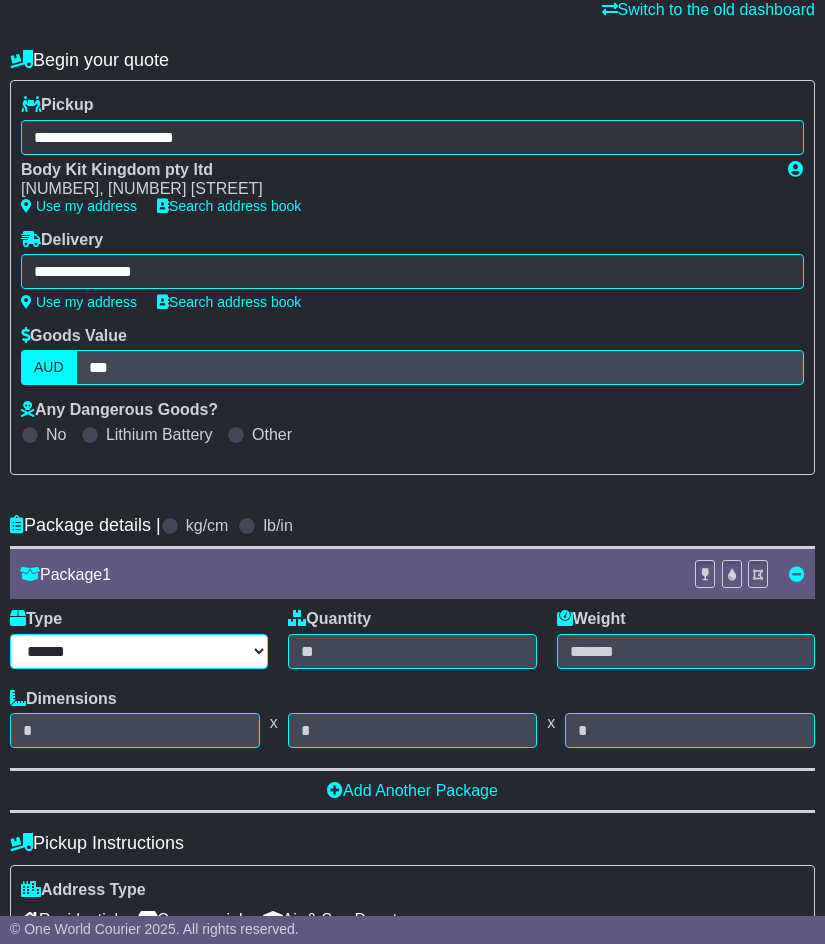 select on "*****" 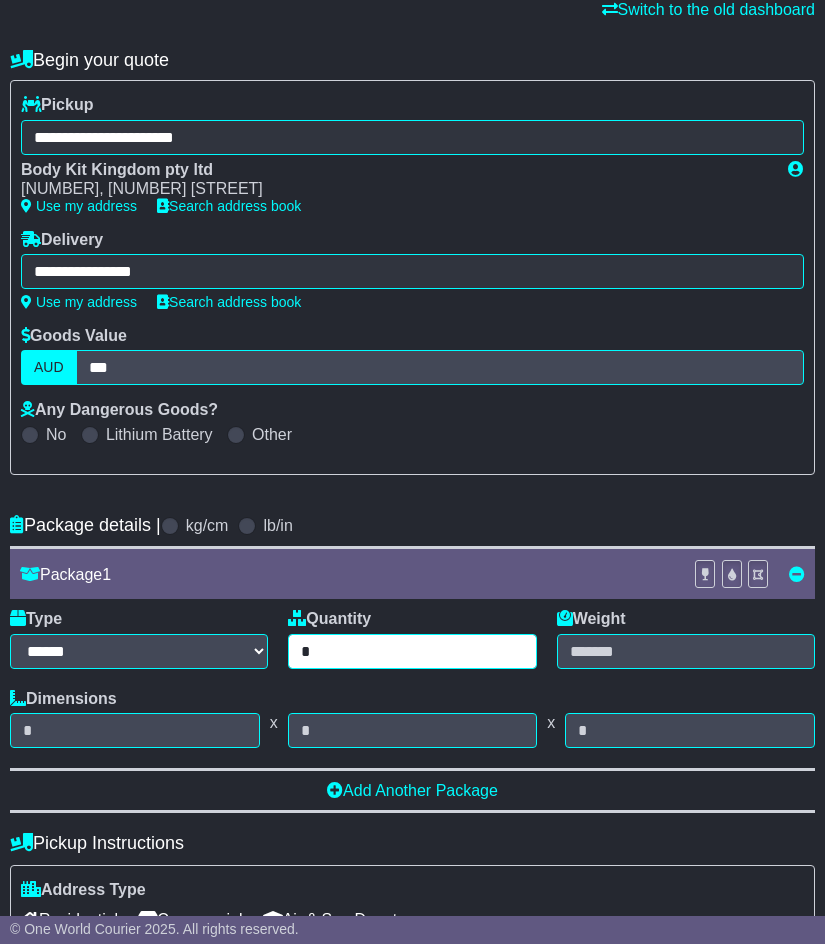 type on "*" 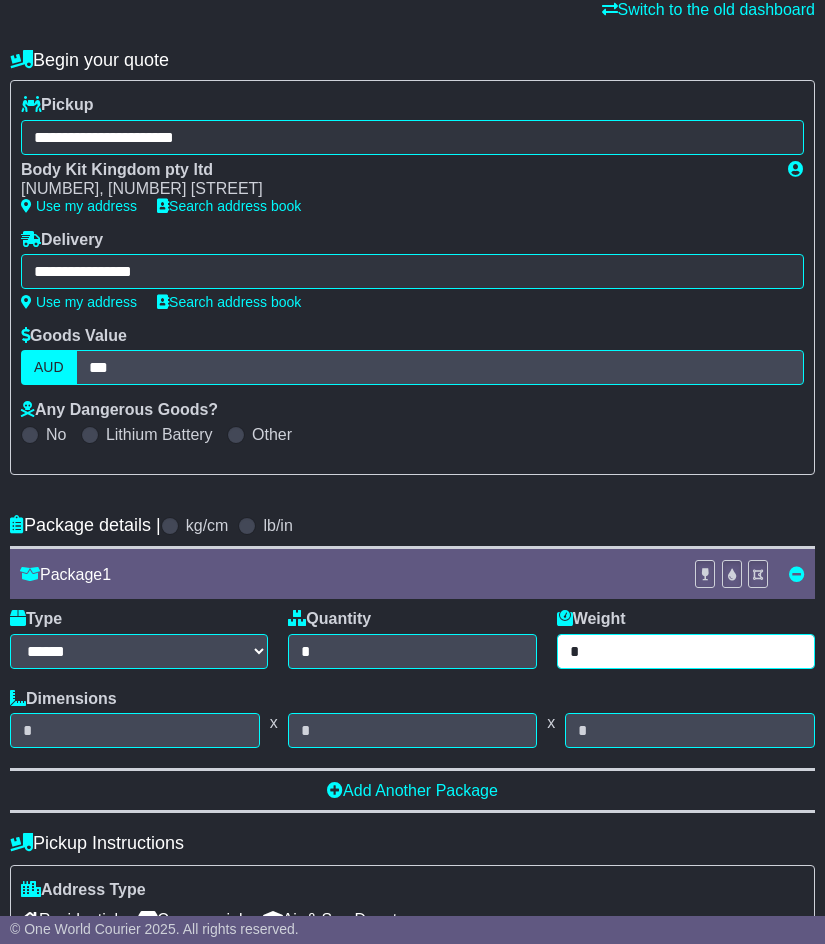 type on "*" 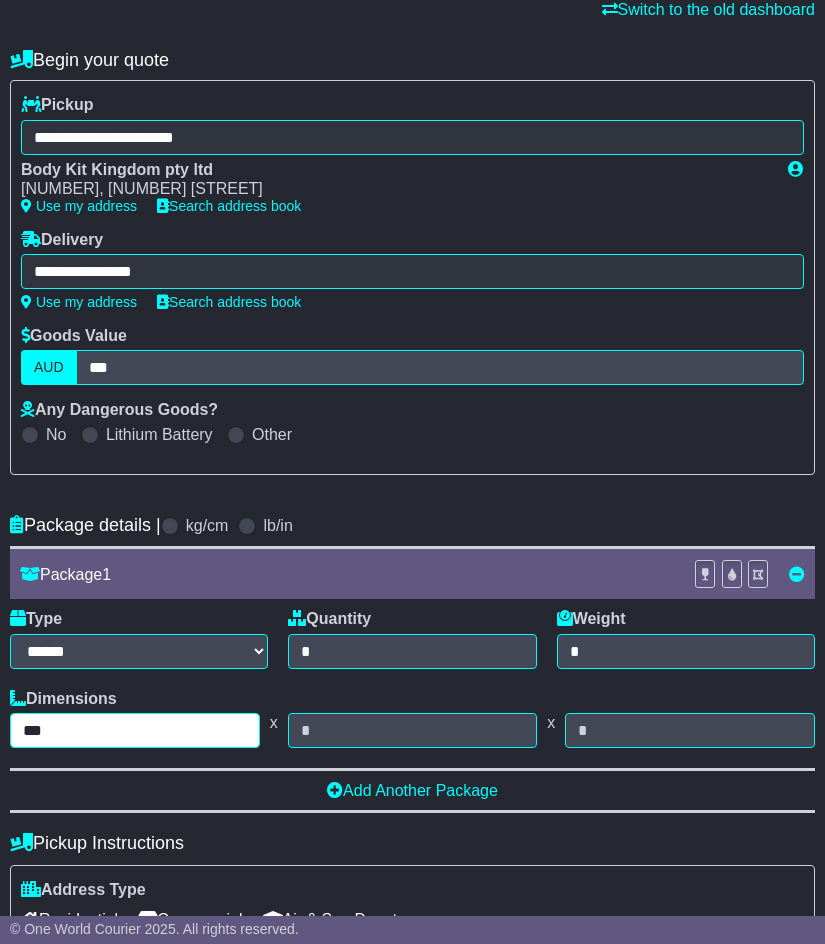 type on "***" 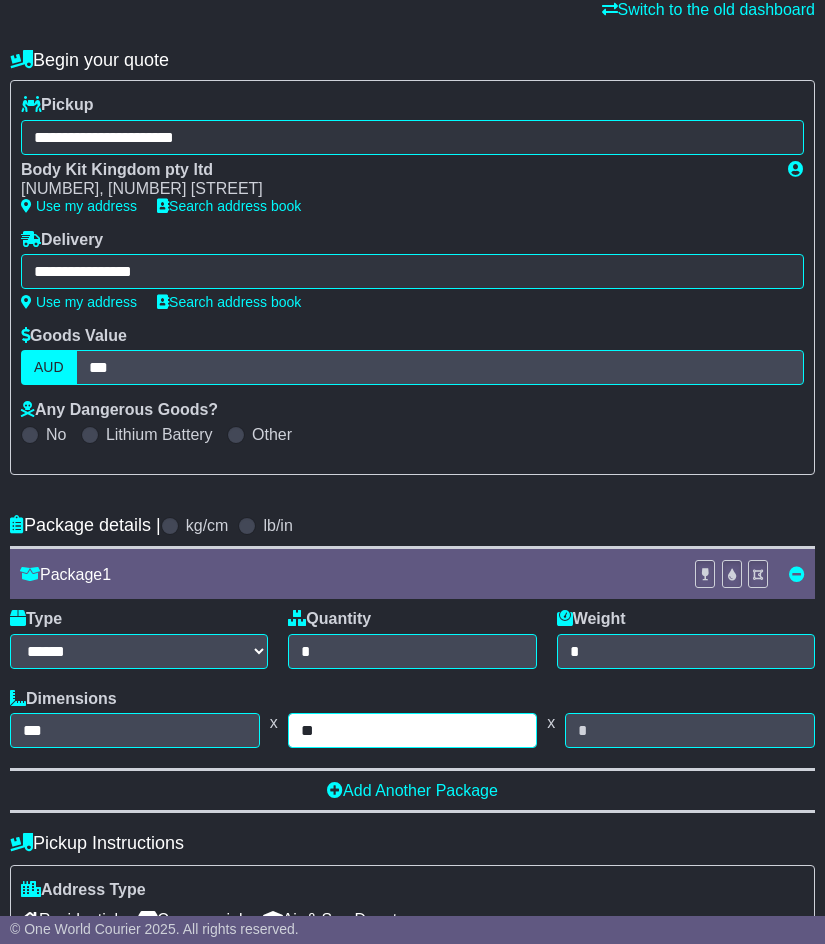 type on "**" 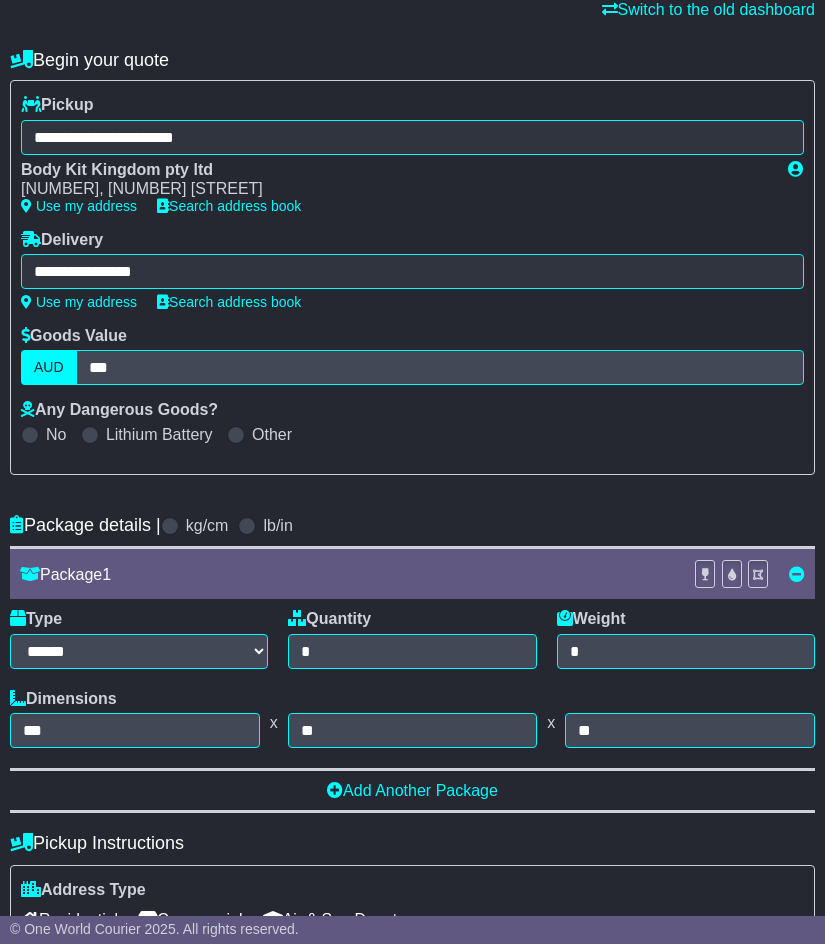 scroll, scrollTop: 797, scrollLeft: 0, axis: vertical 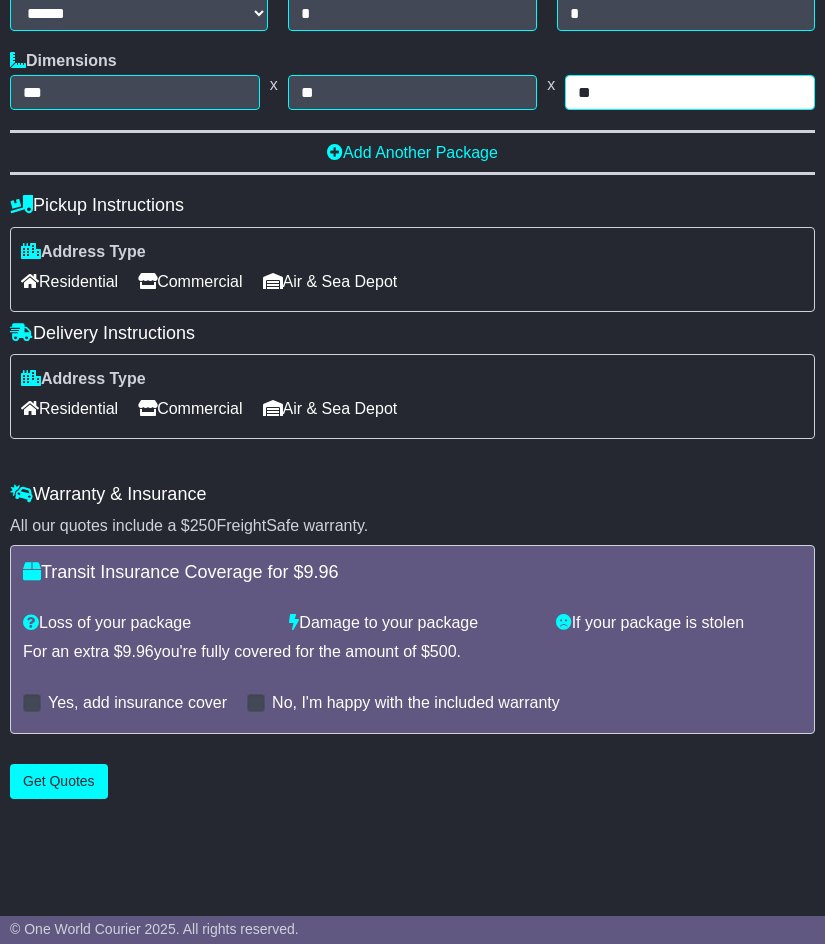 type on "**" 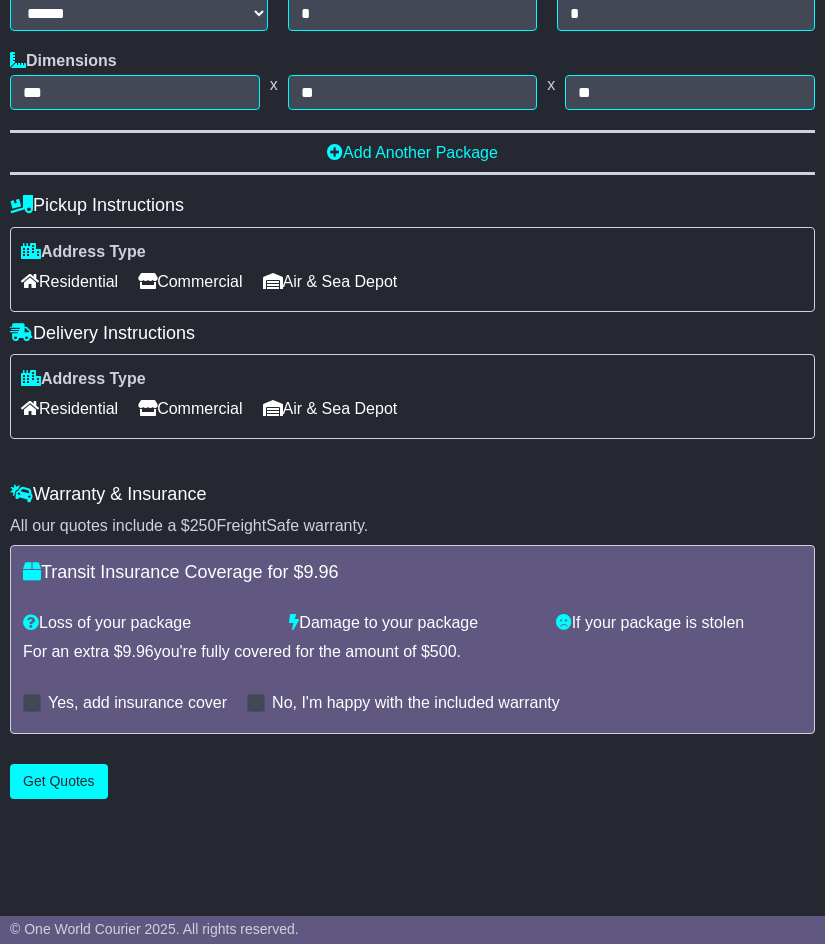 click on "Commercial" at bounding box center [190, 408] 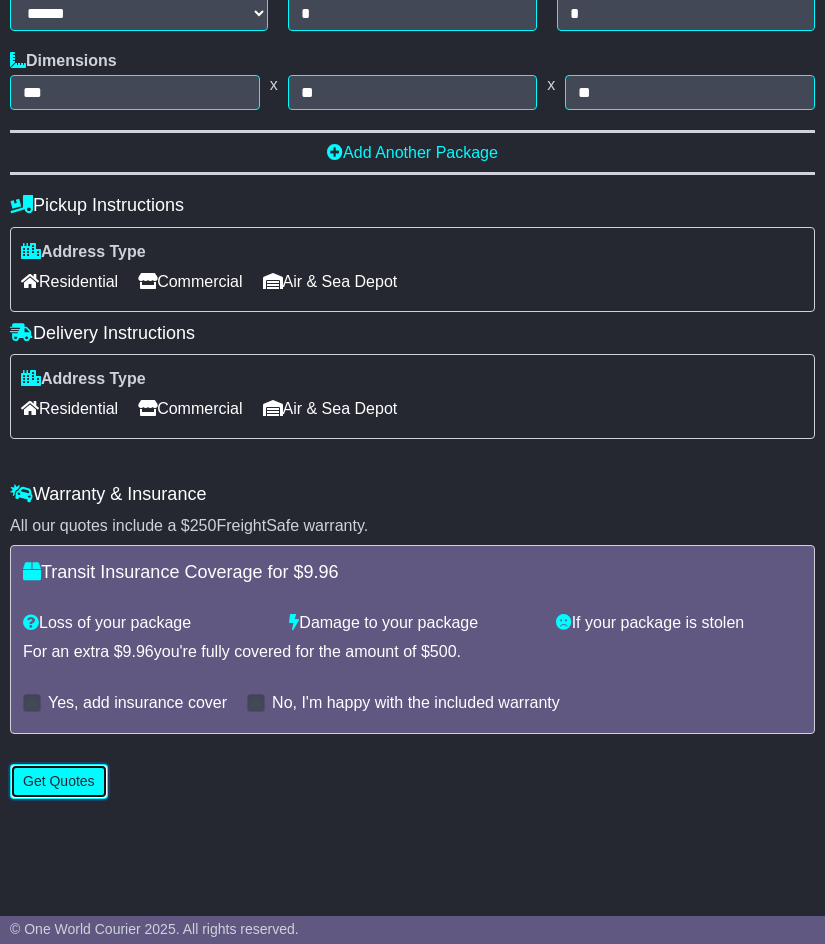 click on "Get Quotes" at bounding box center (59, 781) 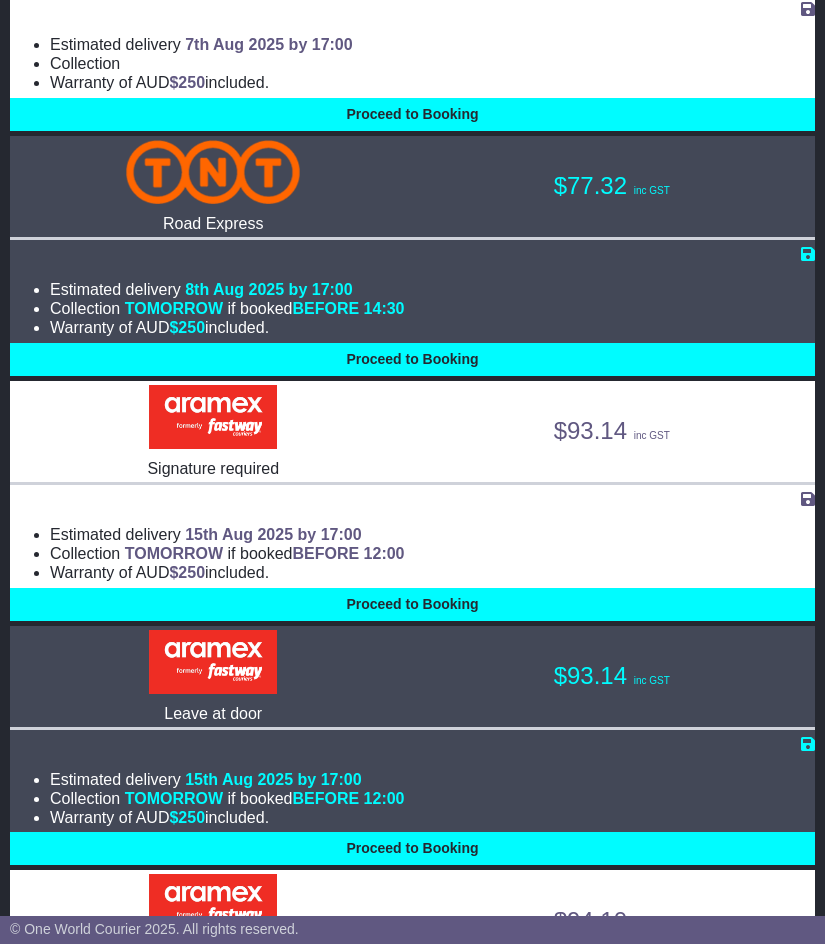 scroll, scrollTop: 558, scrollLeft: 0, axis: vertical 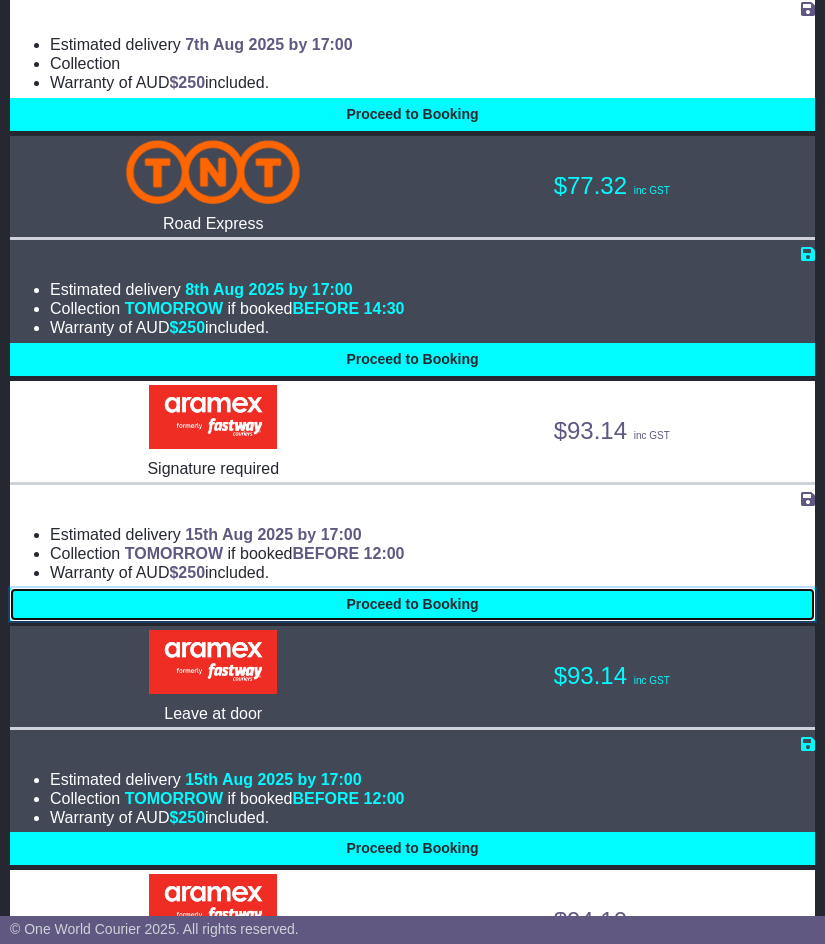 click on "Proceed to Booking" at bounding box center (412, 604) 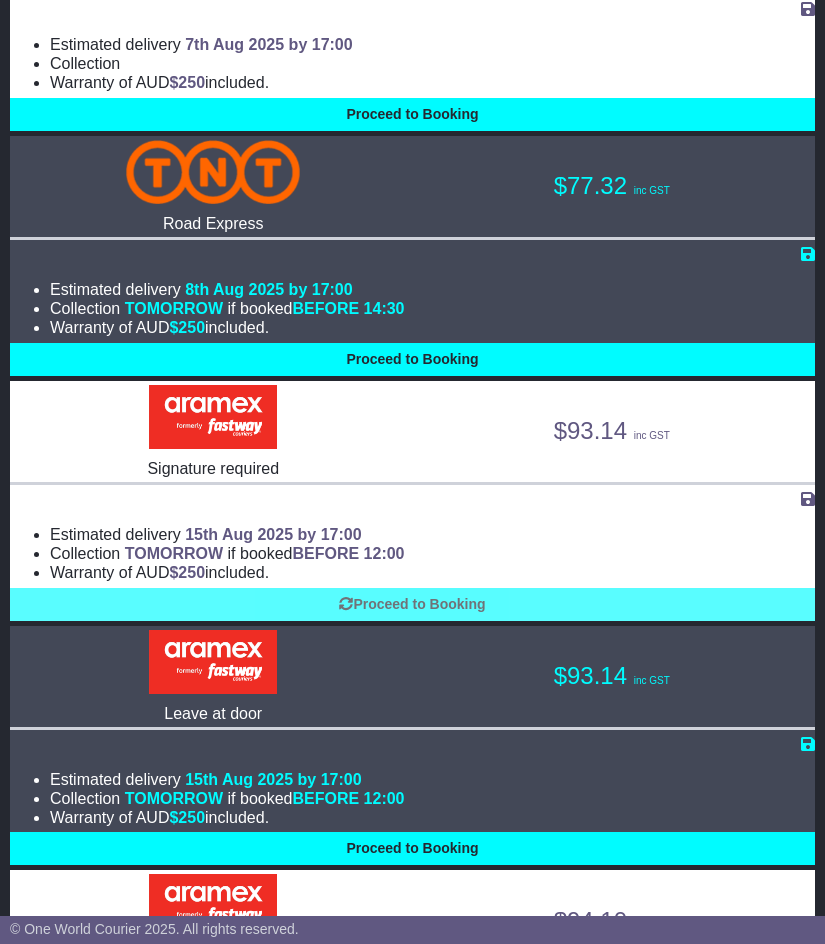 select on "**********" 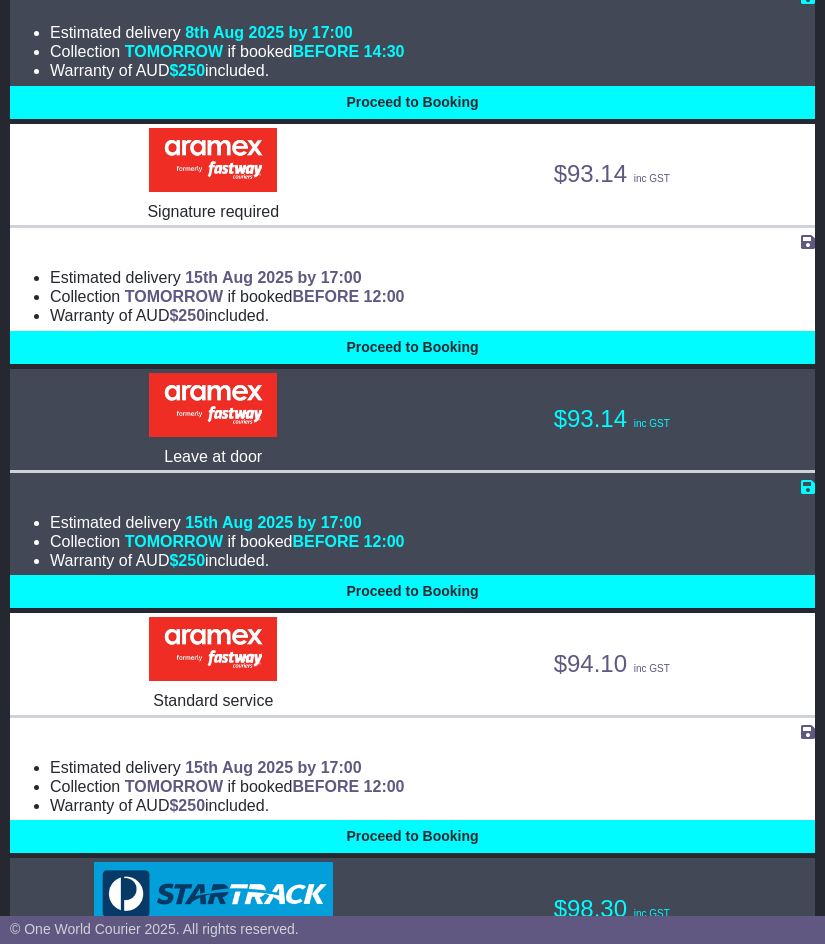 scroll, scrollTop: 858, scrollLeft: 0, axis: vertical 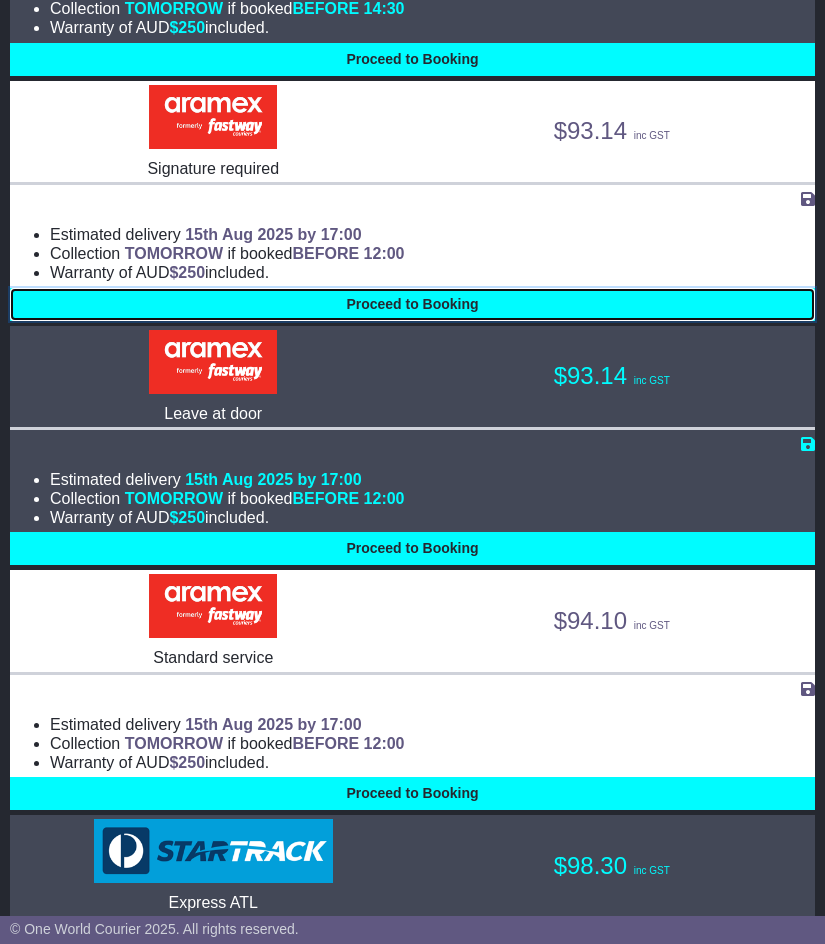 click on "Proceed to Booking" at bounding box center (412, 304) 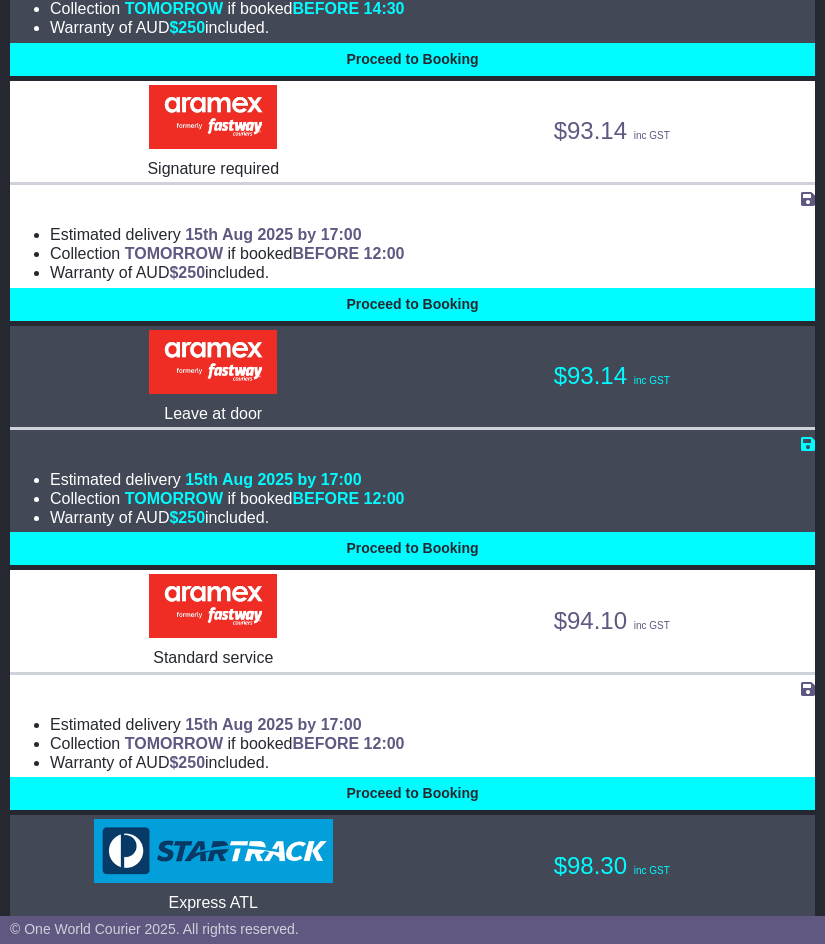 select on "**********" 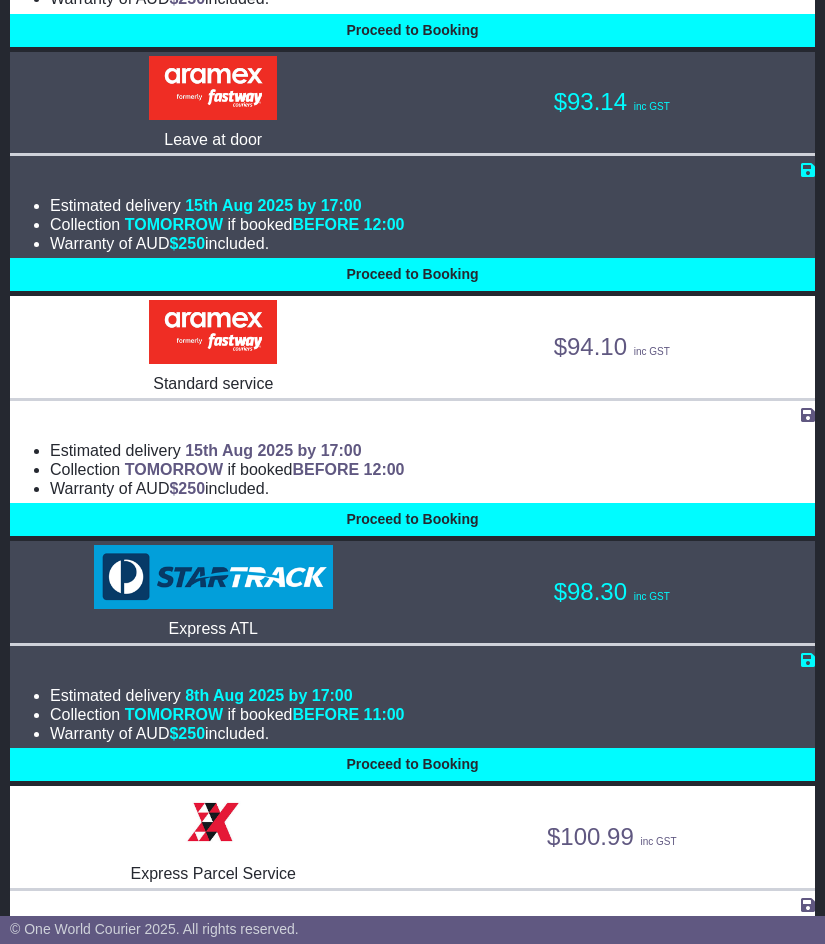 scroll, scrollTop: 1158, scrollLeft: 0, axis: vertical 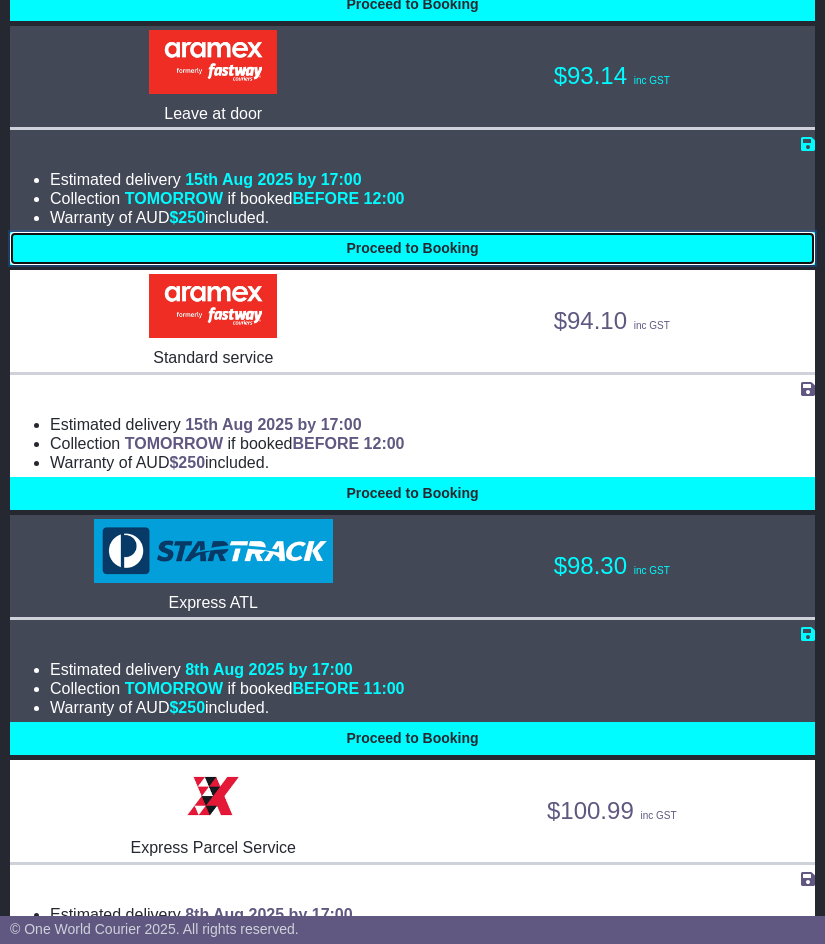 click on "Proceed to Booking" at bounding box center [412, 248] 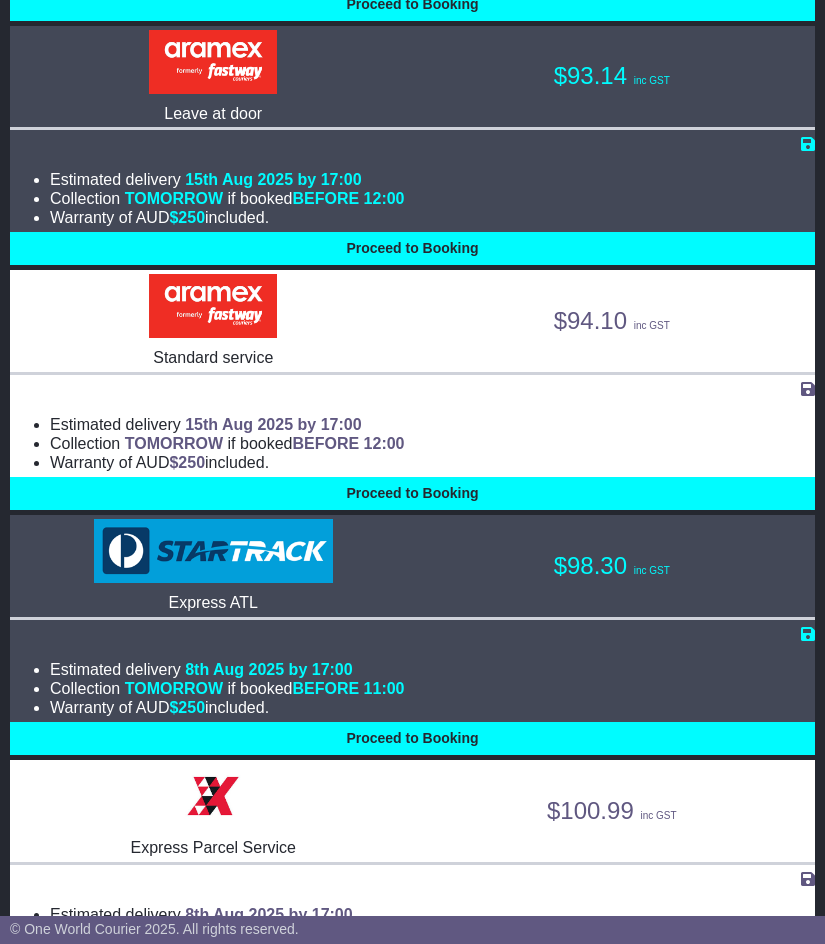 select on "**********" 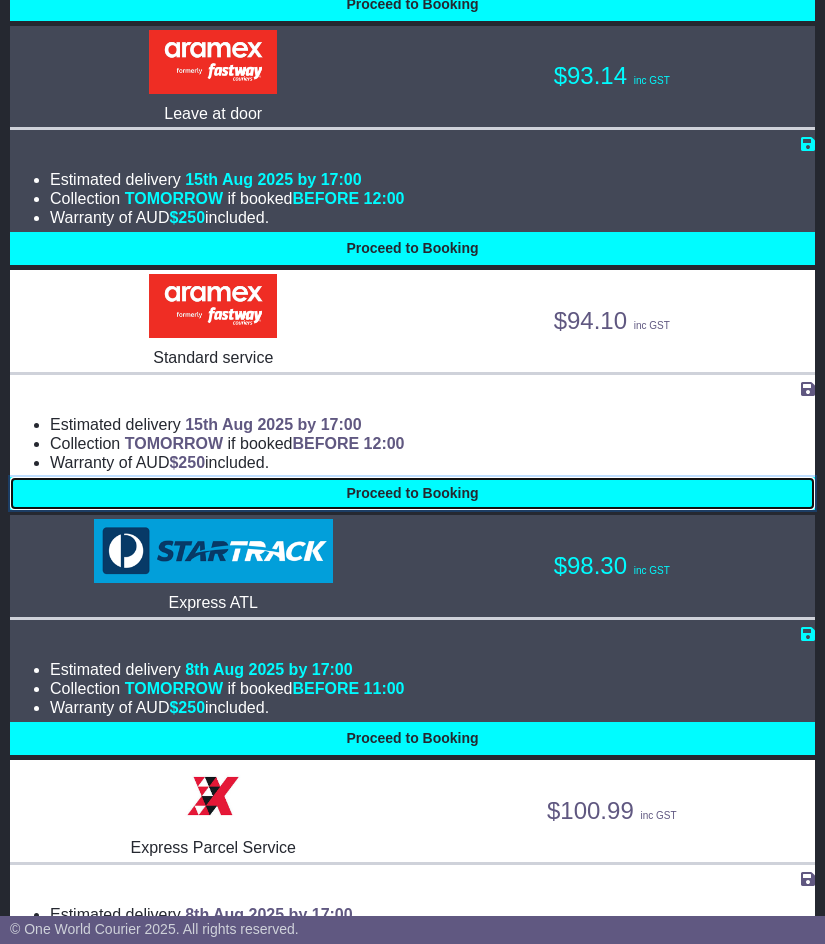 click on "Proceed to Booking" at bounding box center (412, 493) 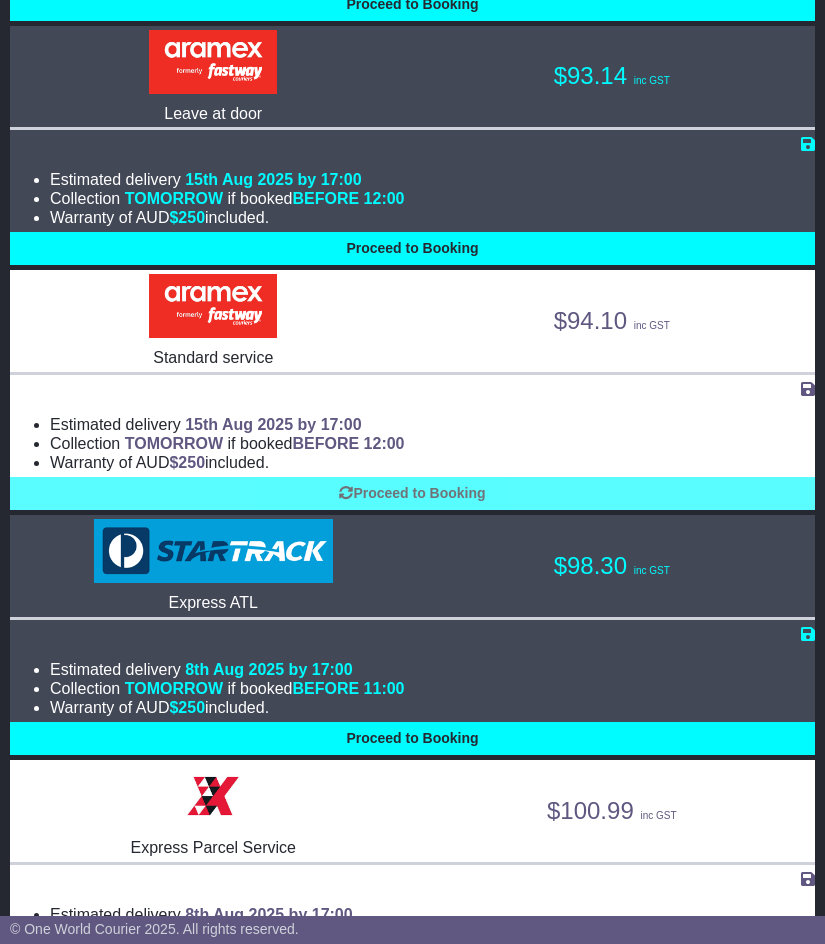 select on "**********" 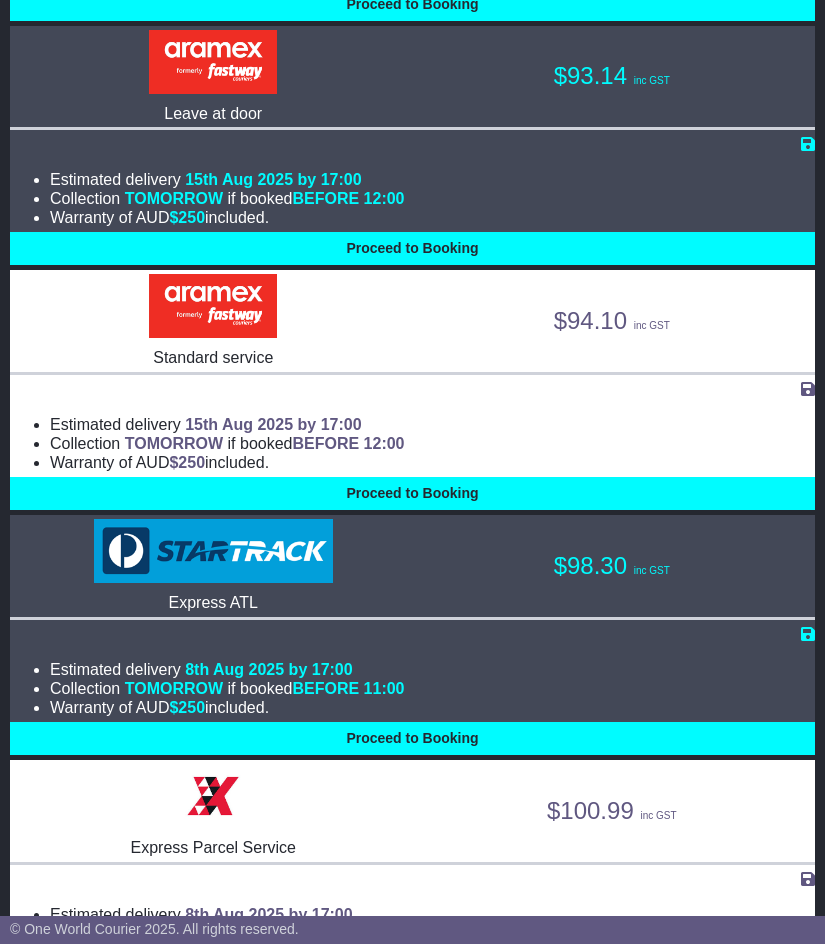scroll, scrollTop: 1358, scrollLeft: 0, axis: vertical 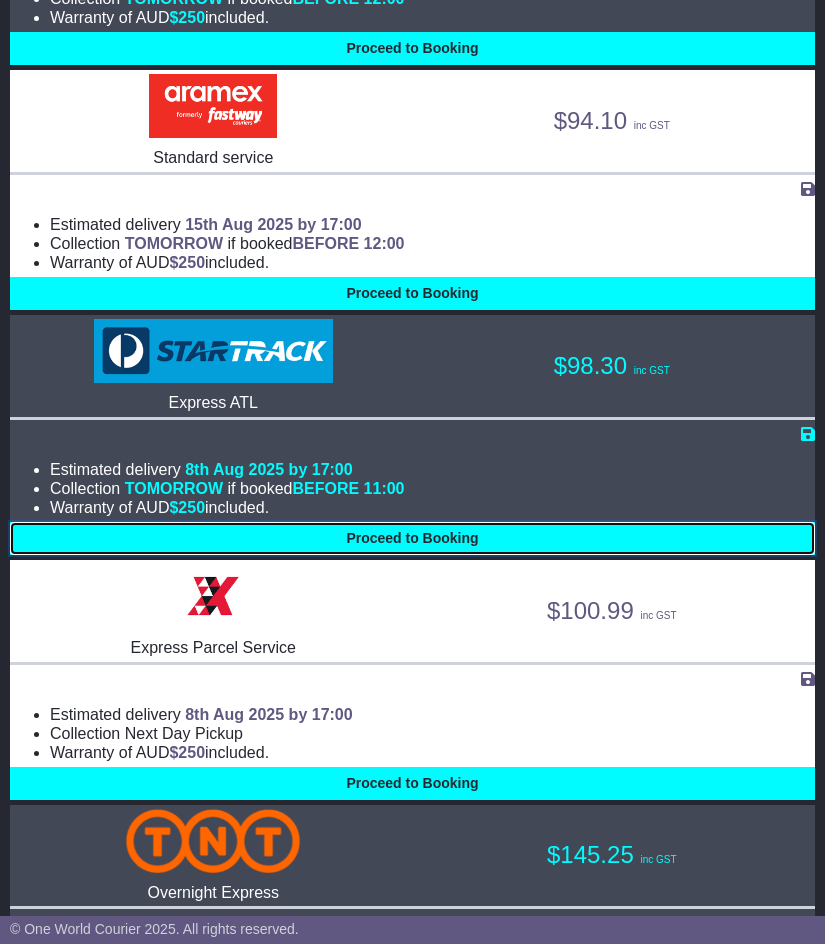 click on "Proceed to Booking" at bounding box center (412, 538) 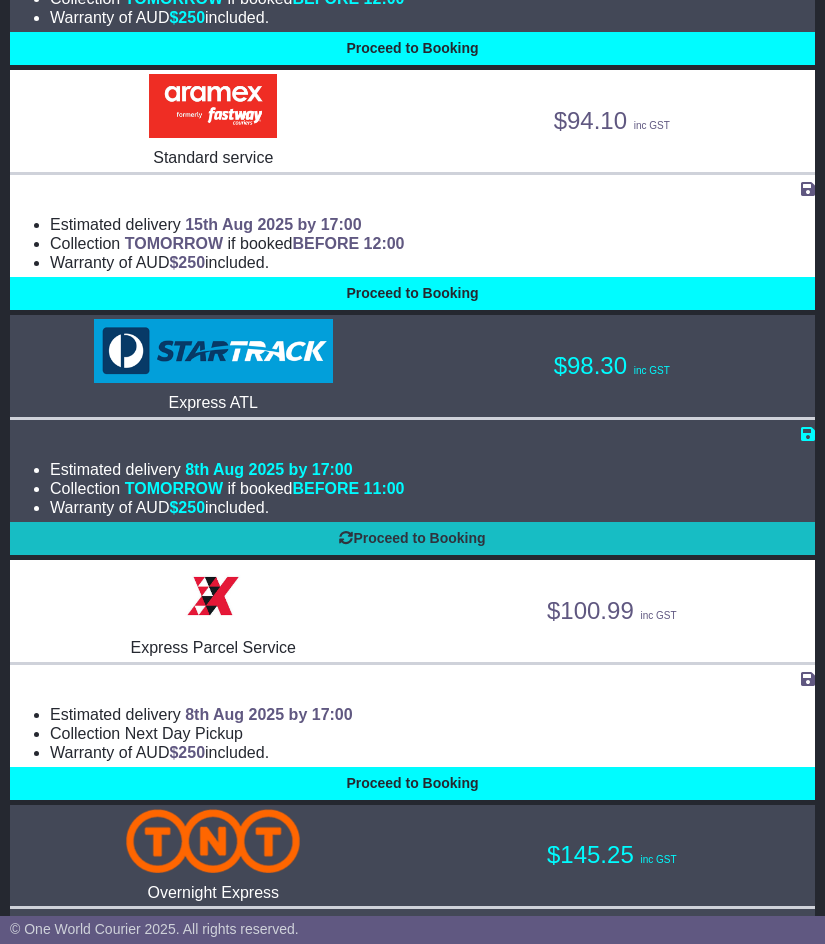 select on "**********" 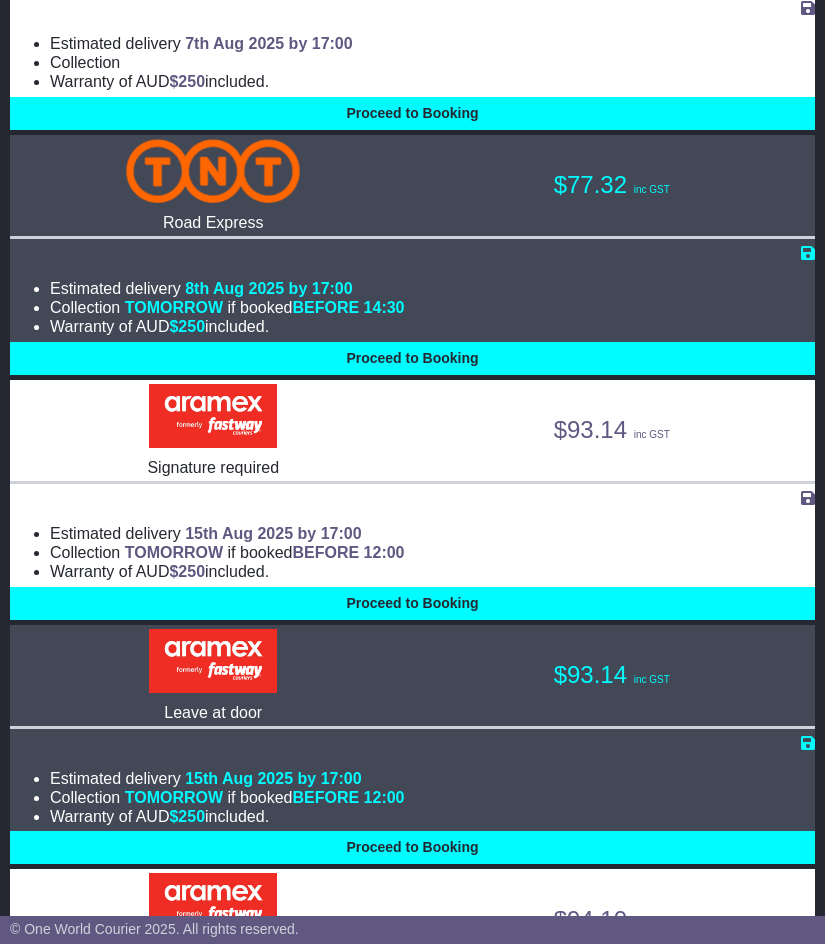 scroll, scrollTop: 558, scrollLeft: 0, axis: vertical 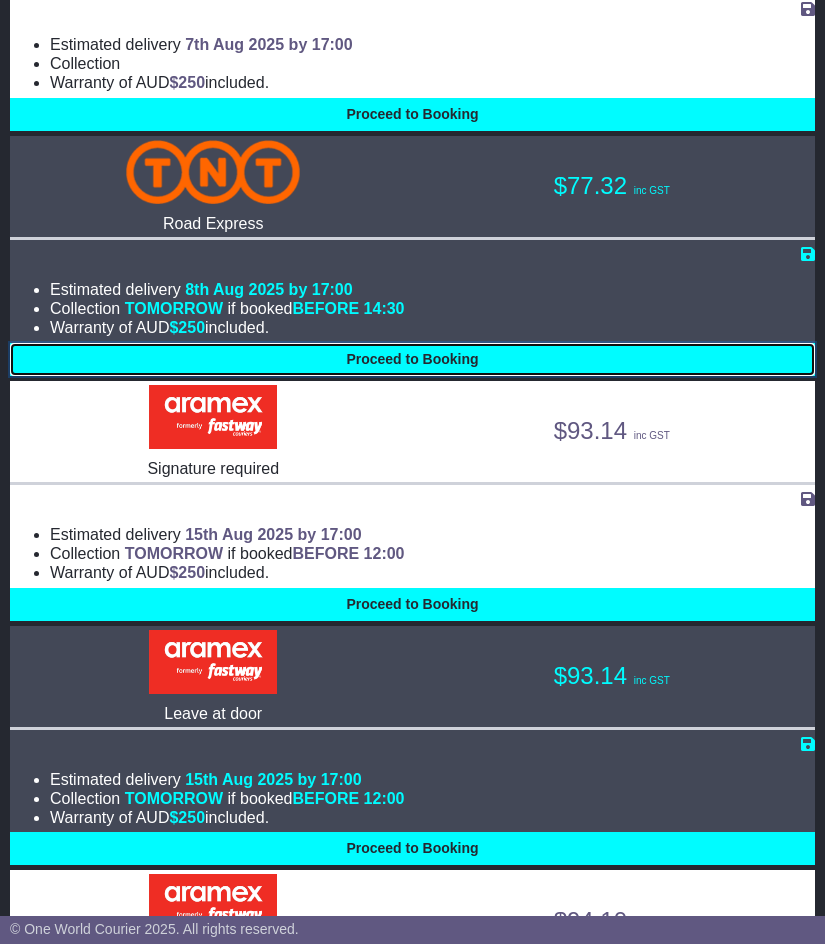 click on "Proceed to Booking" at bounding box center (412, 359) 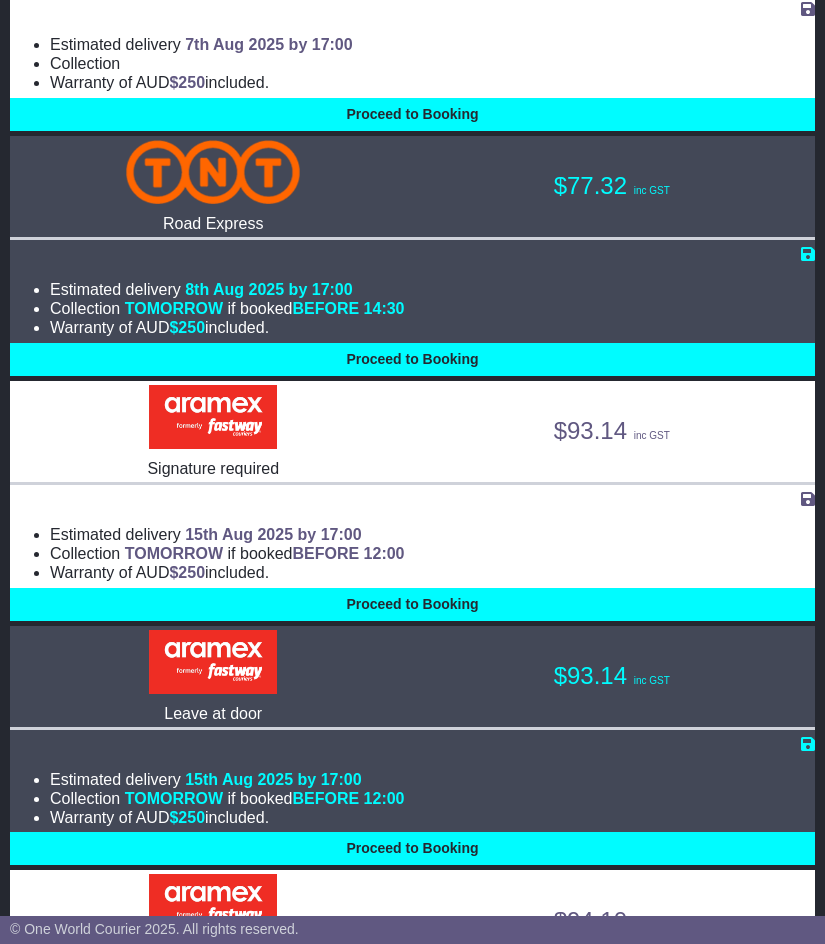 select on "**********" 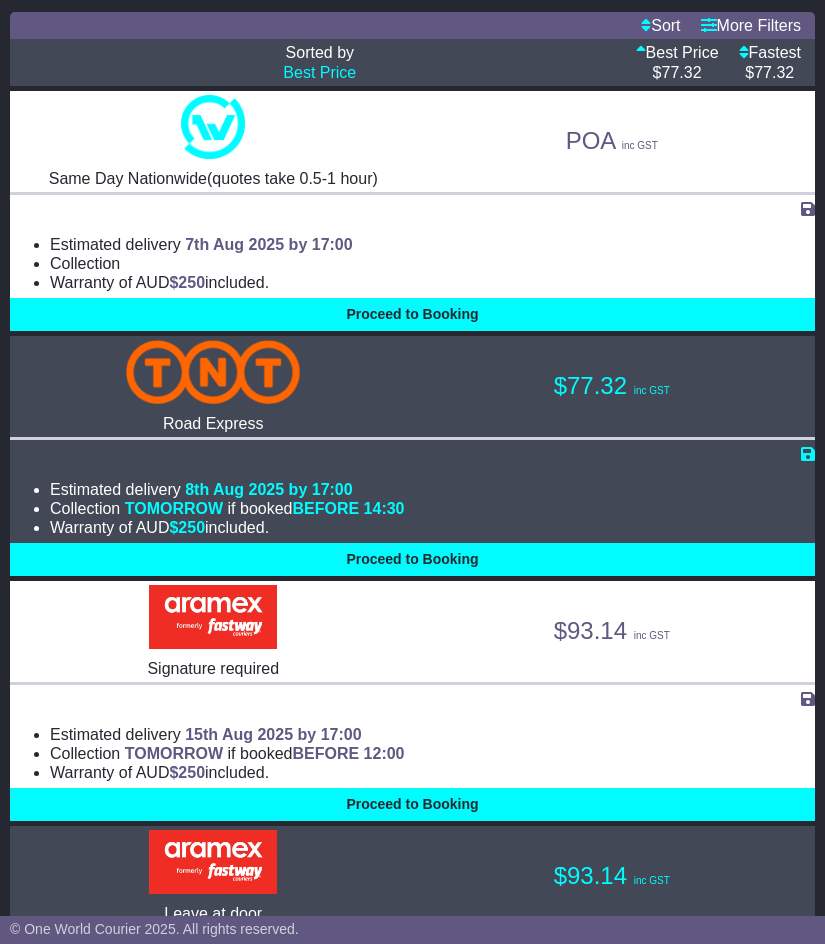 scroll, scrollTop: 0, scrollLeft: 0, axis: both 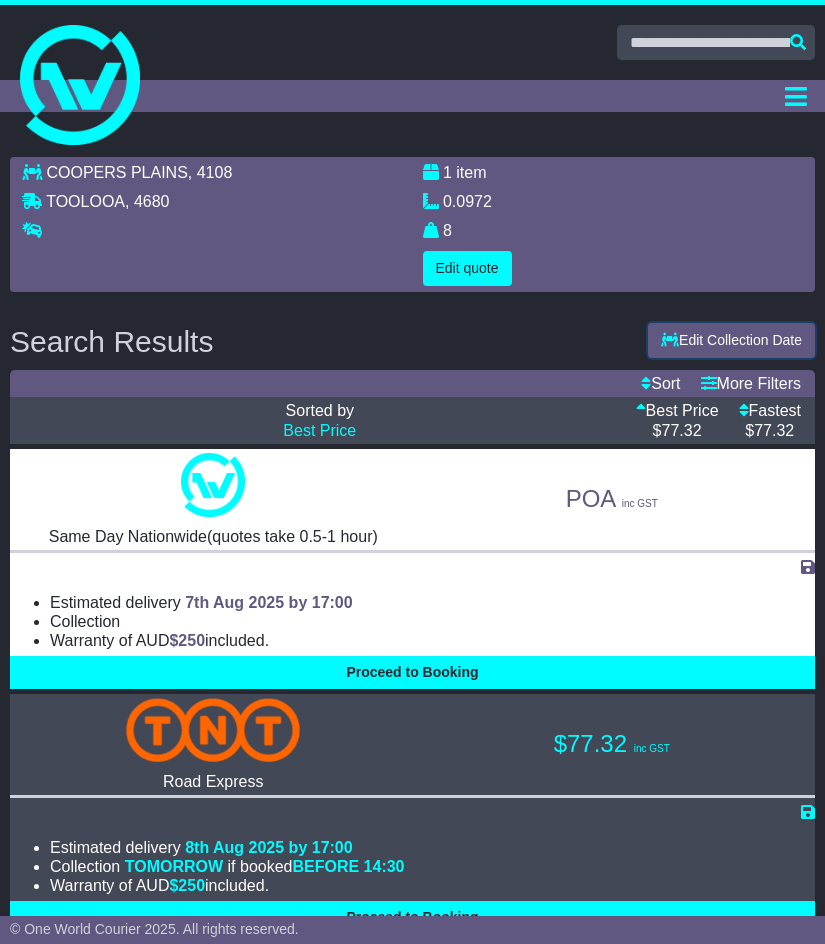 click on "Edit Collection Date" at bounding box center [731, 340] 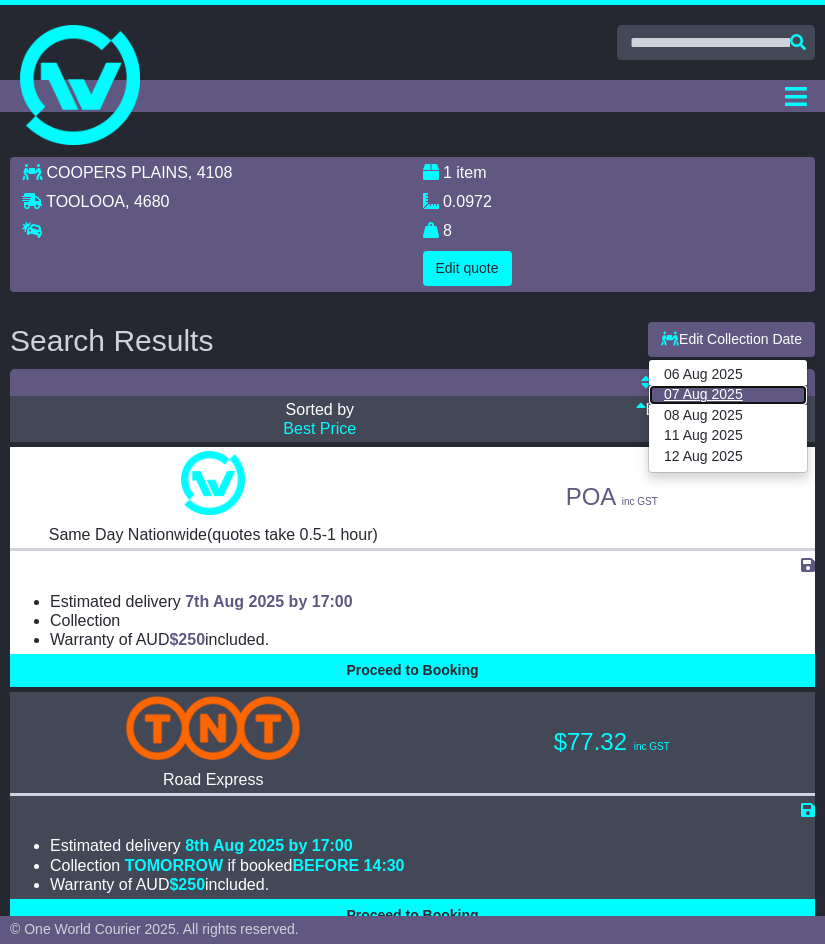 click on "07 Aug 2025" at bounding box center (728, 395) 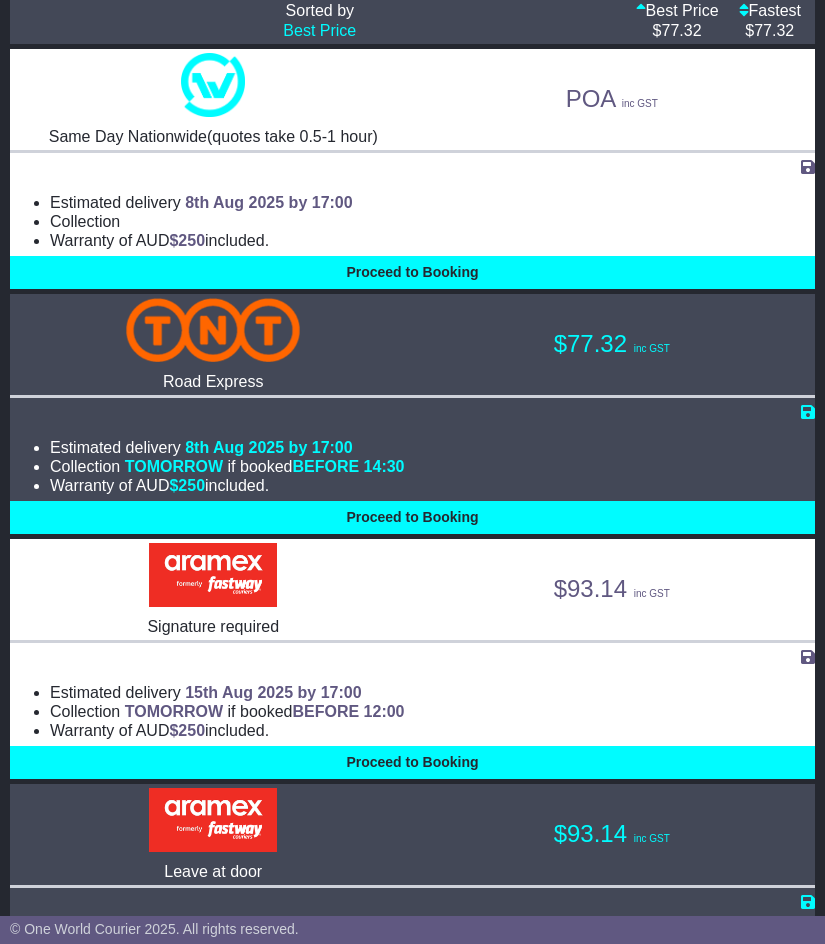 scroll, scrollTop: 500, scrollLeft: 0, axis: vertical 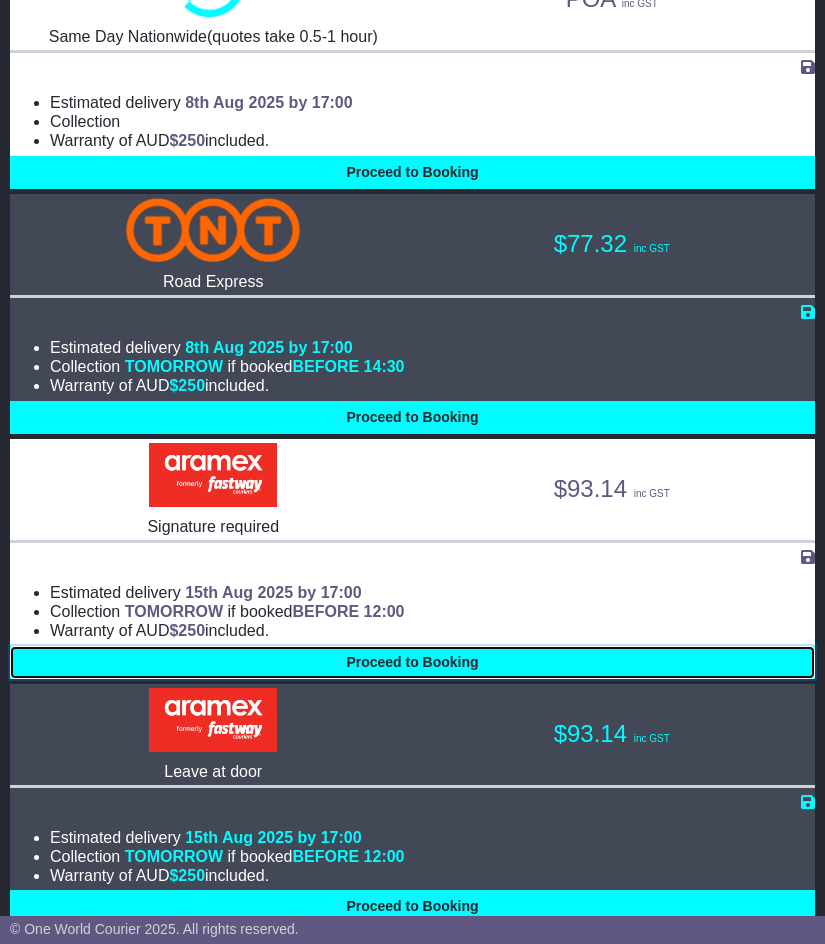 click on "Proceed to Booking" at bounding box center (412, 662) 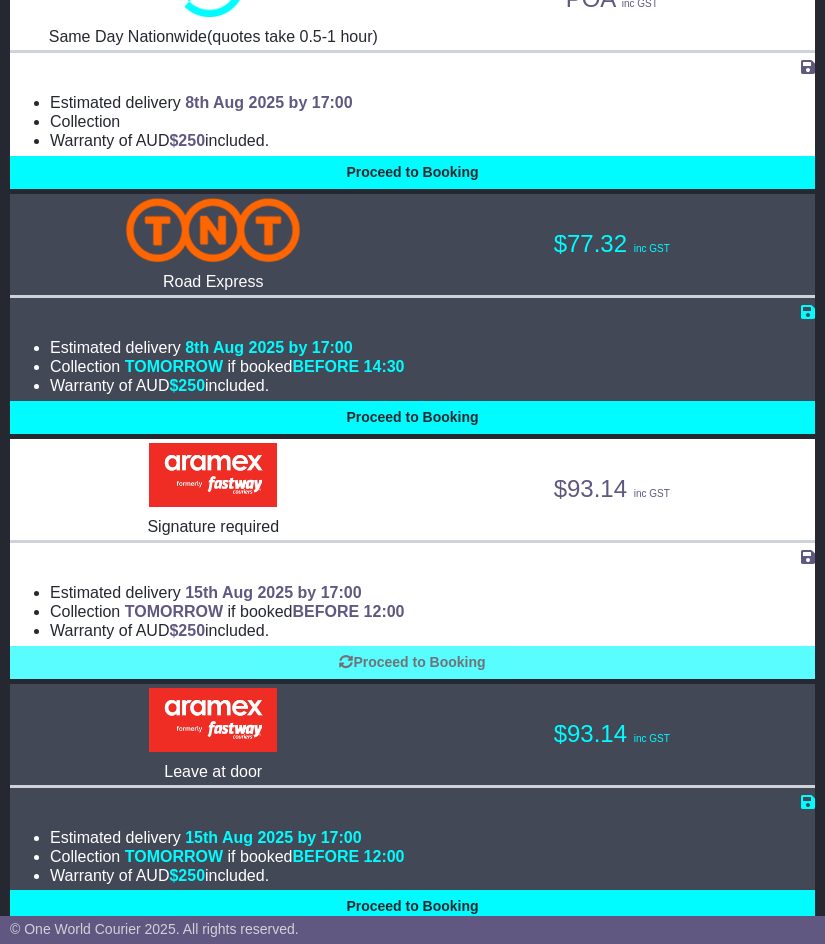 select on "**********" 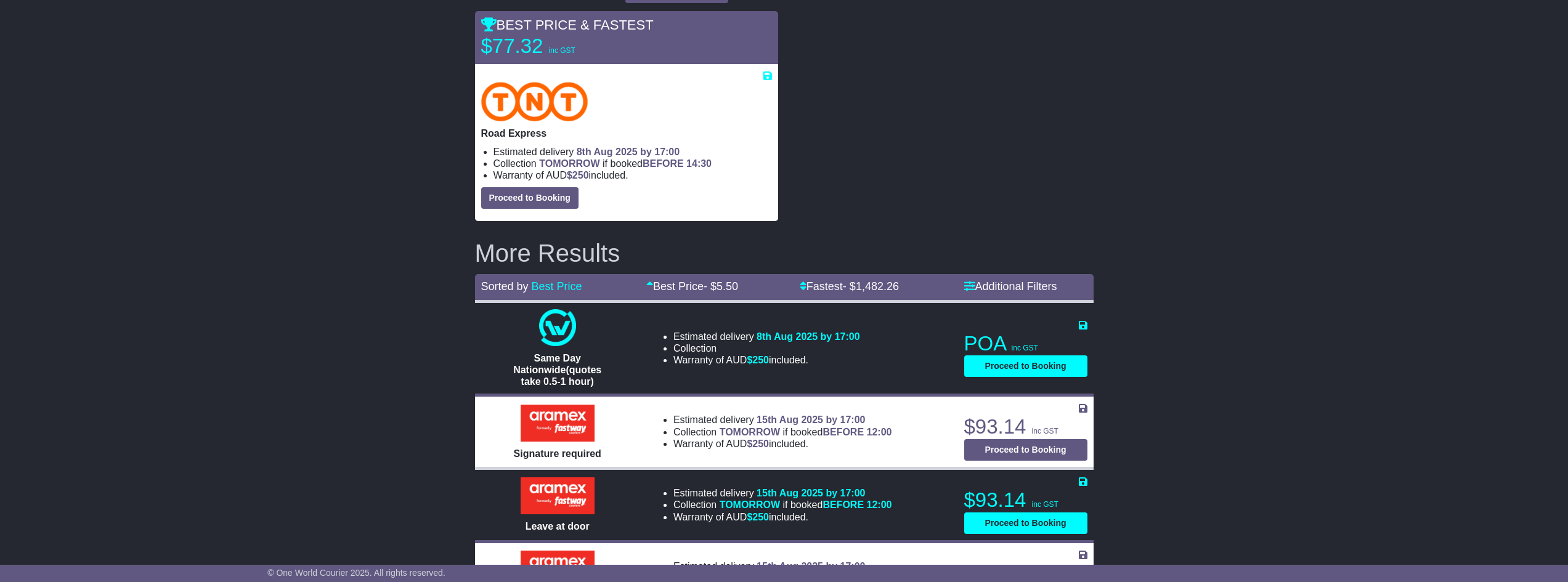 scroll, scrollTop: 370, scrollLeft: 0, axis: vertical 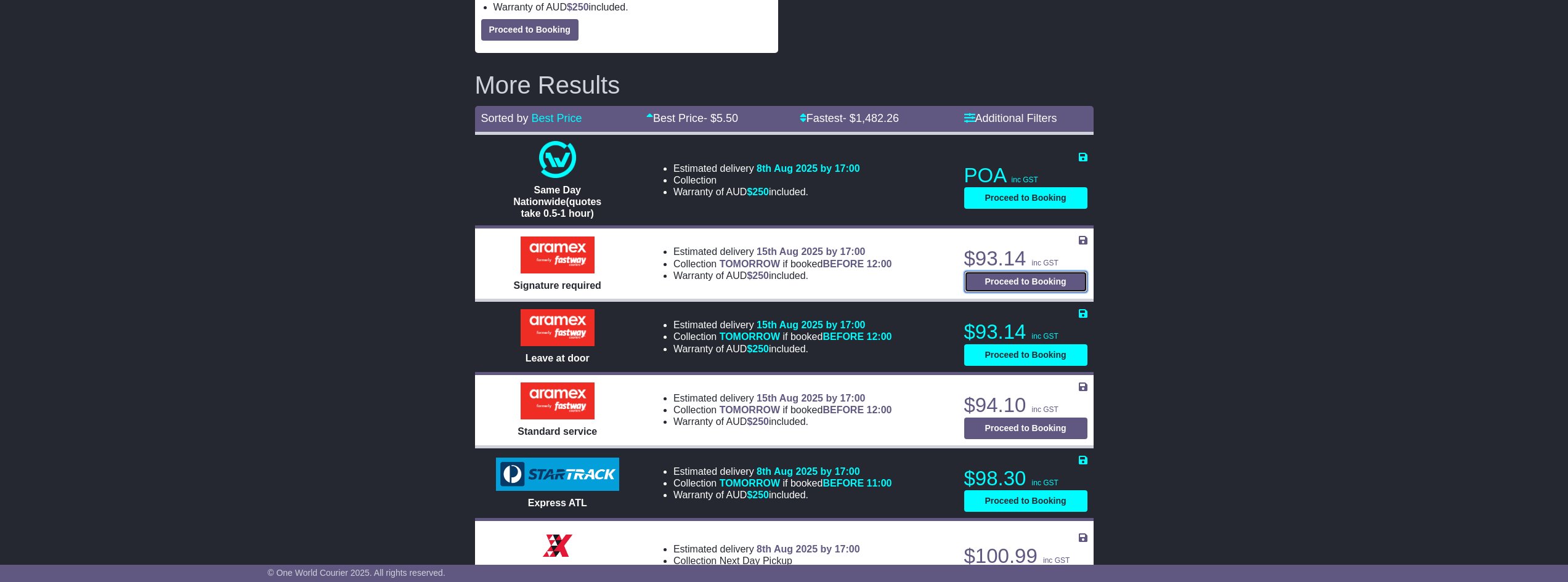 click on "Proceed to Booking" at bounding box center (1026, 281) 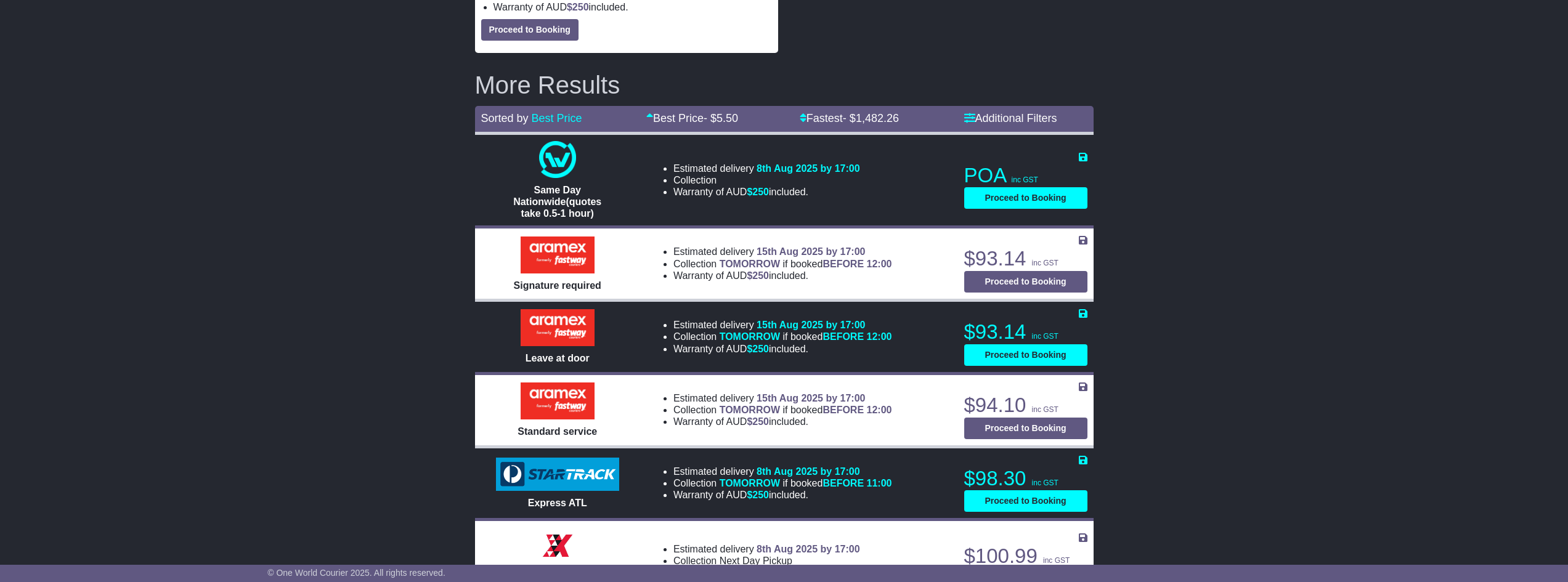 select on "**********" 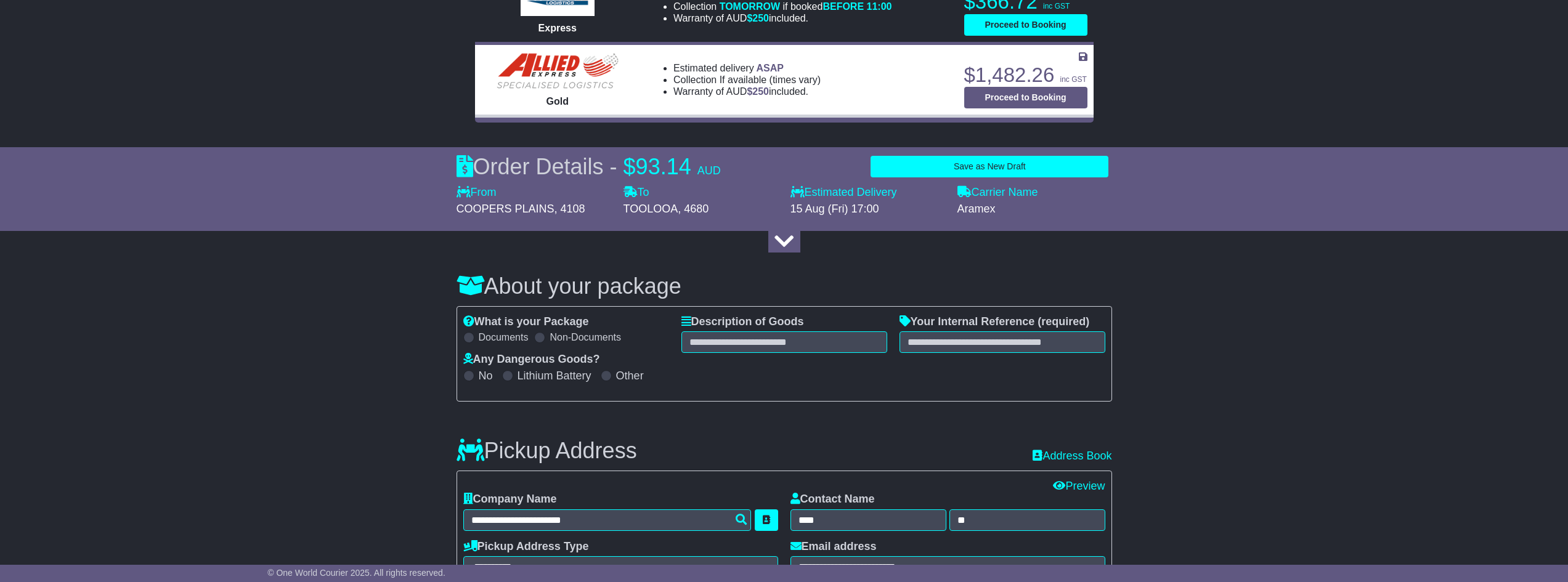 scroll, scrollTop: 1663, scrollLeft: 0, axis: vertical 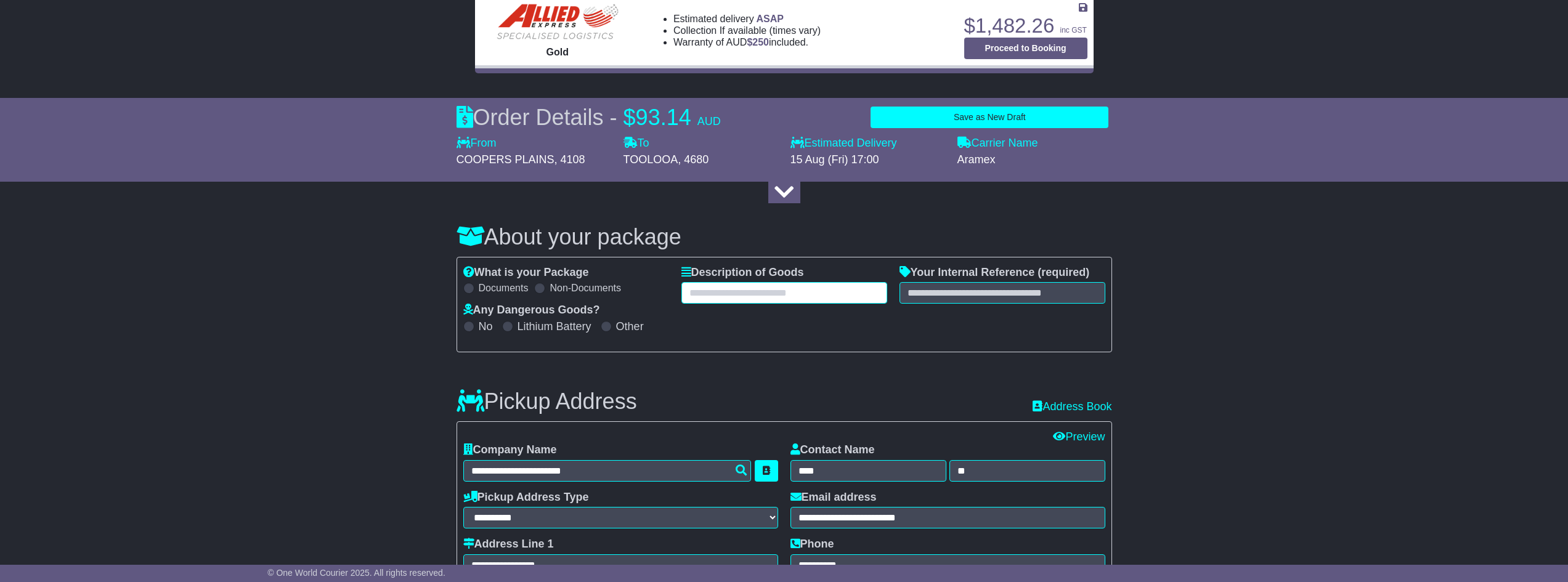click at bounding box center [784, 293] 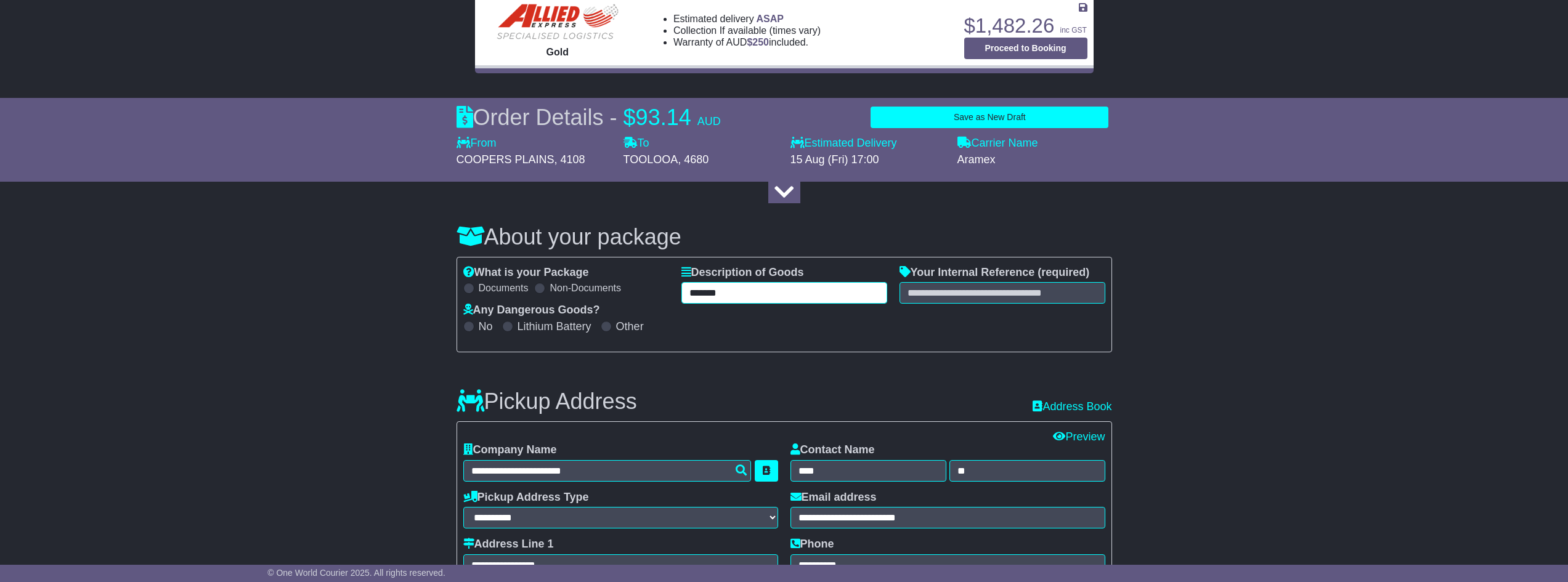 type on "*******" 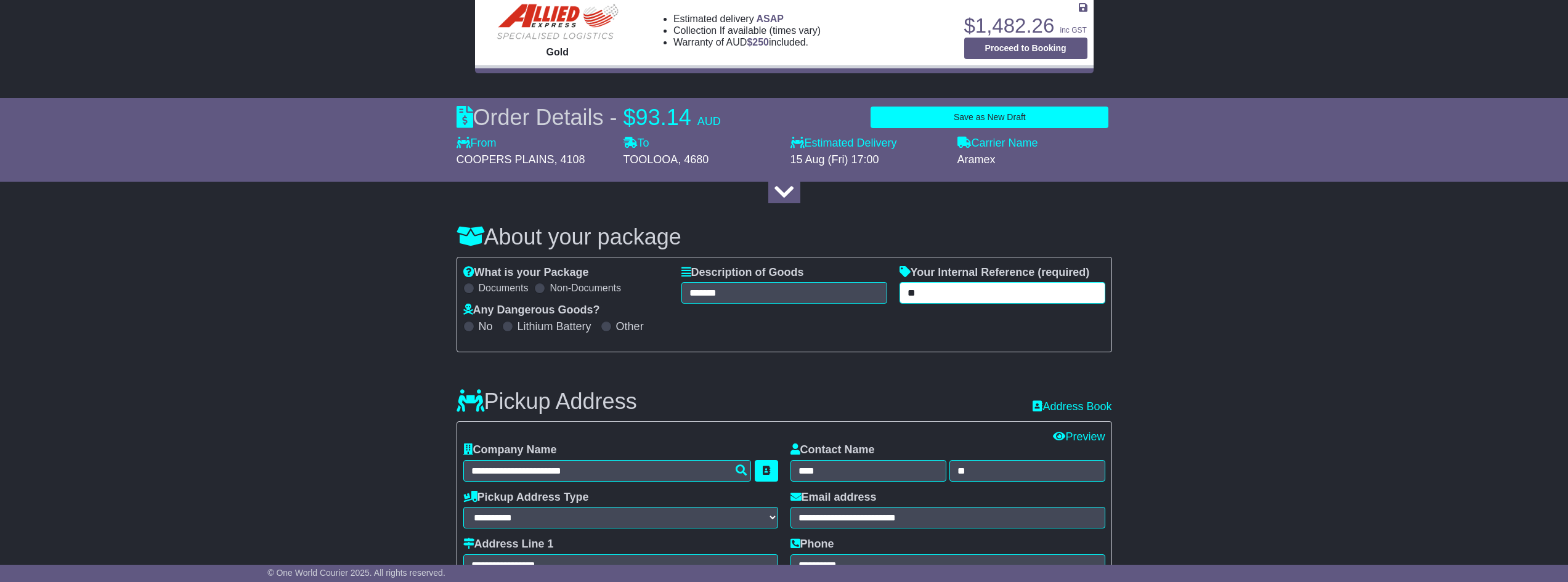 type on "**" 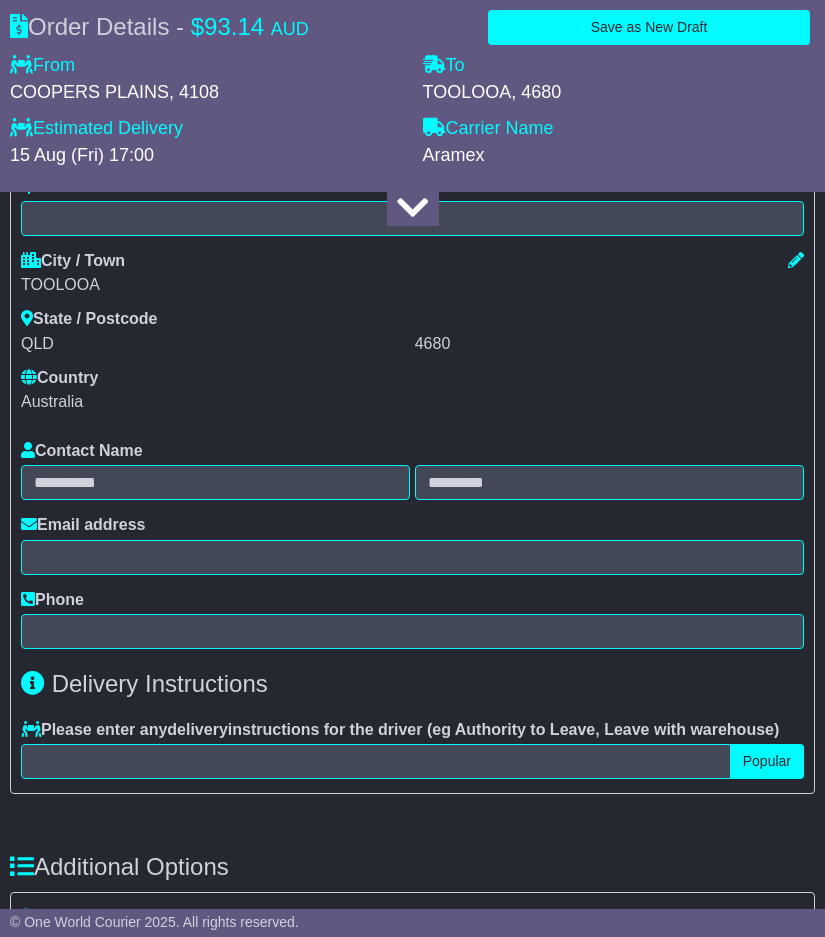 scroll, scrollTop: 6700, scrollLeft: 0, axis: vertical 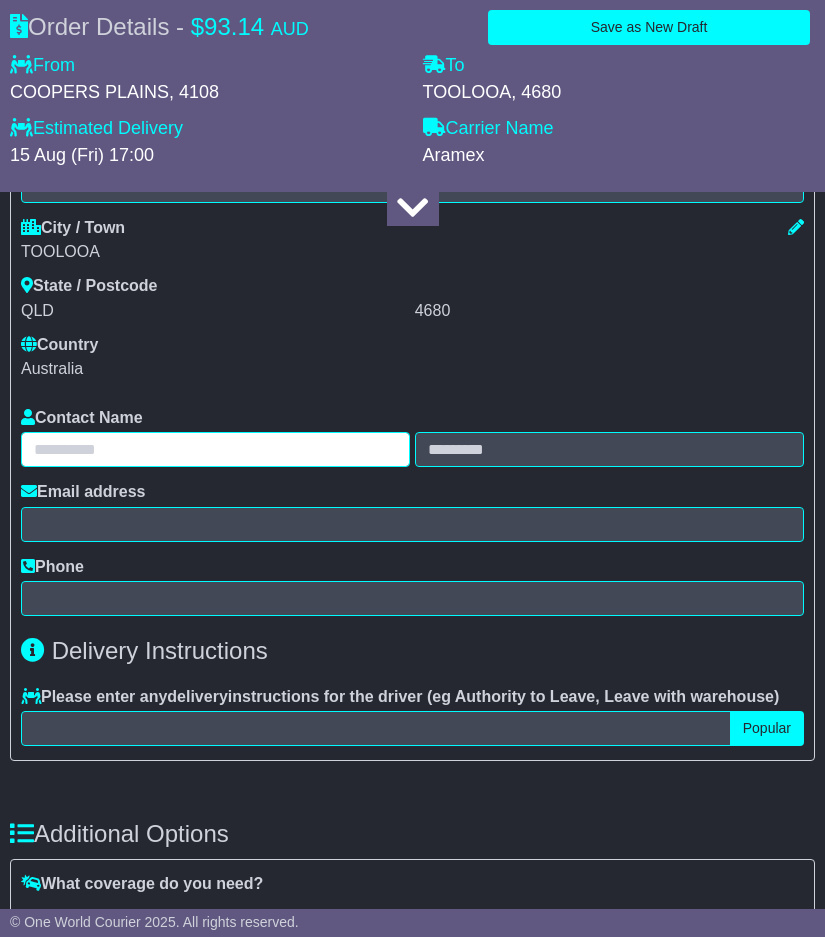 click at bounding box center [215, 449] 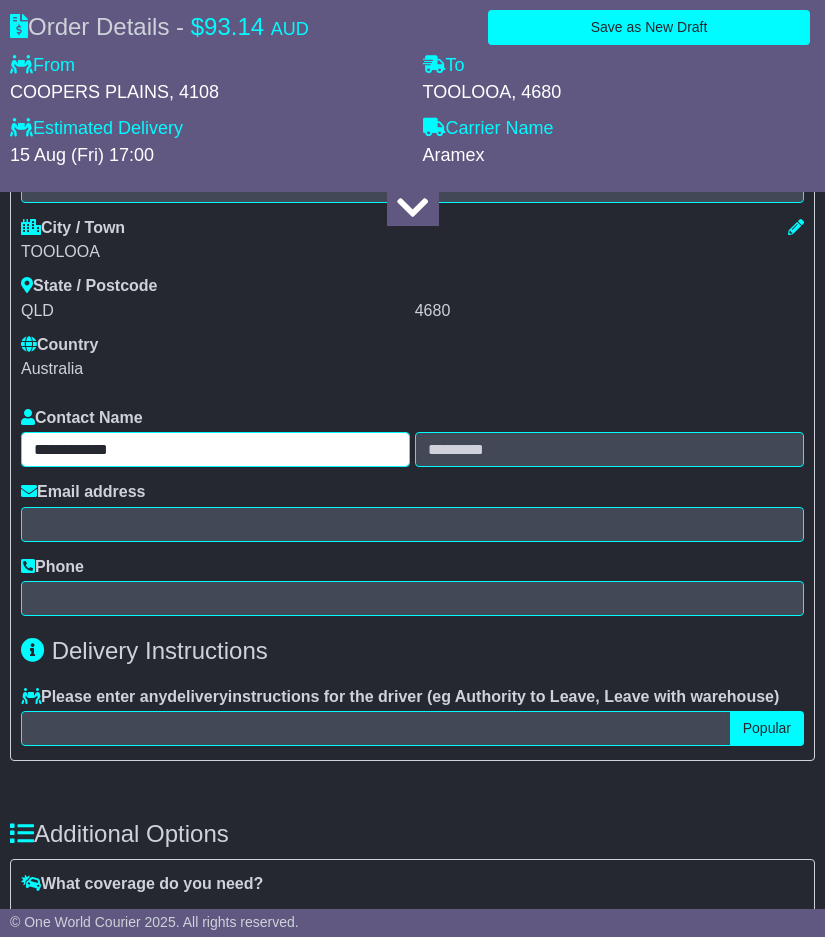 drag, startPoint x: 106, startPoint y: 447, endPoint x: 209, endPoint y: 454, distance: 103.23759 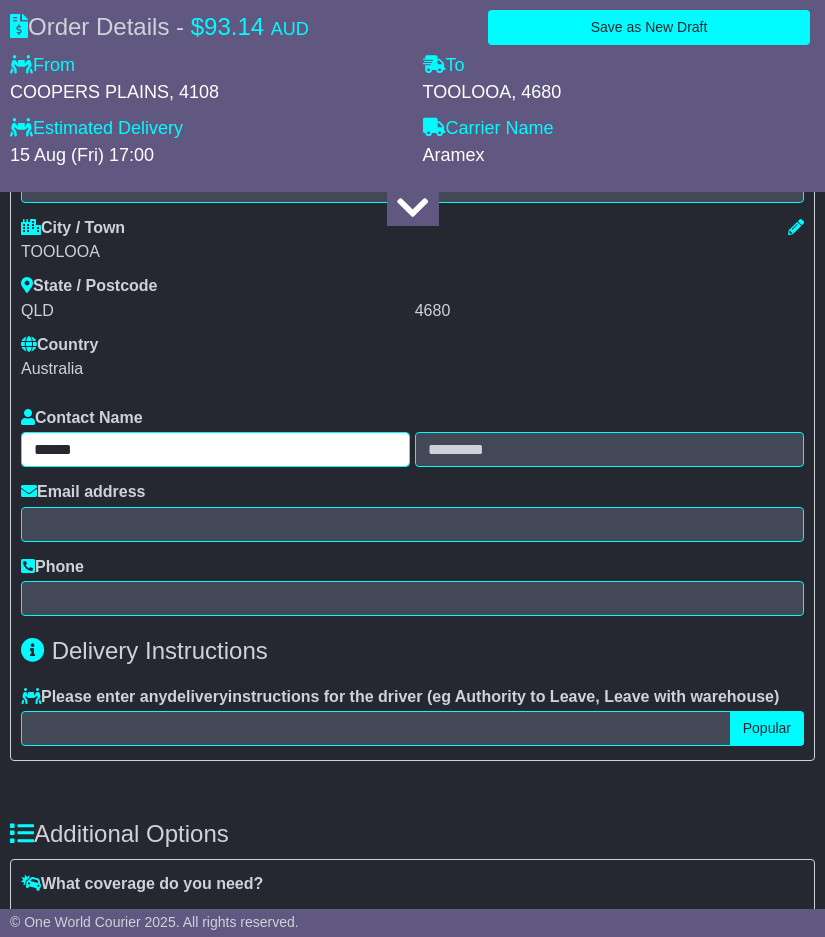 type on "*****" 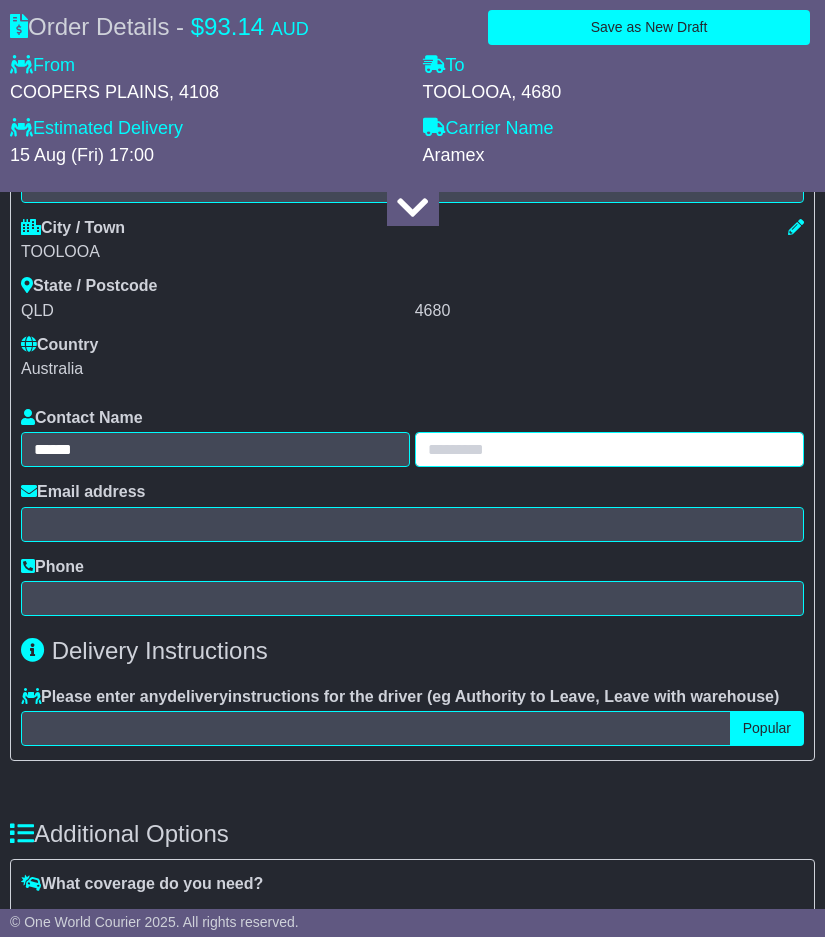 paste on "******" 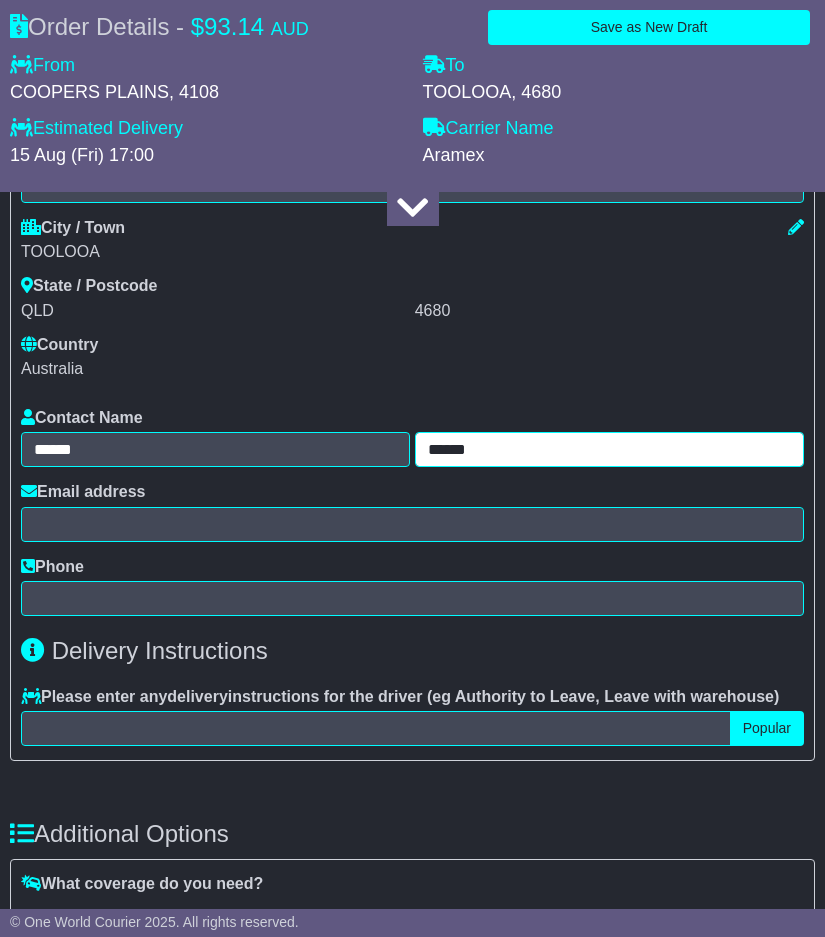 type on "******" 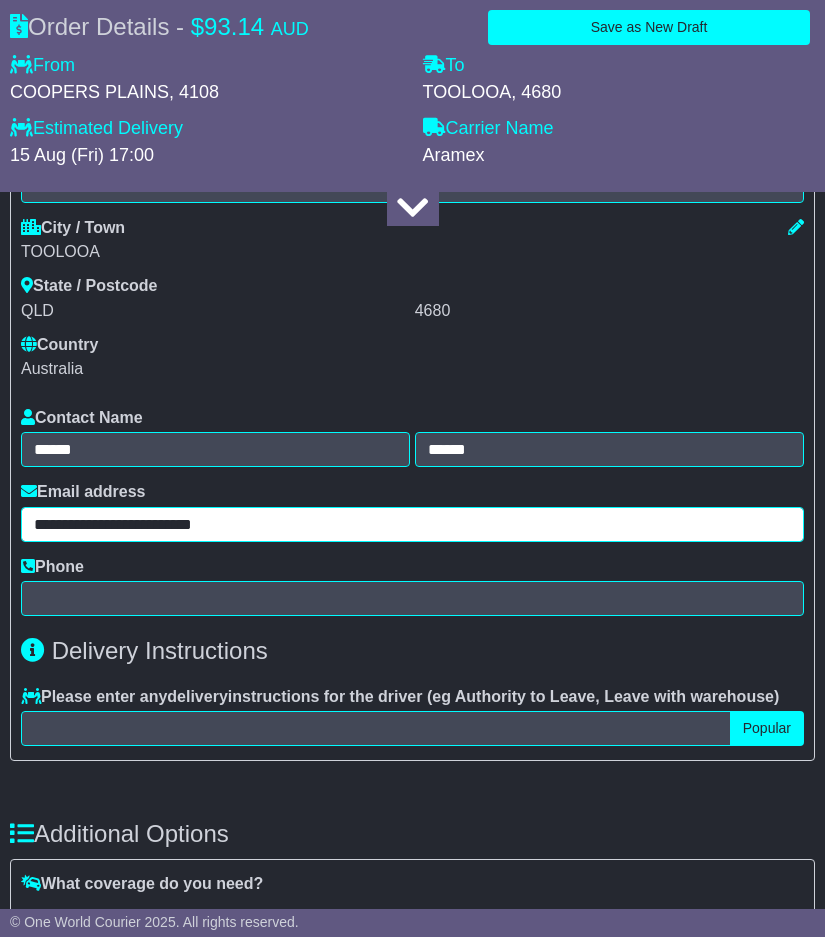 type on "**********" 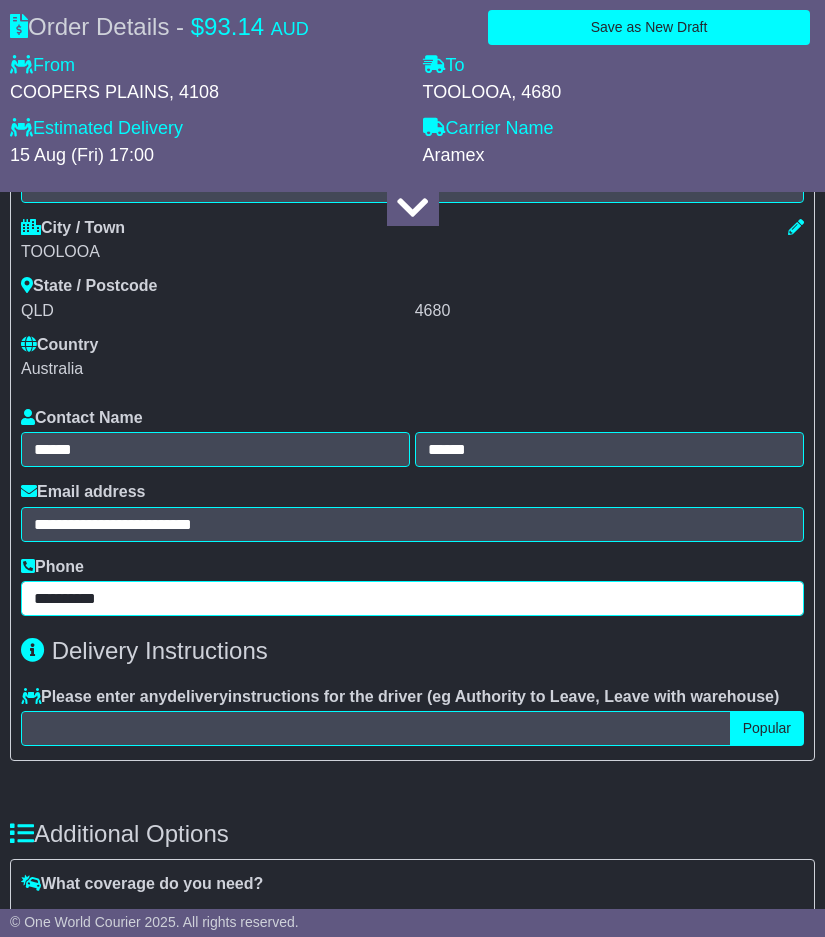 type on "**********" 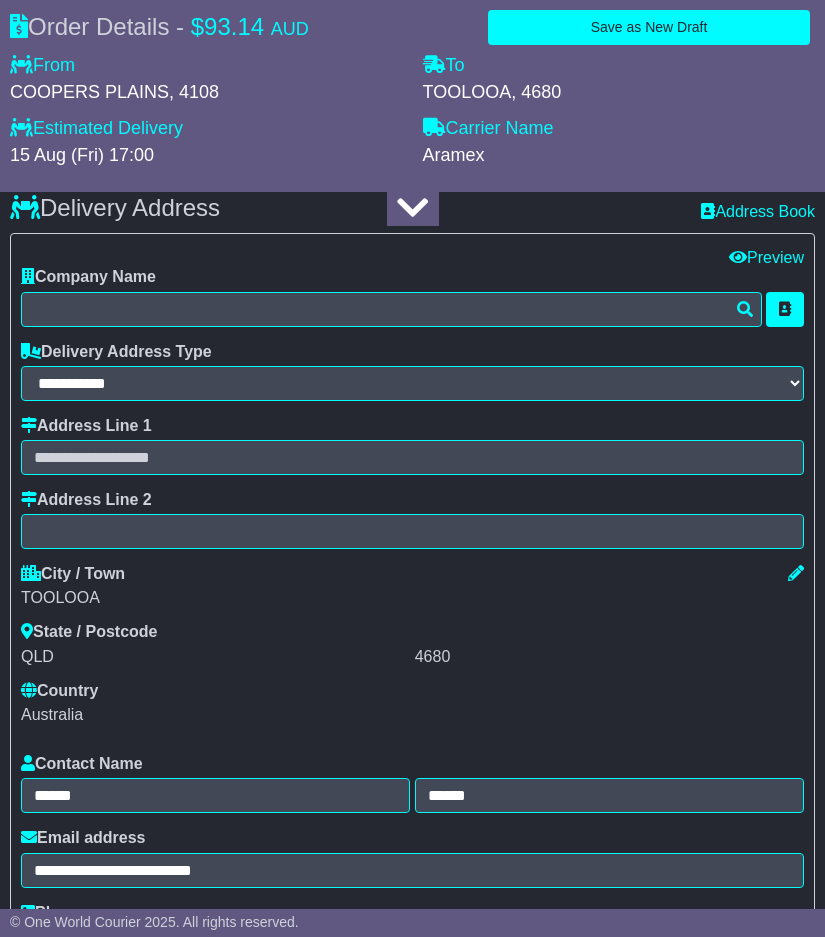 scroll, scrollTop: 6300, scrollLeft: 0, axis: vertical 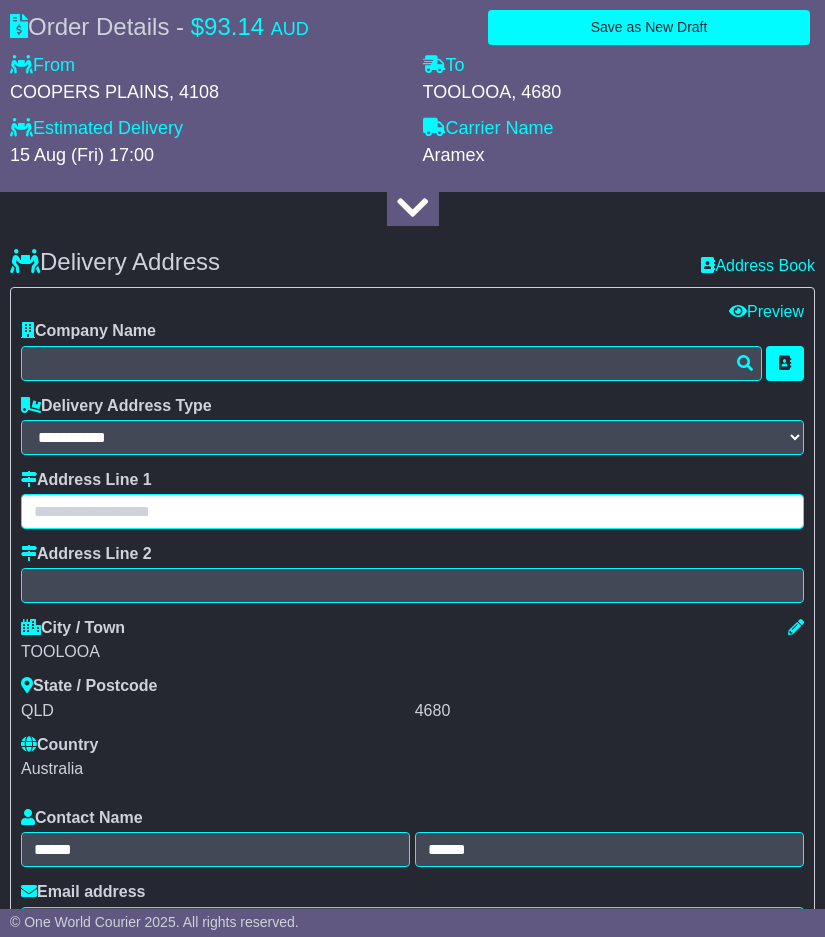 click at bounding box center [412, 511] 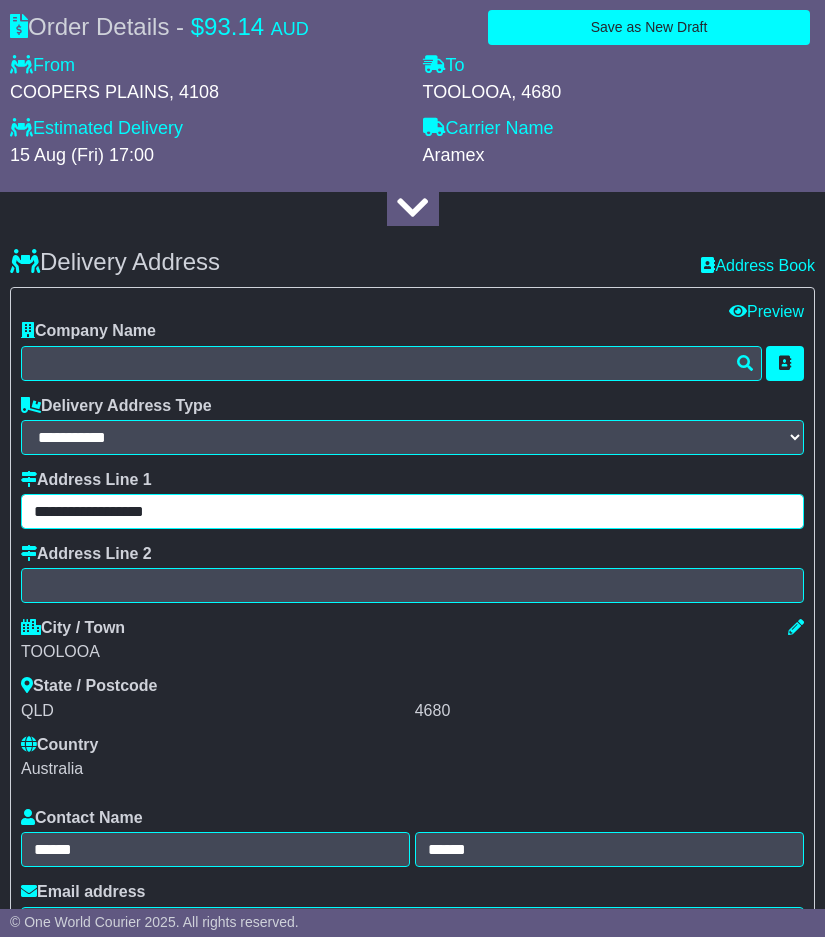 type on "**********" 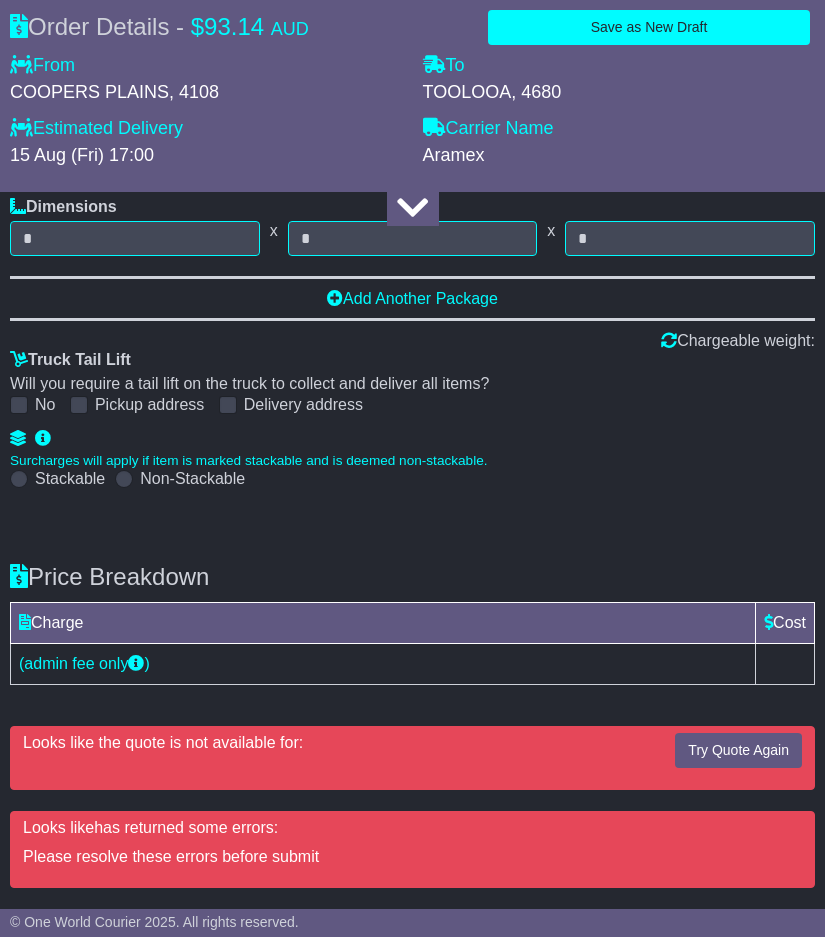 scroll, scrollTop: 8700, scrollLeft: 0, axis: vertical 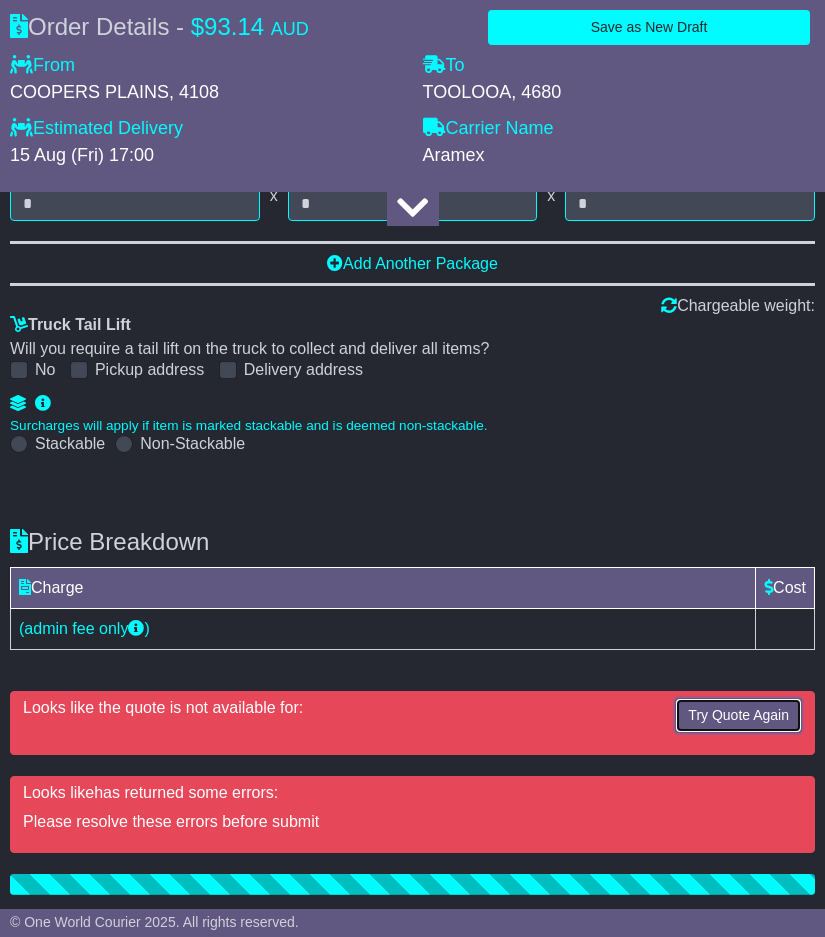 click on "Try Quote Again" at bounding box center (738, 715) 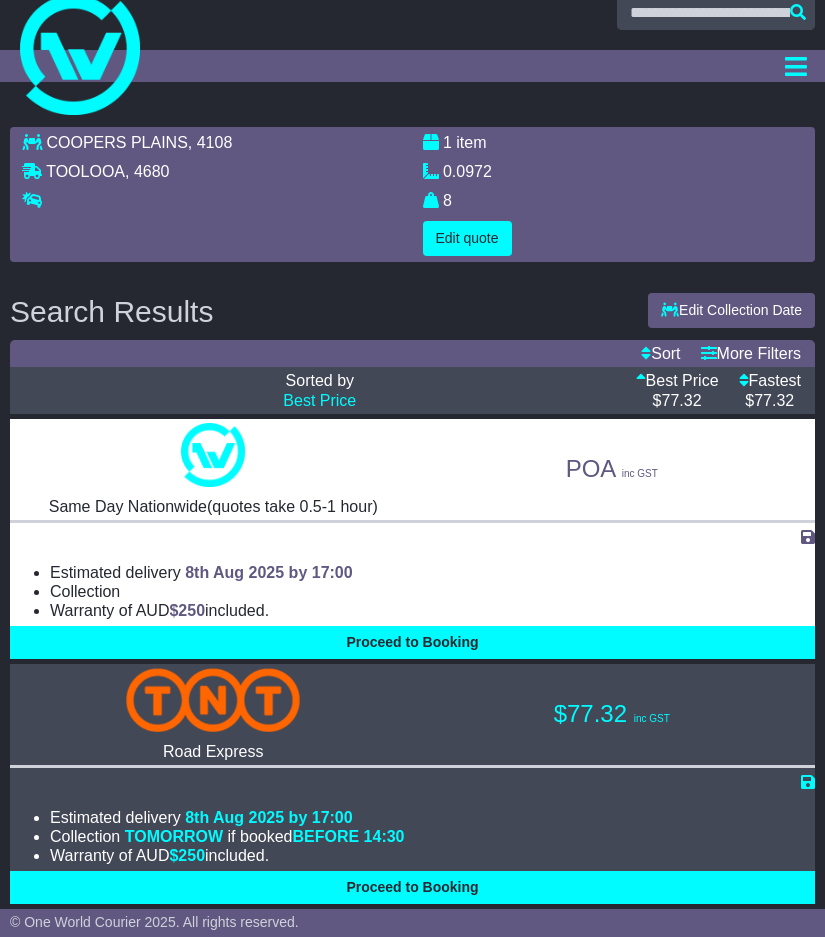 scroll, scrollTop: 0, scrollLeft: 0, axis: both 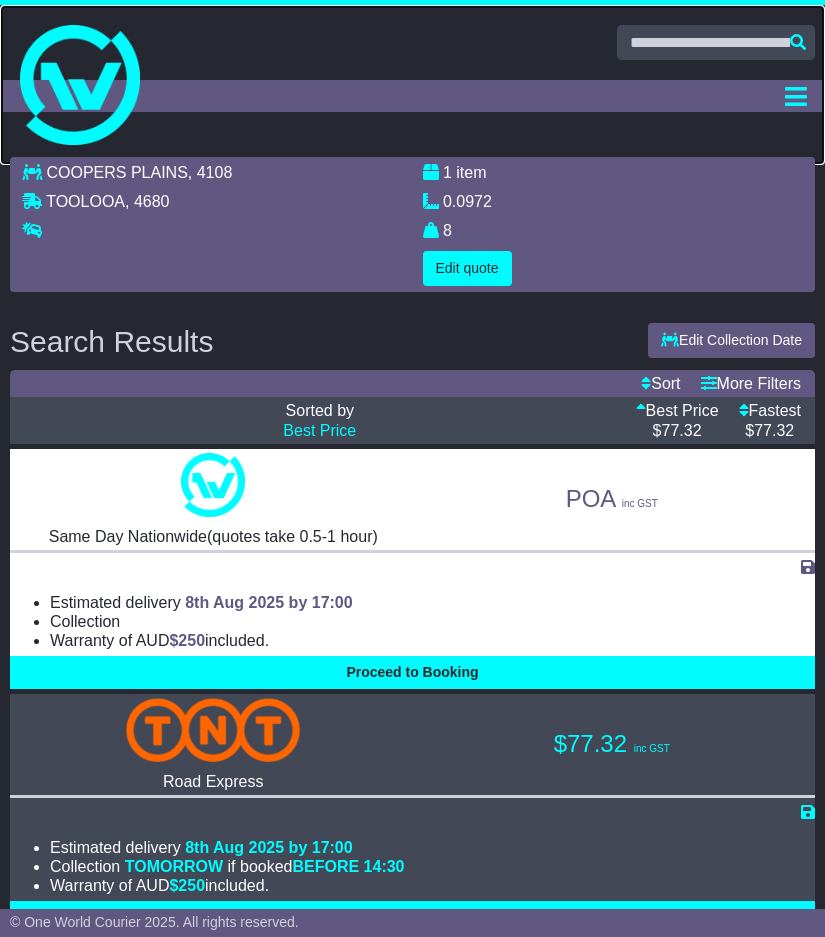 click at bounding box center (80, 85) 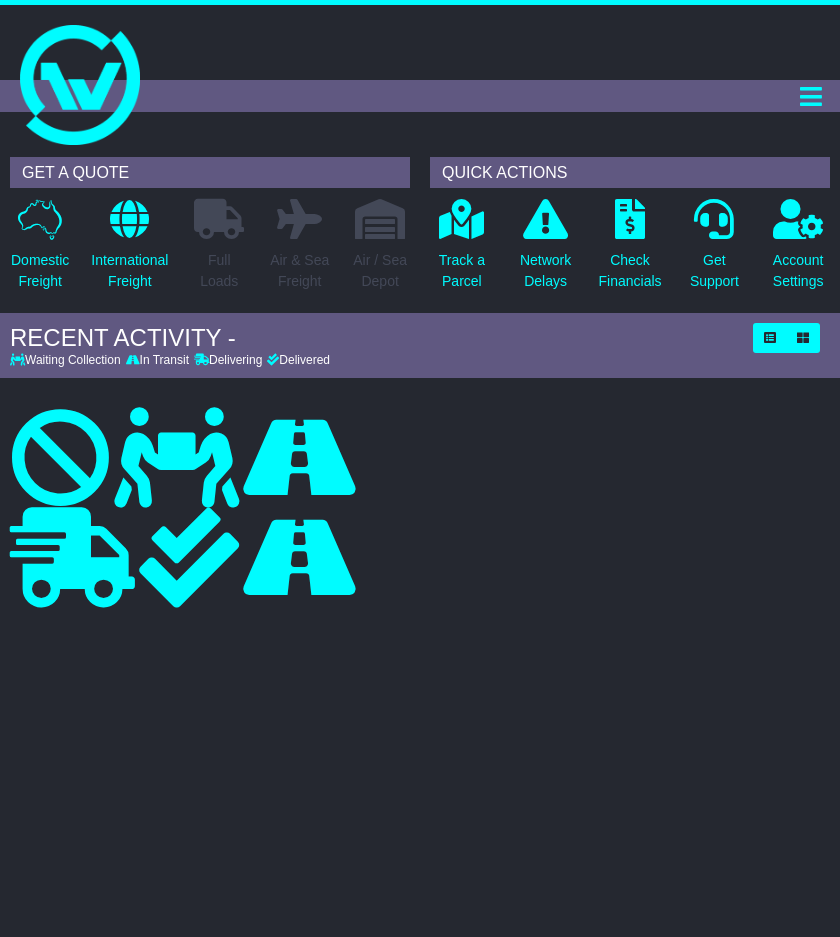 scroll, scrollTop: 0, scrollLeft: 0, axis: both 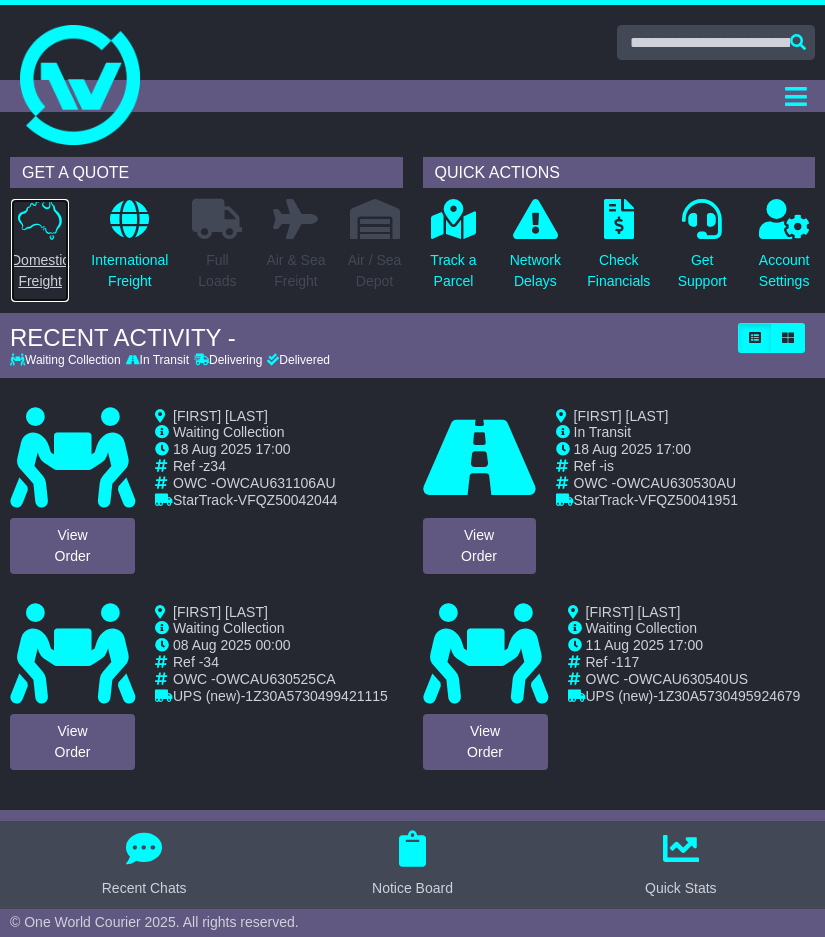click on "Domestic Freight" at bounding box center [40, 250] 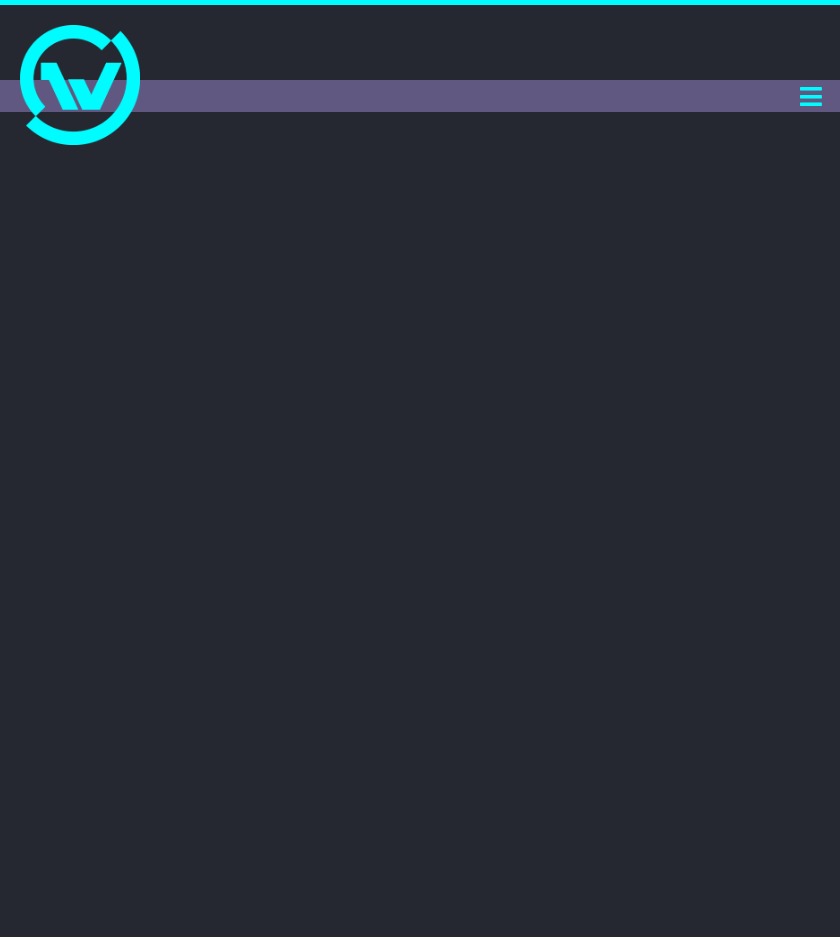 scroll, scrollTop: 0, scrollLeft: 0, axis: both 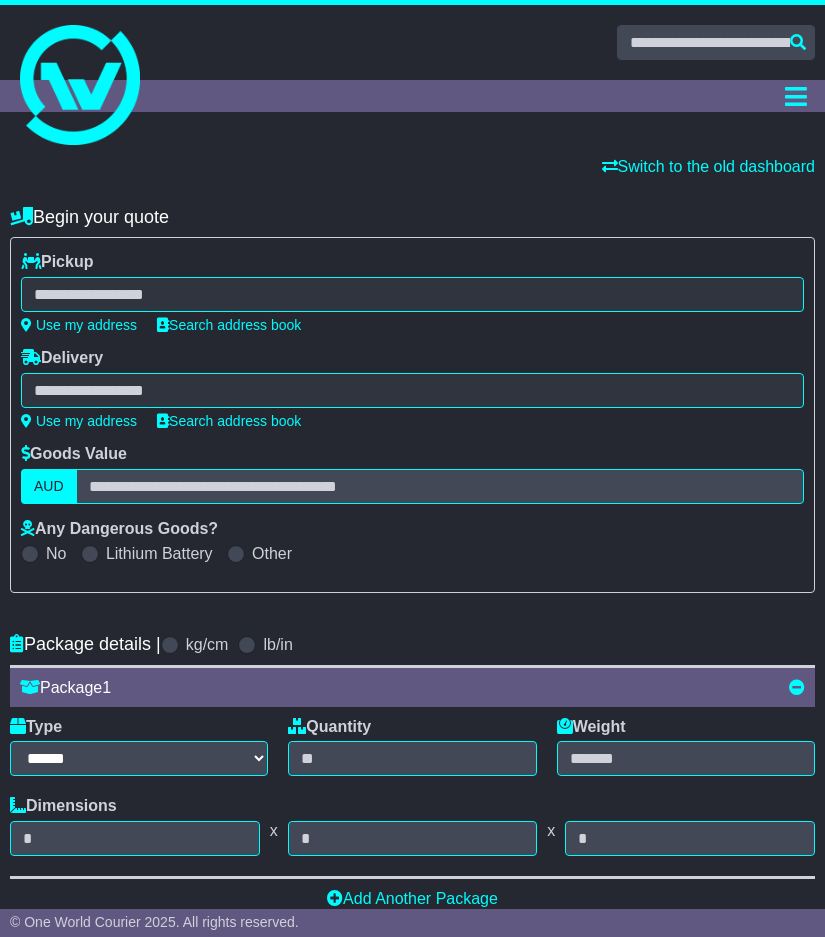select 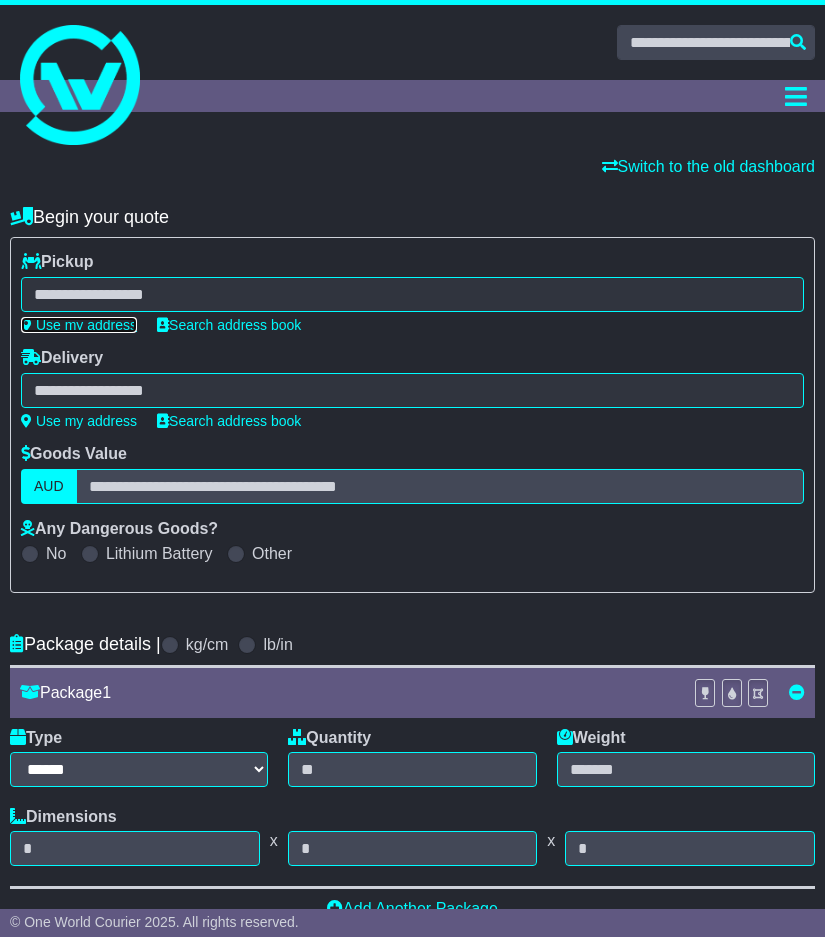 click on "Use my address" at bounding box center (79, 325) 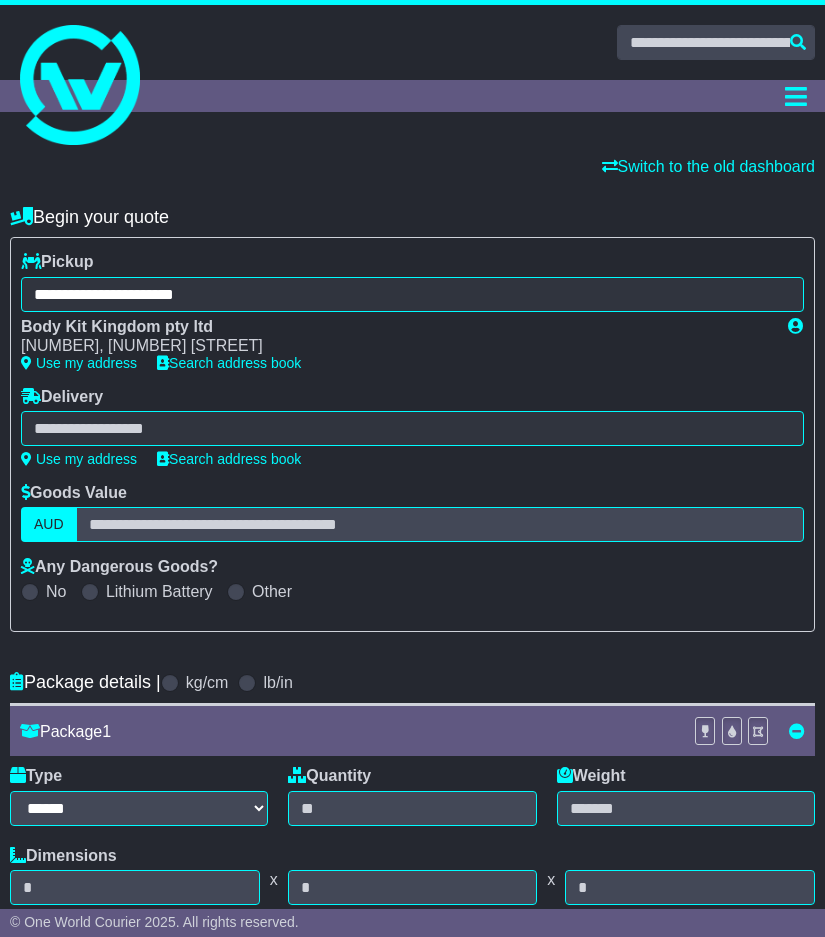 click at bounding box center [412, 428] 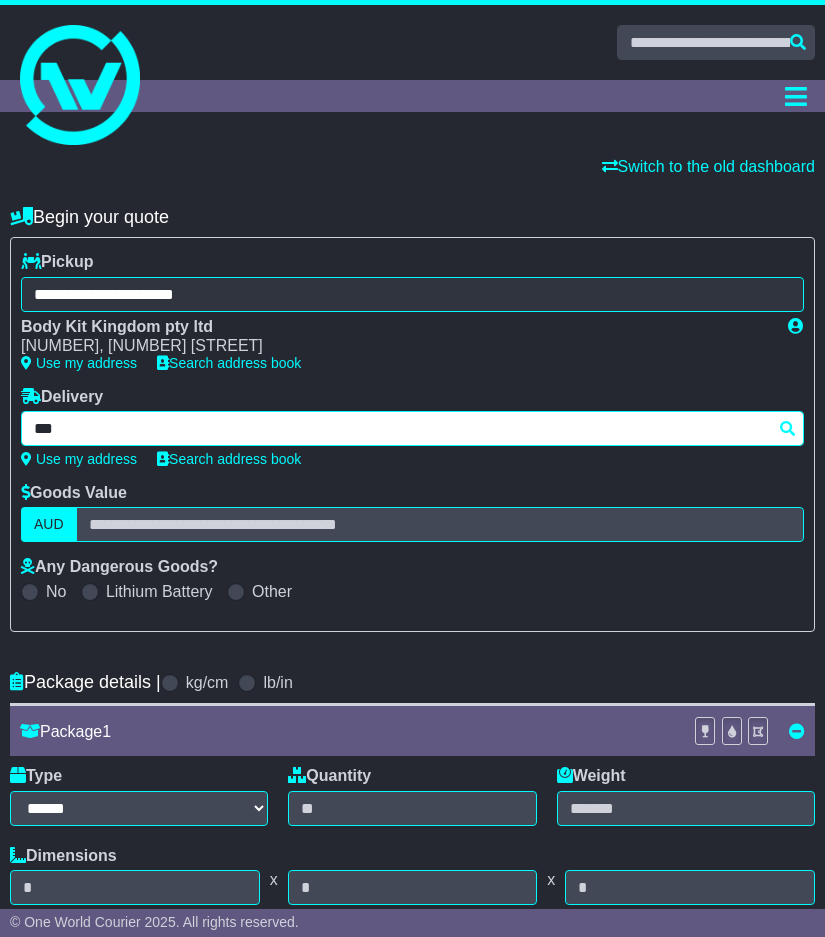 type on "****" 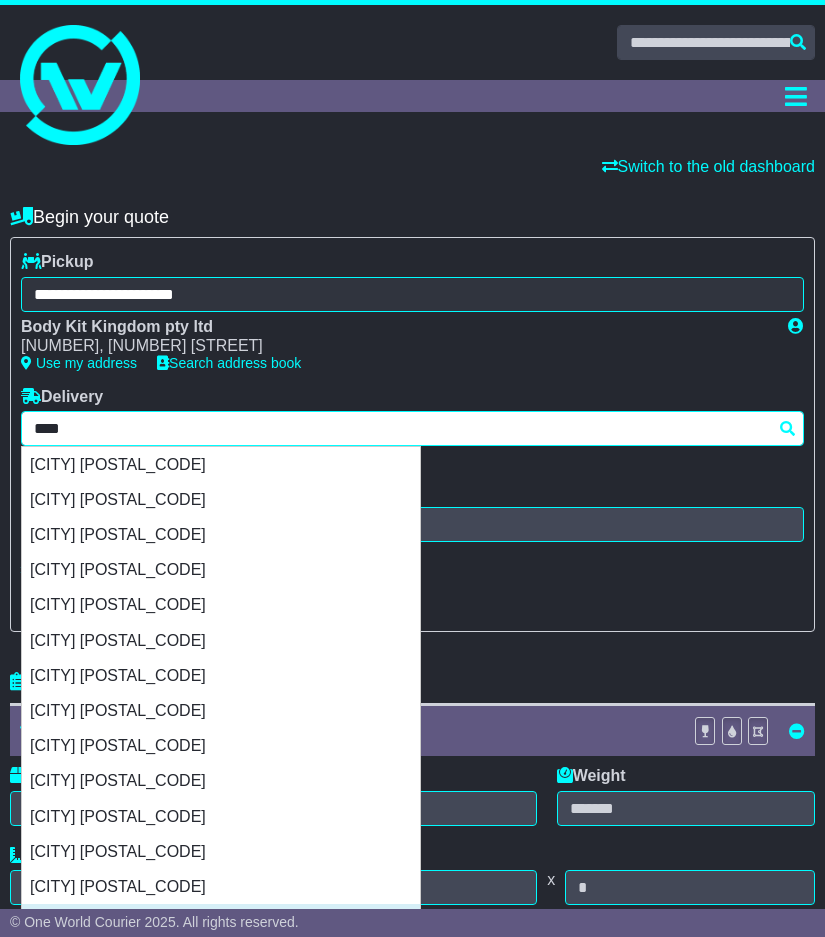 scroll, scrollTop: 980, scrollLeft: 0, axis: vertical 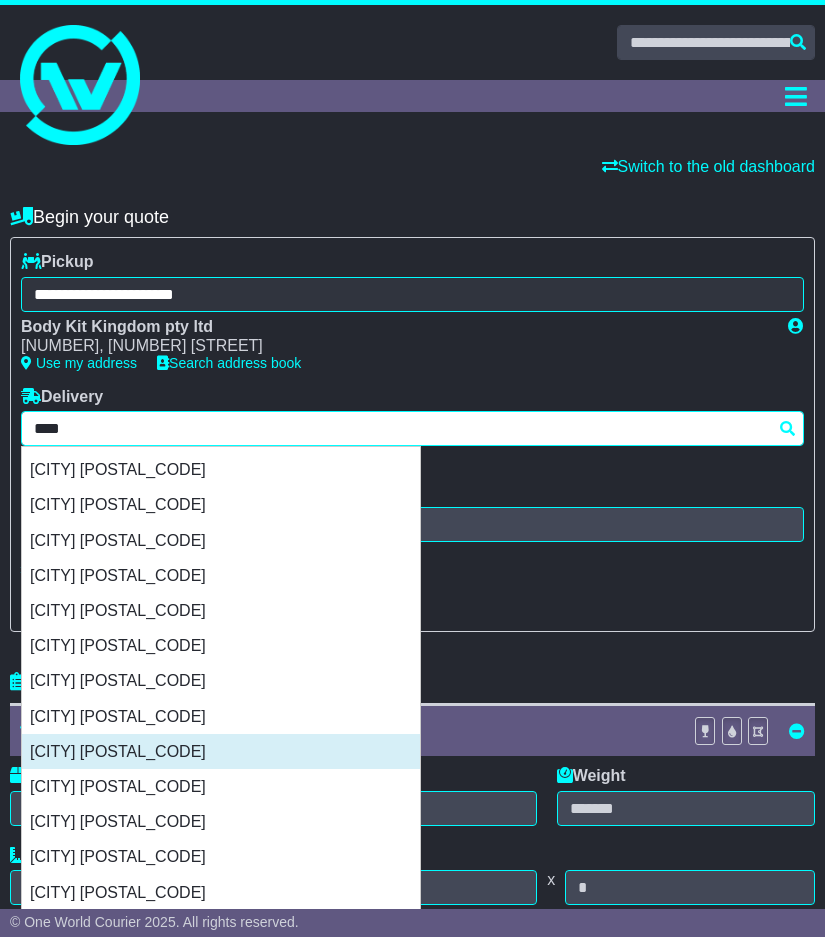 click on "[CITY] [POSTAL_CODE]" at bounding box center [221, 751] 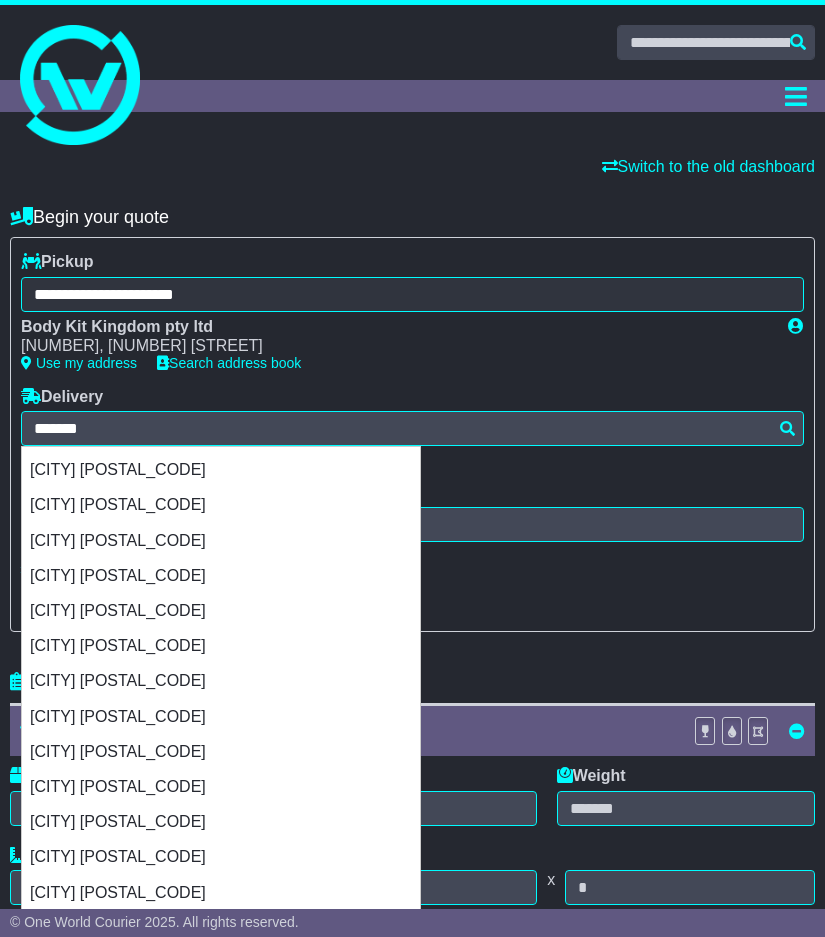 type on "**********" 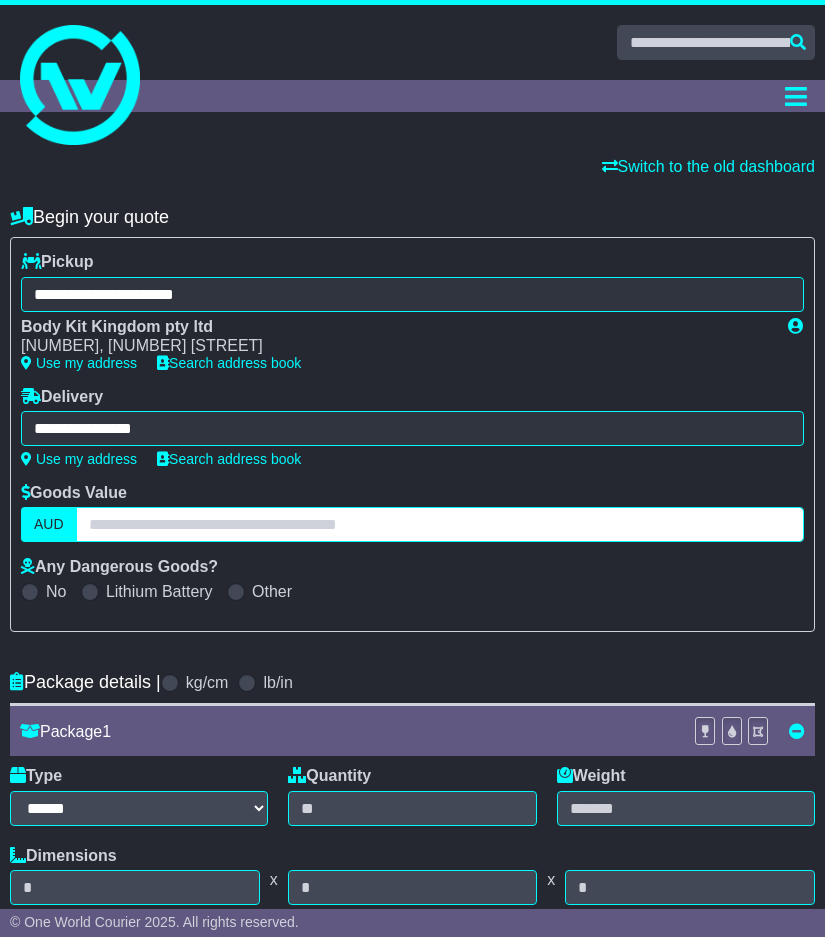 click at bounding box center (440, 524) 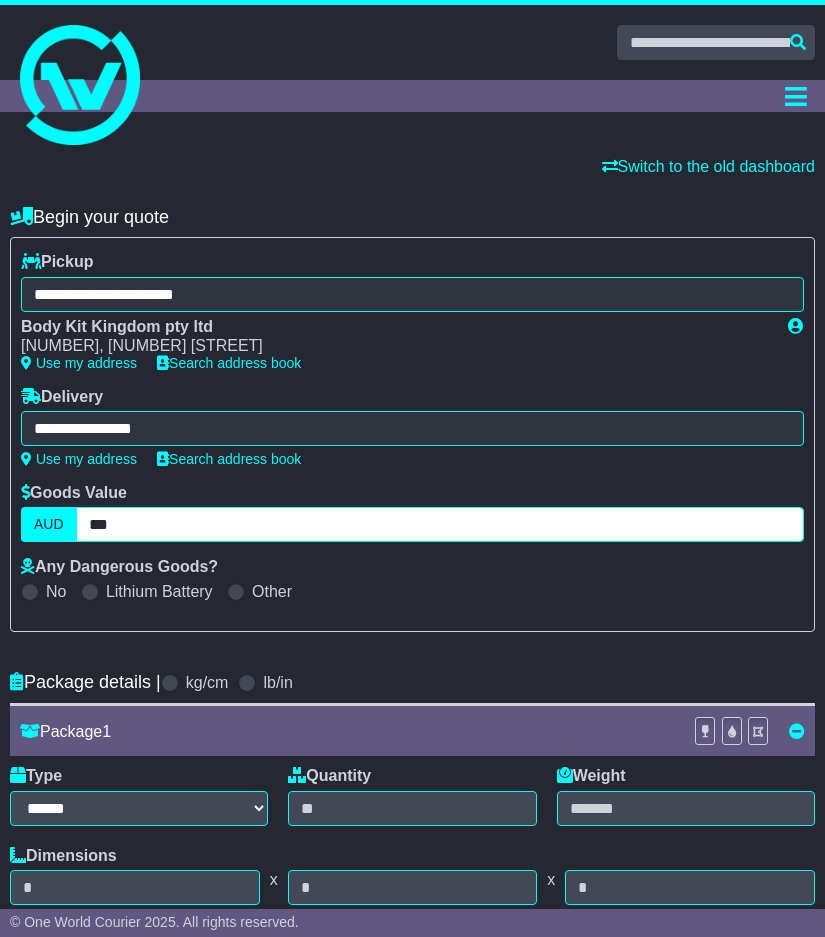 type on "***" 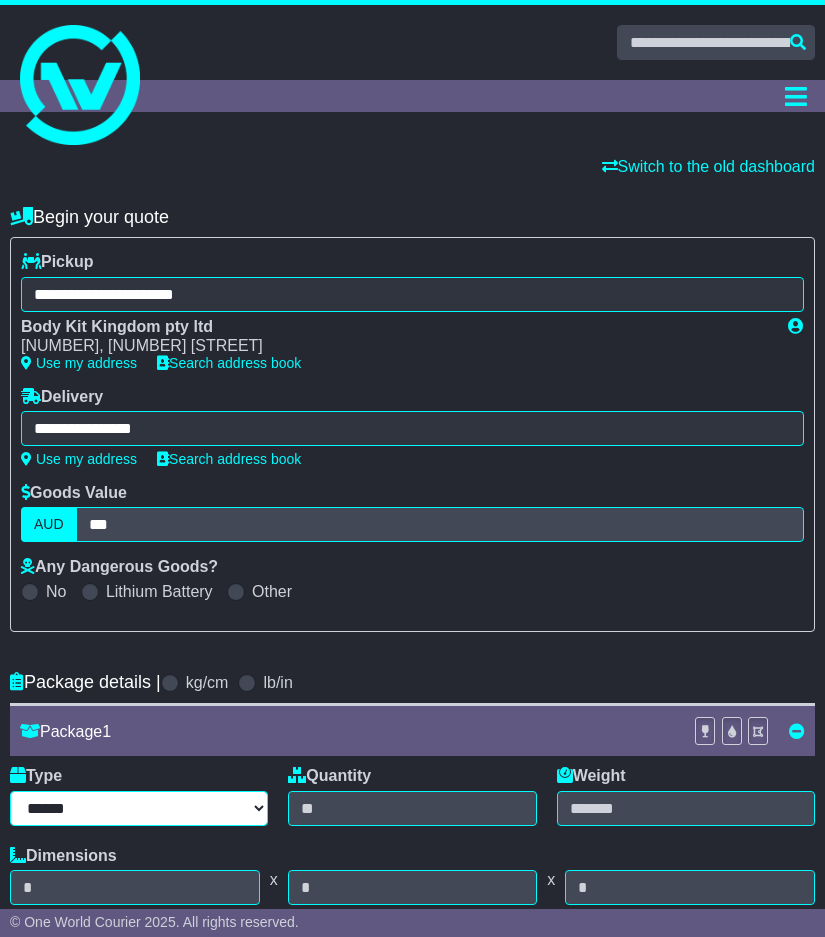 select on "*****" 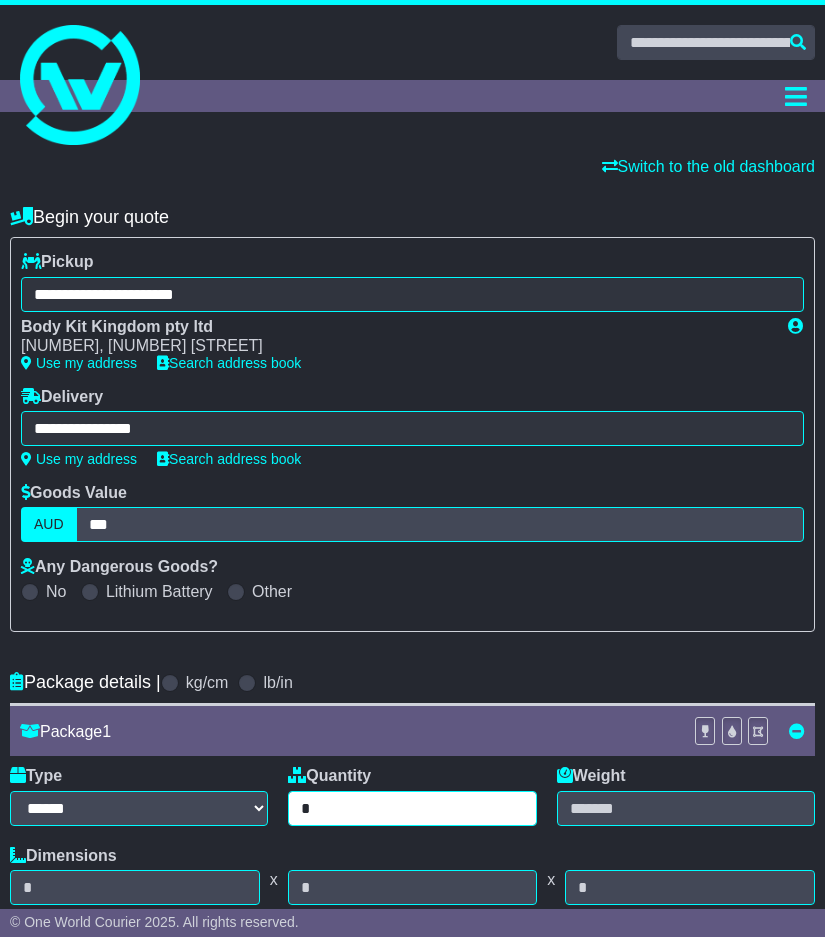type on "*" 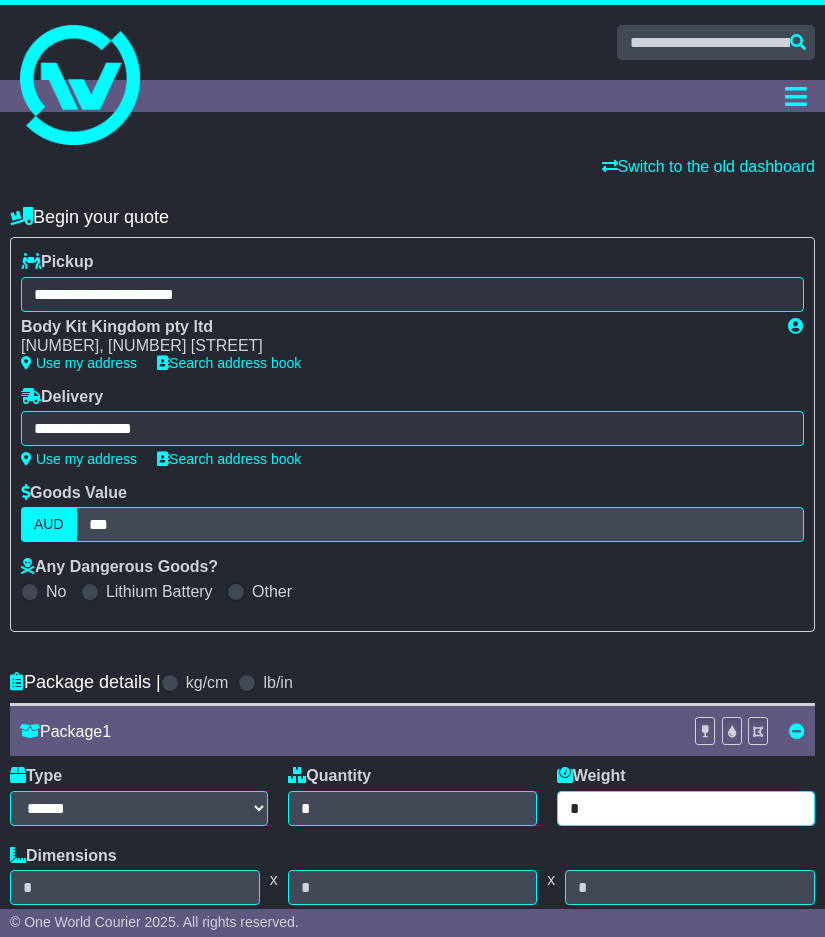 type on "*" 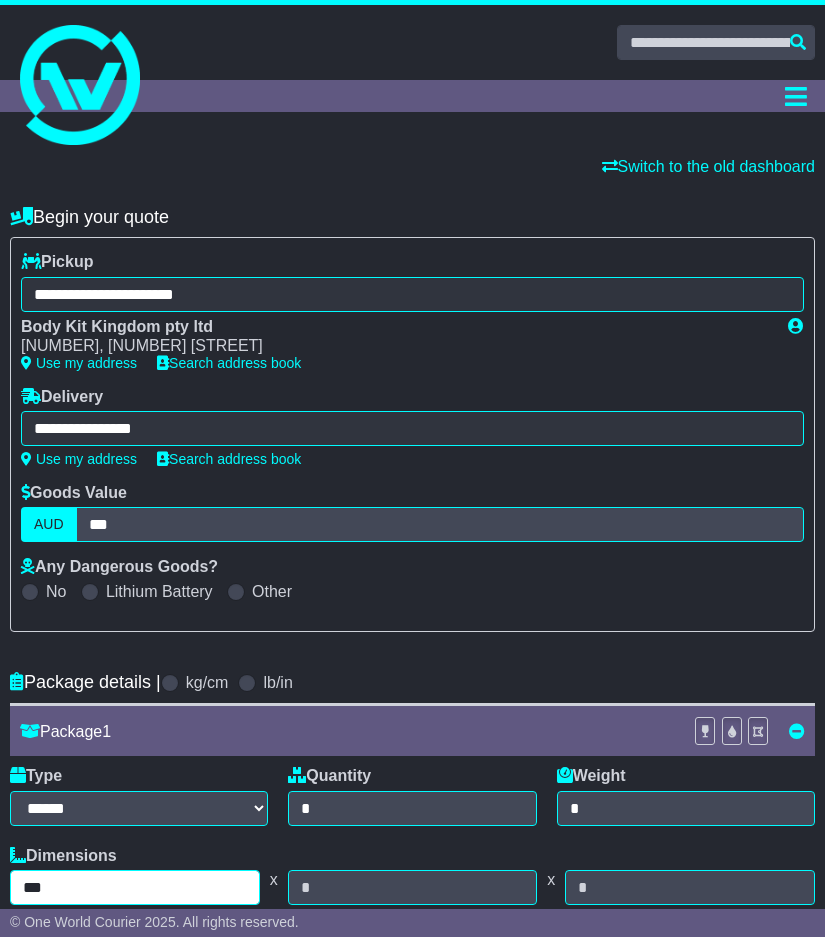type on "***" 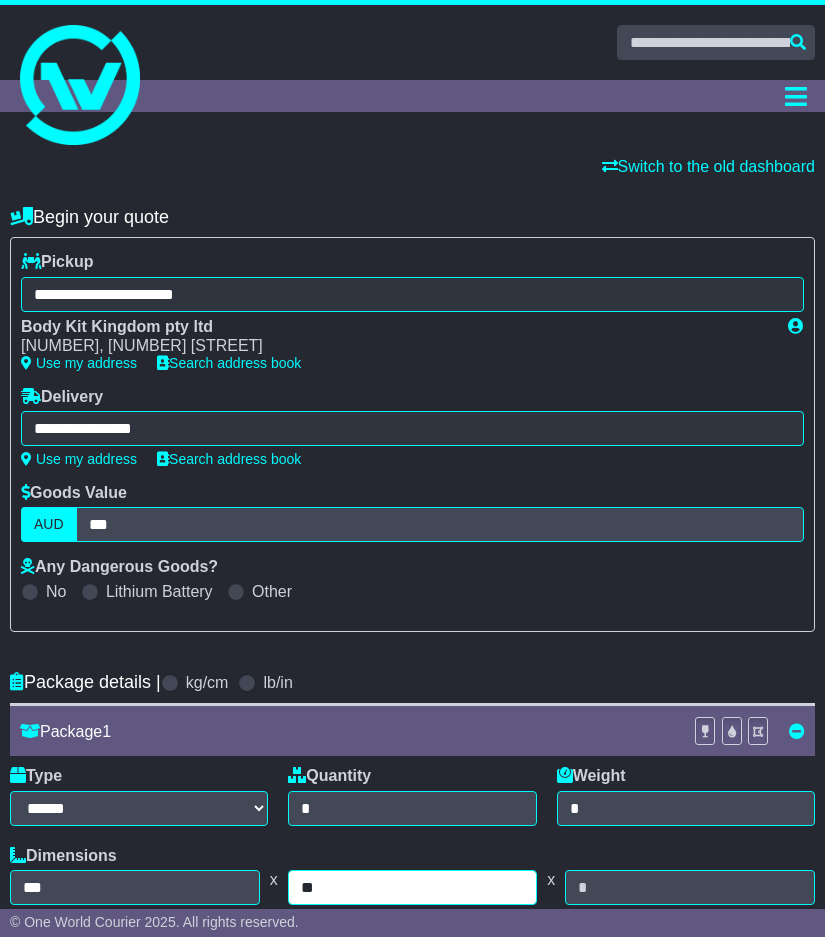 type on "**" 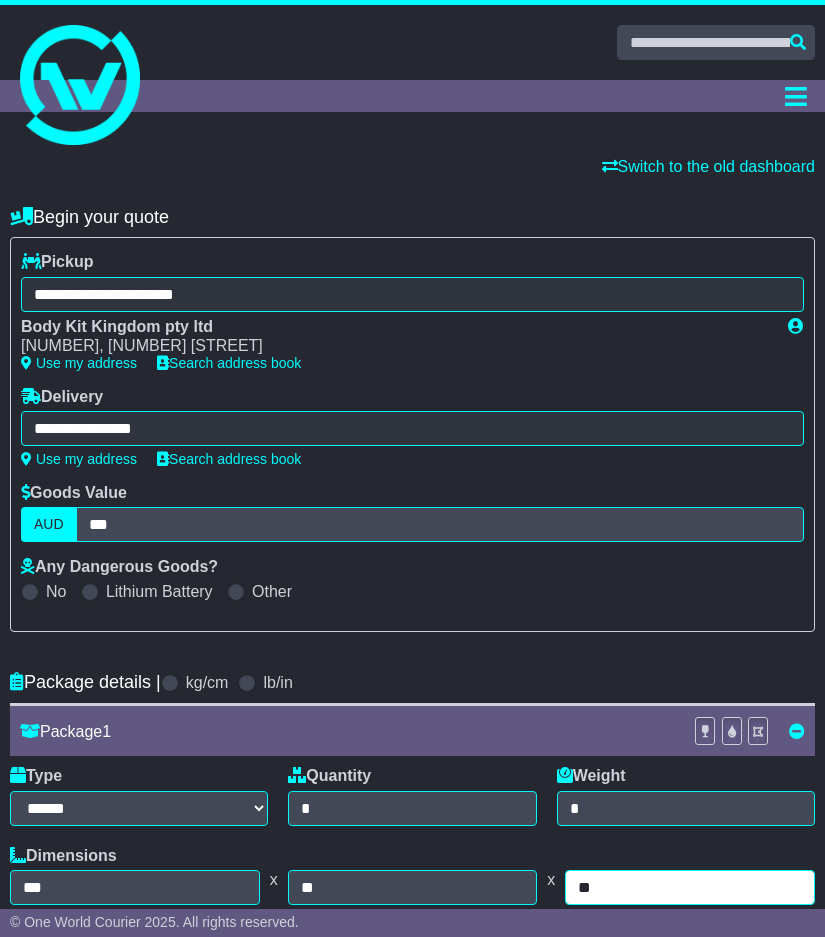type on "**" 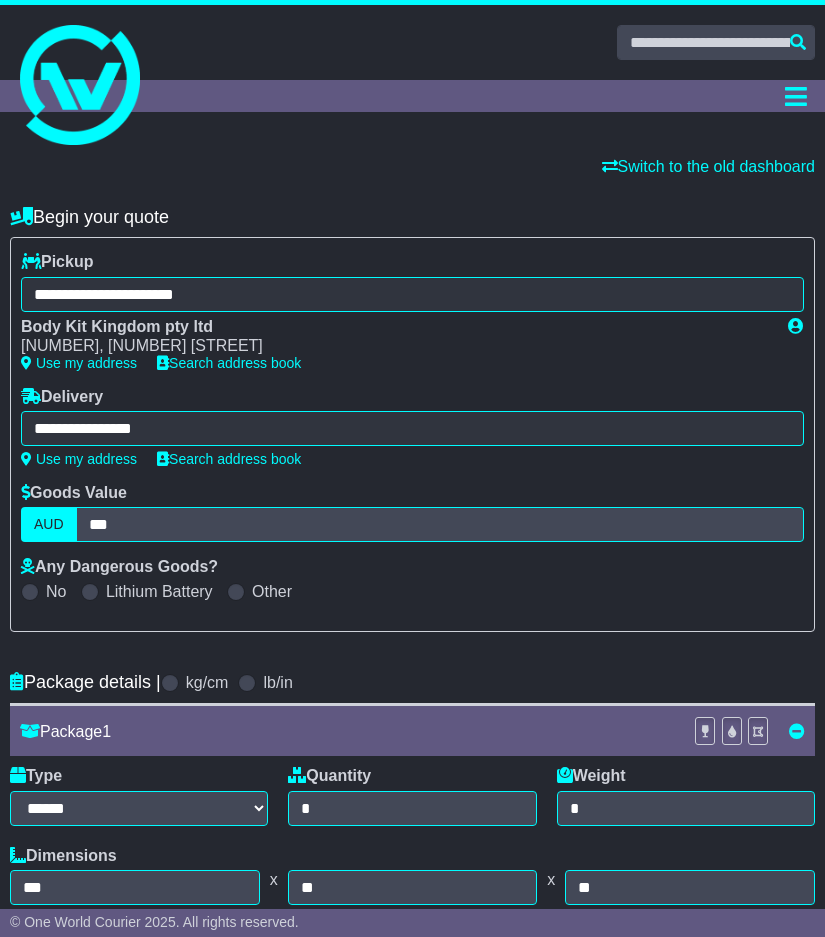scroll, scrollTop: 804, scrollLeft: 0, axis: vertical 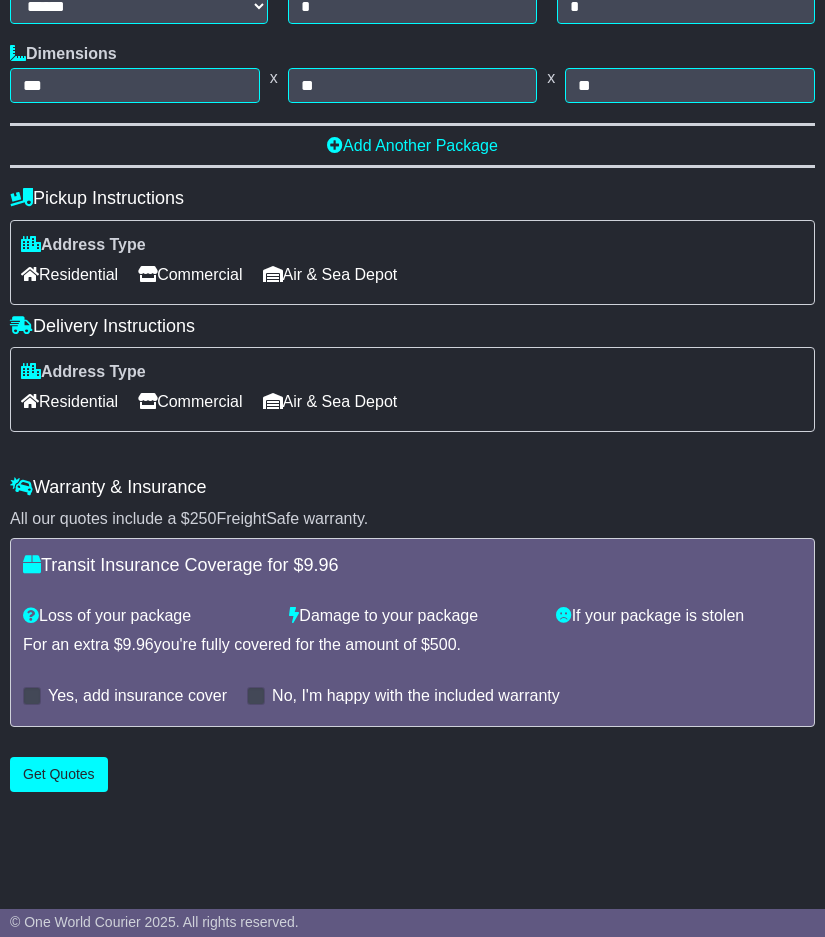 click on "Residential" at bounding box center [69, 401] 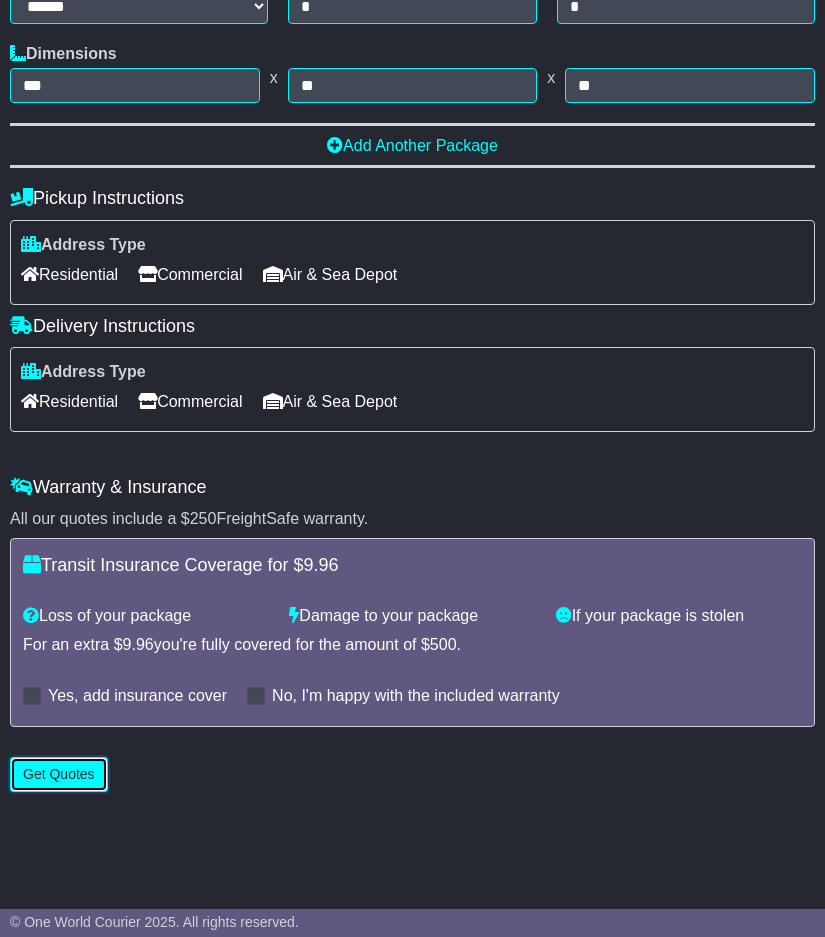 click on "Get Quotes" at bounding box center [59, 774] 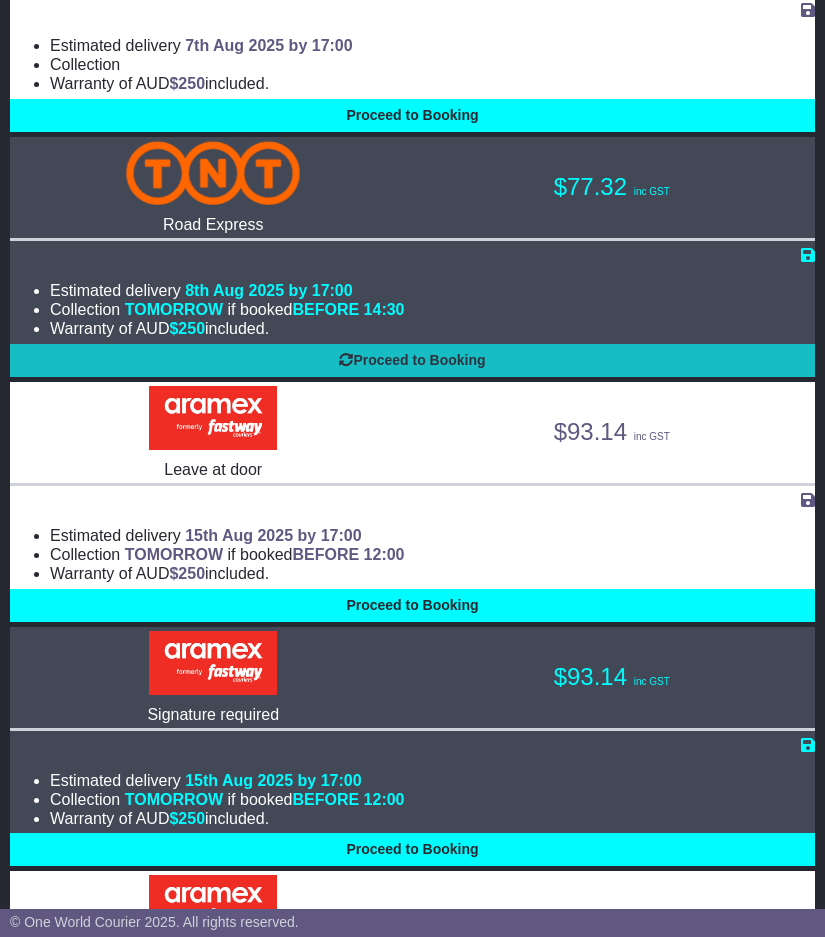 scroll, scrollTop: 600, scrollLeft: 0, axis: vertical 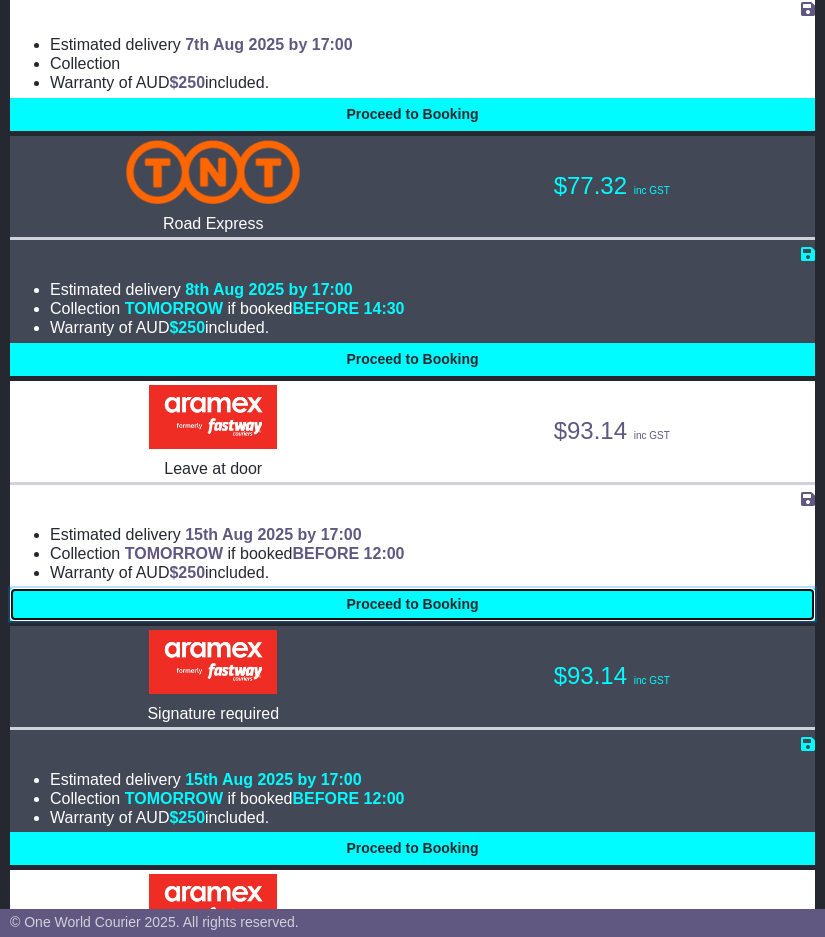 click on "Proceed to Booking" at bounding box center [412, 604] 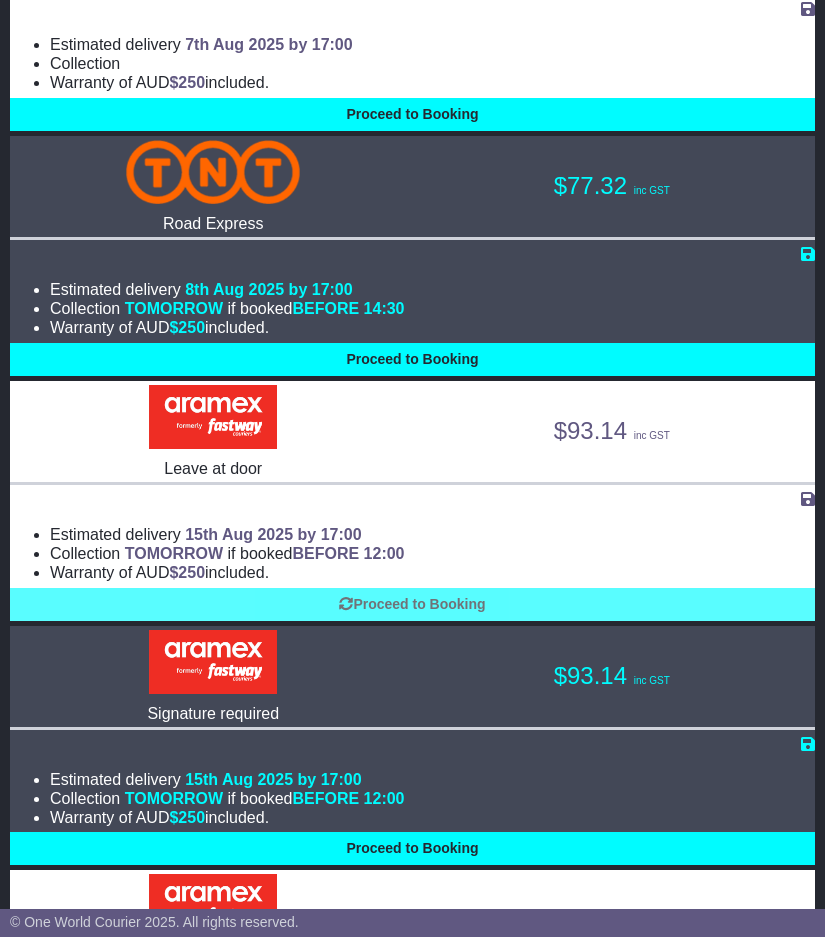 select on "**********" 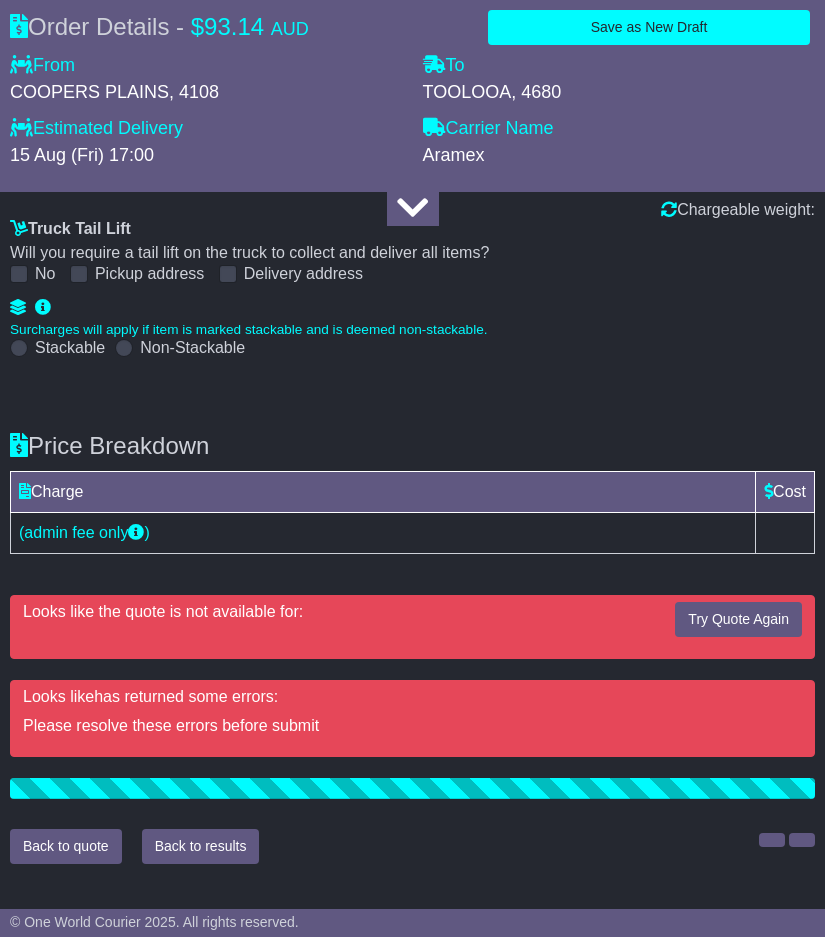 scroll, scrollTop: 8427, scrollLeft: 0, axis: vertical 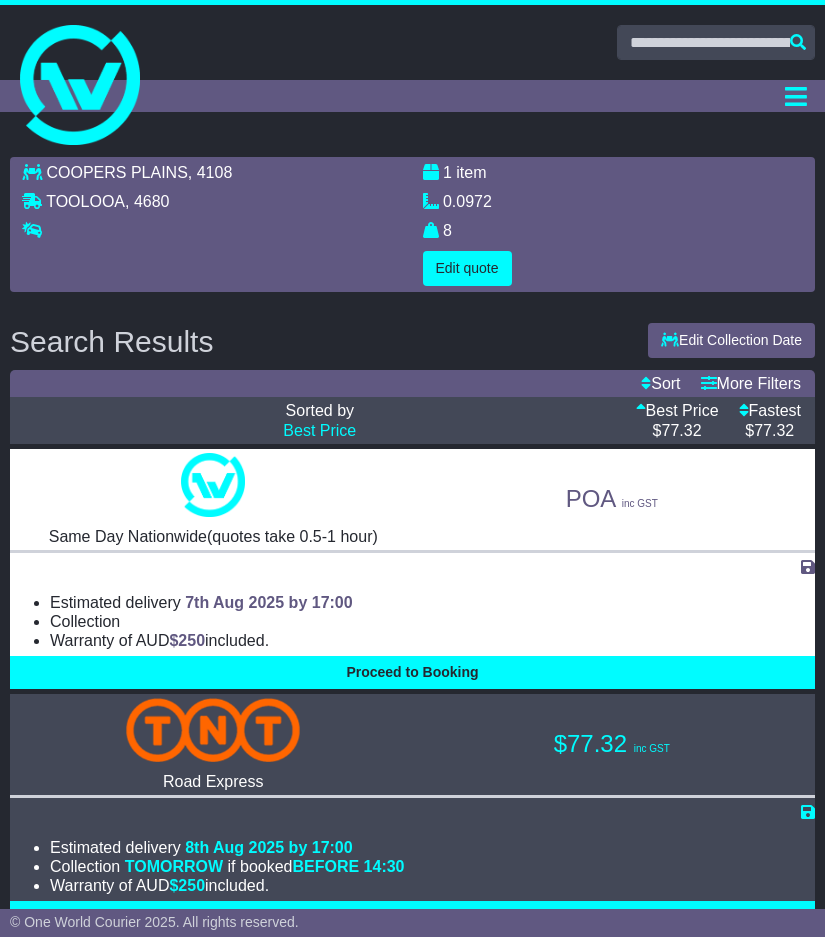 click on "Dashboard
Quote/Book
Domestic
International
Saved Quotes
Drafts
Domestic Quote / Book
International Quote / Book
Saved Quotes
Drafts
Tracking
Financials
Support
Settings
Settings
Address Book
Settings" at bounding box center [412, 96] 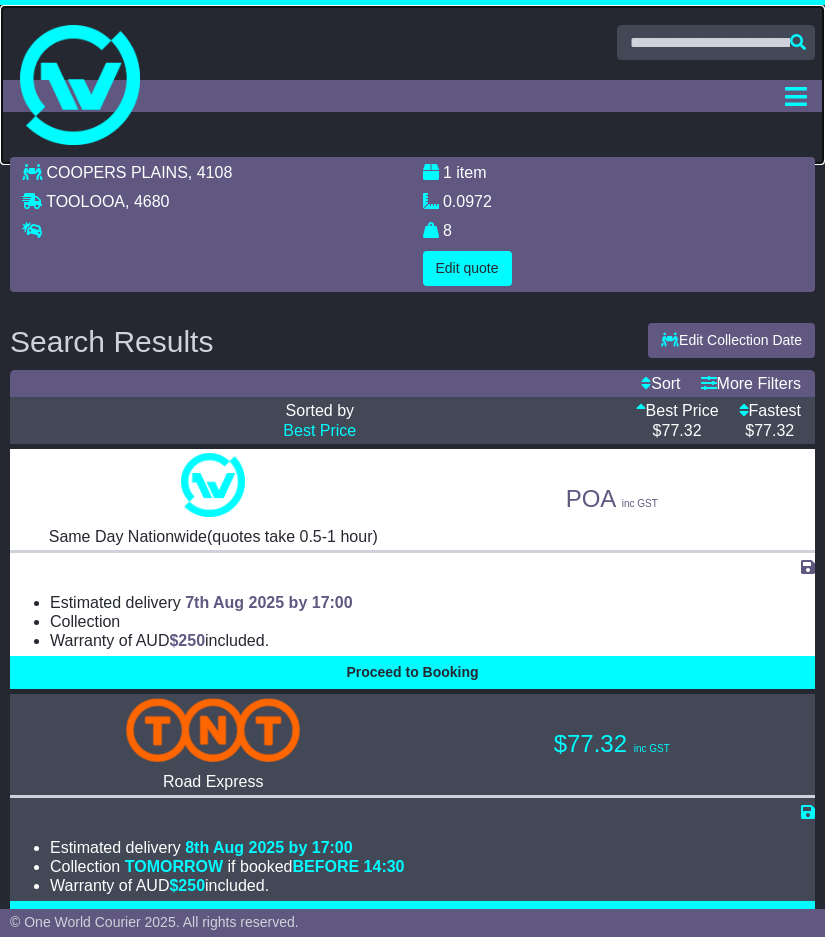 click at bounding box center (80, 85) 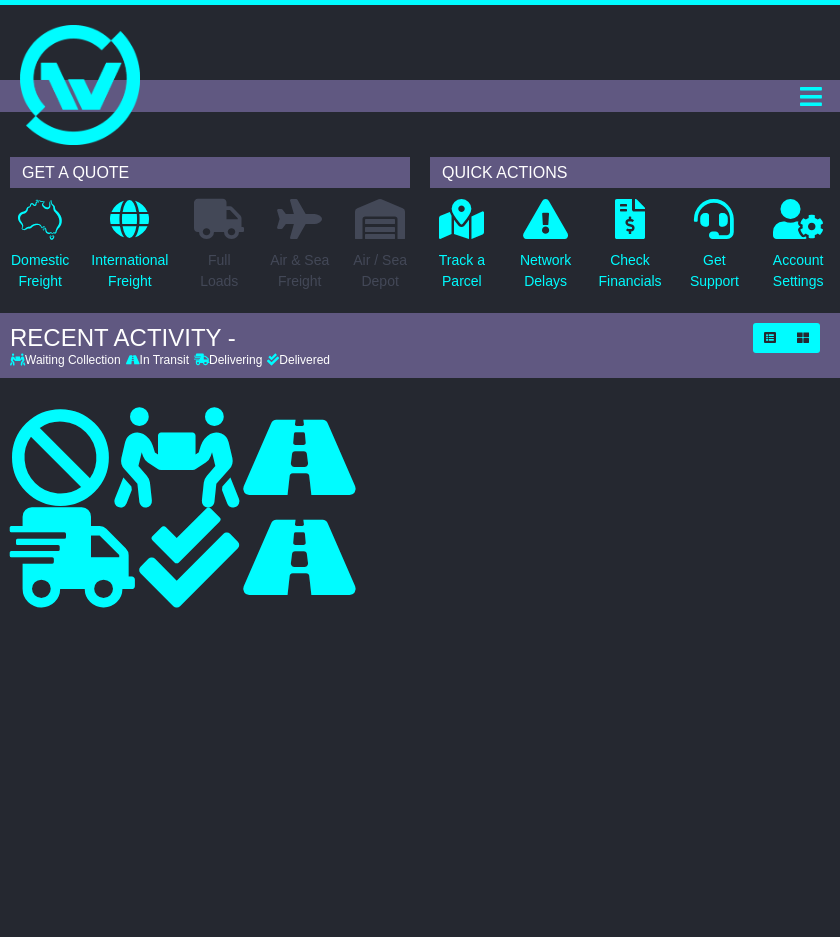 scroll, scrollTop: 0, scrollLeft: 0, axis: both 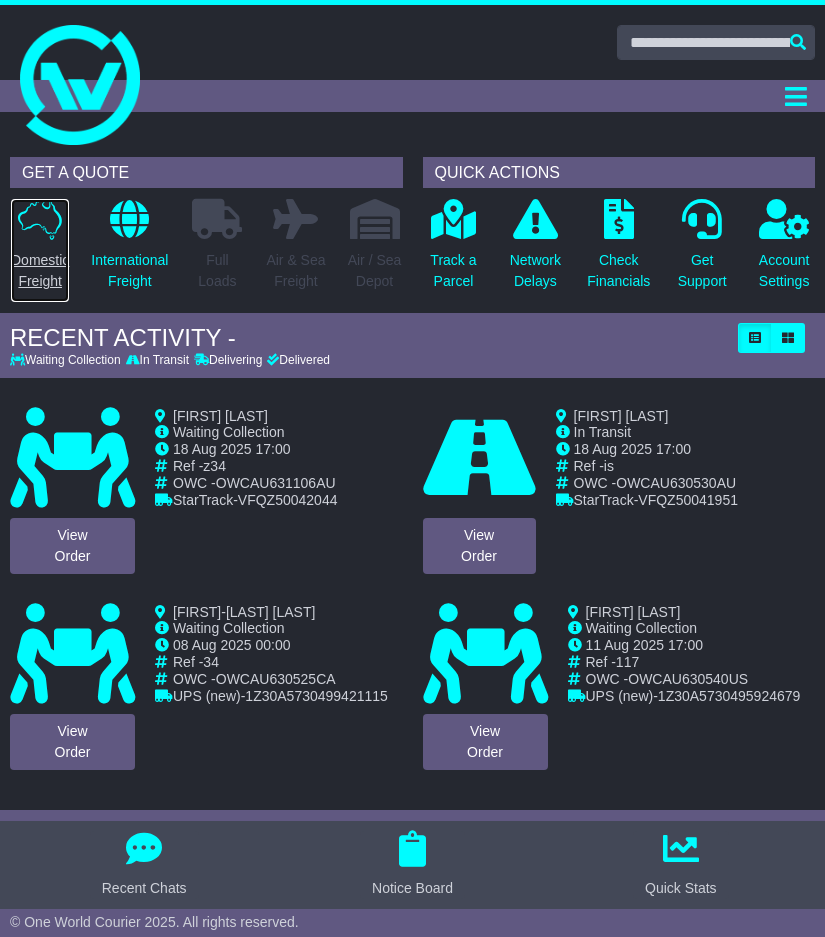 click at bounding box center [40, 219] 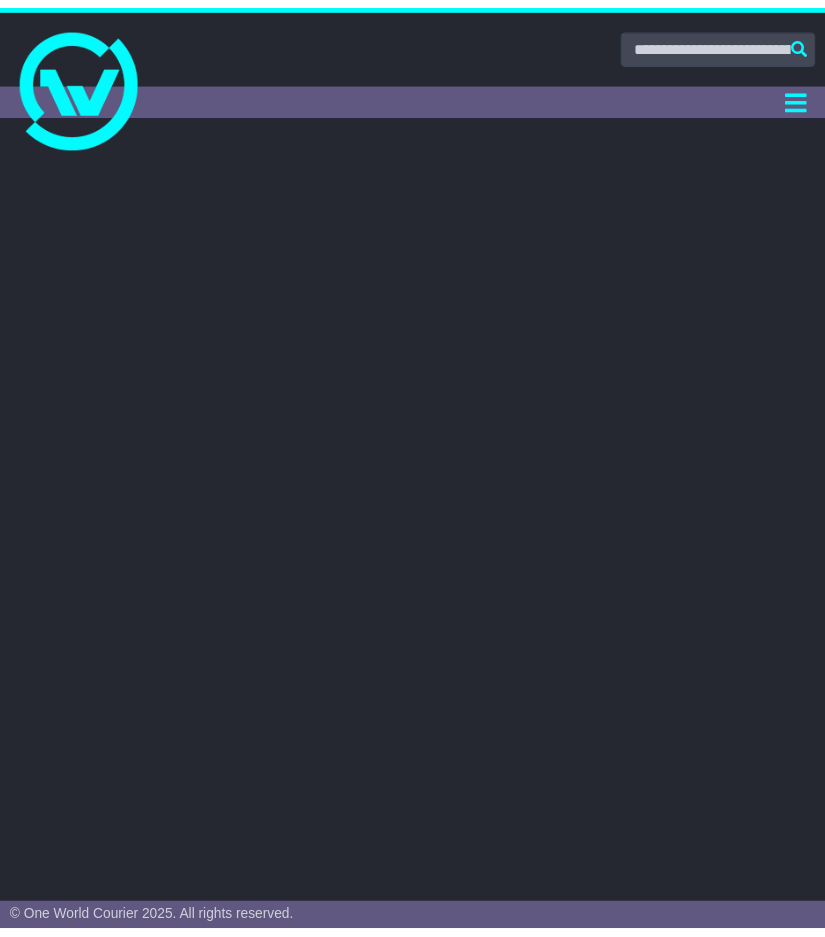 scroll, scrollTop: 0, scrollLeft: 0, axis: both 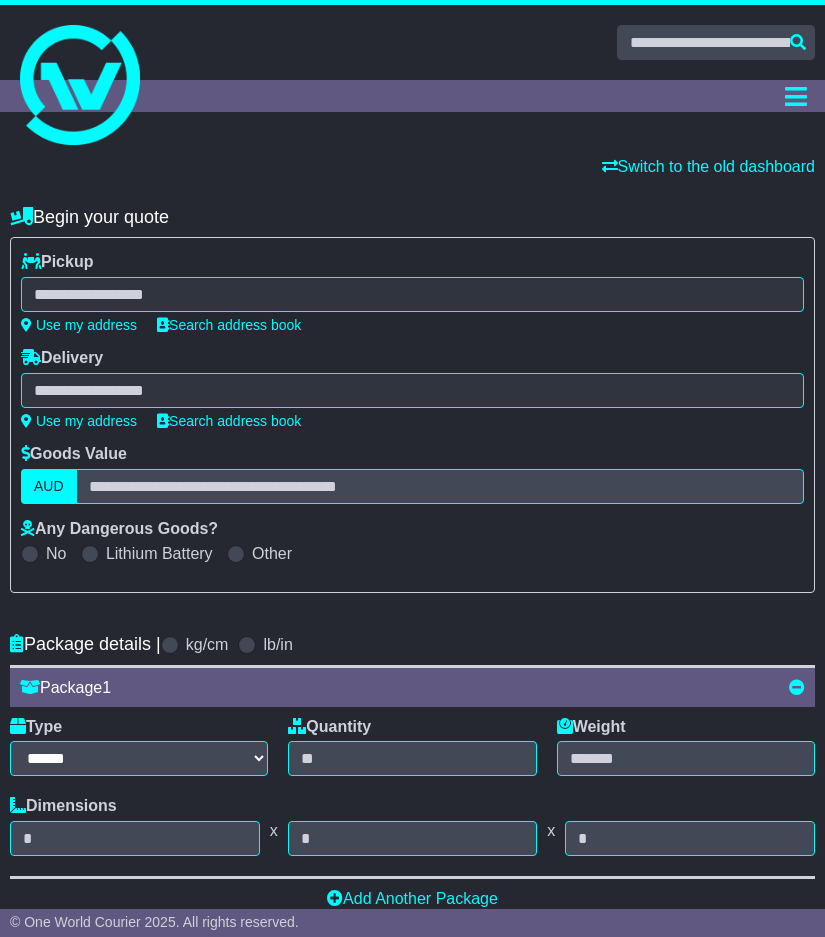 select 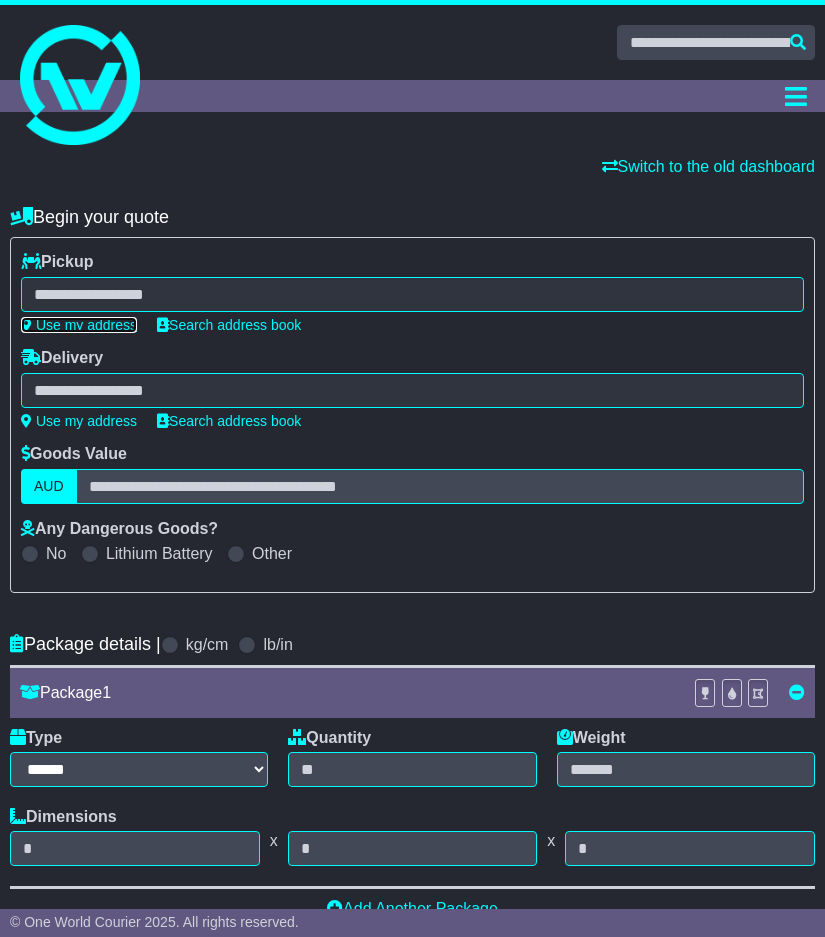 click on "Use my address" at bounding box center (79, 325) 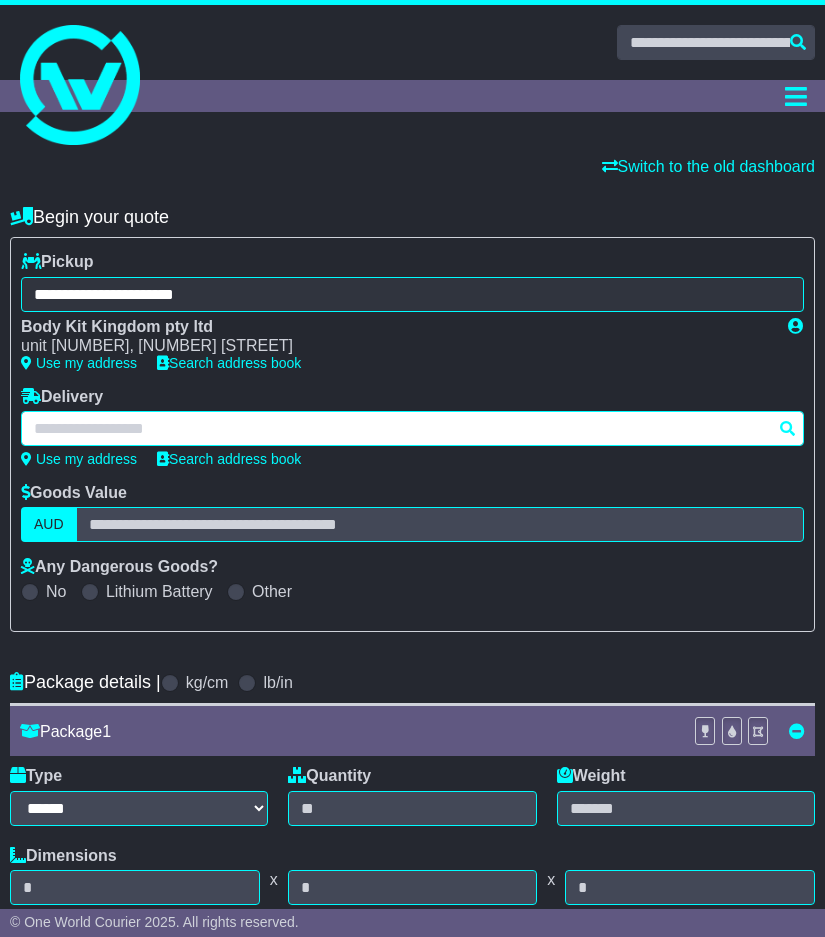 click at bounding box center (412, 428) 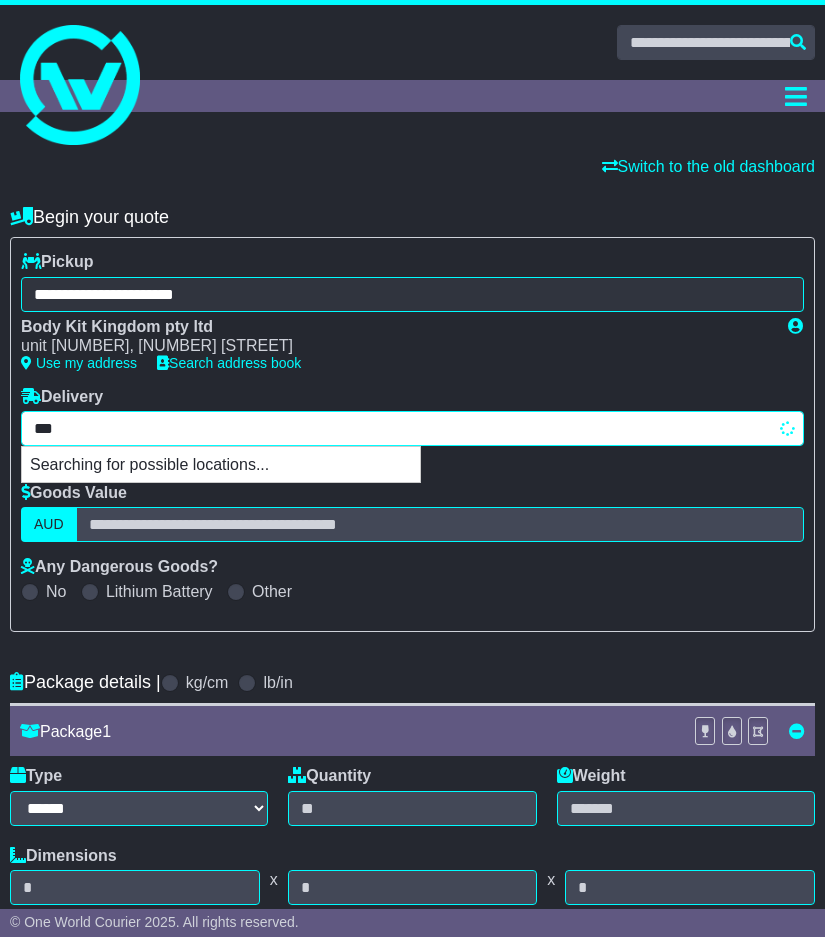 type on "****" 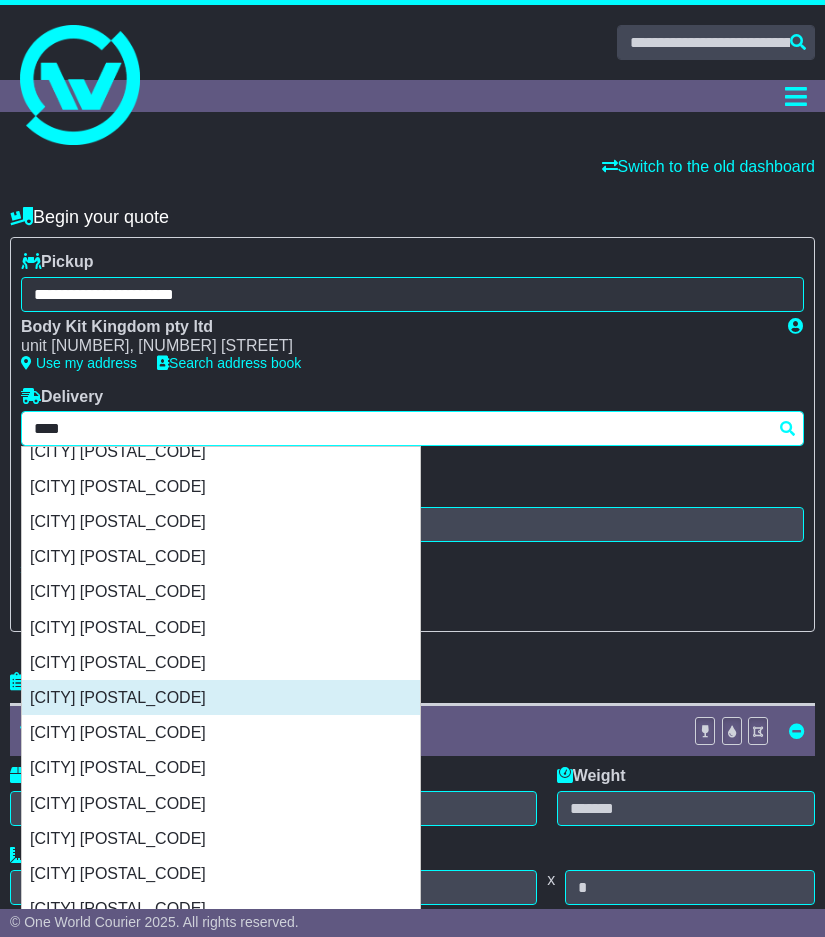scroll, scrollTop: 980, scrollLeft: 0, axis: vertical 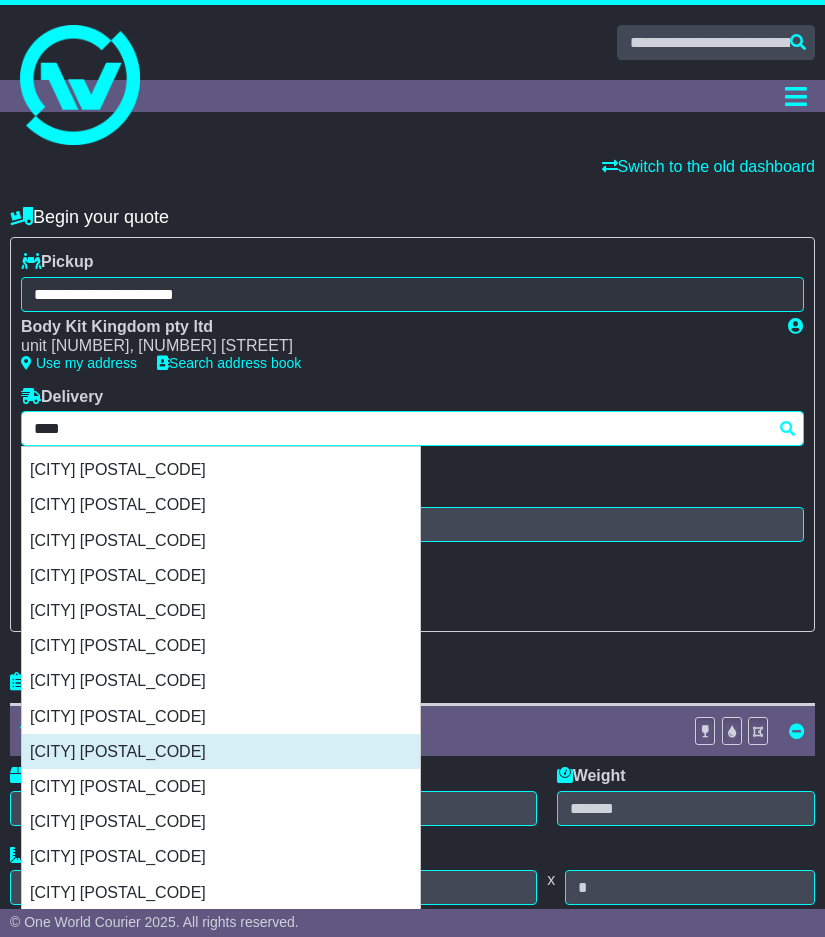 click on "[CITY] [POSTAL_CODE]" at bounding box center [221, 751] 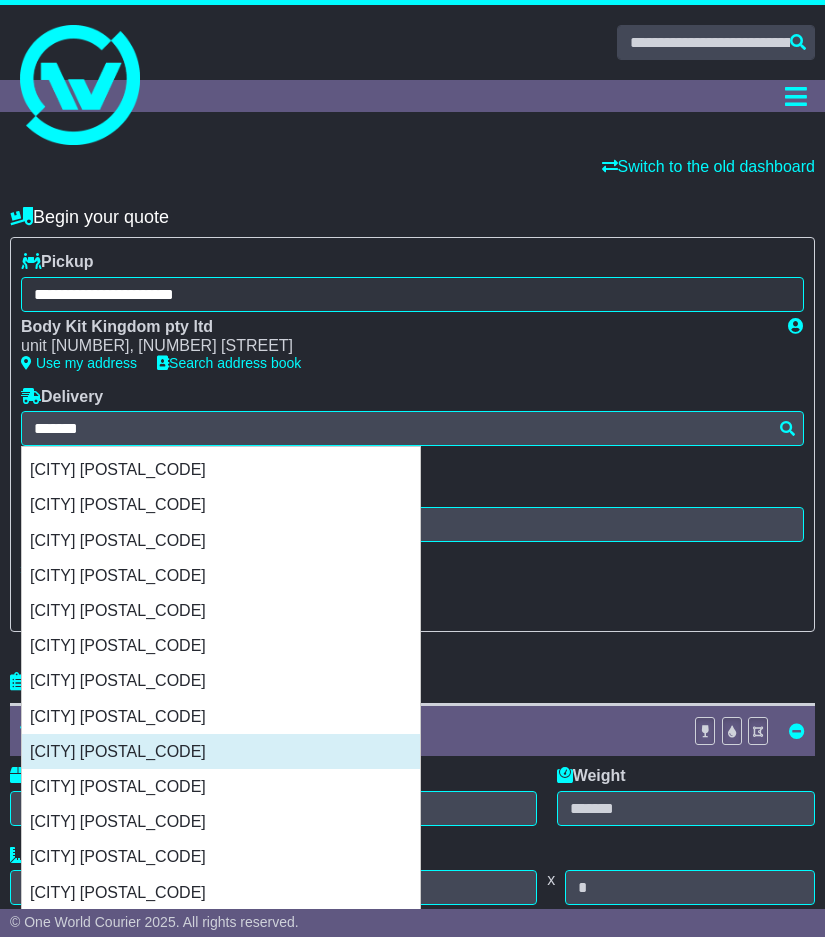 type on "**********" 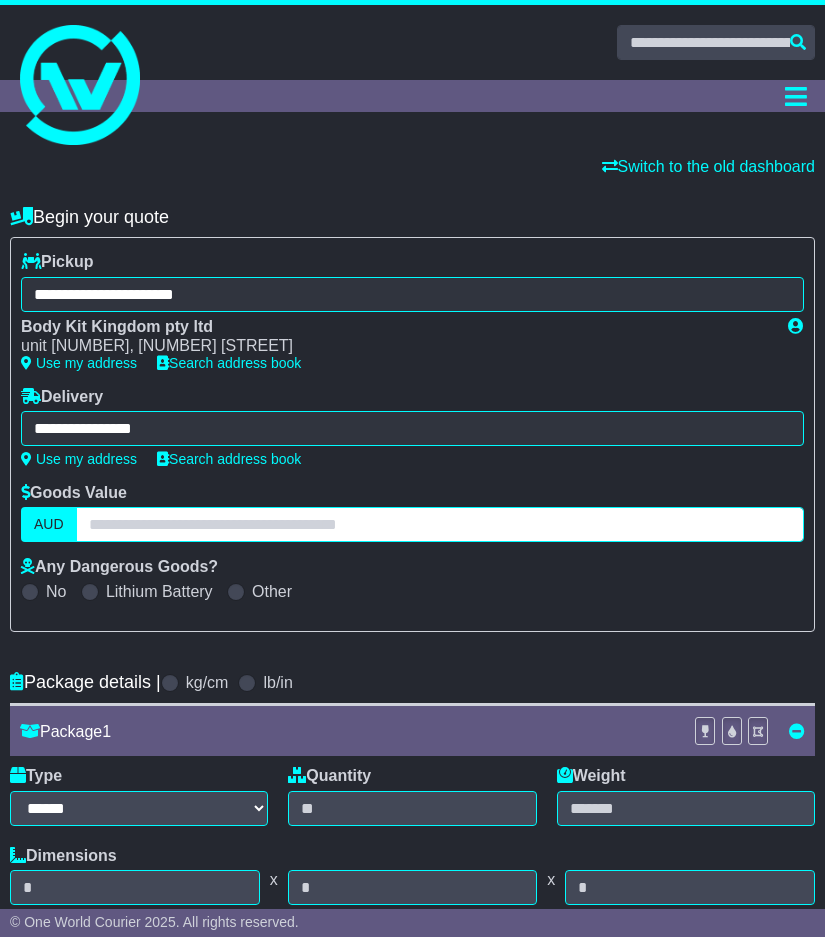 click at bounding box center [440, 524] 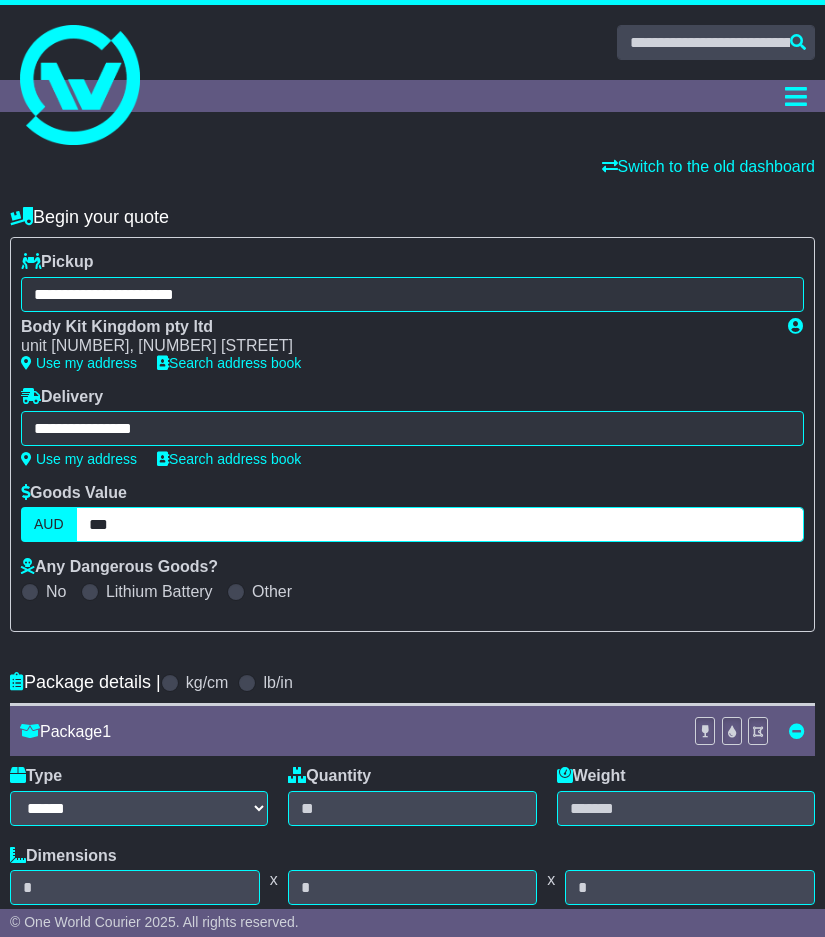 type on "***" 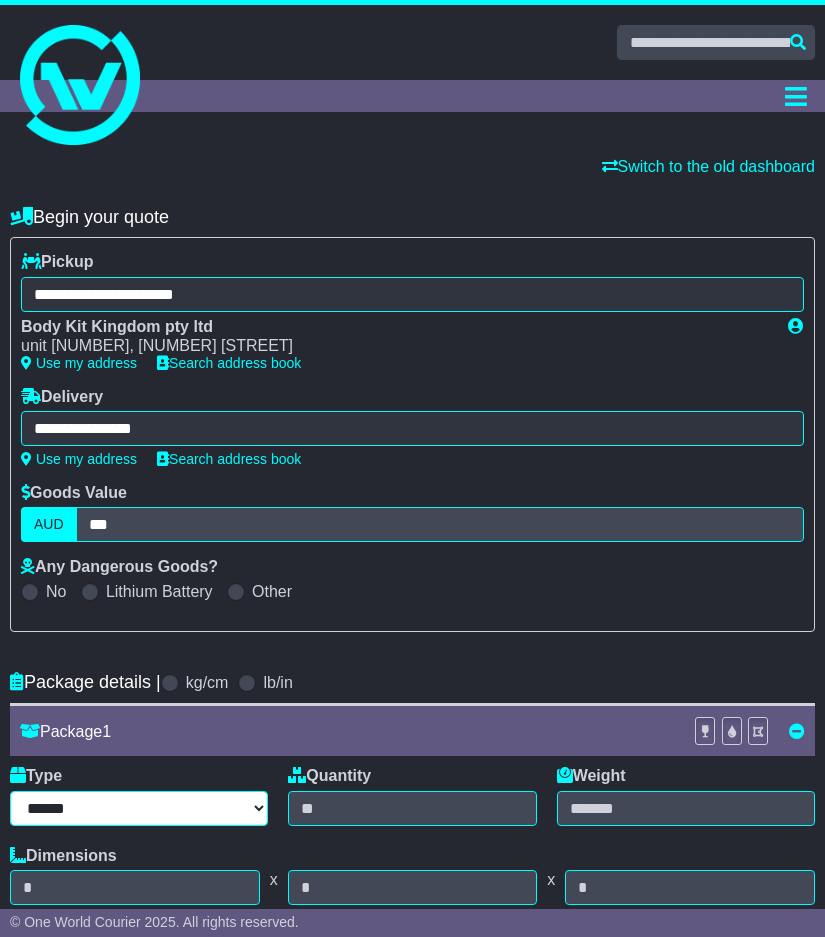 select on "*****" 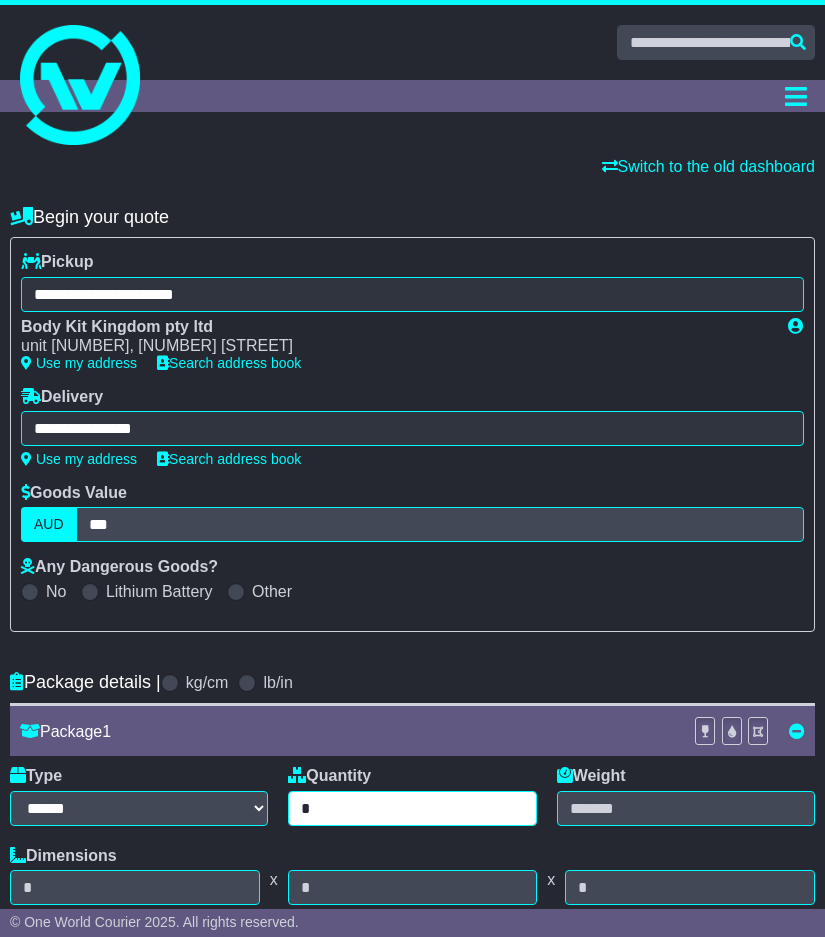 type on "*" 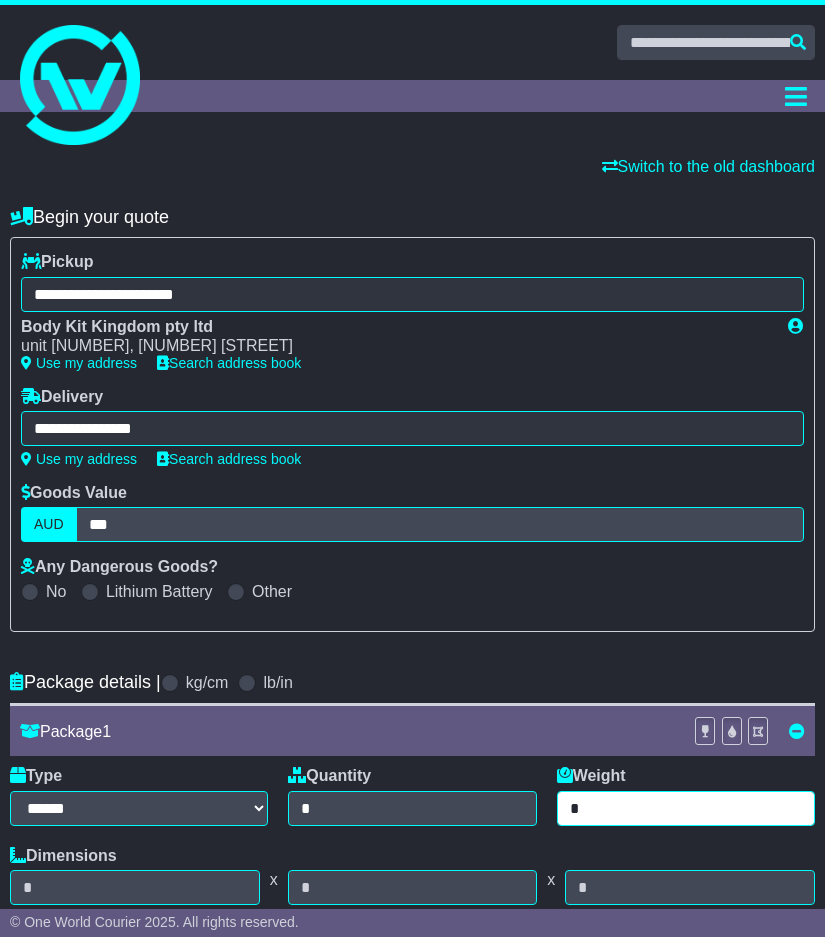 type on "*" 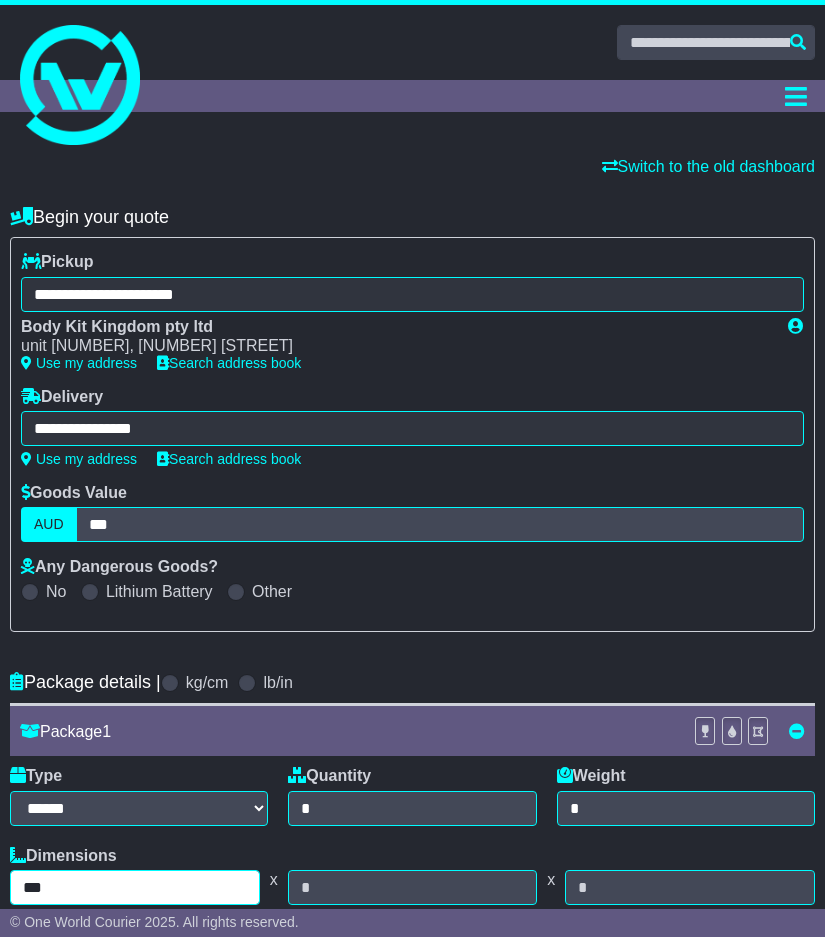 type on "***" 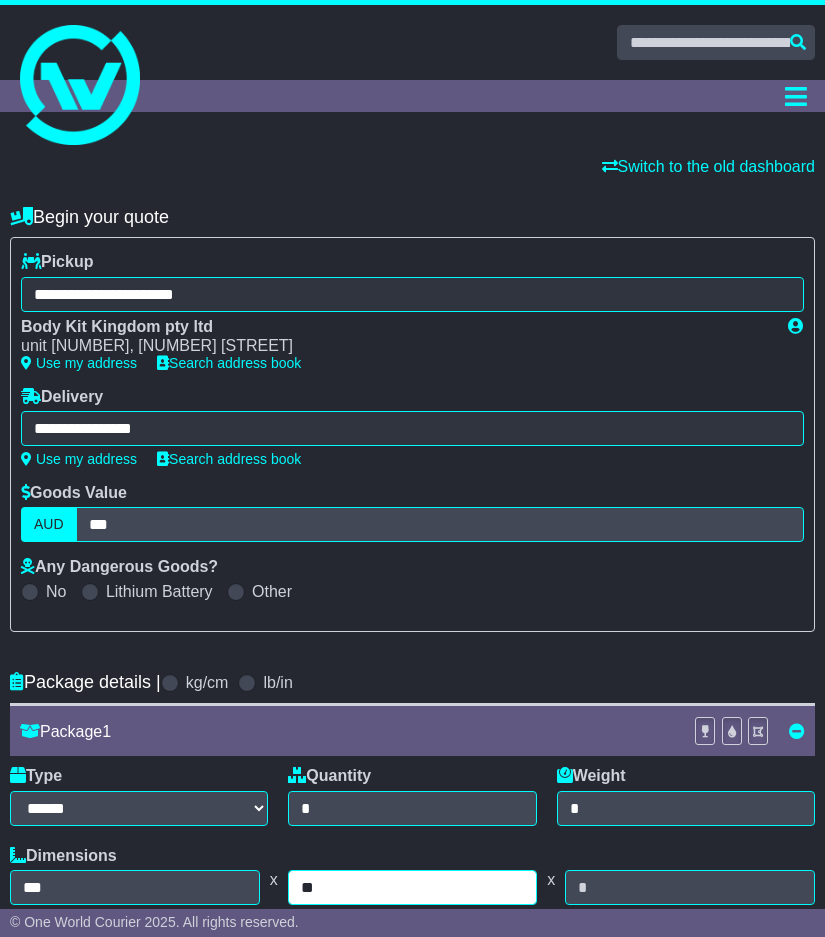 type on "**" 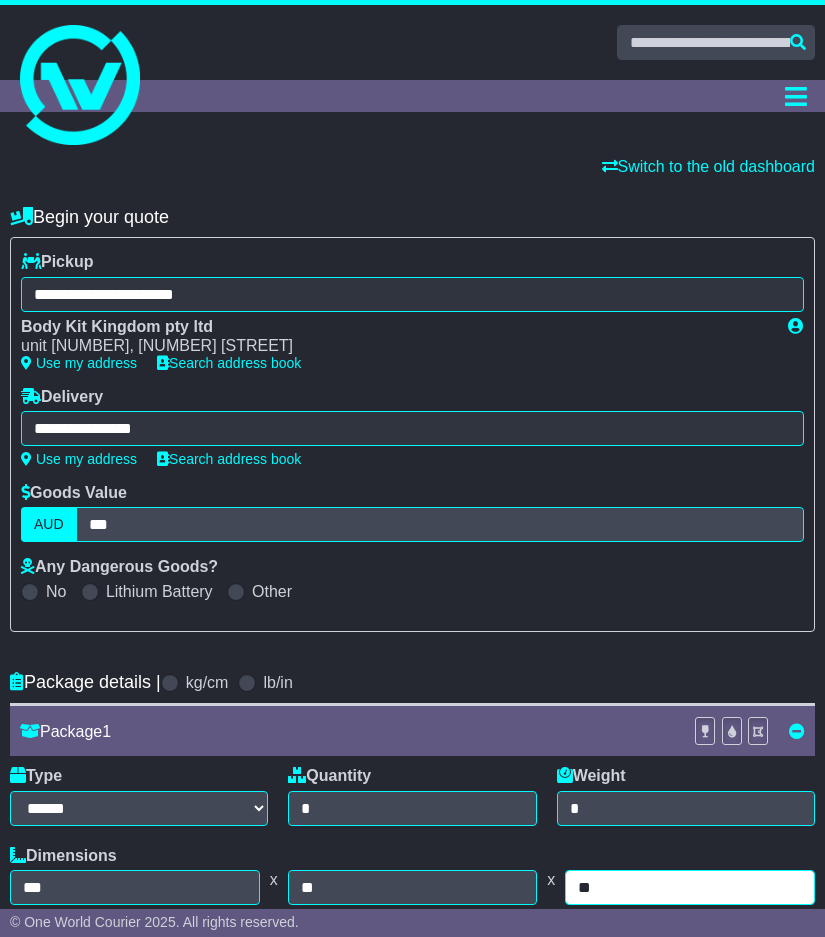 type on "**" 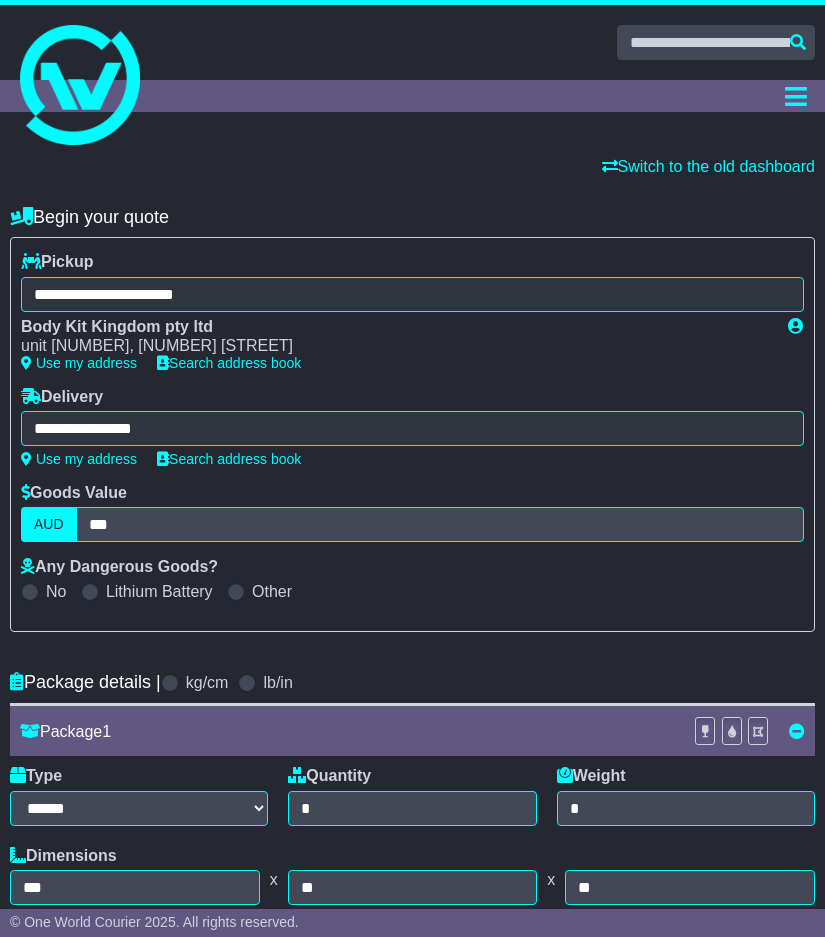 scroll, scrollTop: 804, scrollLeft: 0, axis: vertical 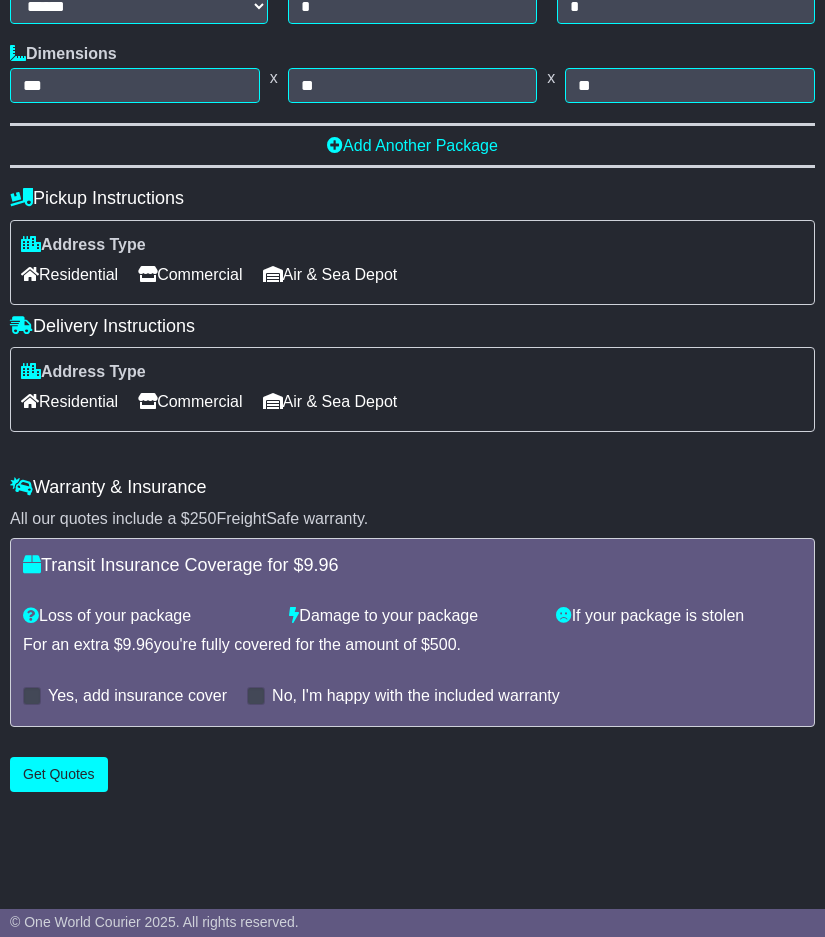 click on "Residential" at bounding box center (69, 401) 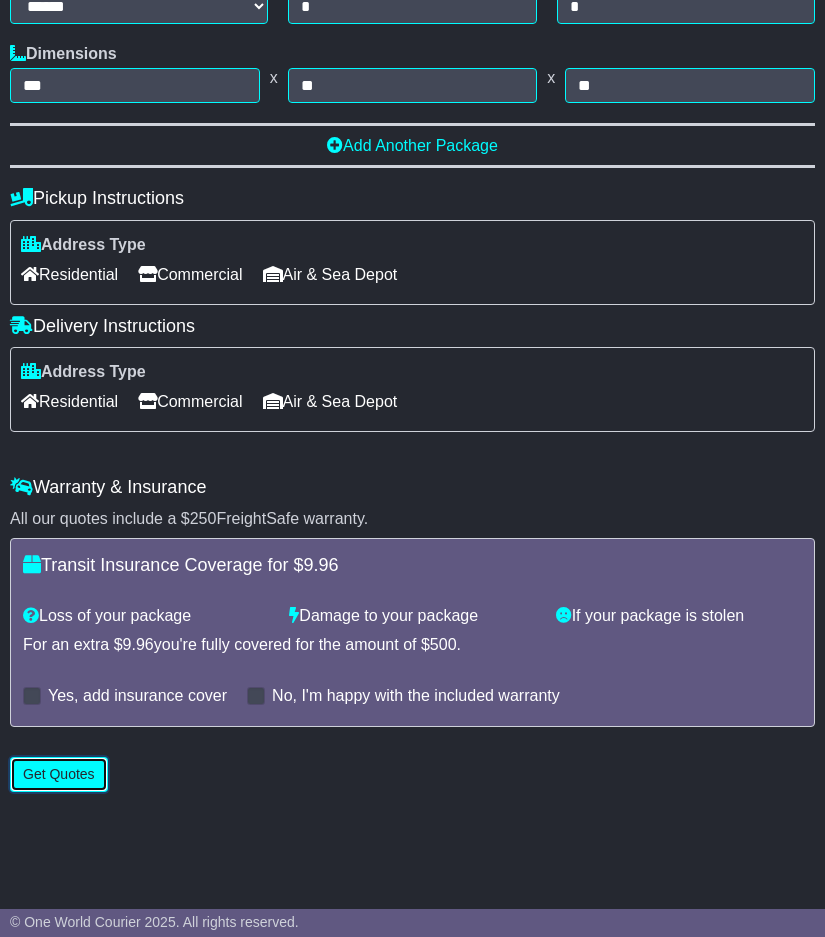 click on "Get Quotes" at bounding box center [59, 774] 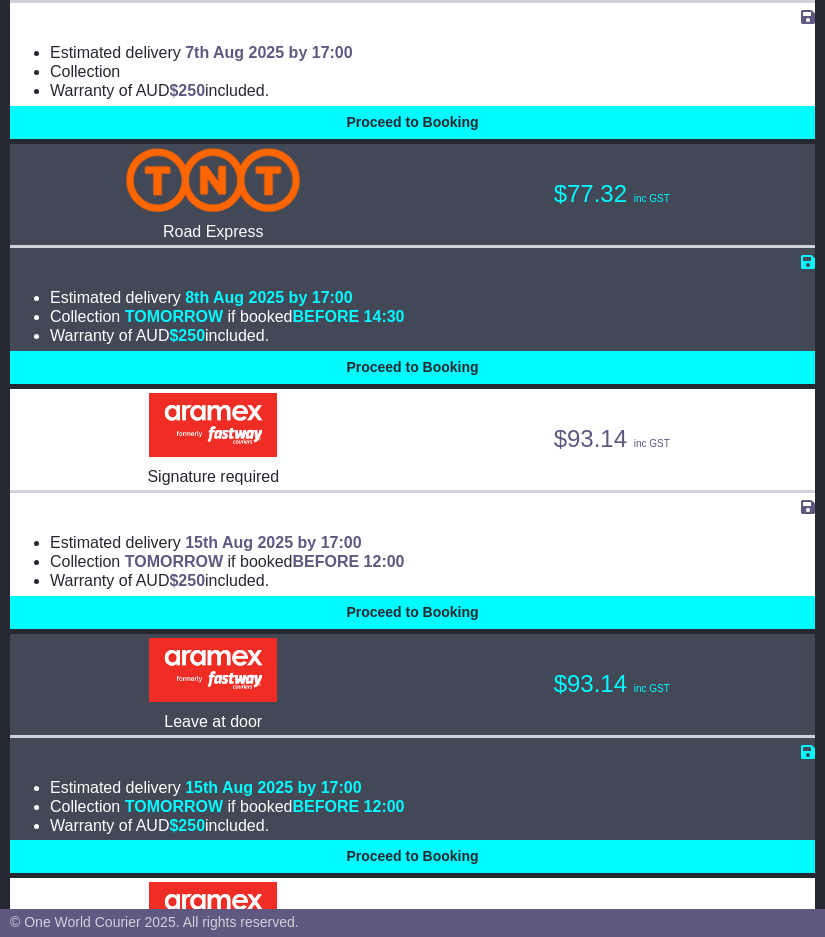 scroll, scrollTop: 600, scrollLeft: 0, axis: vertical 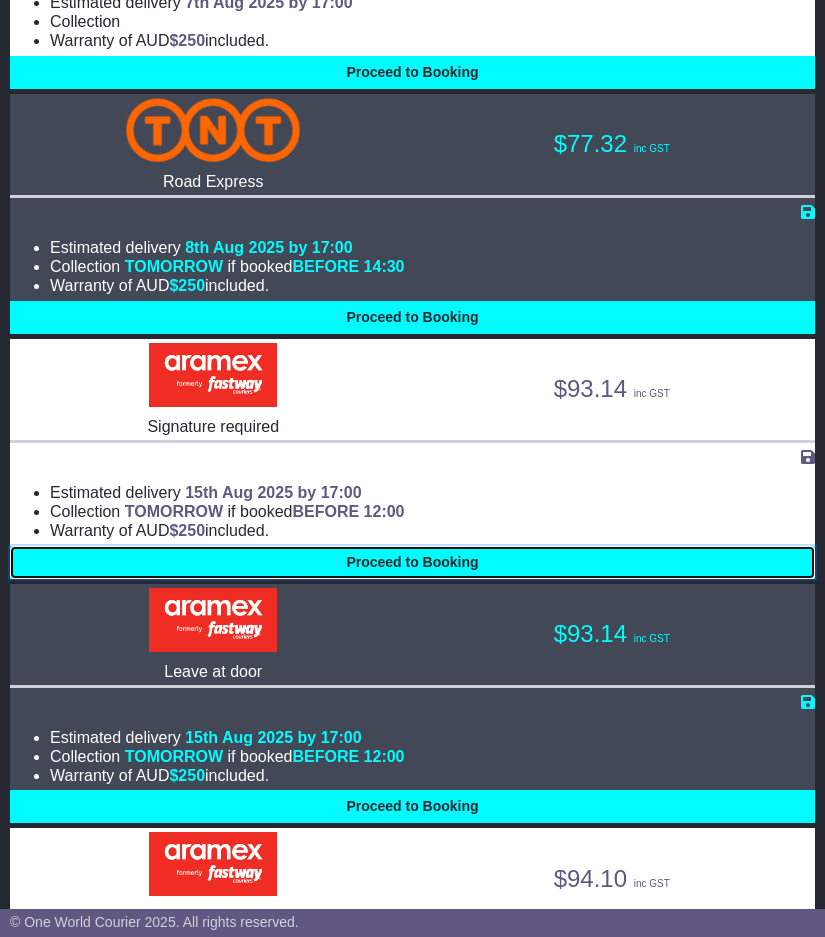 click on "Proceed to Booking" at bounding box center [412, 562] 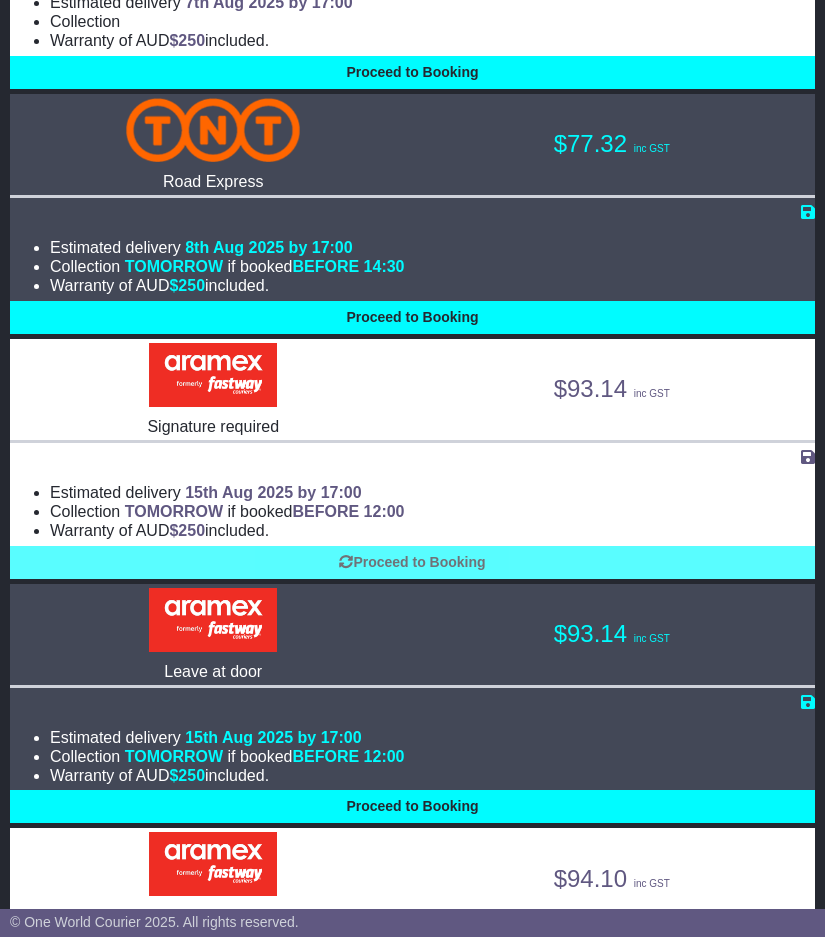 select on "**********" 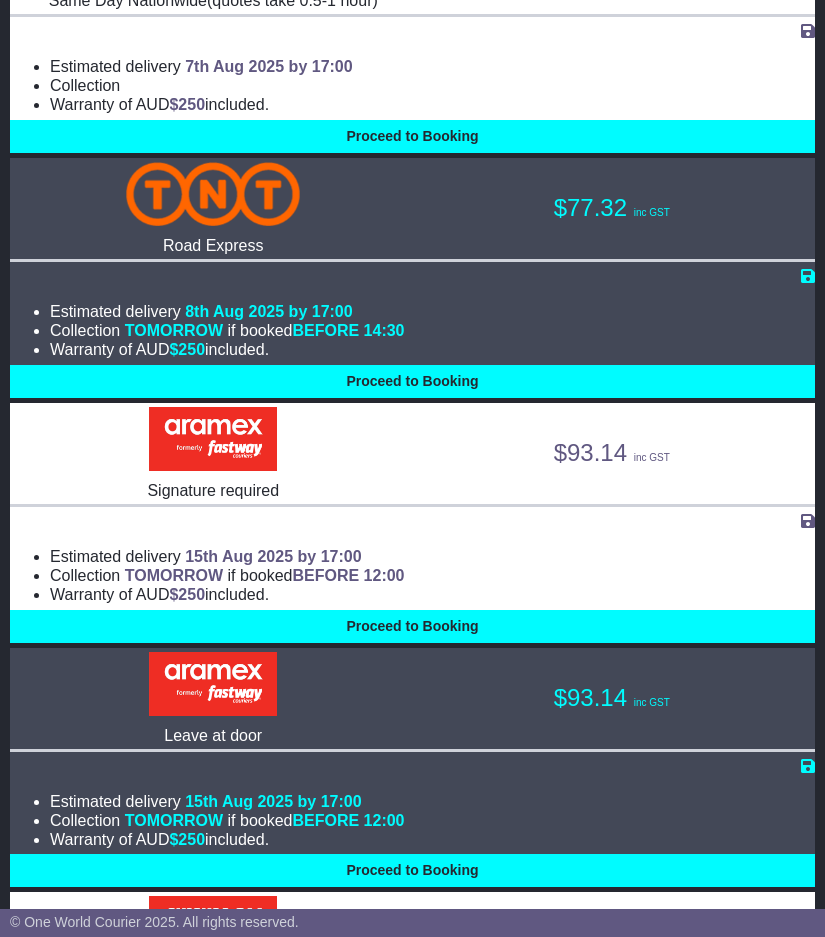 scroll, scrollTop: 500, scrollLeft: 0, axis: vertical 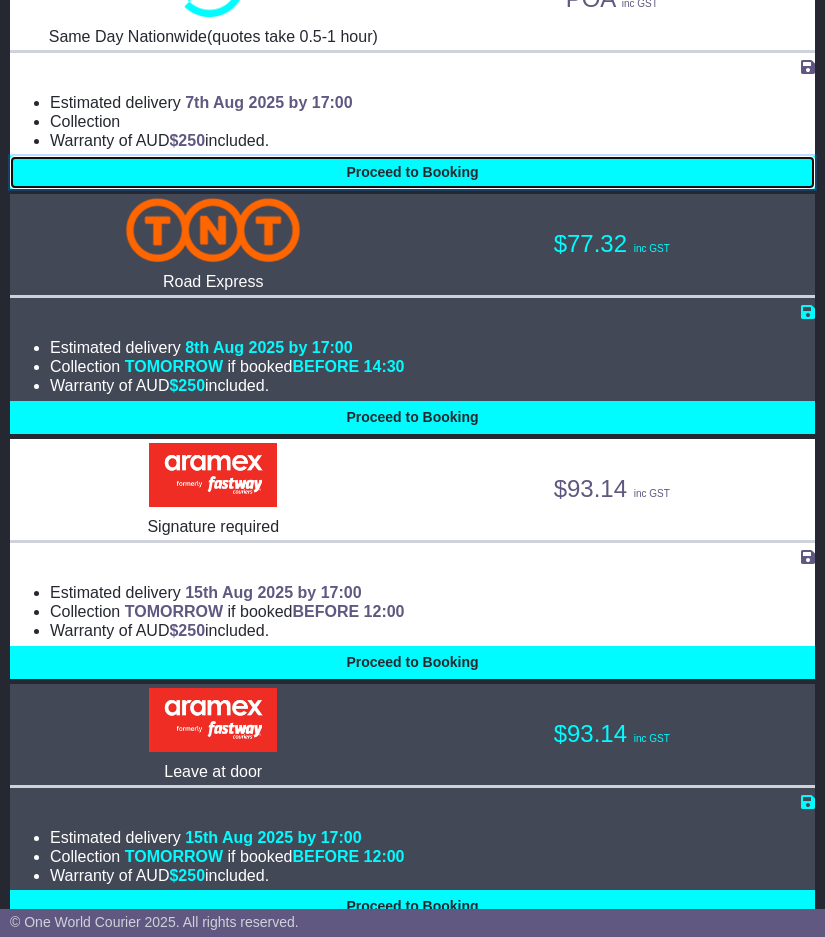 click on "Proceed to Booking" at bounding box center (412, 172) 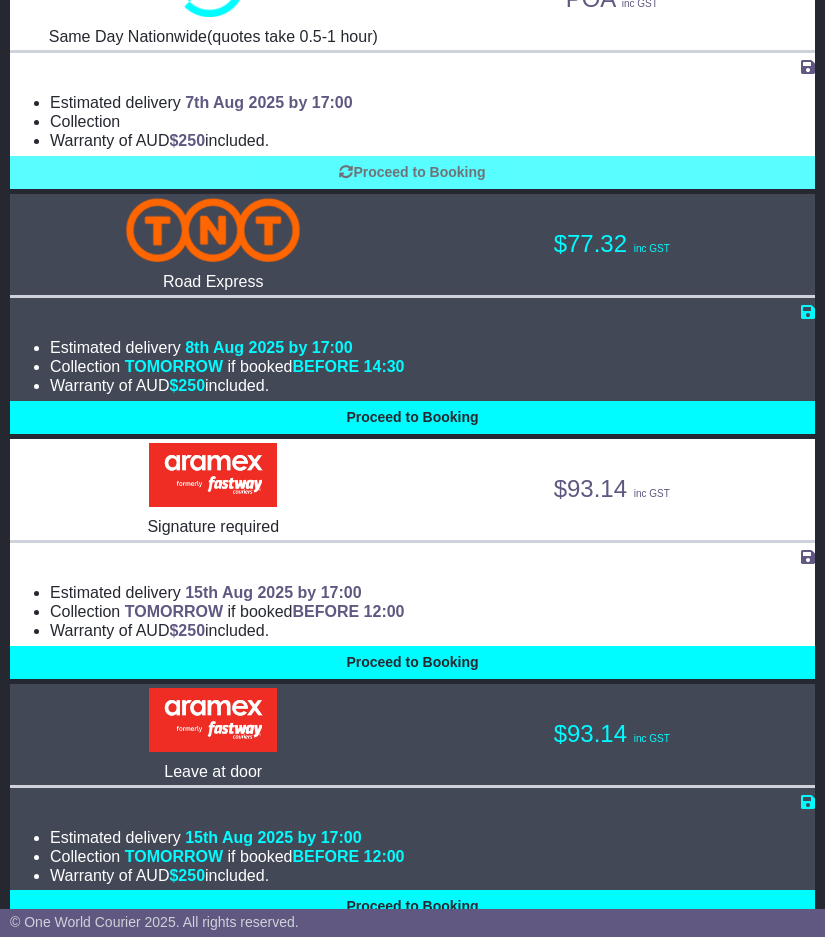 select on "***" 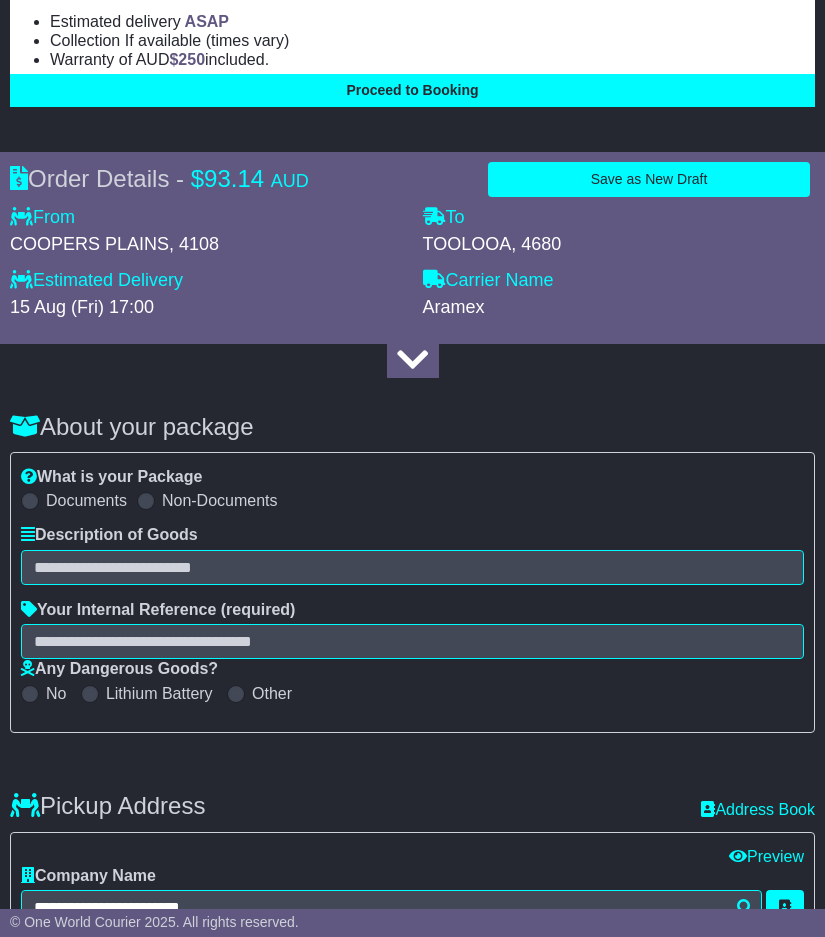 scroll, scrollTop: 5300, scrollLeft: 0, axis: vertical 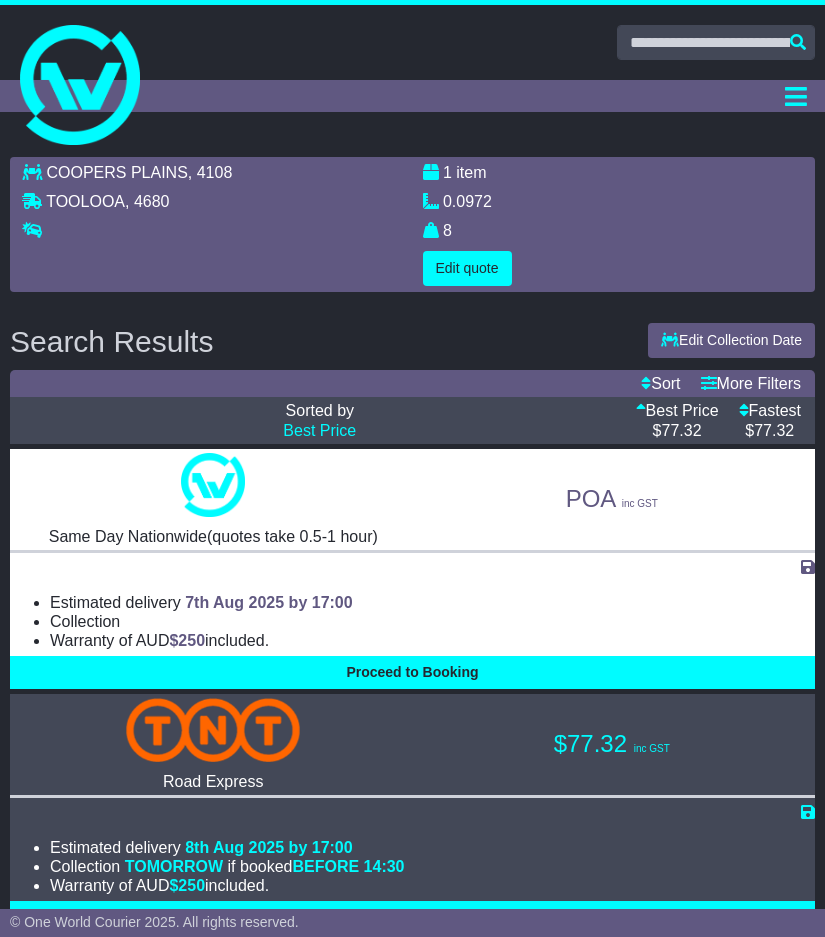 click at bounding box center (412, 42) 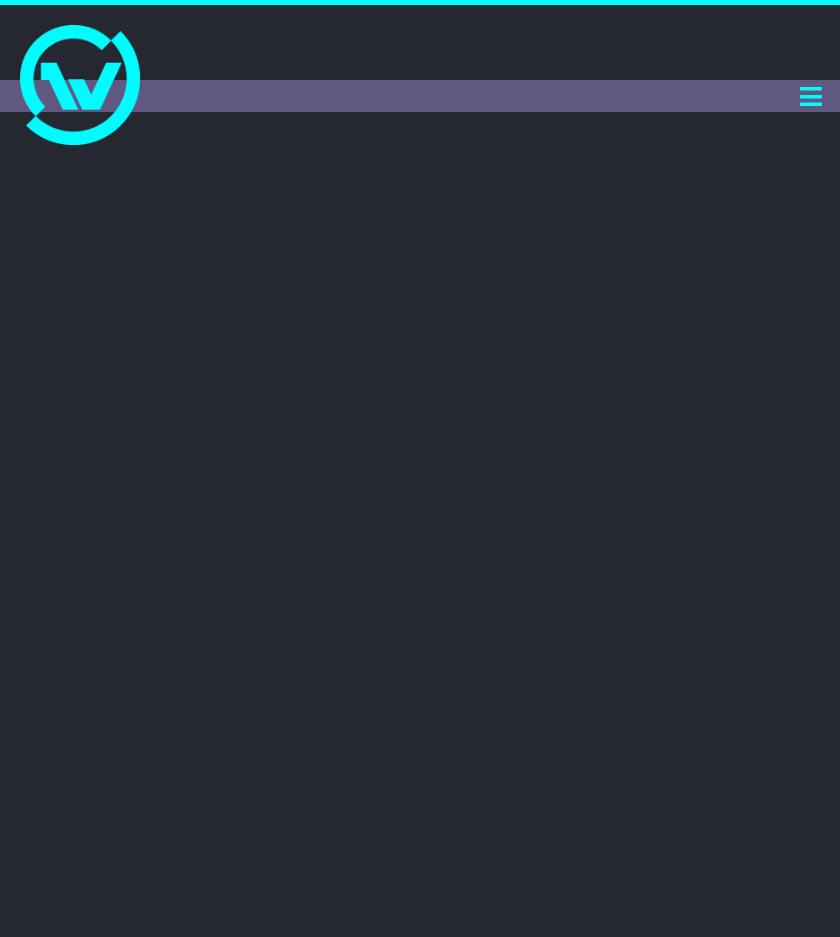 scroll, scrollTop: 0, scrollLeft: 0, axis: both 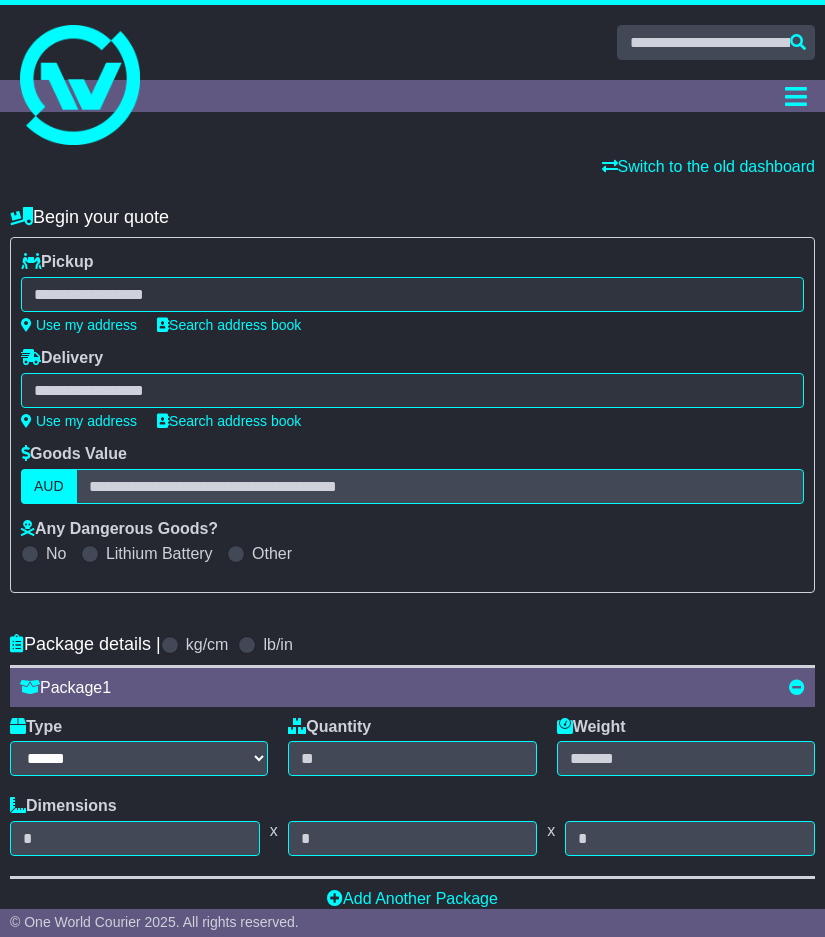 select 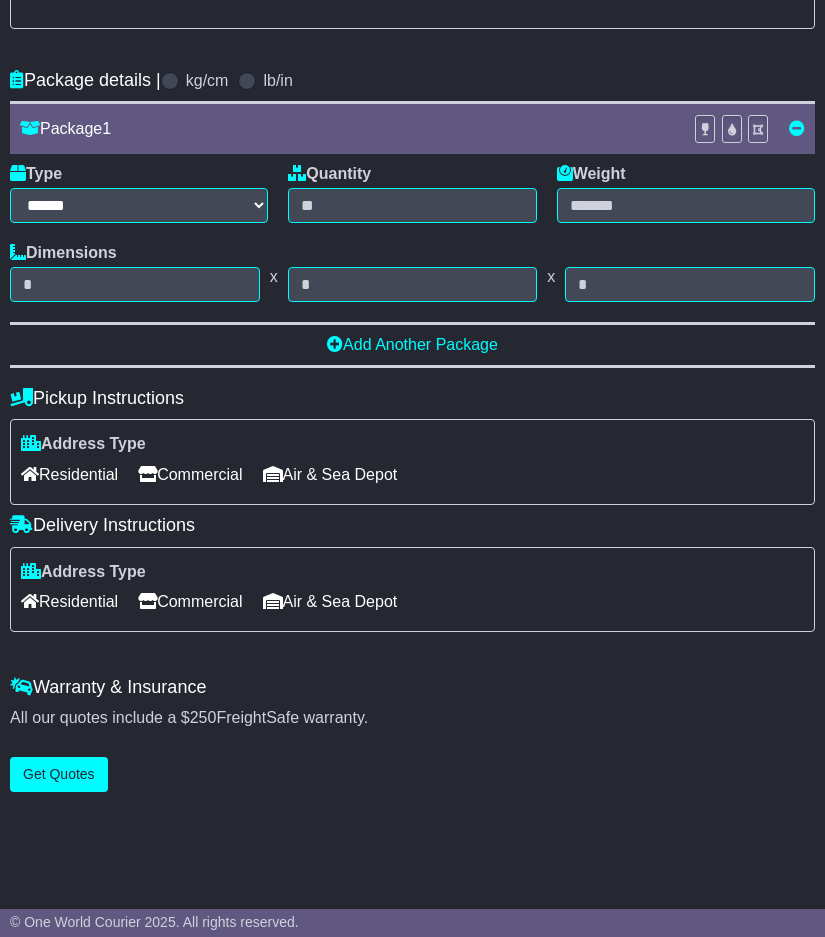 scroll, scrollTop: 0, scrollLeft: 0, axis: both 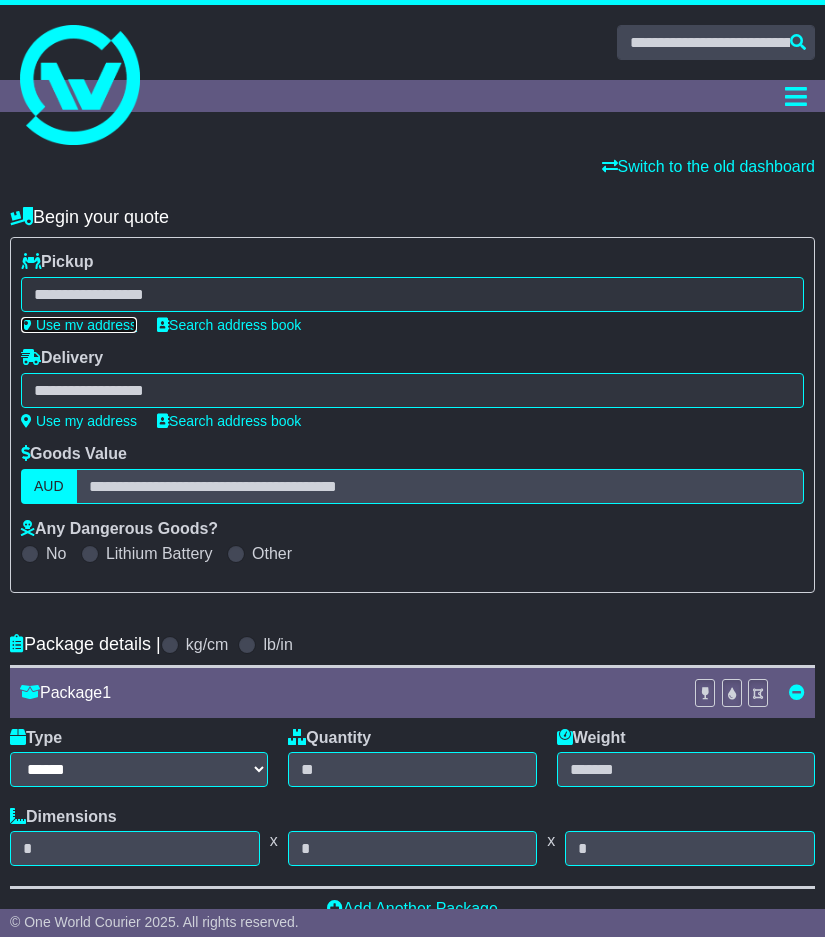 click on "Use my address" at bounding box center (79, 325) 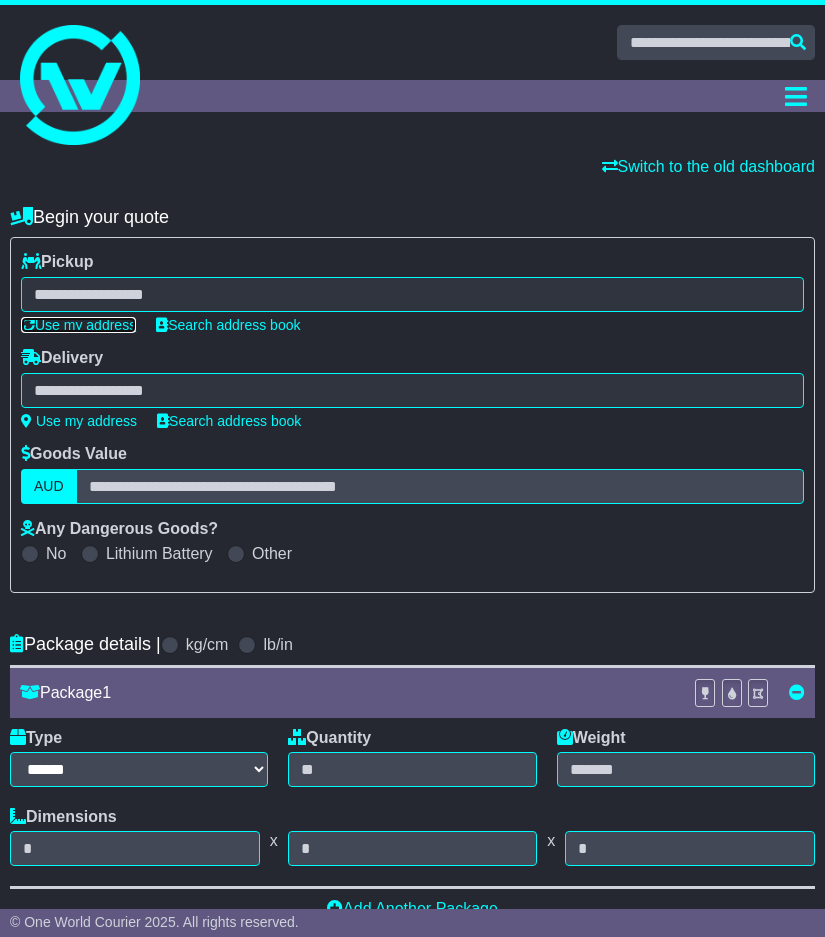 type on "**********" 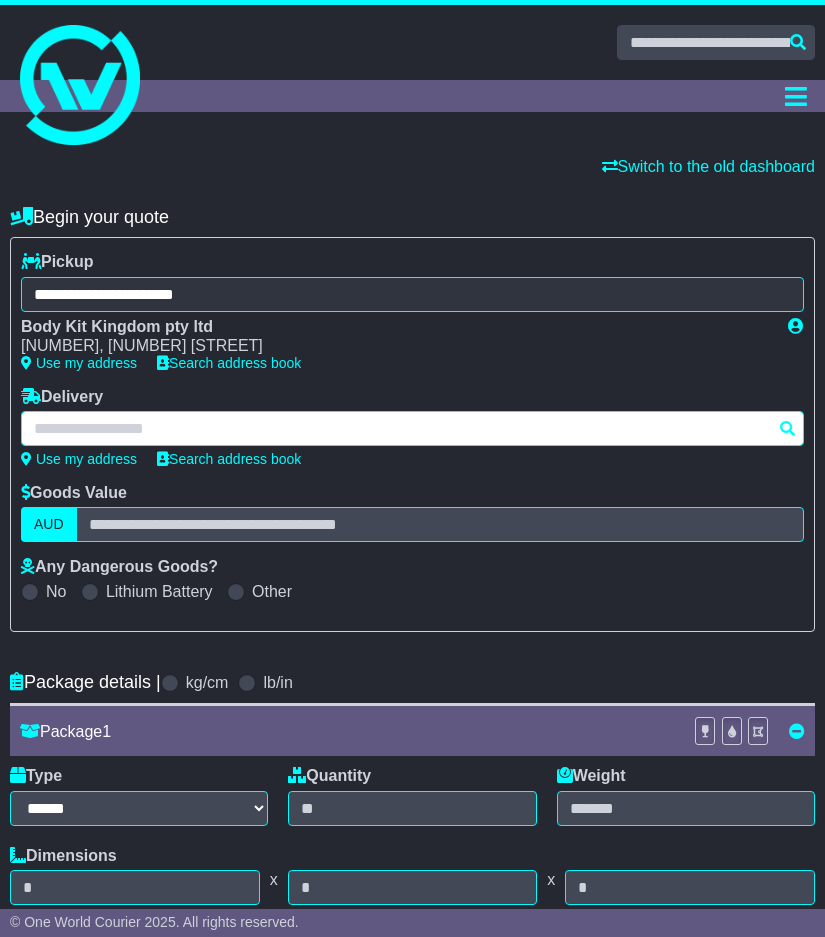 click at bounding box center [412, 428] 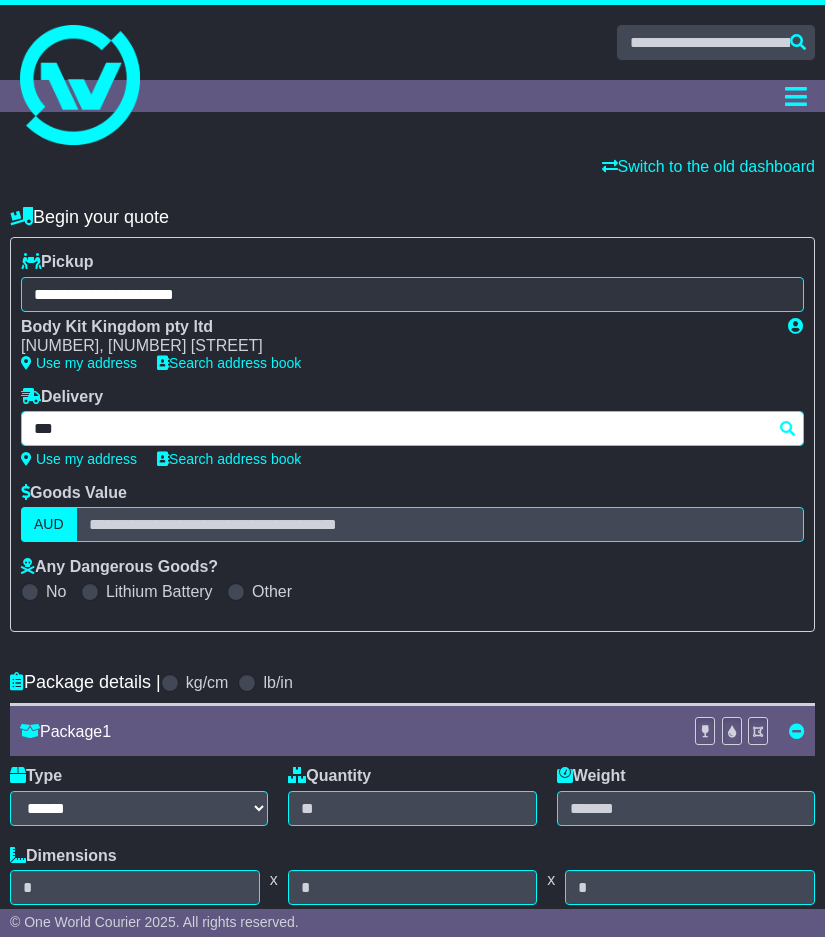 type on "****" 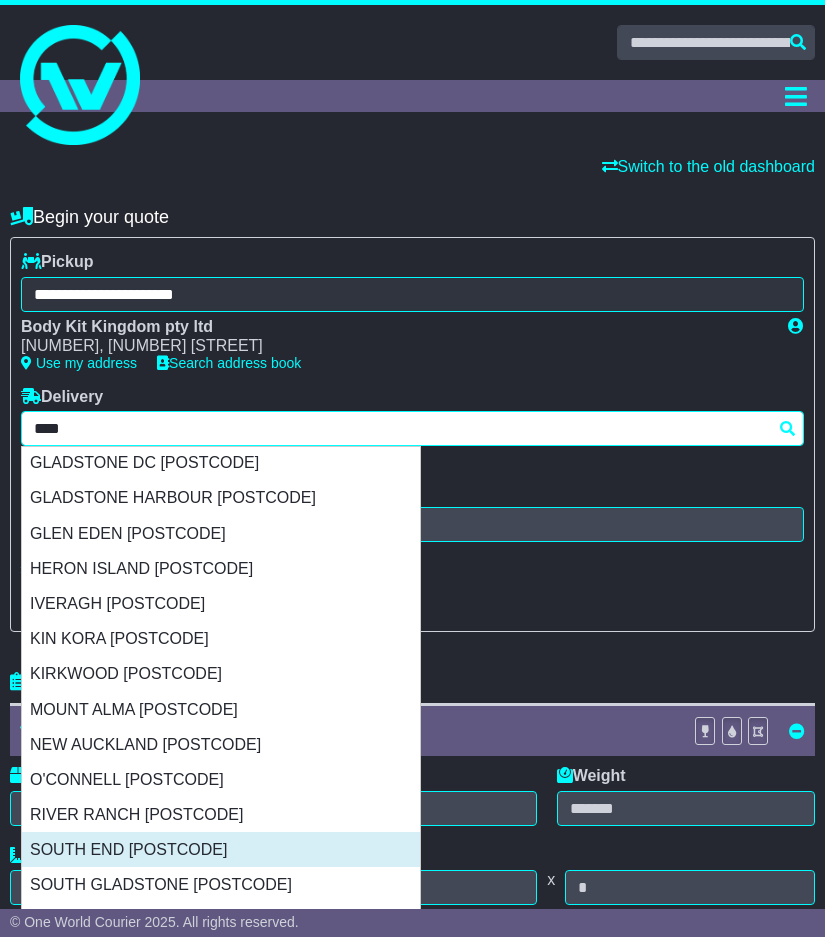 scroll, scrollTop: 980, scrollLeft: 0, axis: vertical 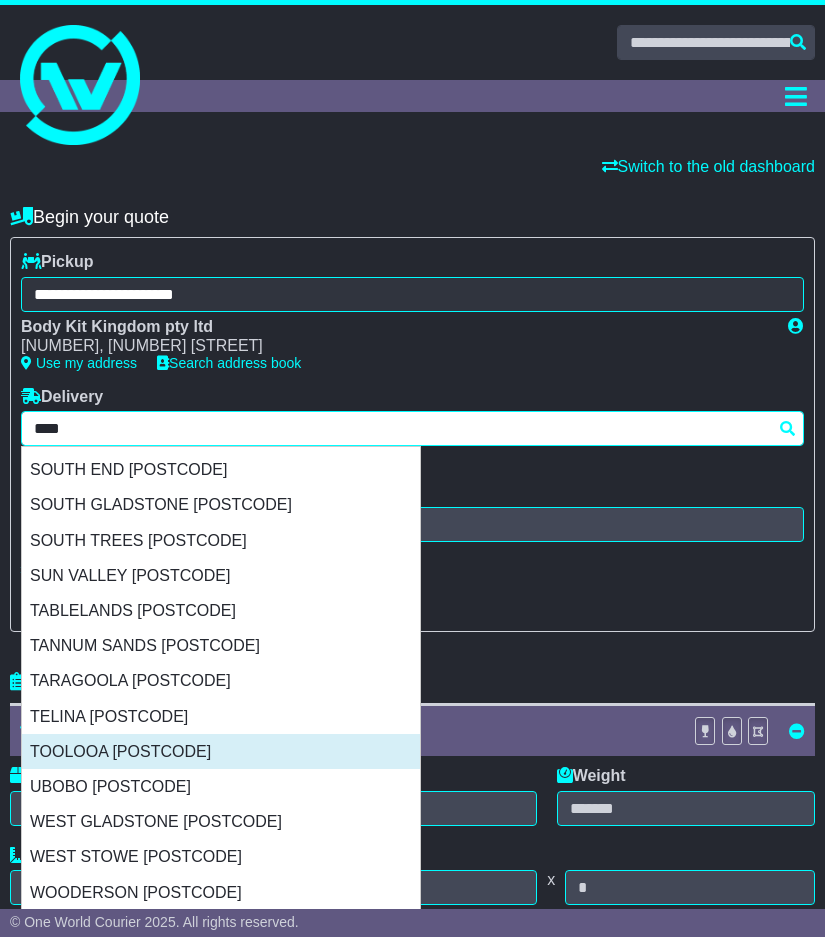 click on "TOOLOOA [POSTCODE]" at bounding box center (221, 751) 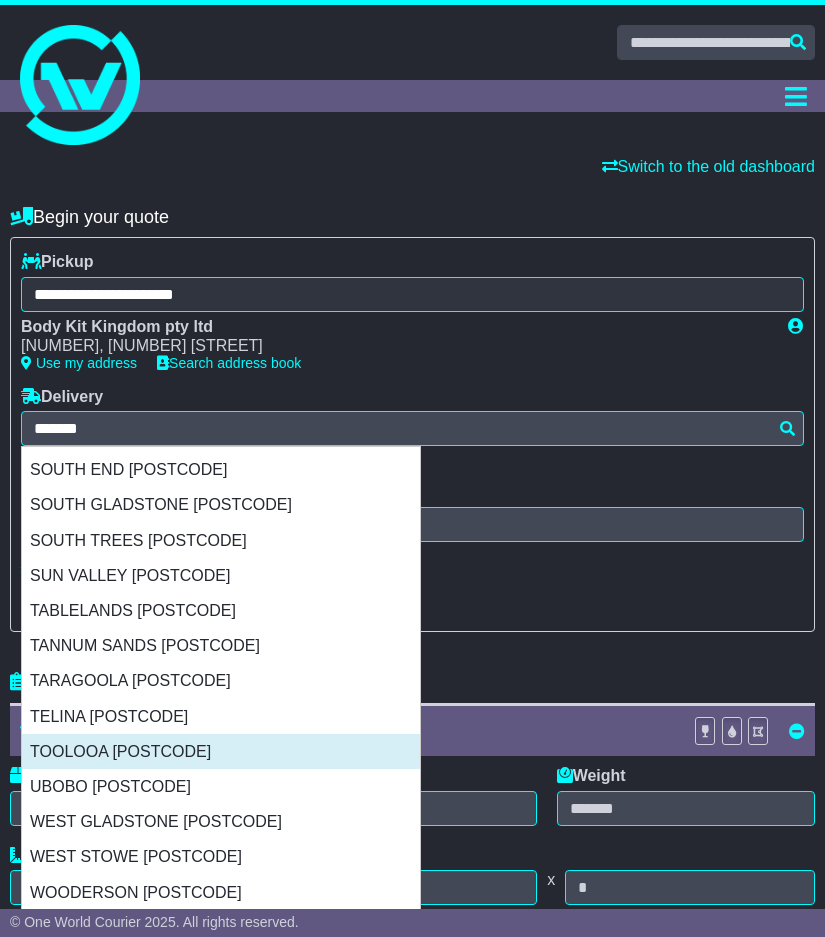 type on "**********" 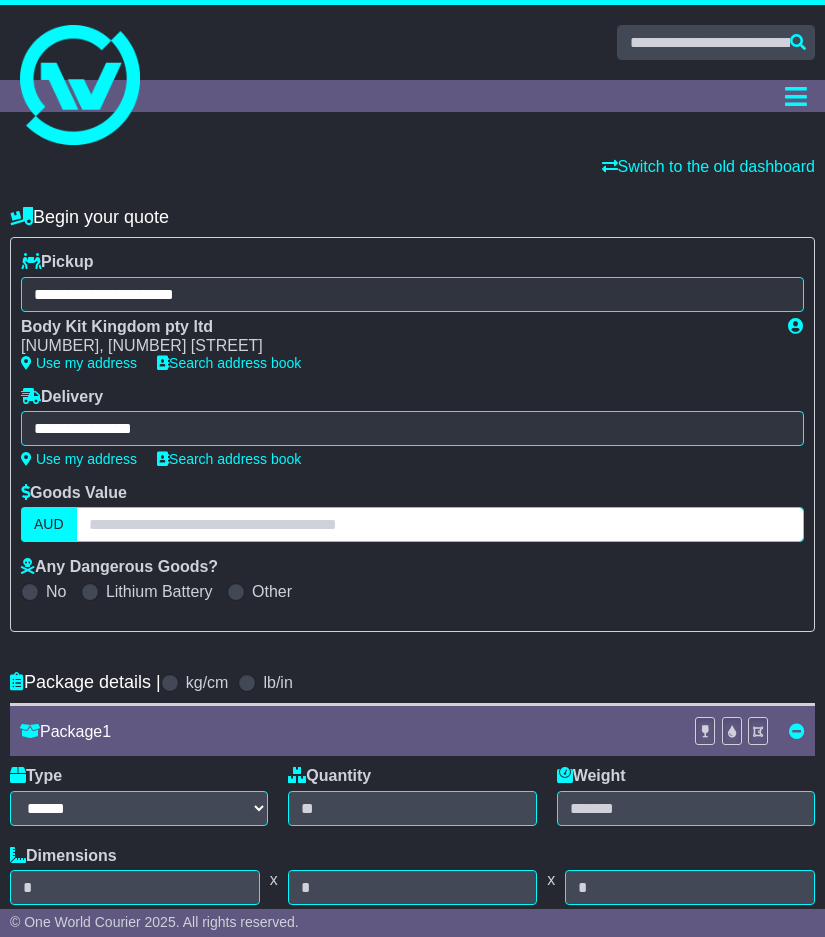 click at bounding box center [440, 524] 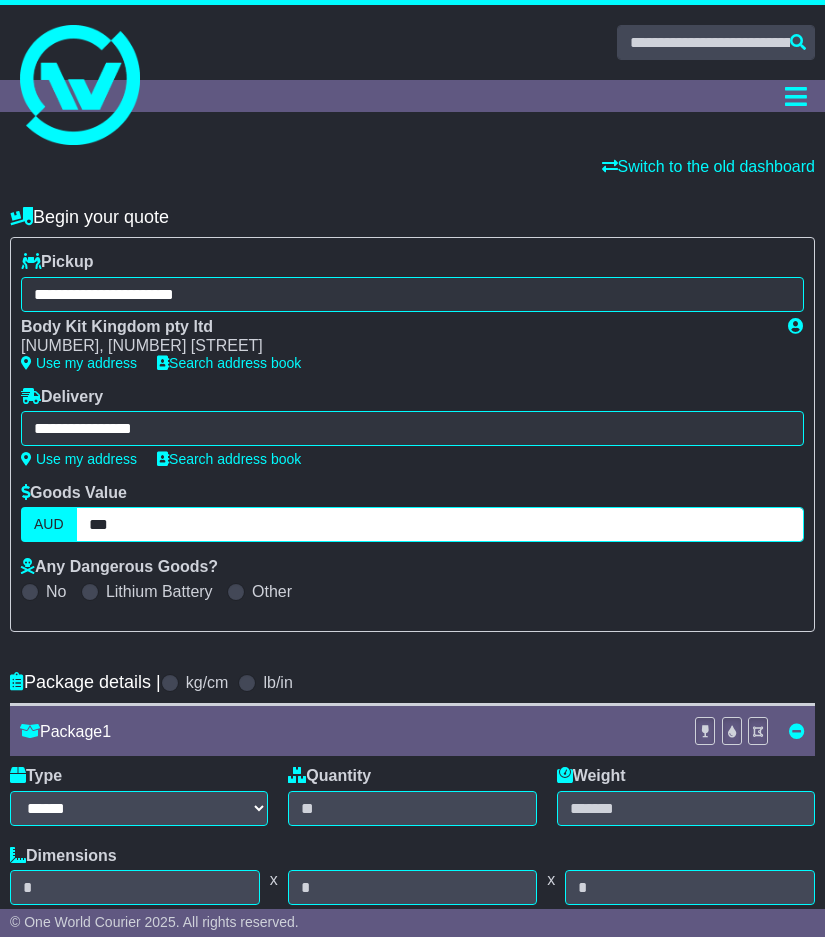 type on "***" 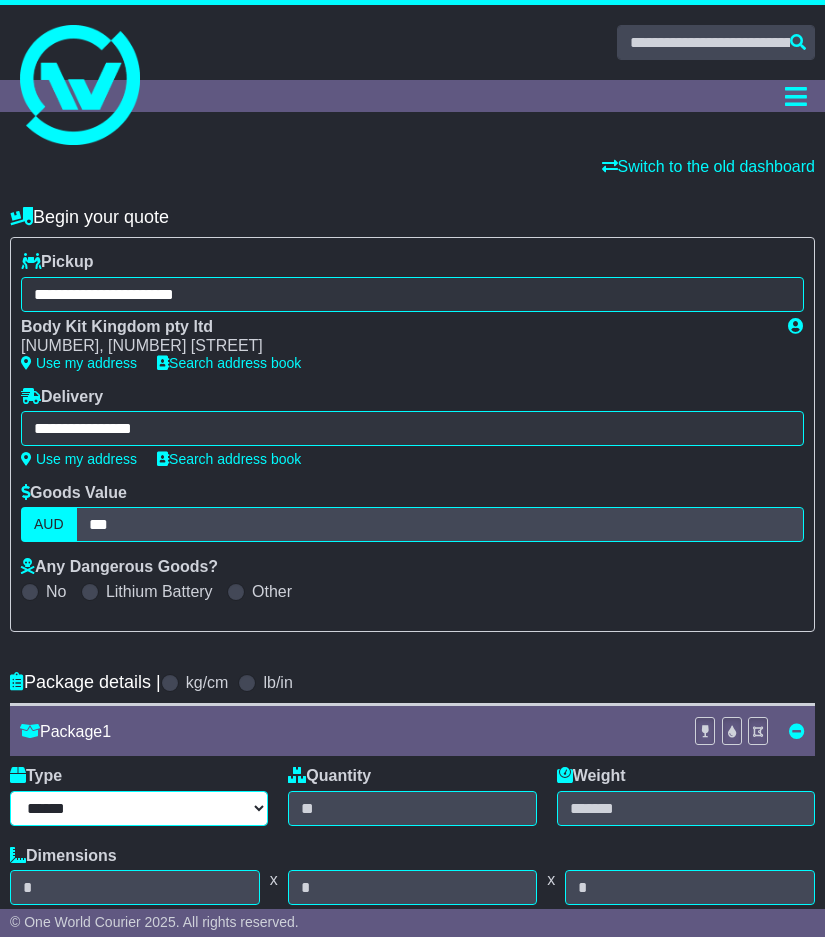 select on "*****" 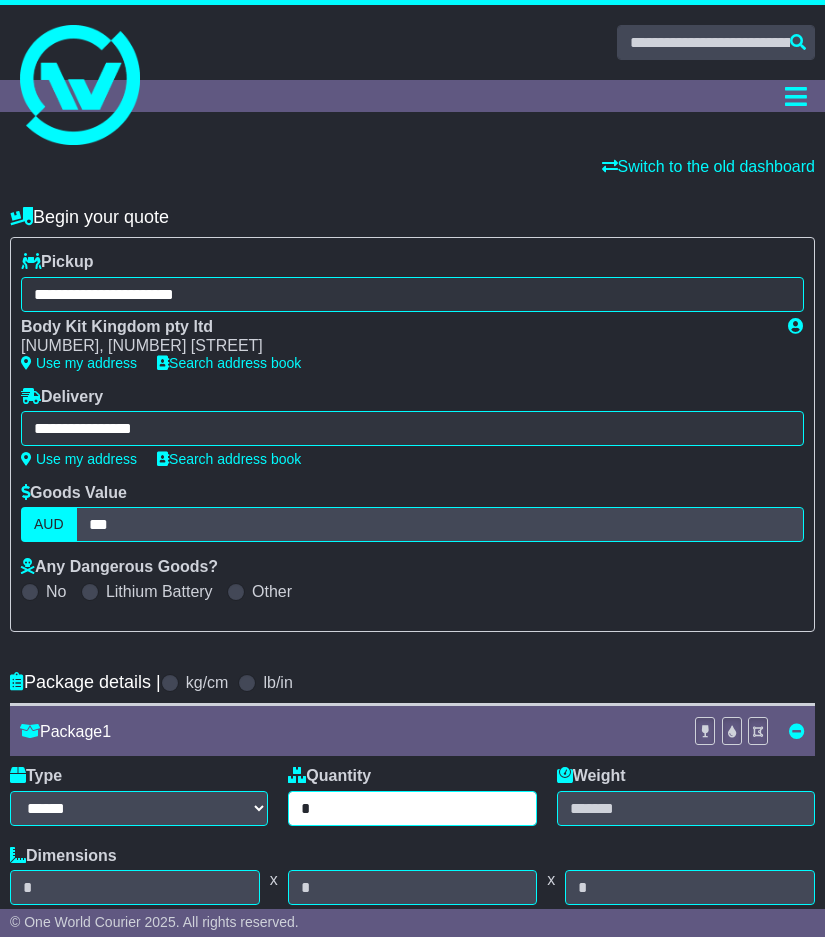 type on "*" 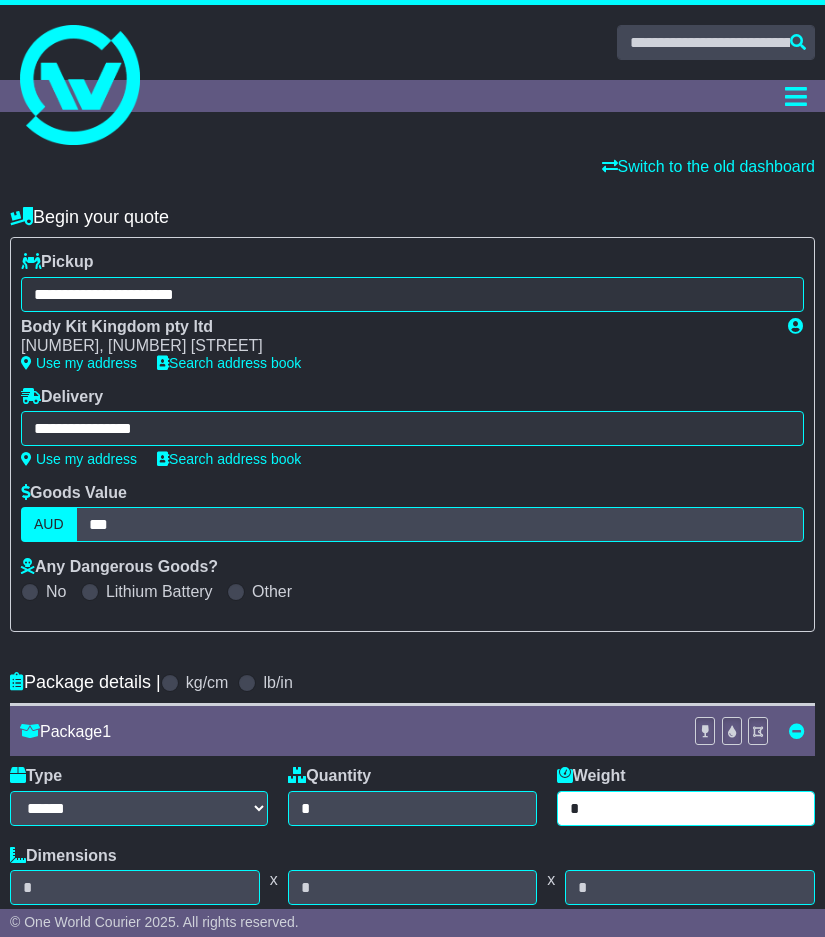type on "*" 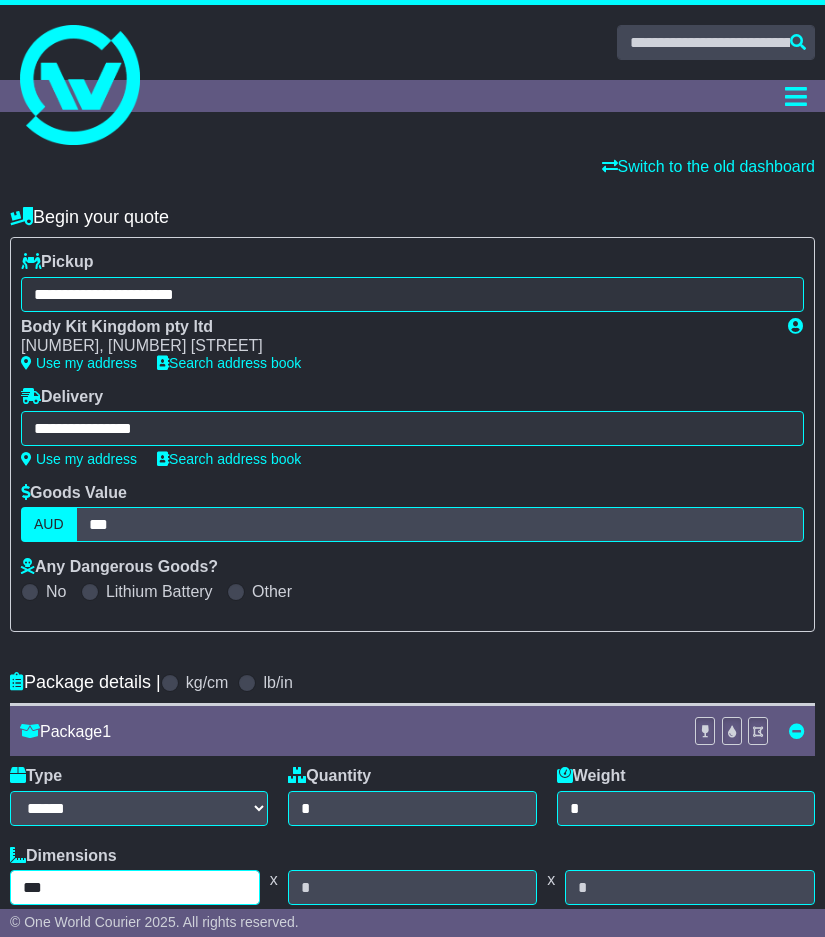 type on "***" 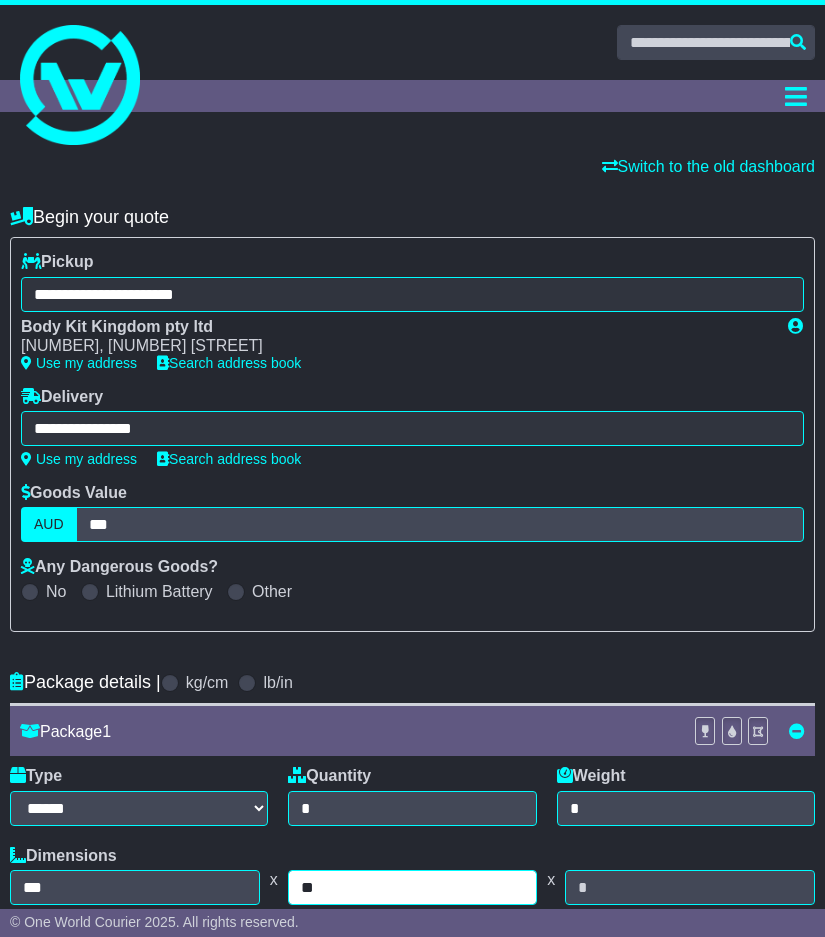 type on "**" 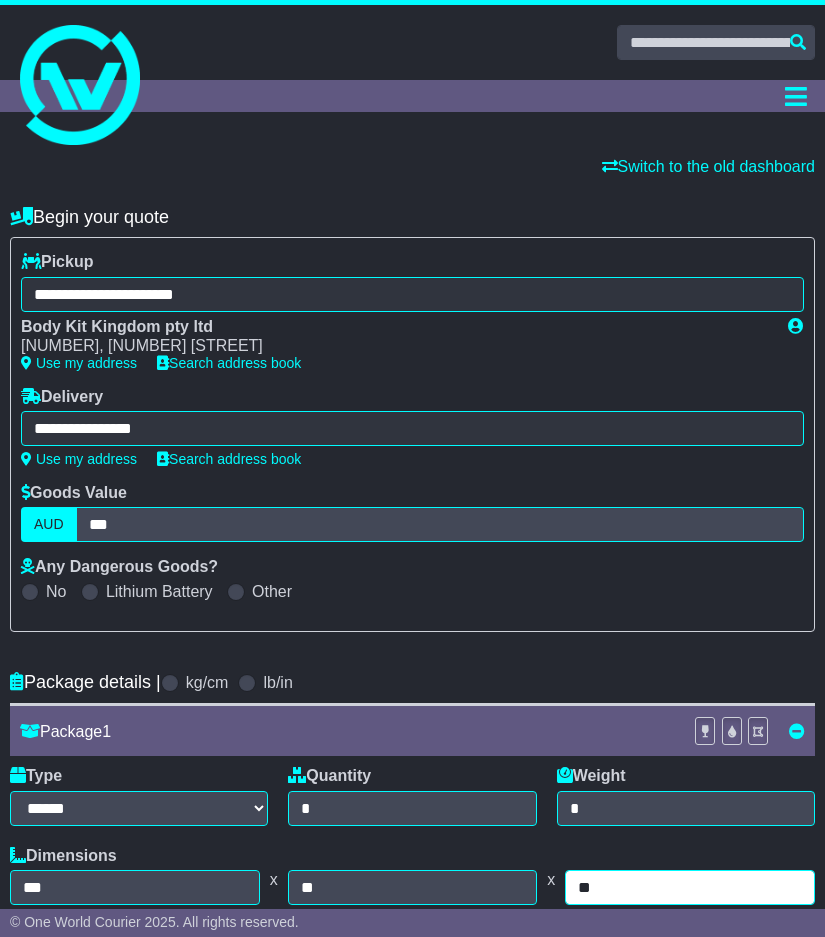 type on "**" 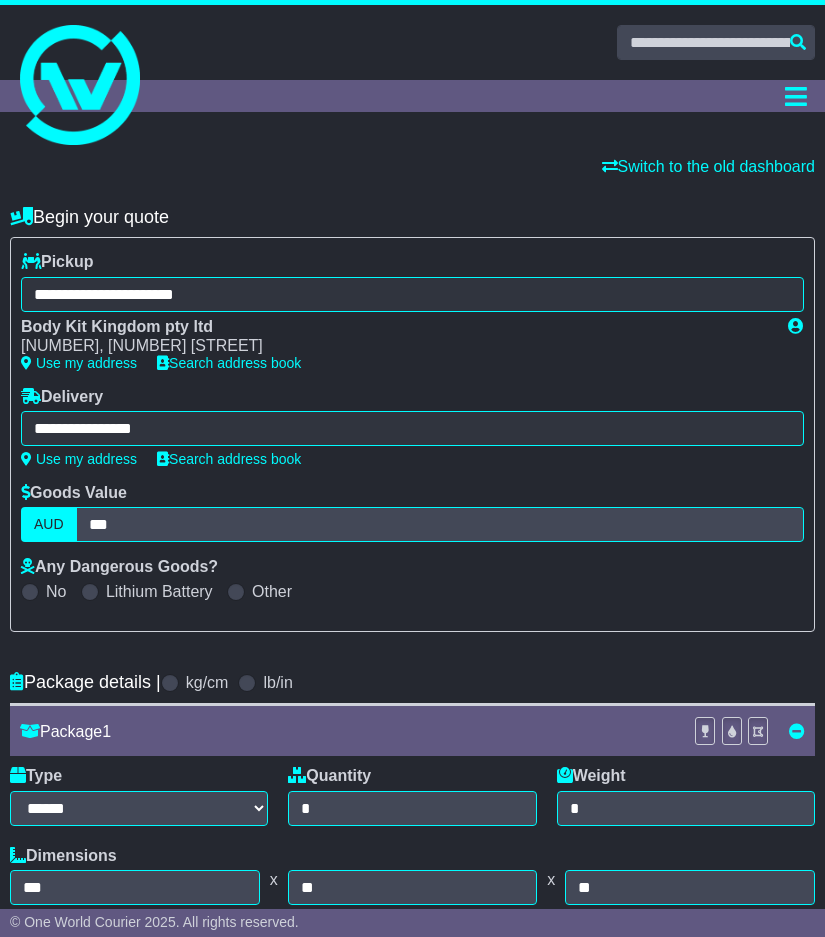 scroll, scrollTop: 804, scrollLeft: 0, axis: vertical 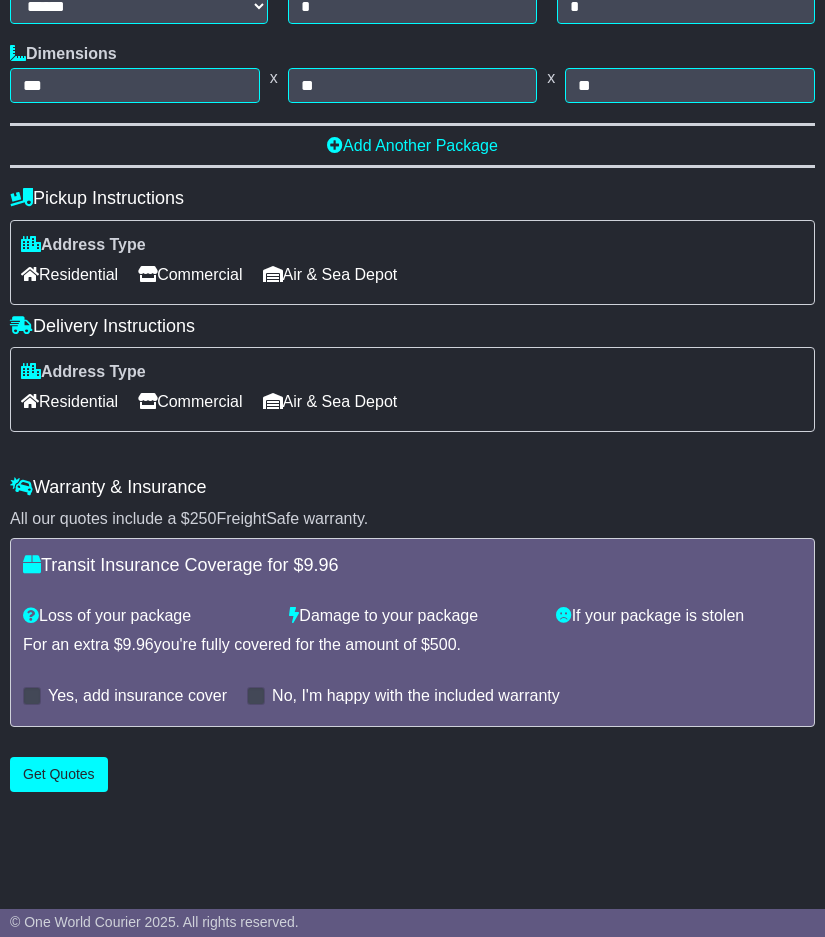 click on "Residential" at bounding box center (69, 401) 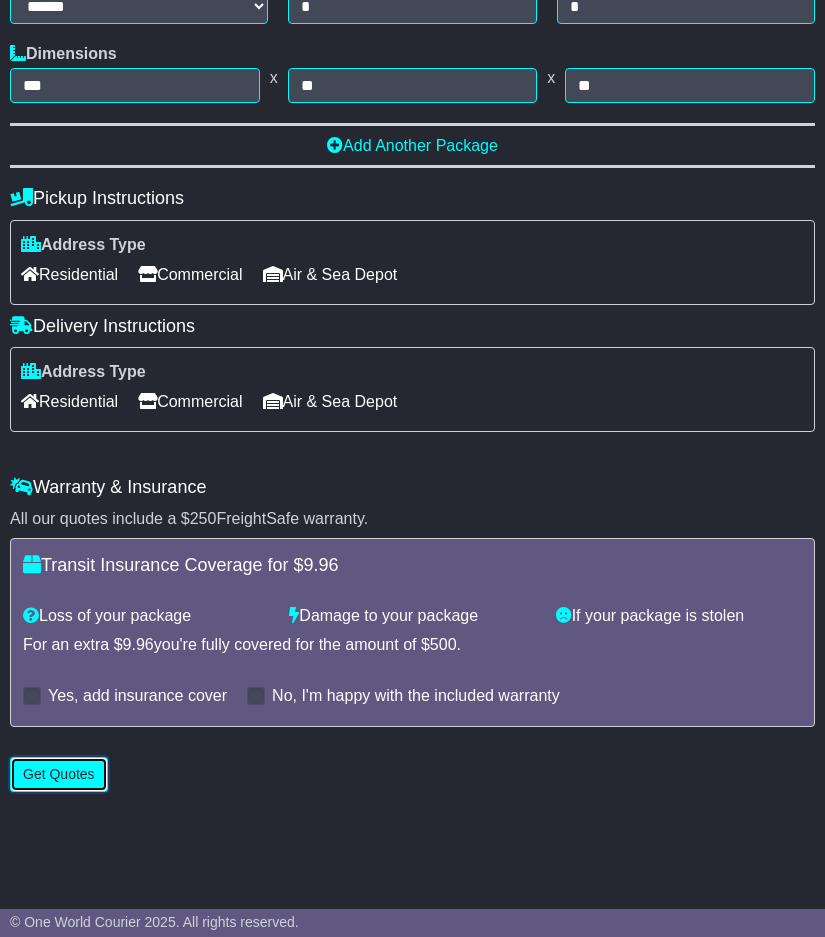click on "Get Quotes" at bounding box center [59, 774] 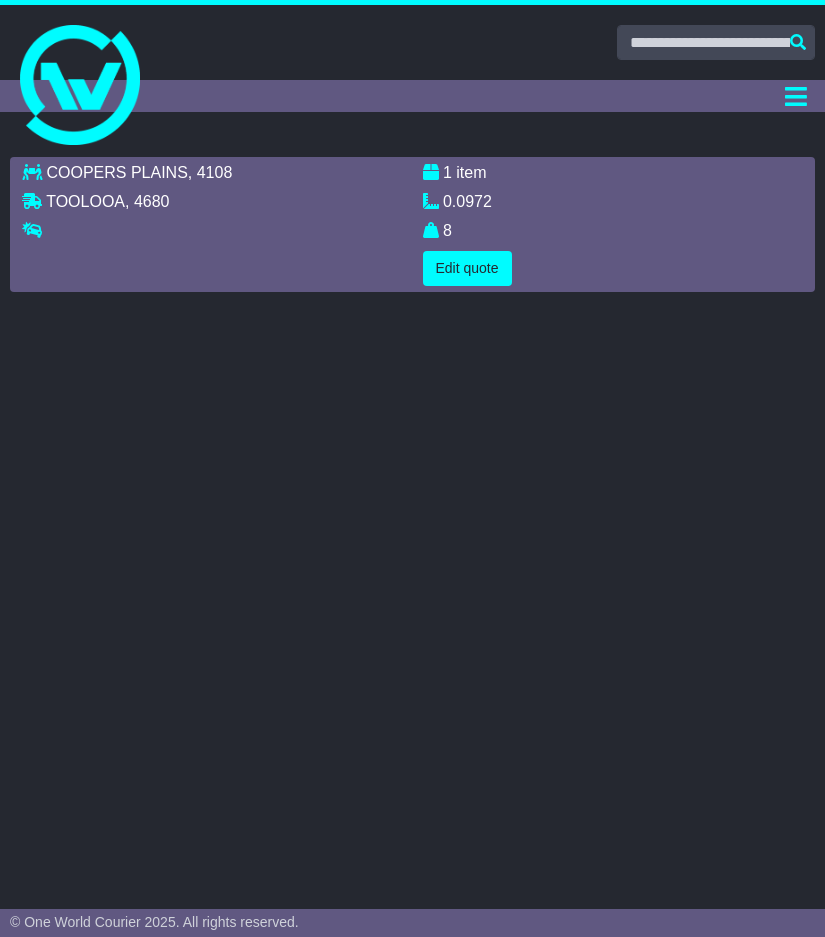 scroll, scrollTop: 0, scrollLeft: 0, axis: both 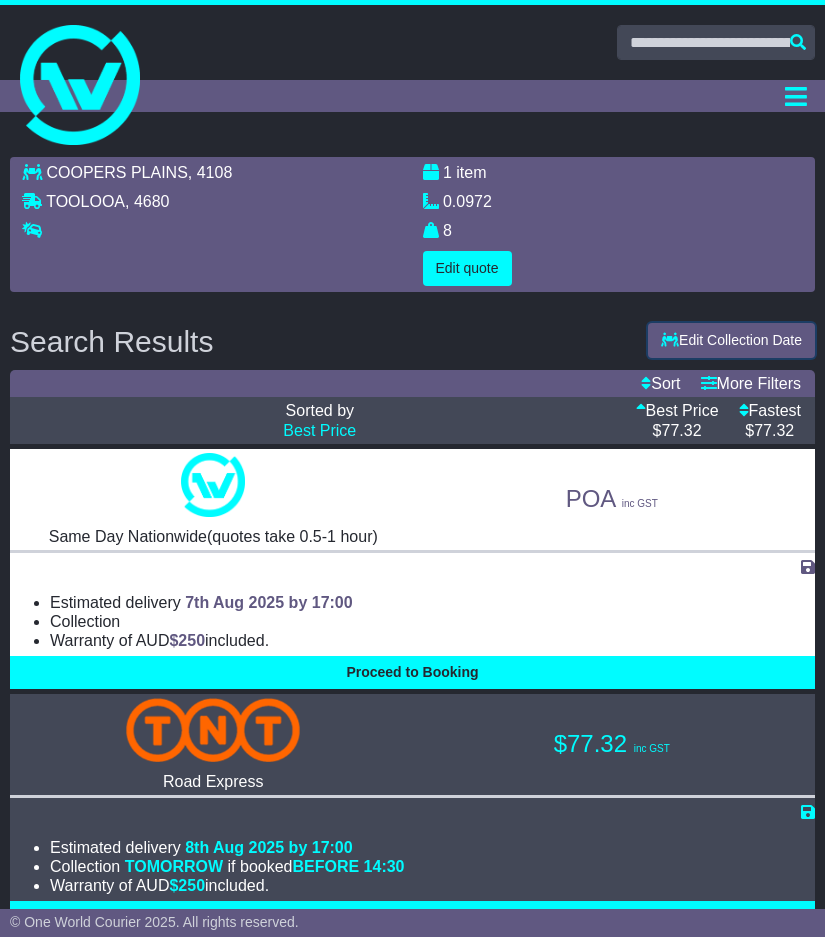 click on "Edit Collection Date" at bounding box center [731, 340] 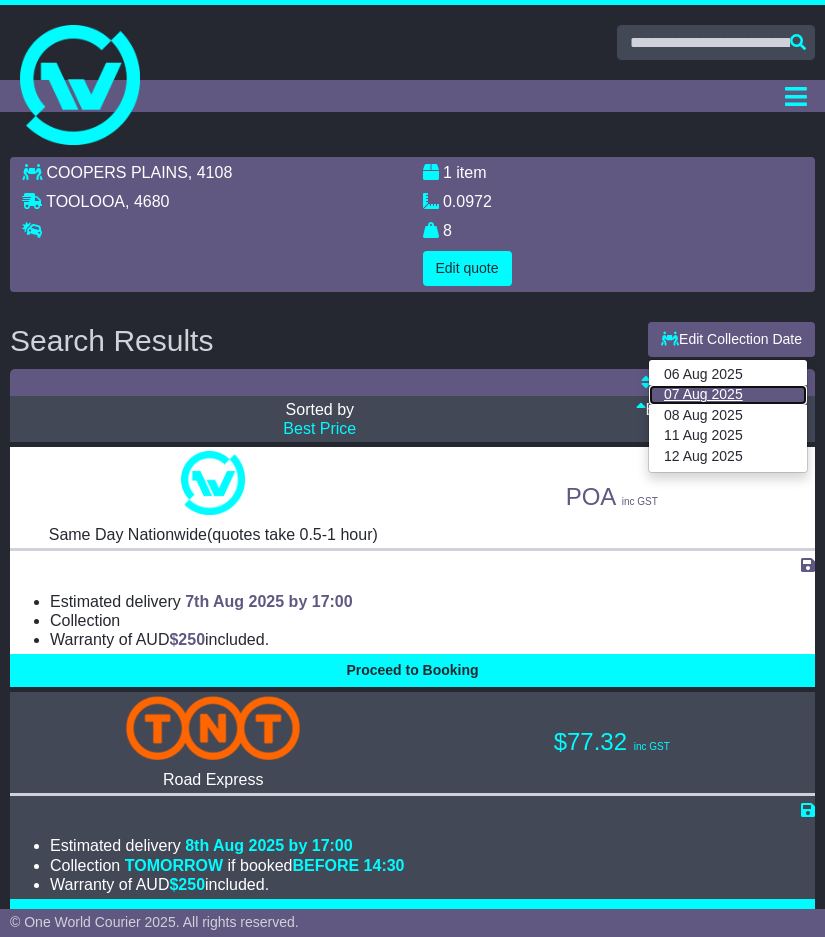 click on "07 Aug 2025" at bounding box center [728, 395] 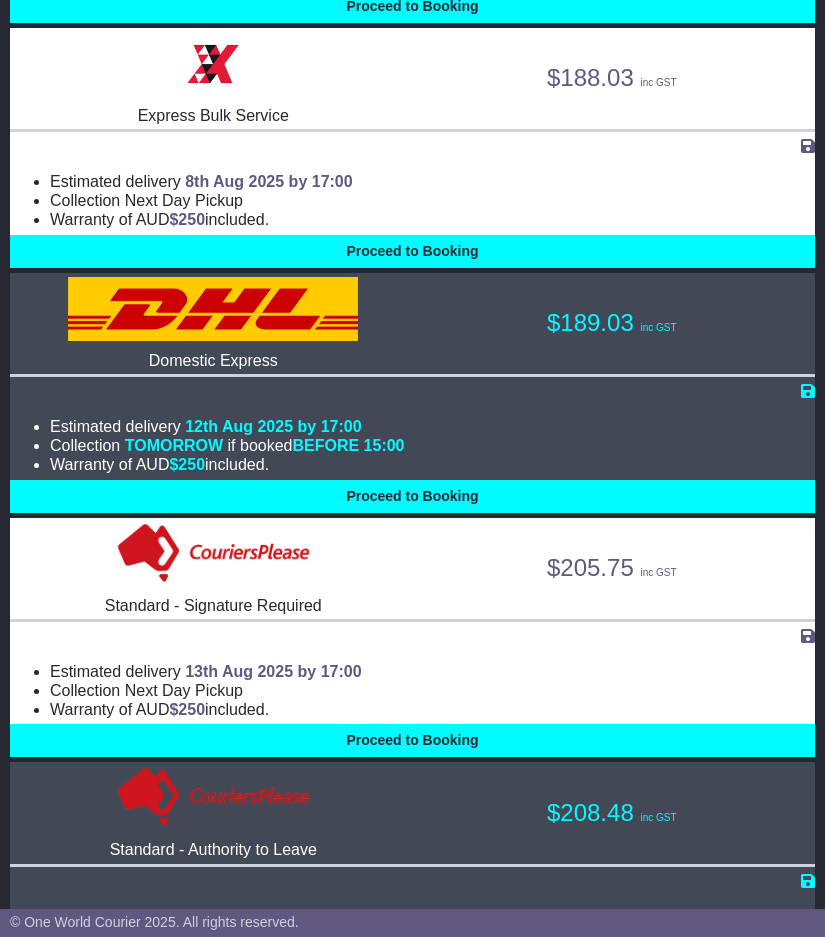 scroll, scrollTop: 2820, scrollLeft: 0, axis: vertical 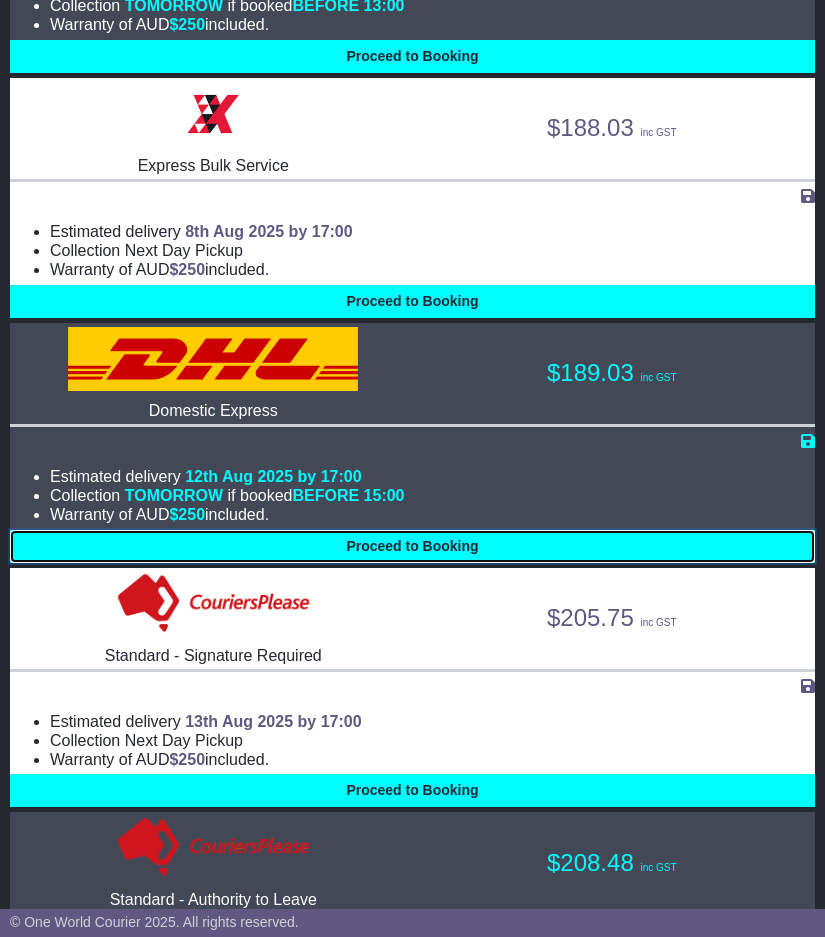 click on "Proceed to Booking" at bounding box center [412, 546] 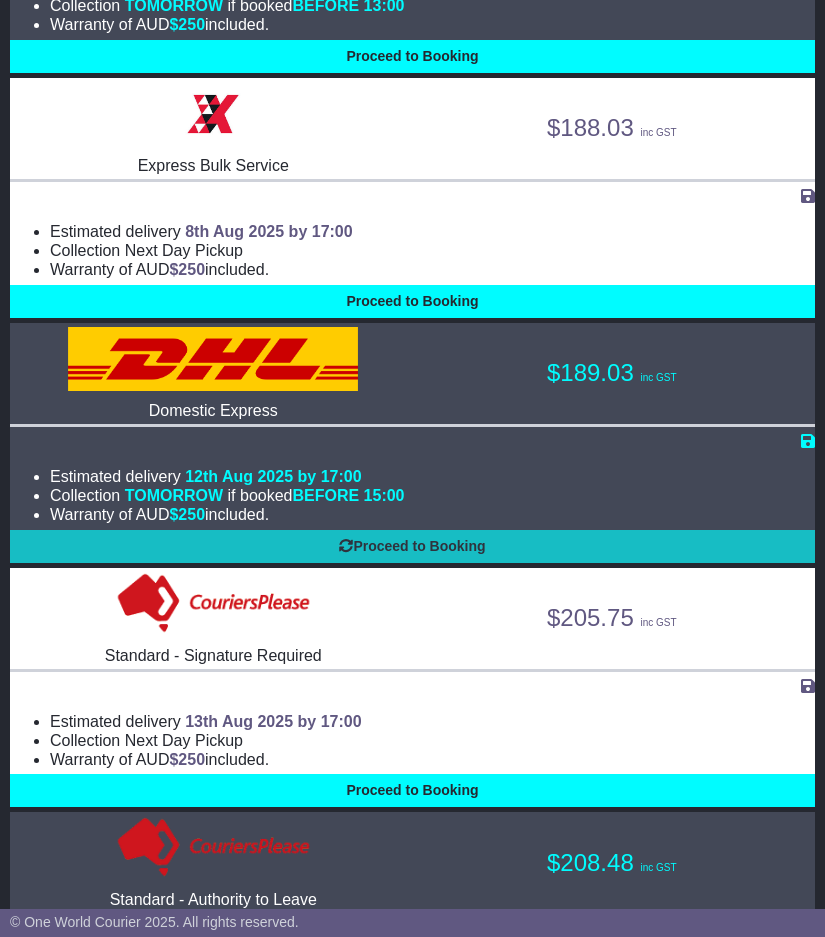 select on "**********" 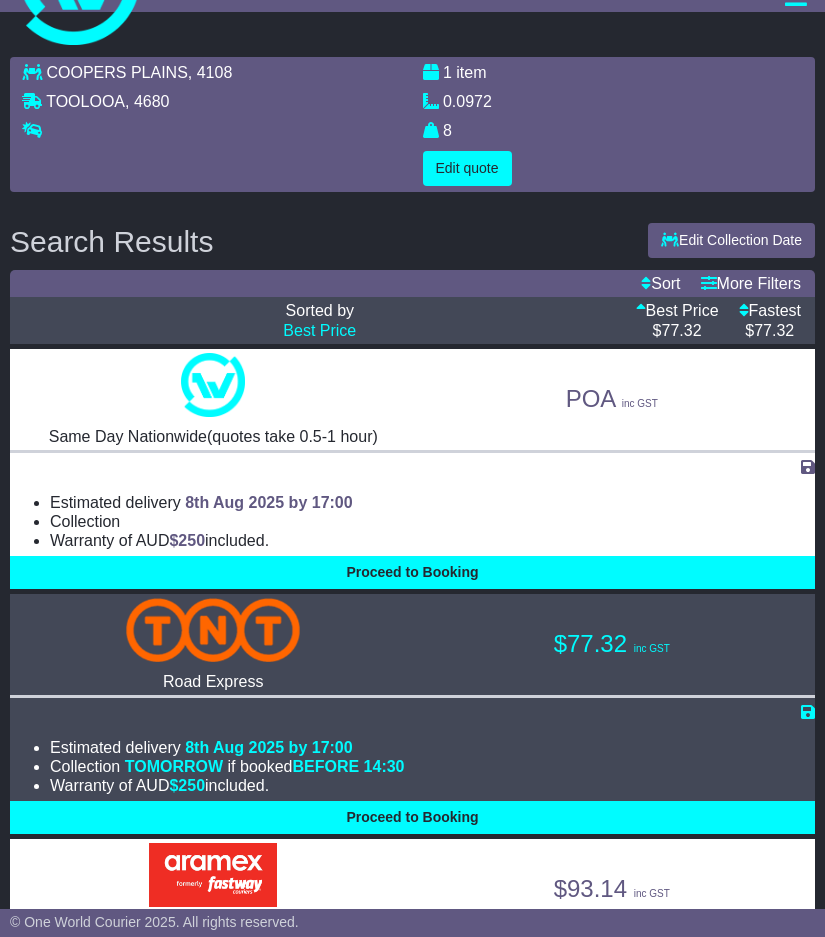 scroll, scrollTop: 0, scrollLeft: 0, axis: both 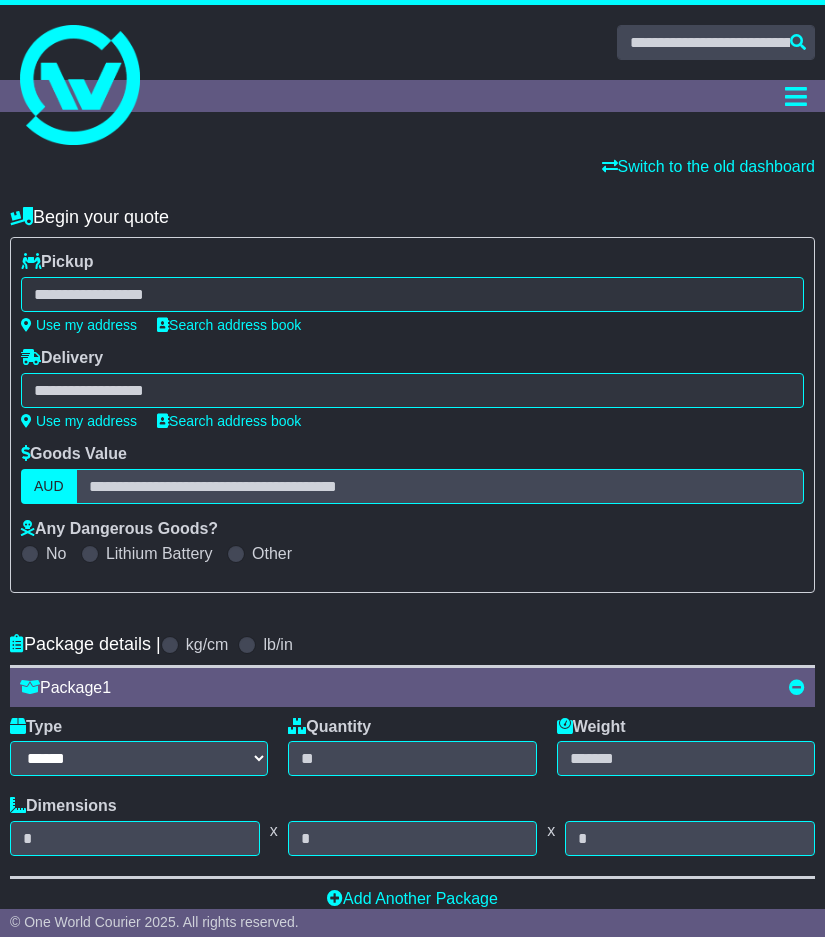 select 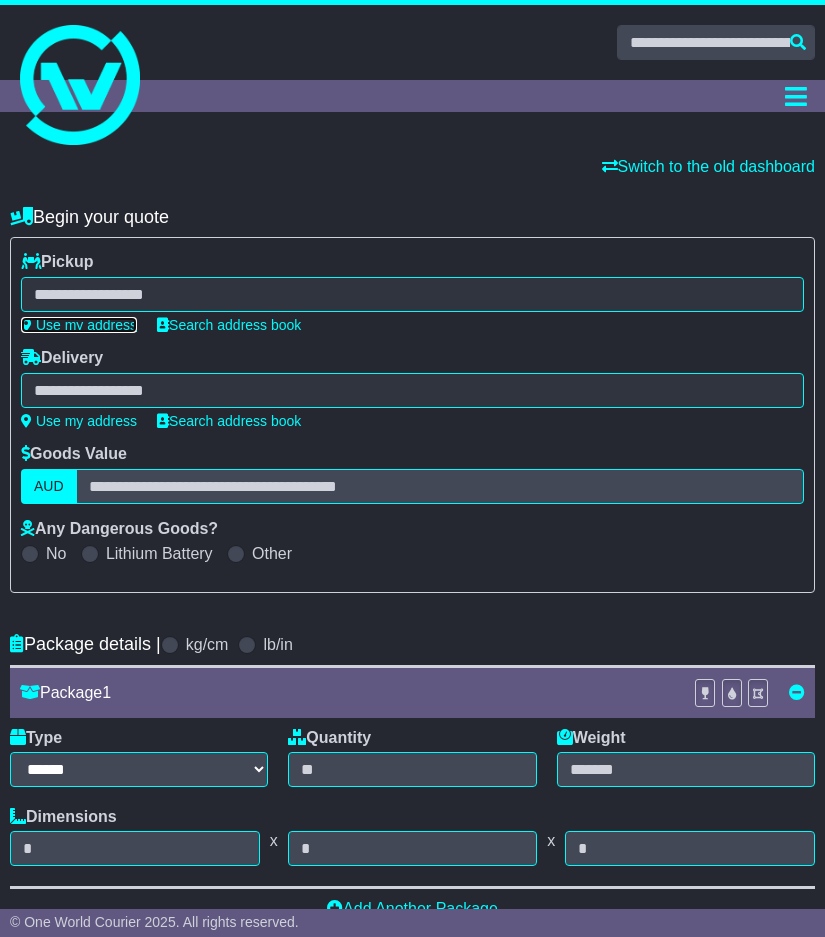 click on "Use my address" at bounding box center (79, 325) 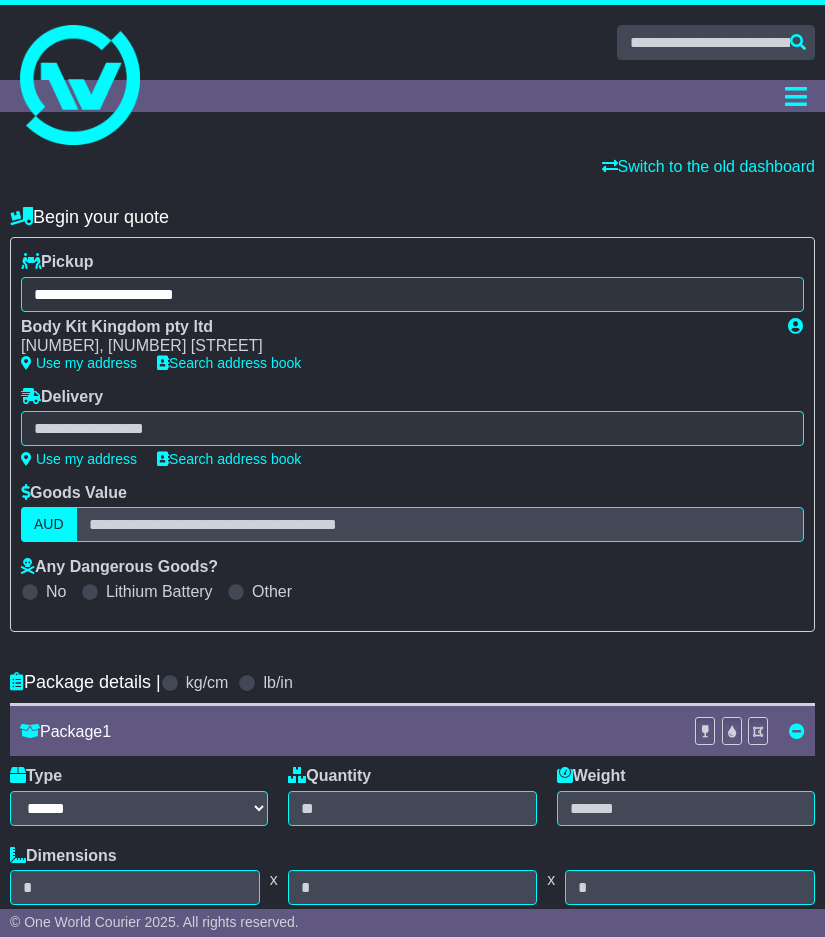 click at bounding box center (412, 428) 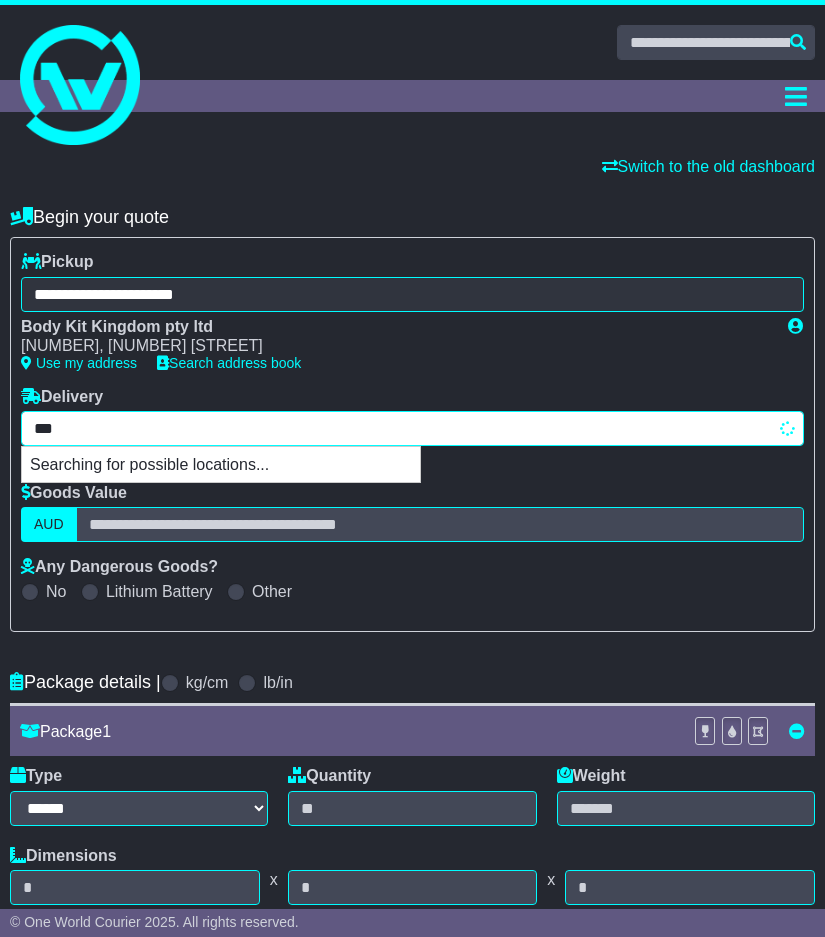 type on "****" 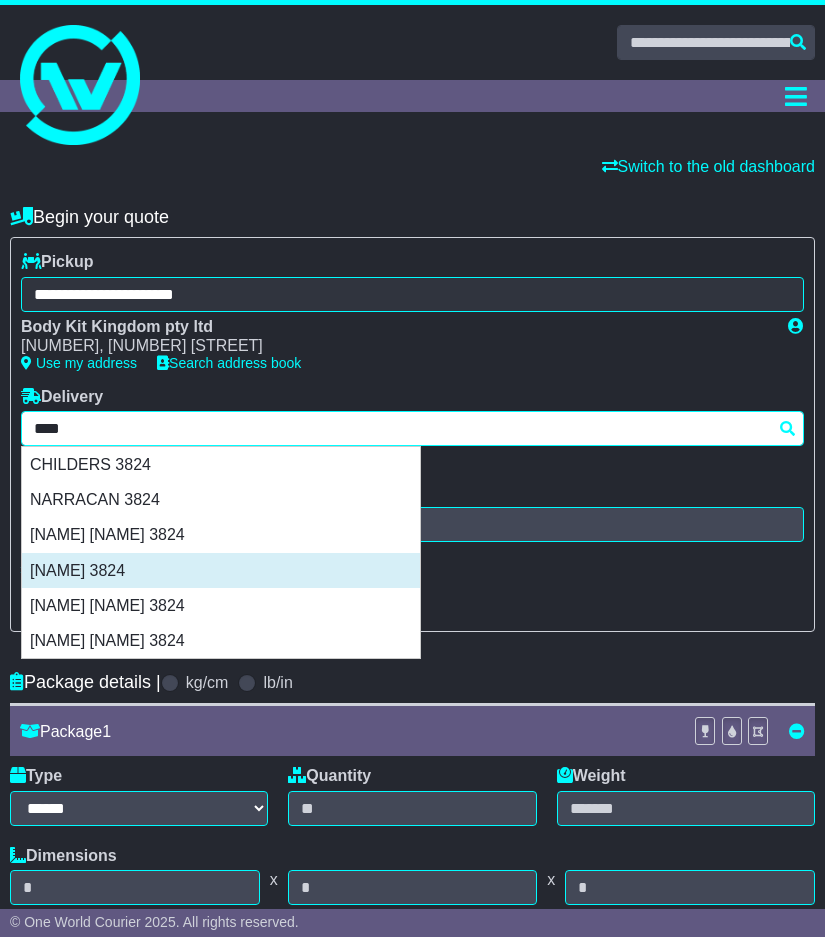 click on "[NAME] 3824" at bounding box center (221, 570) 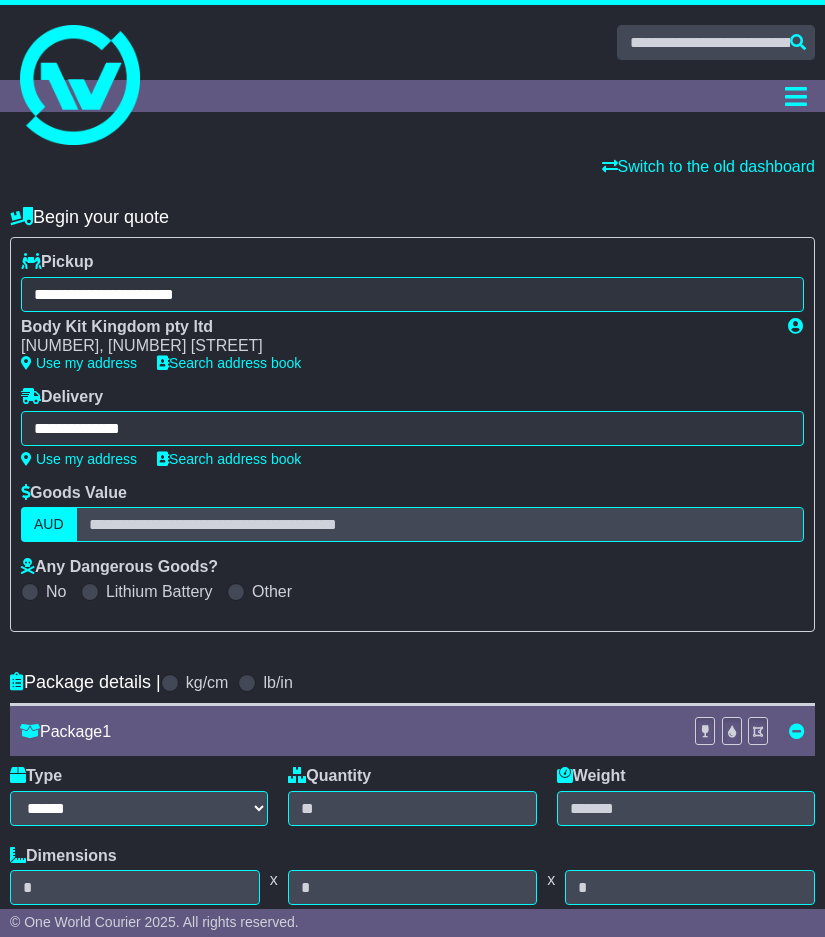 type on "**********" 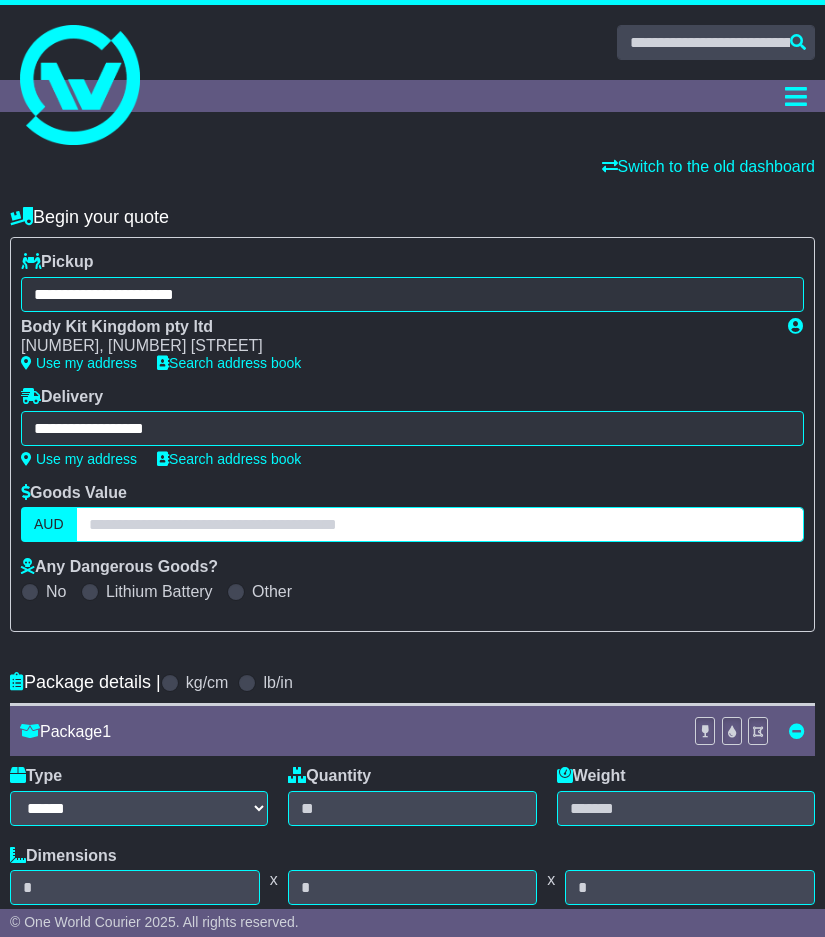 click at bounding box center (440, 524) 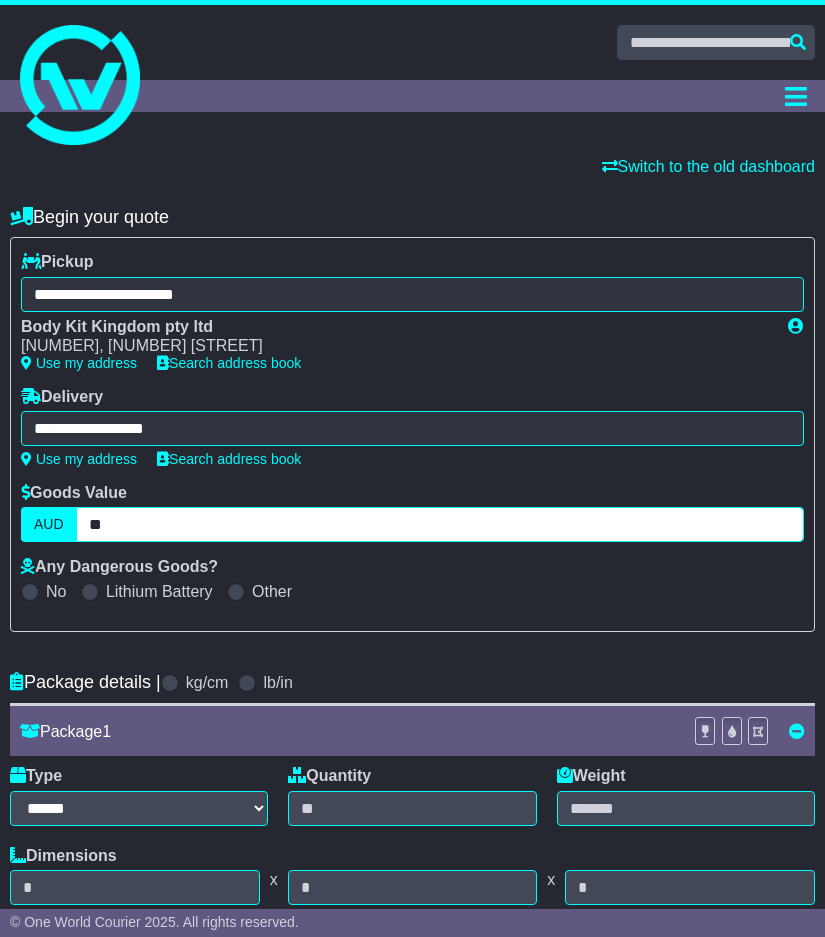 type on "**" 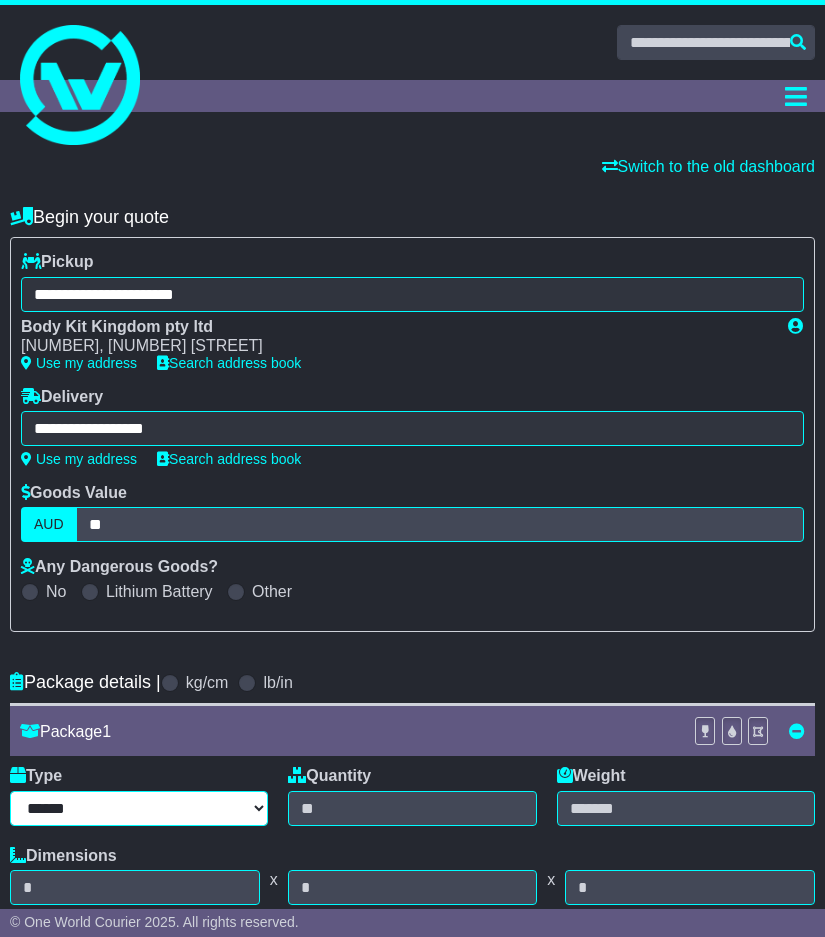 select on "*****" 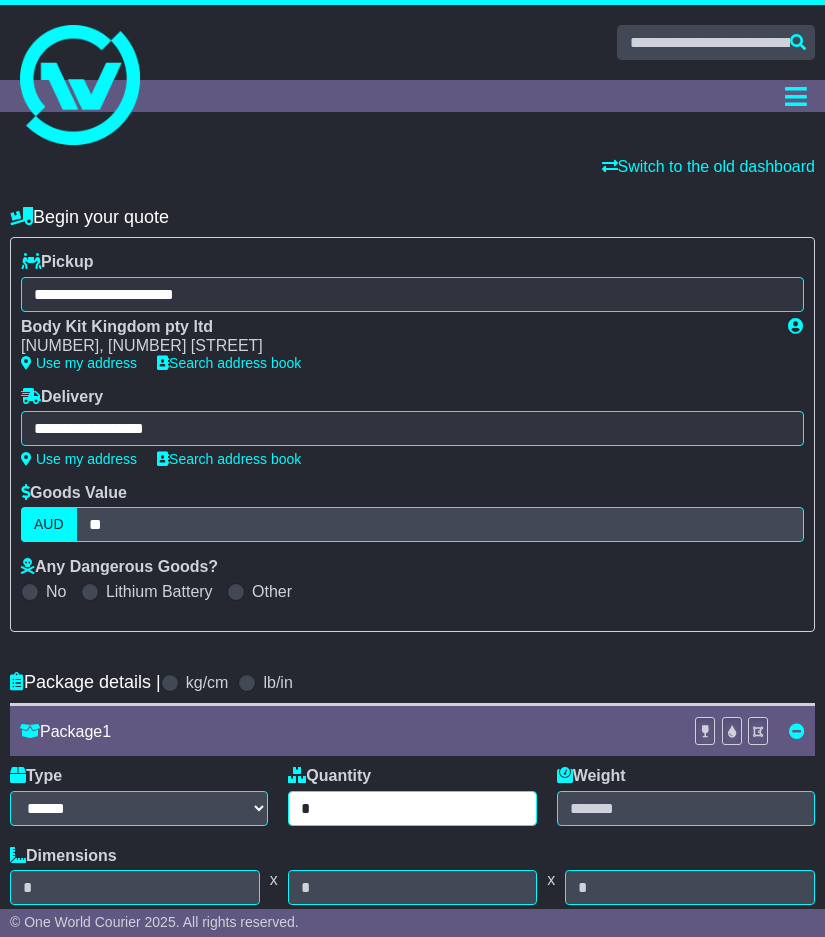 type on "*" 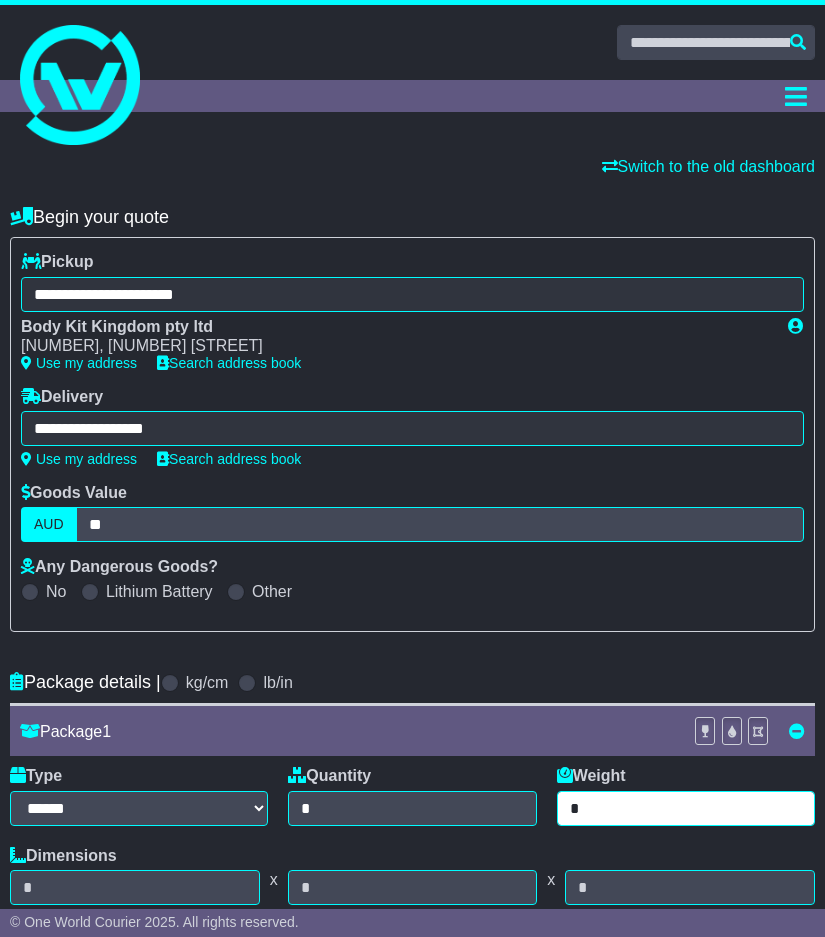 type on "*" 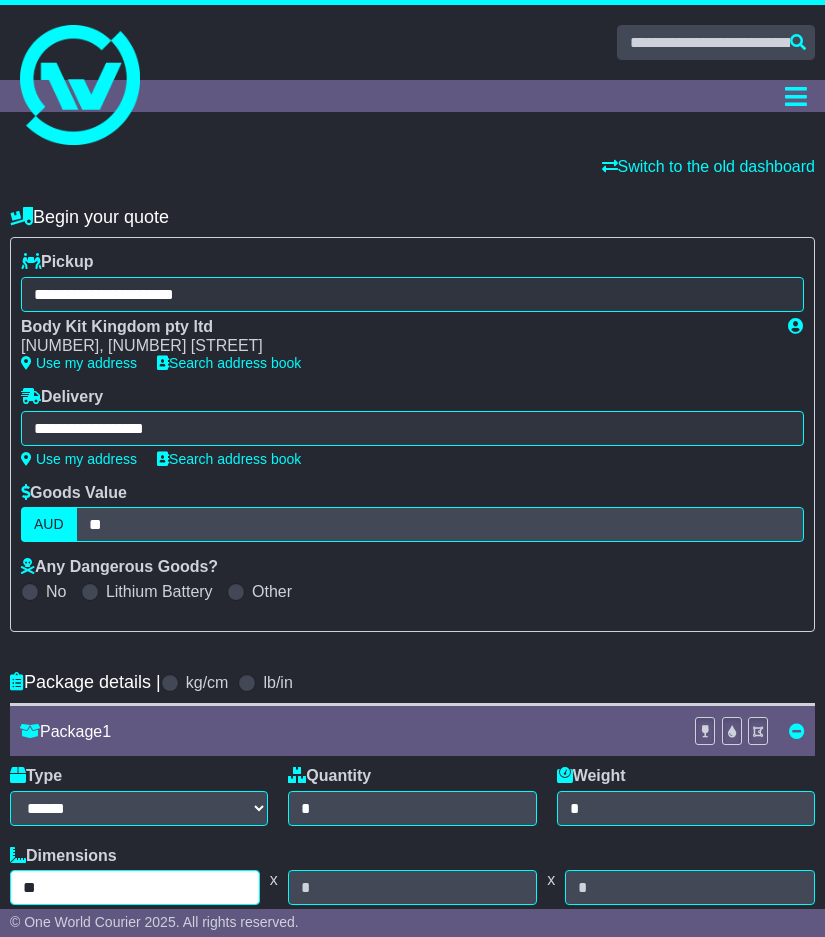 type on "**" 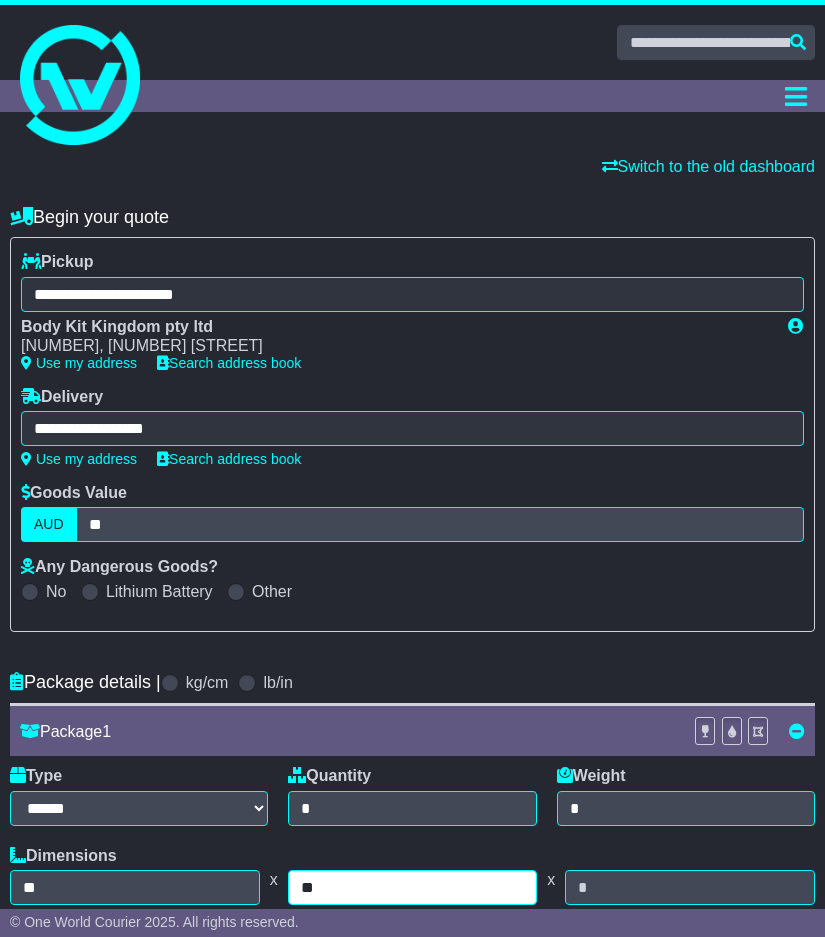 type on "**" 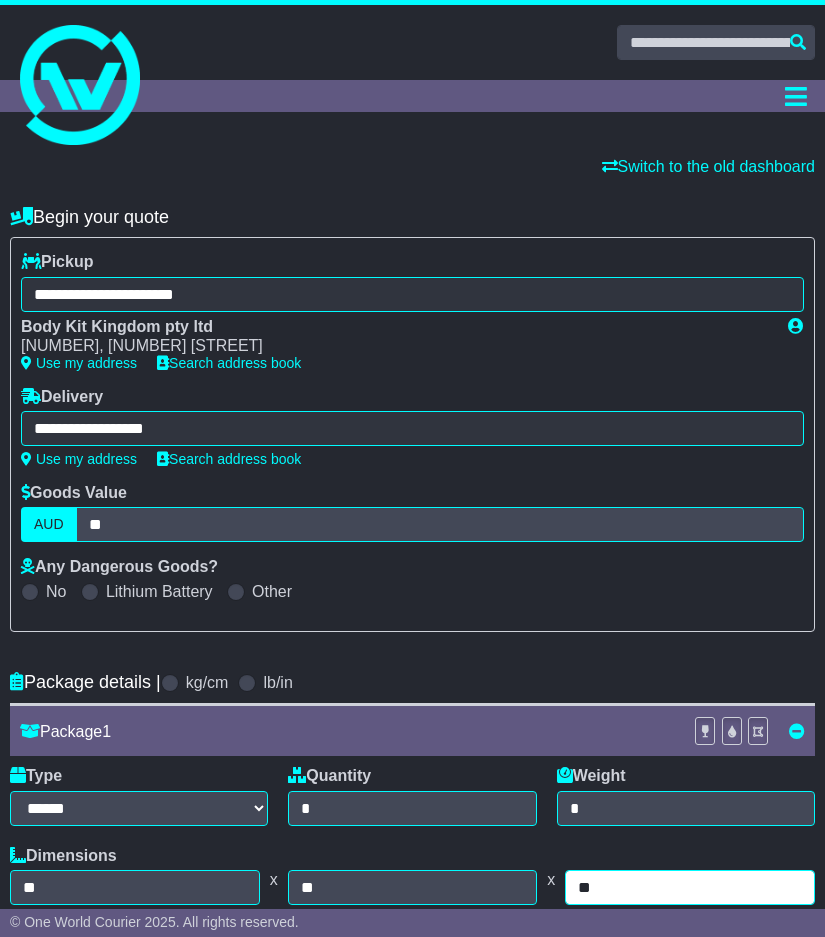 type on "**" 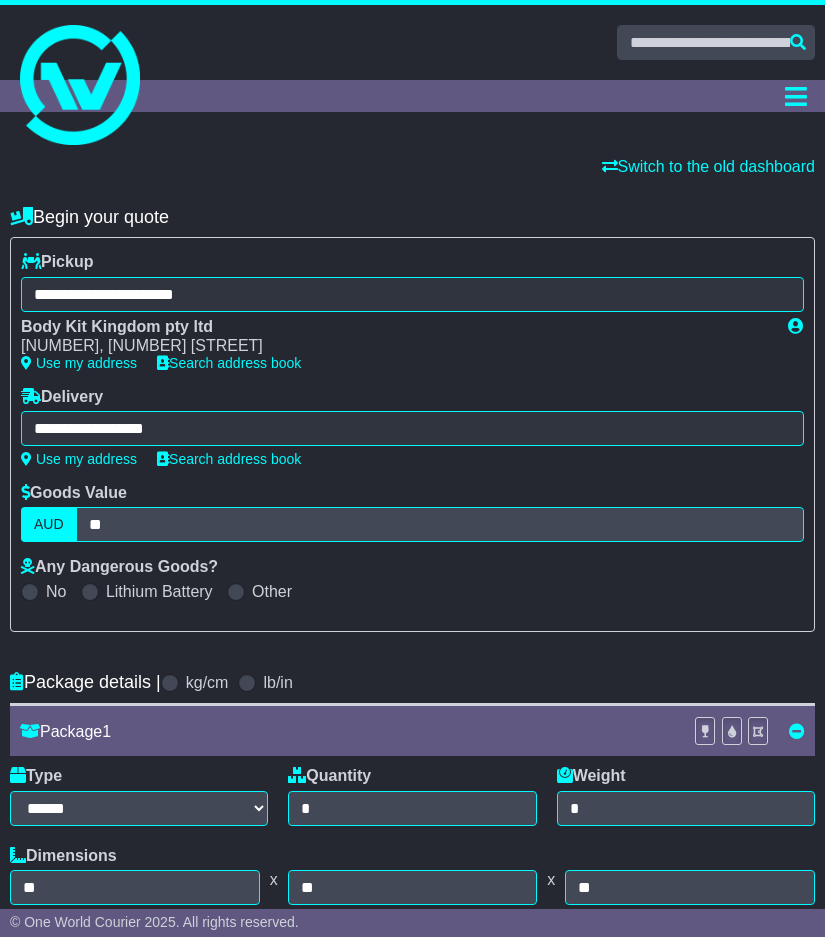 scroll, scrollTop: 804, scrollLeft: 0, axis: vertical 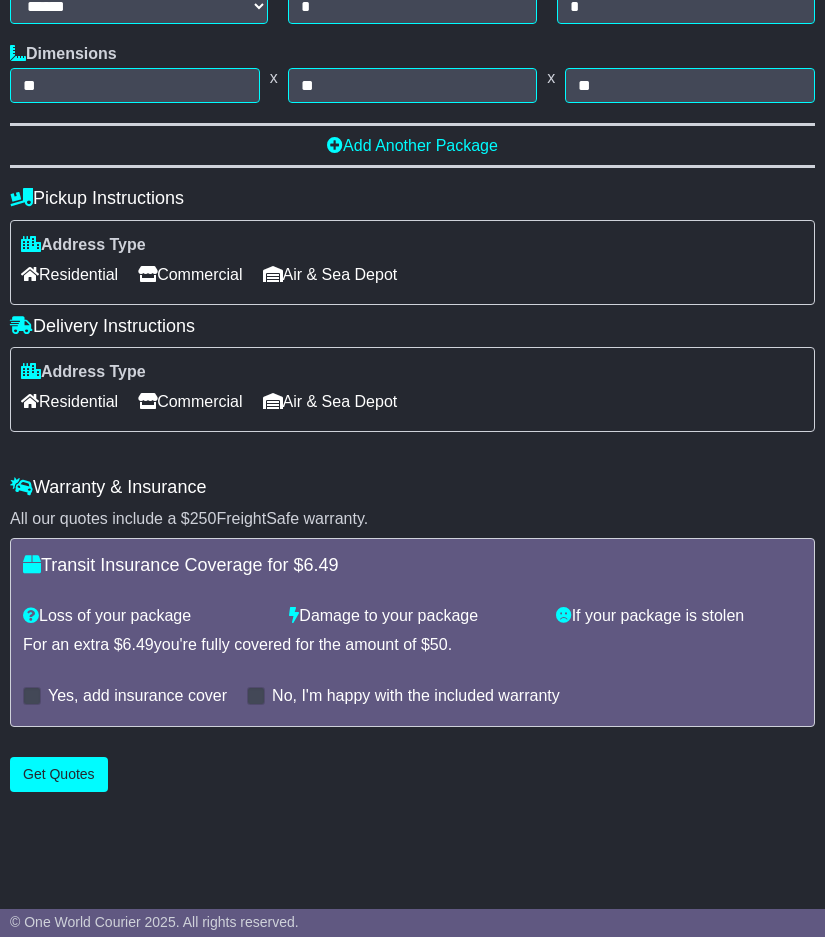 click on "Residential" at bounding box center (69, 401) 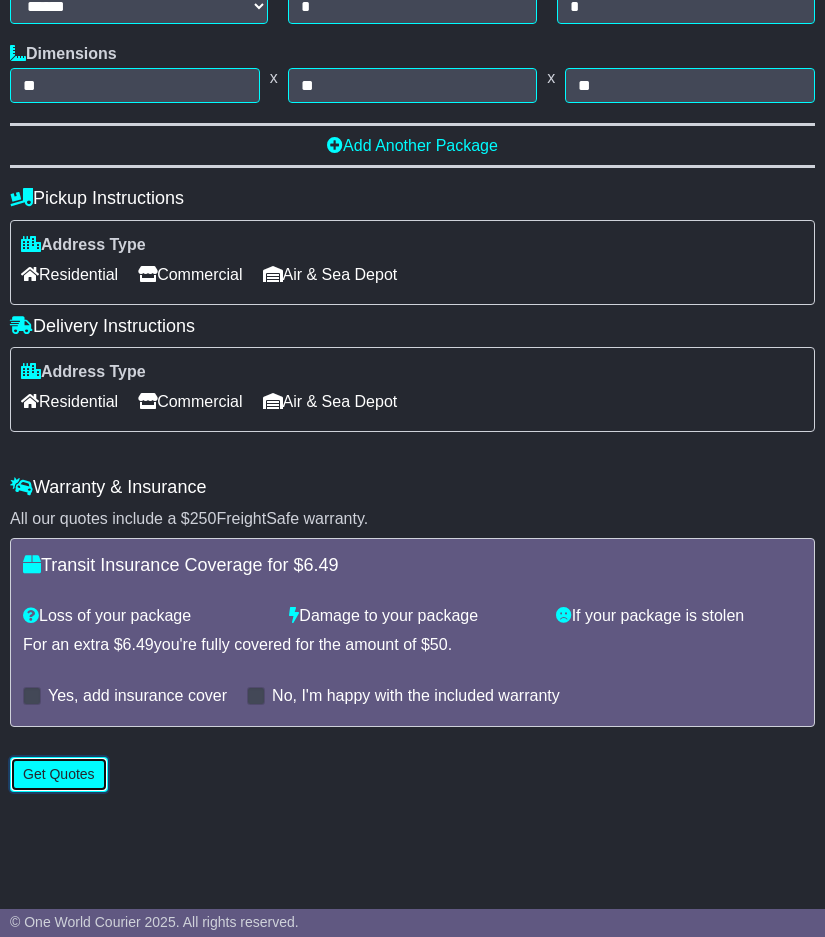 click on "Get Quotes" at bounding box center [59, 774] 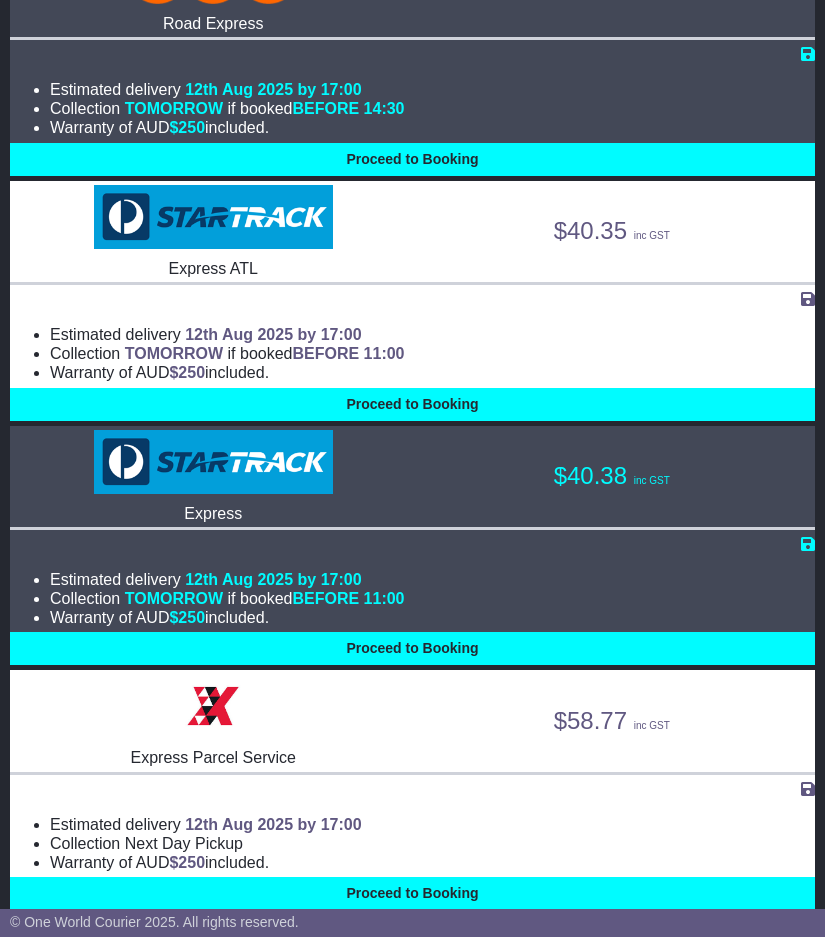 scroll, scrollTop: 758, scrollLeft: 0, axis: vertical 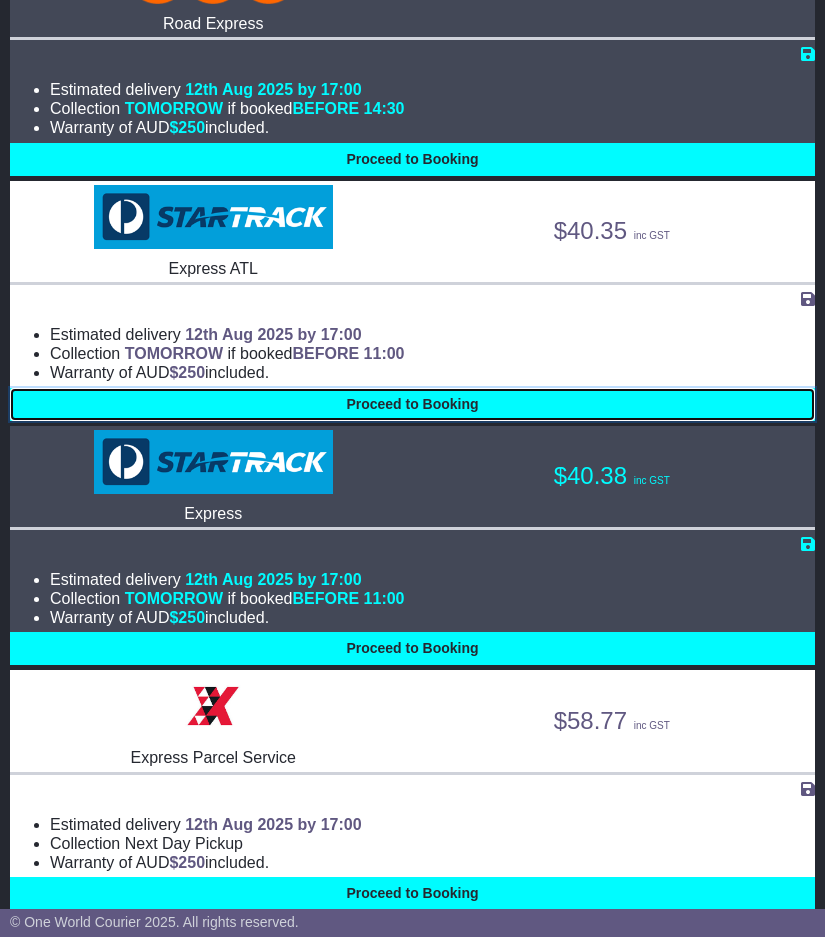 click on "Proceed to Booking" at bounding box center (412, 404) 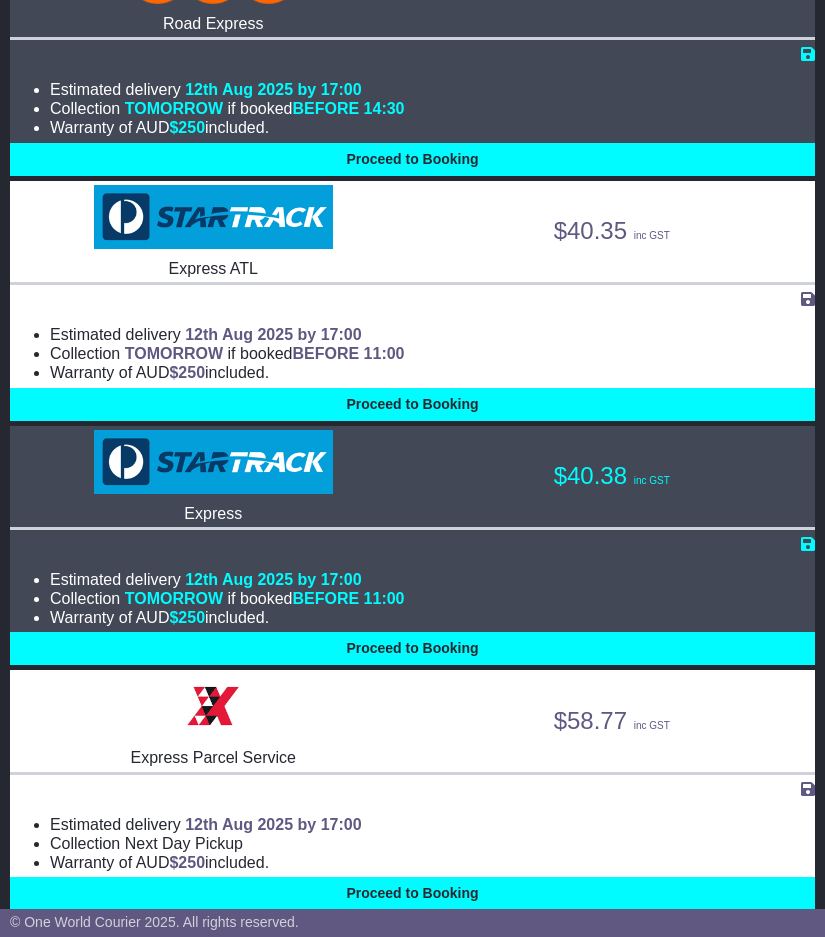 select on "**********" 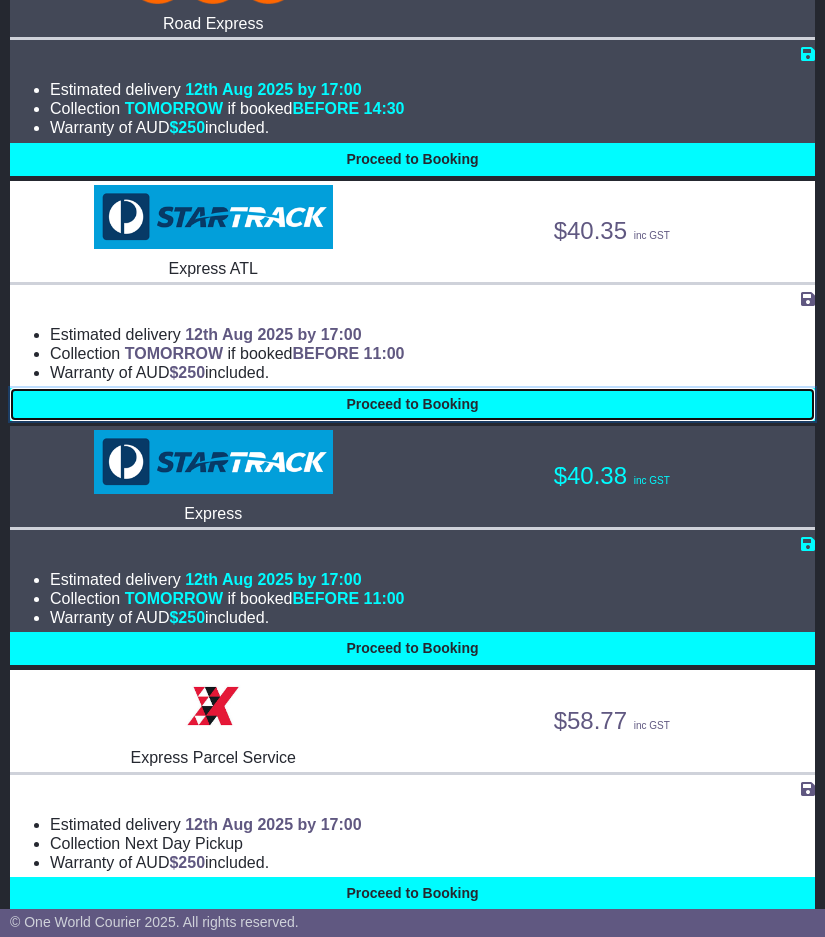 click on "Proceed to Booking" at bounding box center [412, 404] 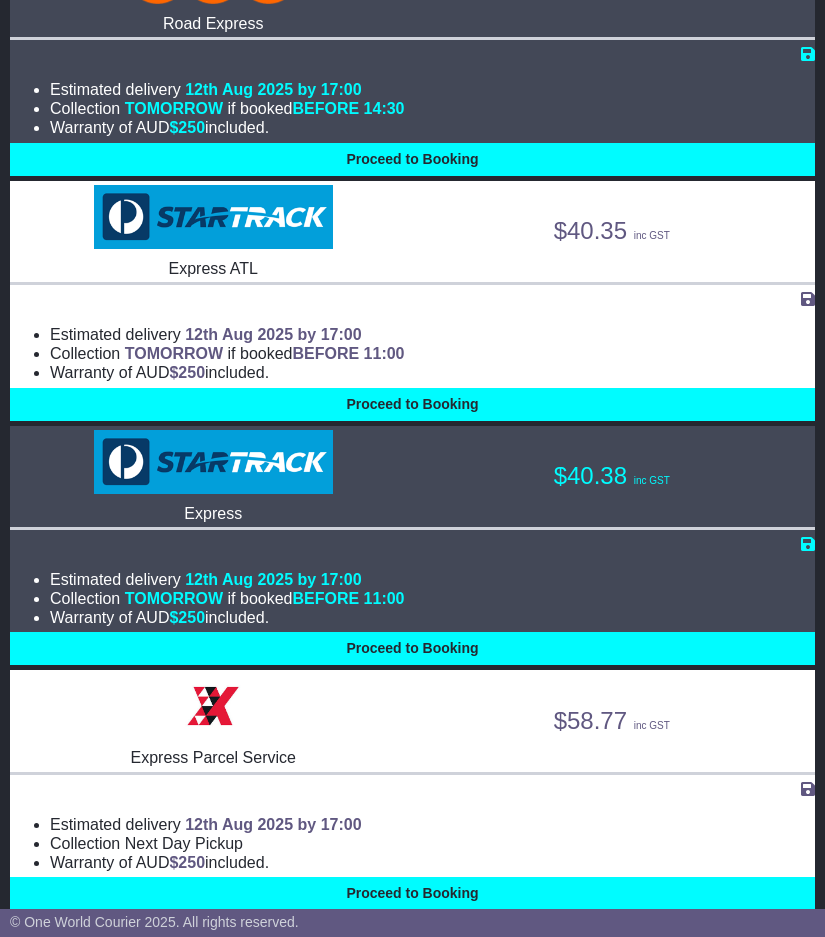 select on "**********" 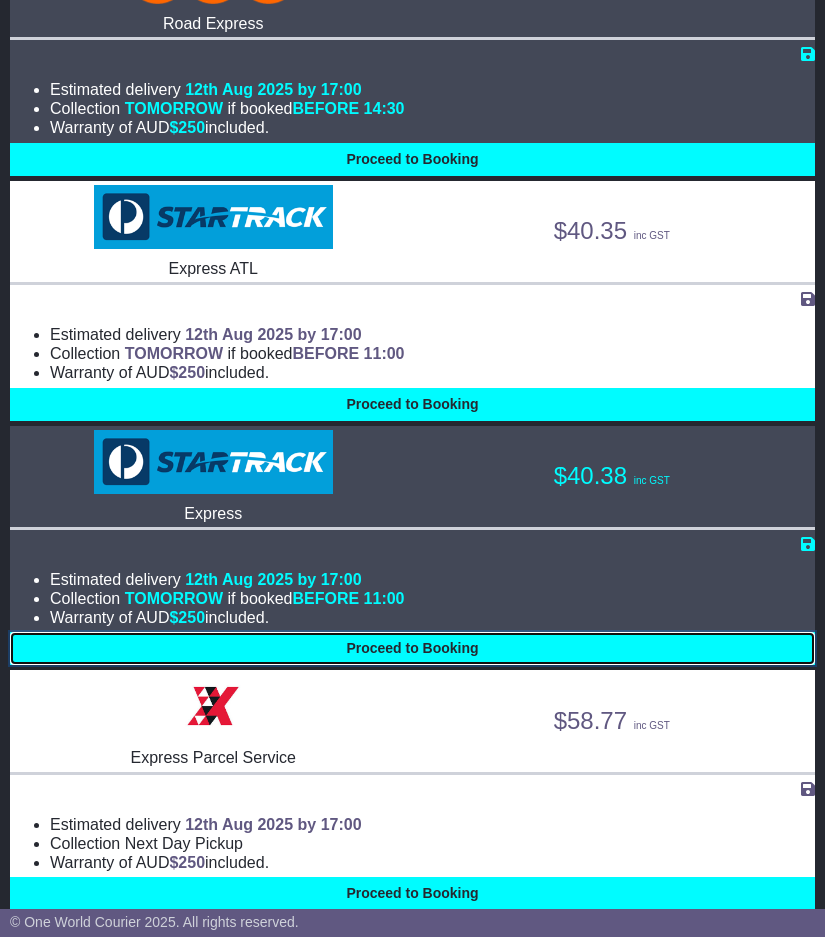 click on "Proceed to Booking" at bounding box center [412, 648] 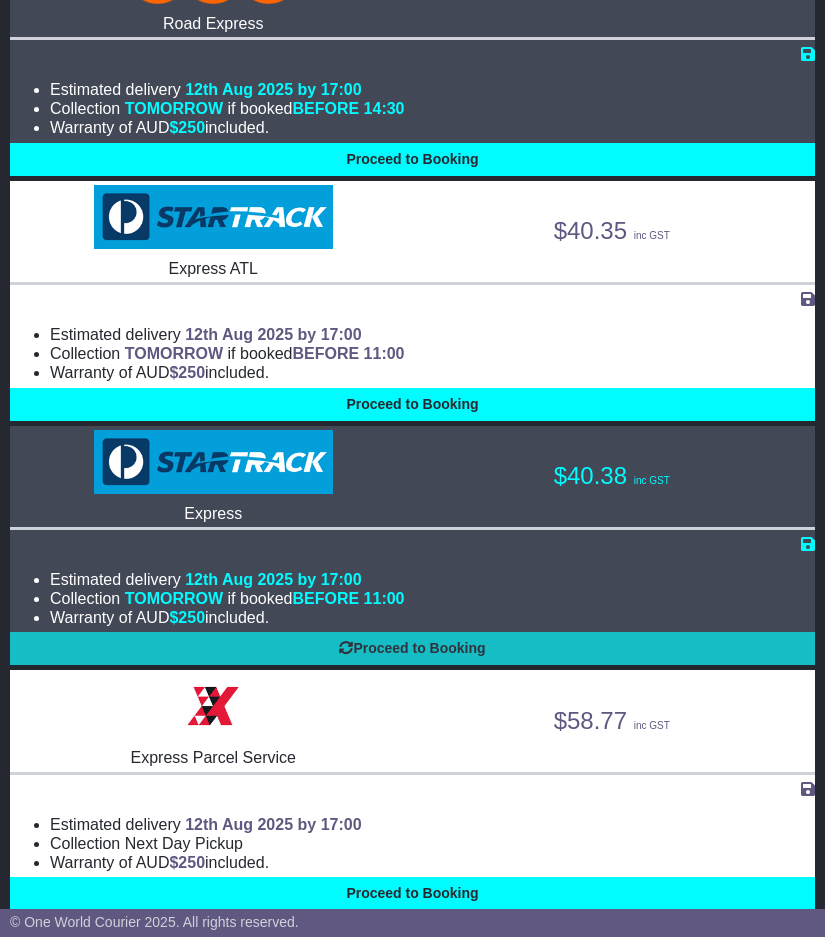 select on "**********" 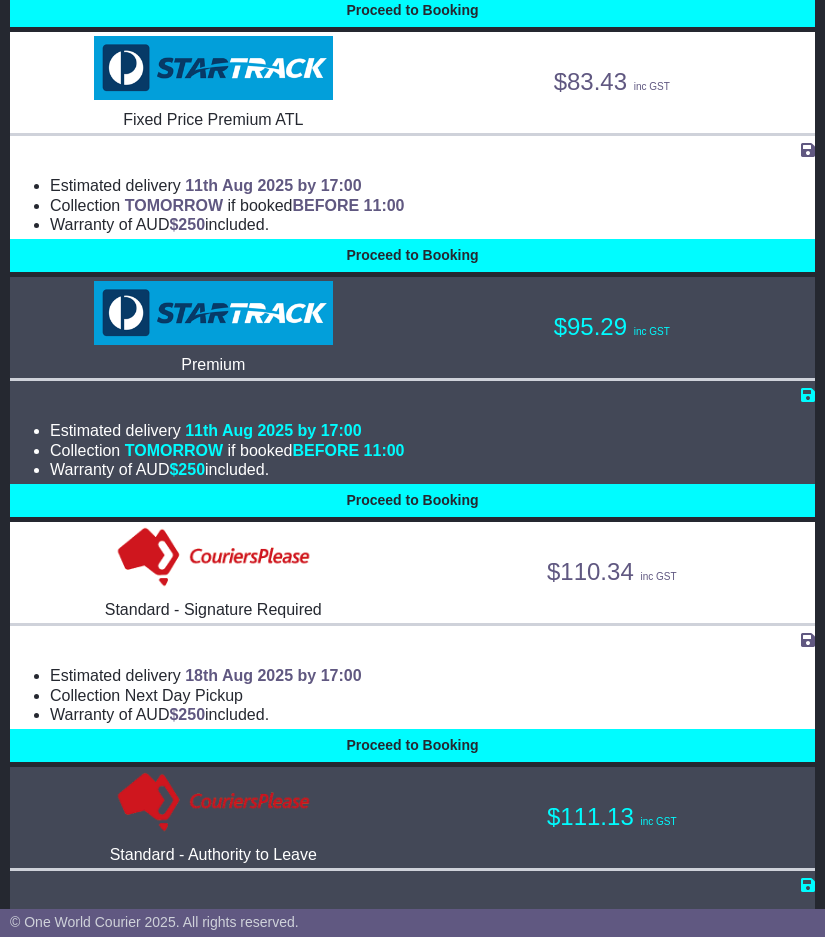 scroll, scrollTop: 3058, scrollLeft: 0, axis: vertical 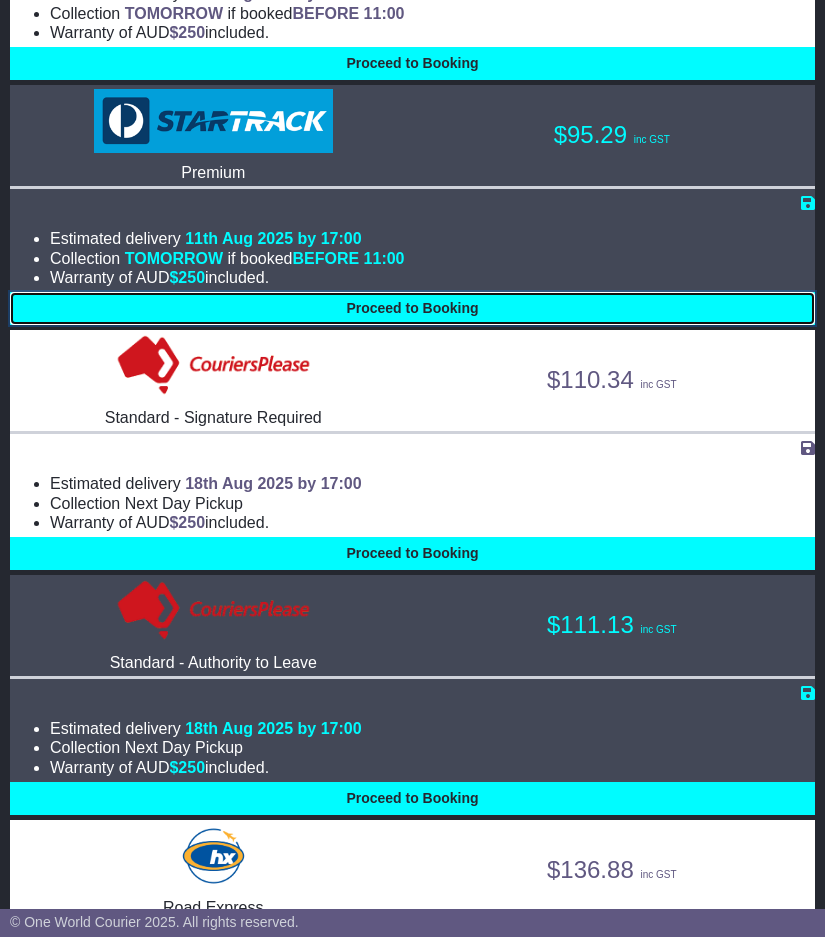 click on "Proceed to Booking" at bounding box center (412, 308) 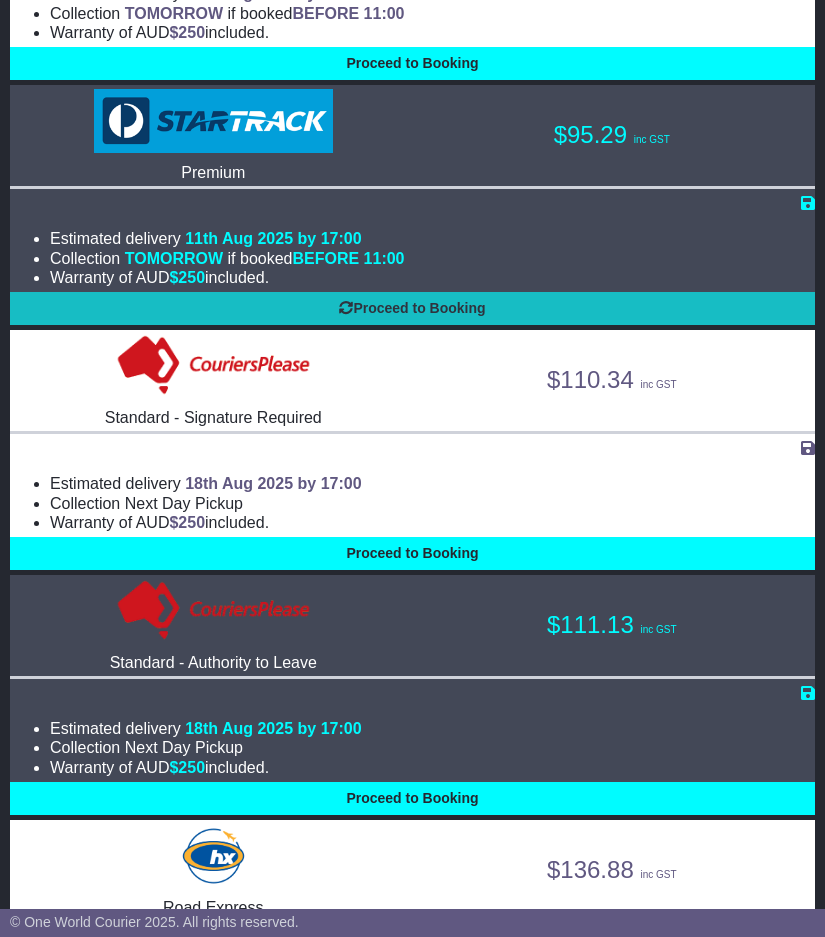 select on "**********" 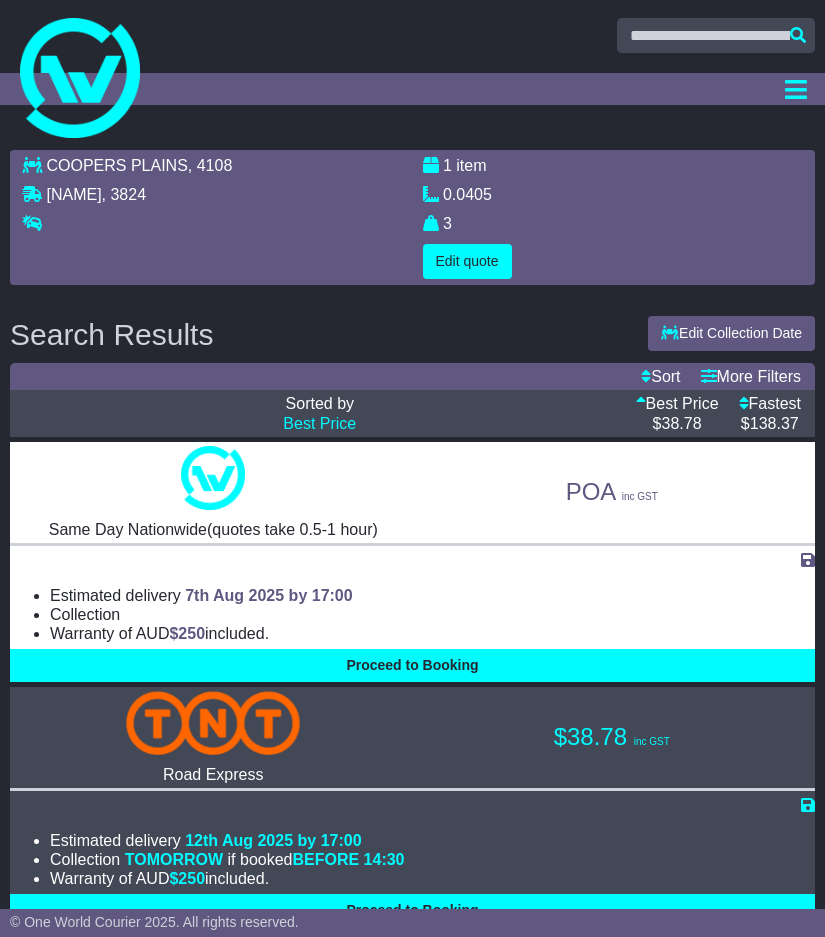 scroll, scrollTop: 0, scrollLeft: 0, axis: both 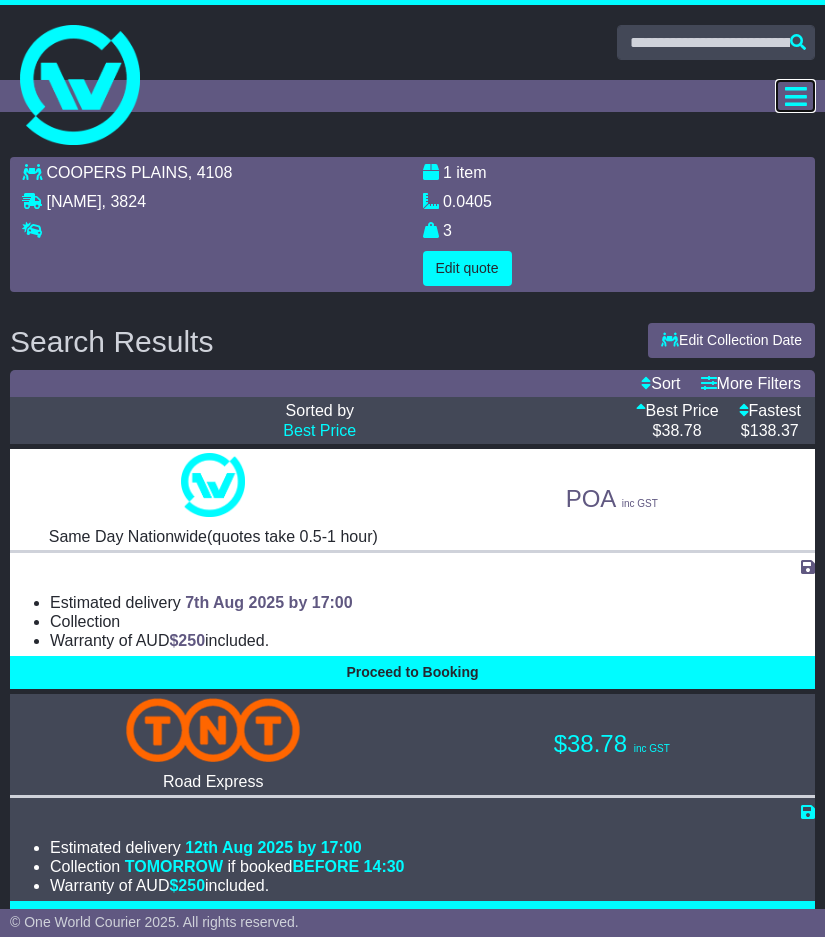 click at bounding box center (796, 96) 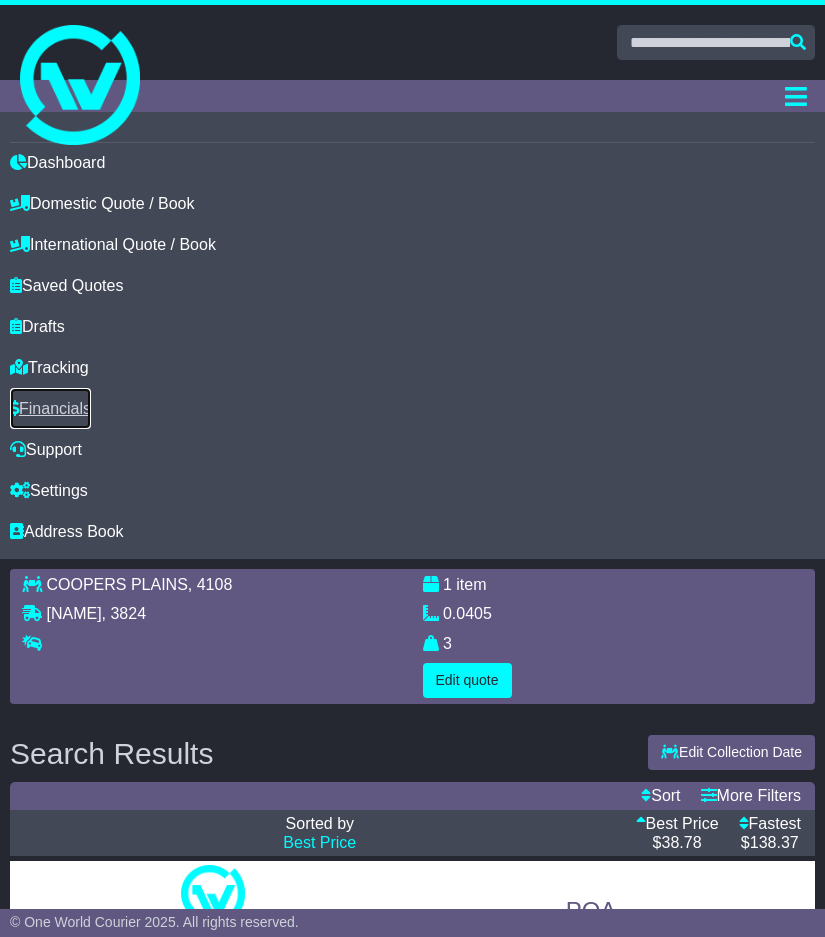 click on "Financials" at bounding box center (50, 408) 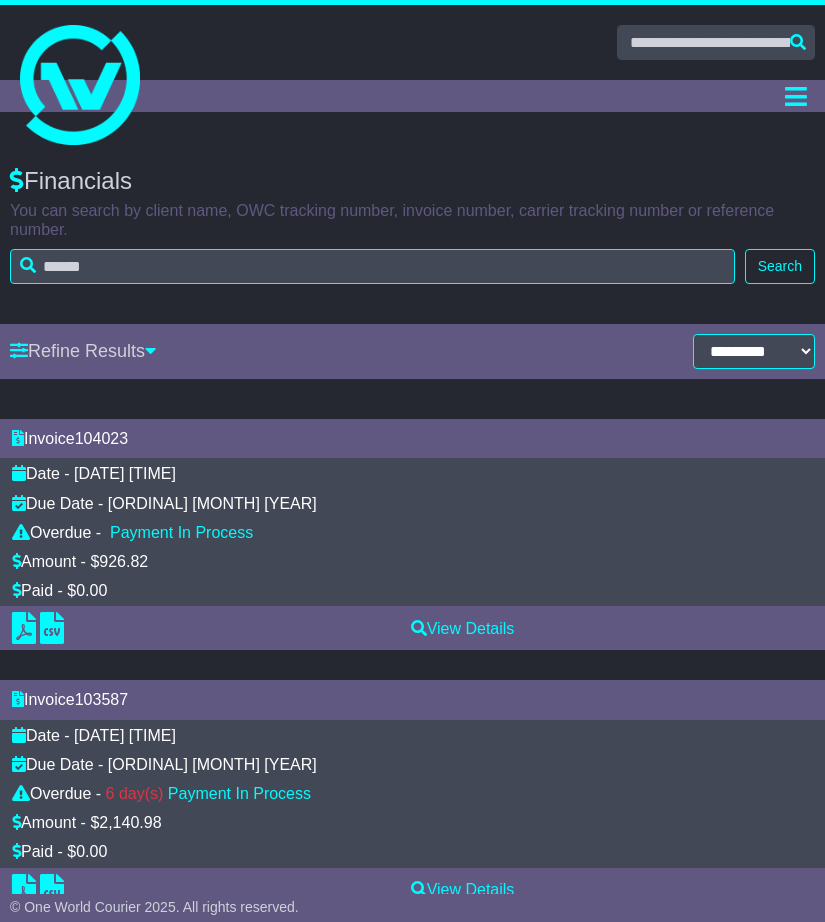 scroll, scrollTop: 0, scrollLeft: 0, axis: both 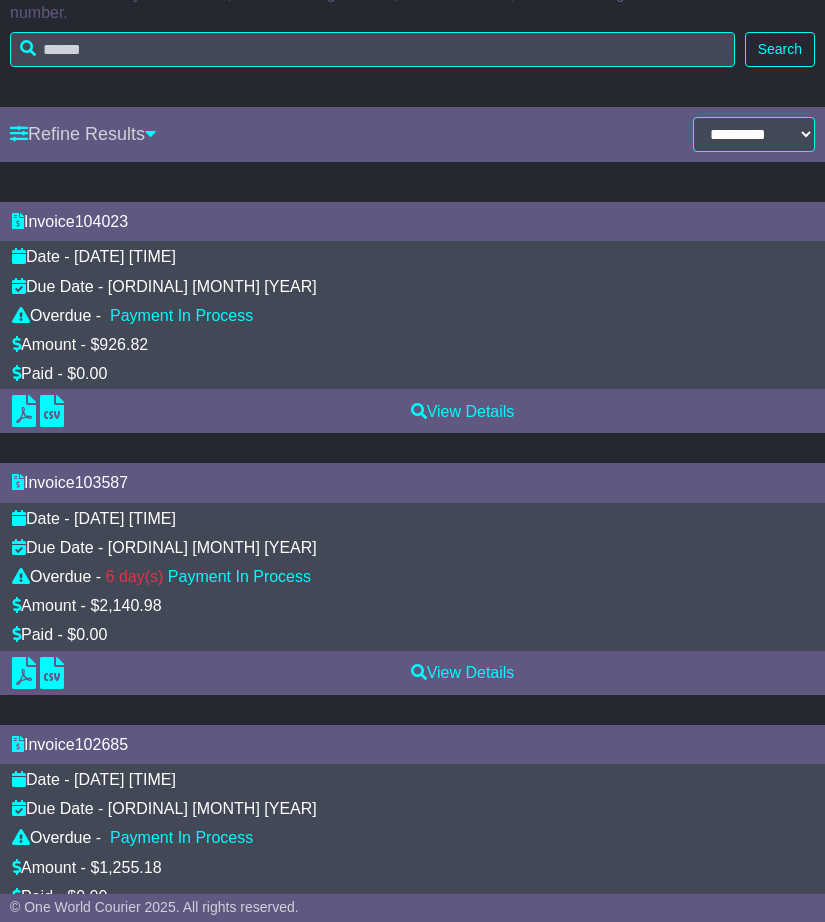 click on "View Details" at bounding box center [412, 673] 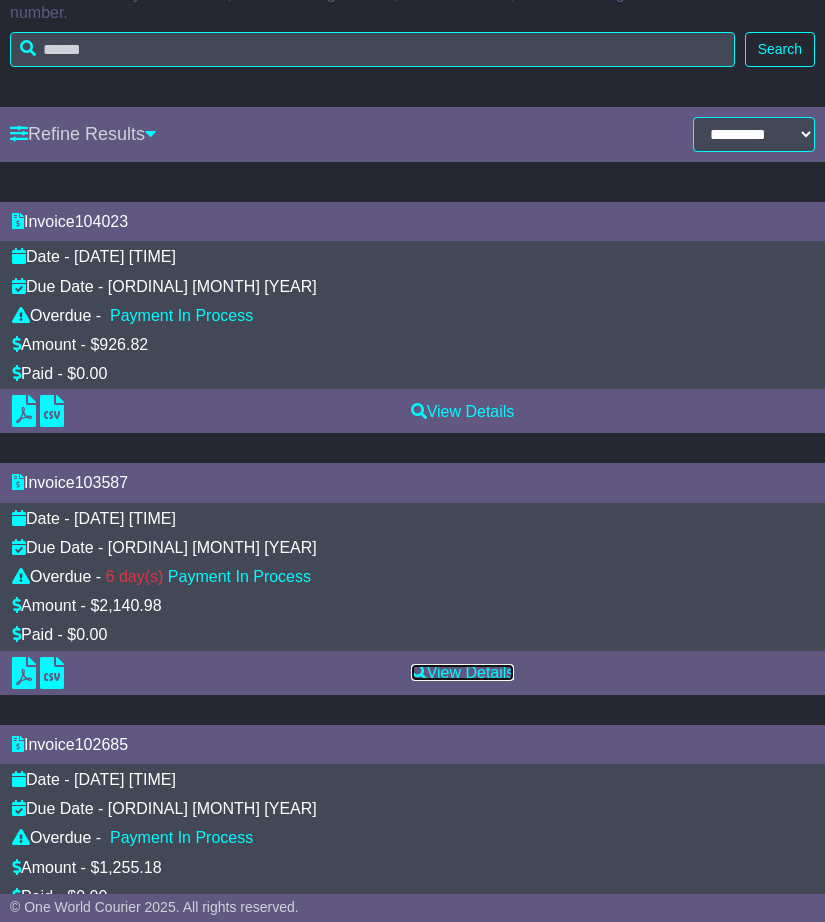 click on "View Details" at bounding box center [463, 672] 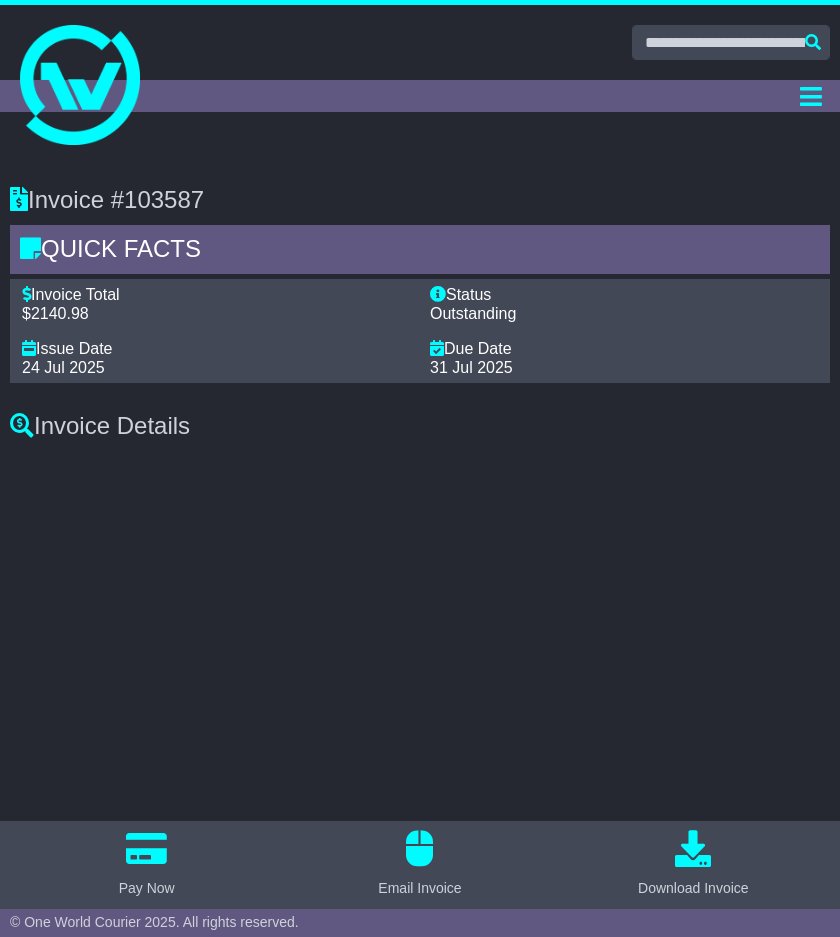 scroll, scrollTop: 0, scrollLeft: 0, axis: both 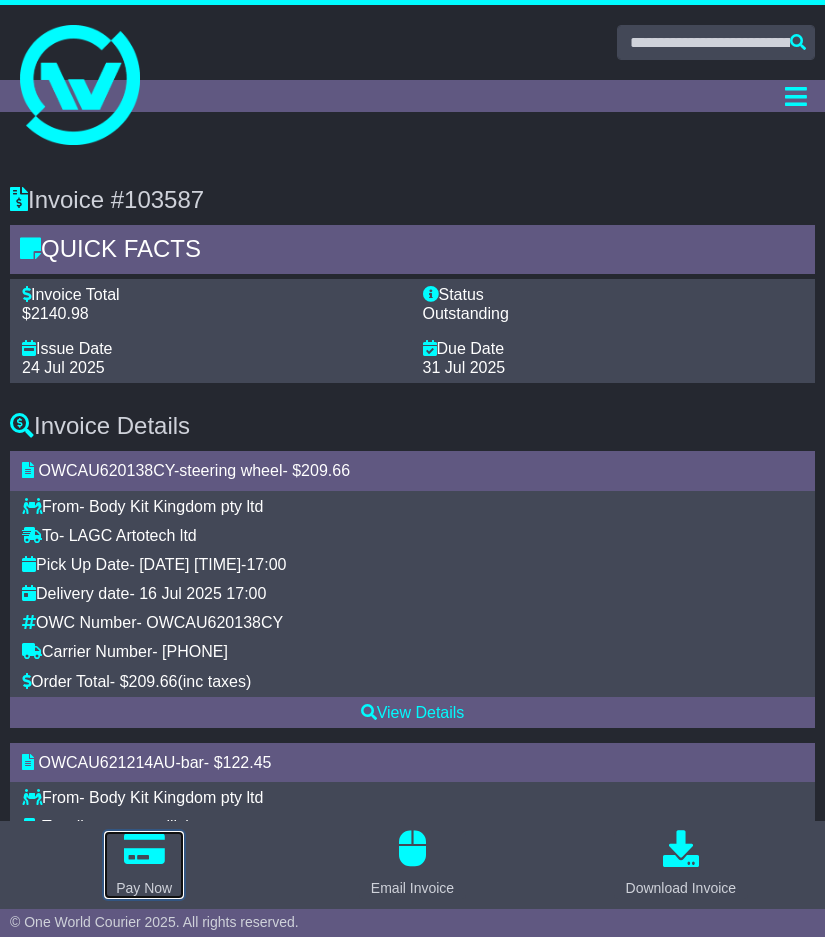 click on "Pay Now" at bounding box center (144, 865) 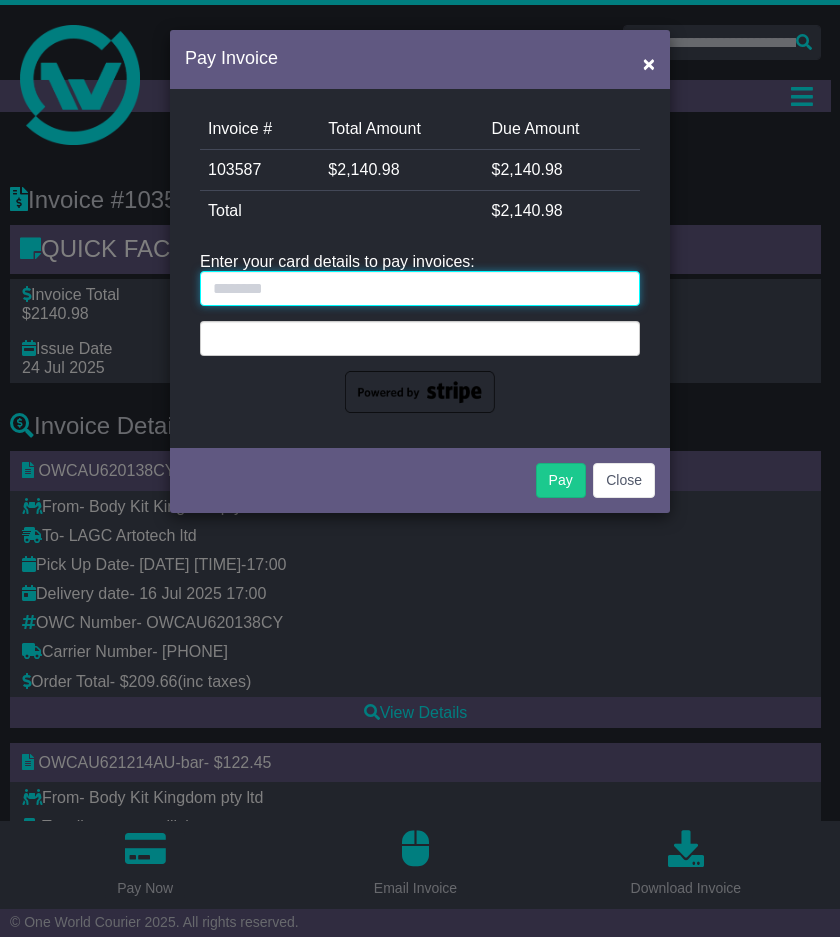 click at bounding box center (420, 288) 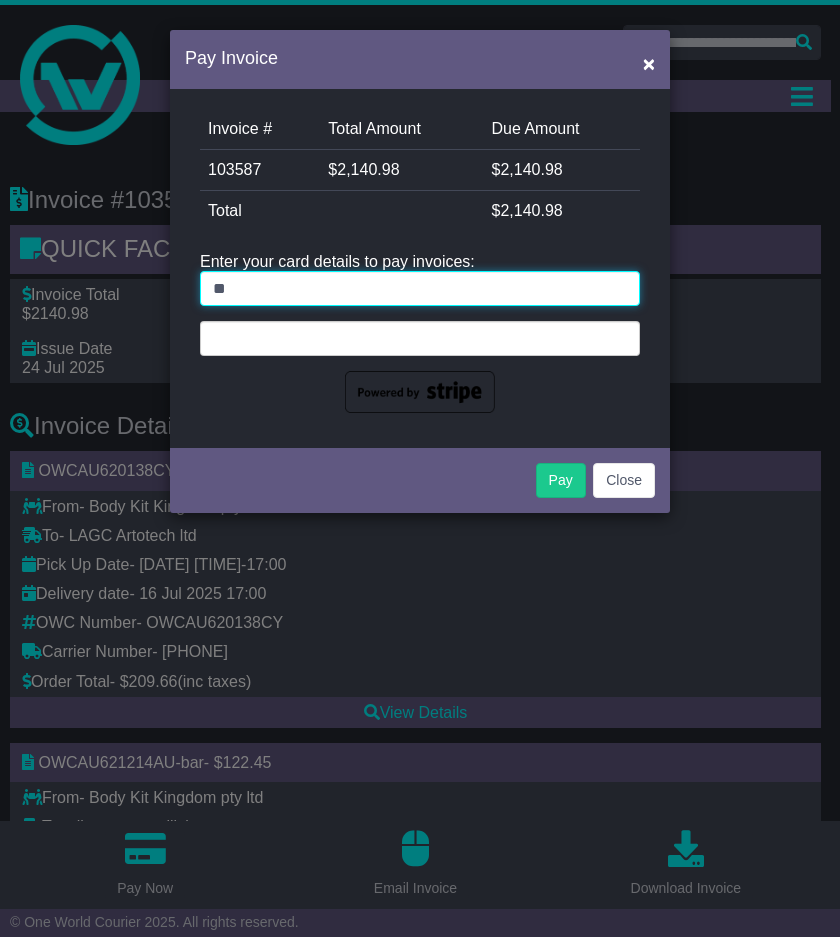 type on "*" 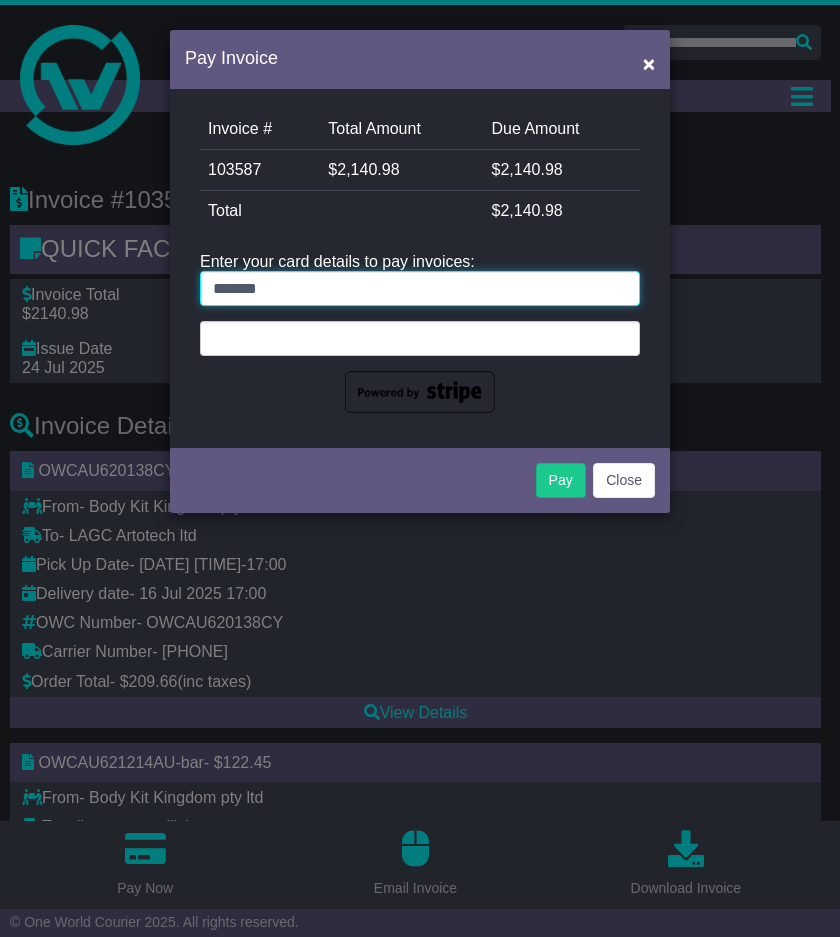 type on "*******" 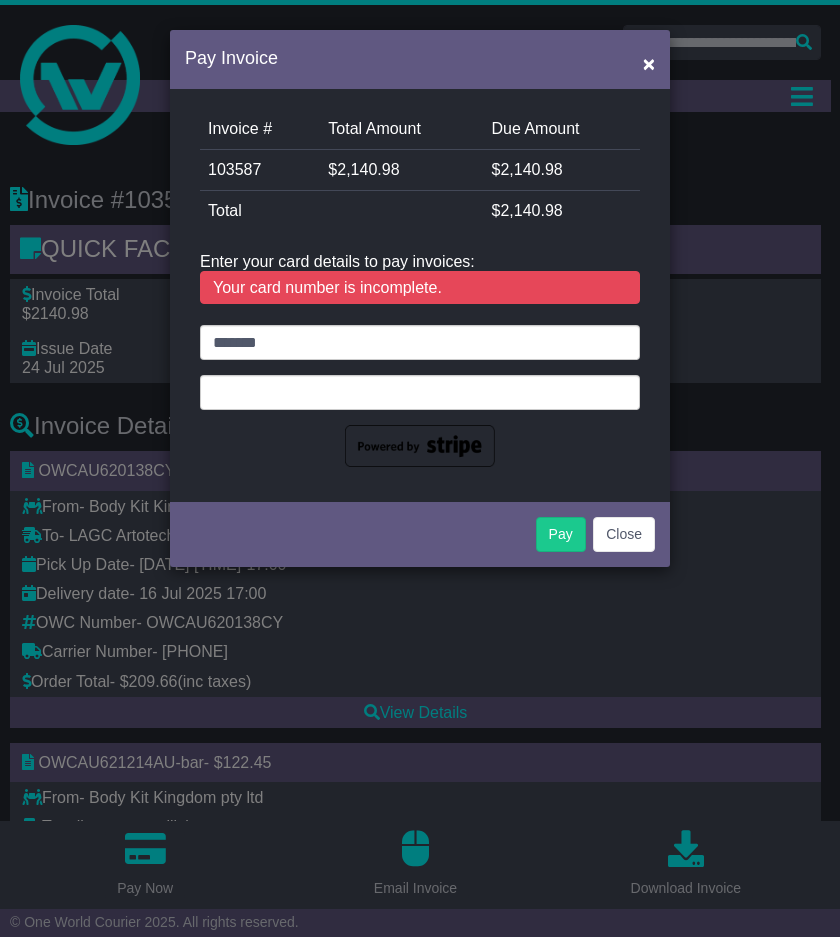 click at bounding box center (420, 392) 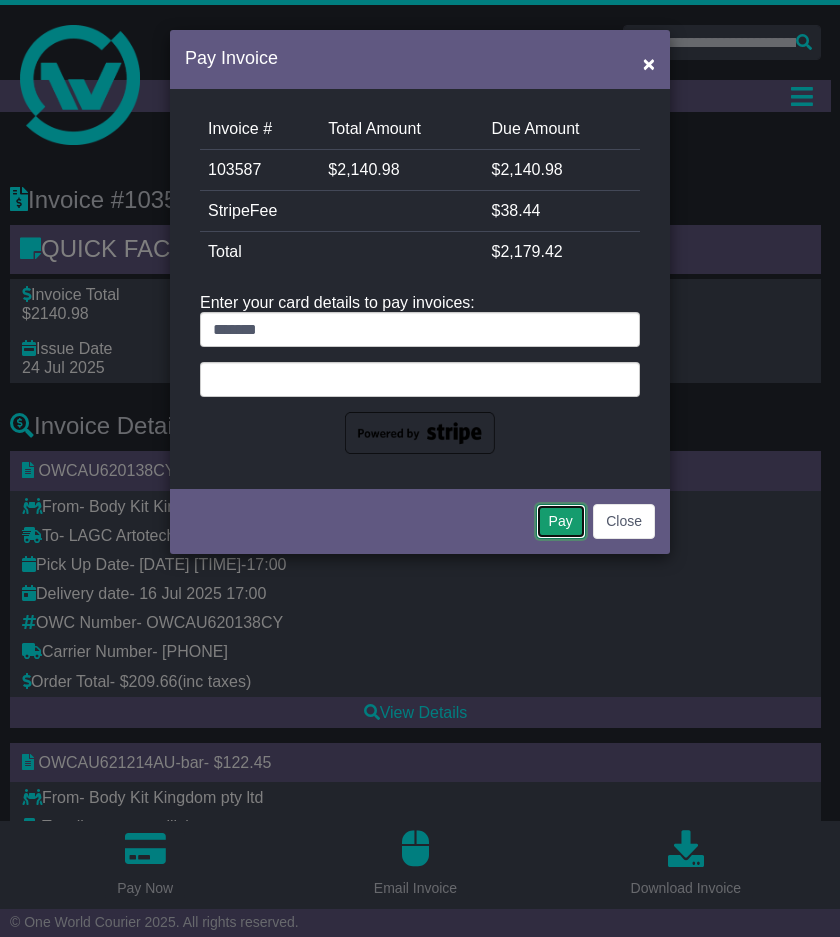 click on "Pay" at bounding box center [561, 521] 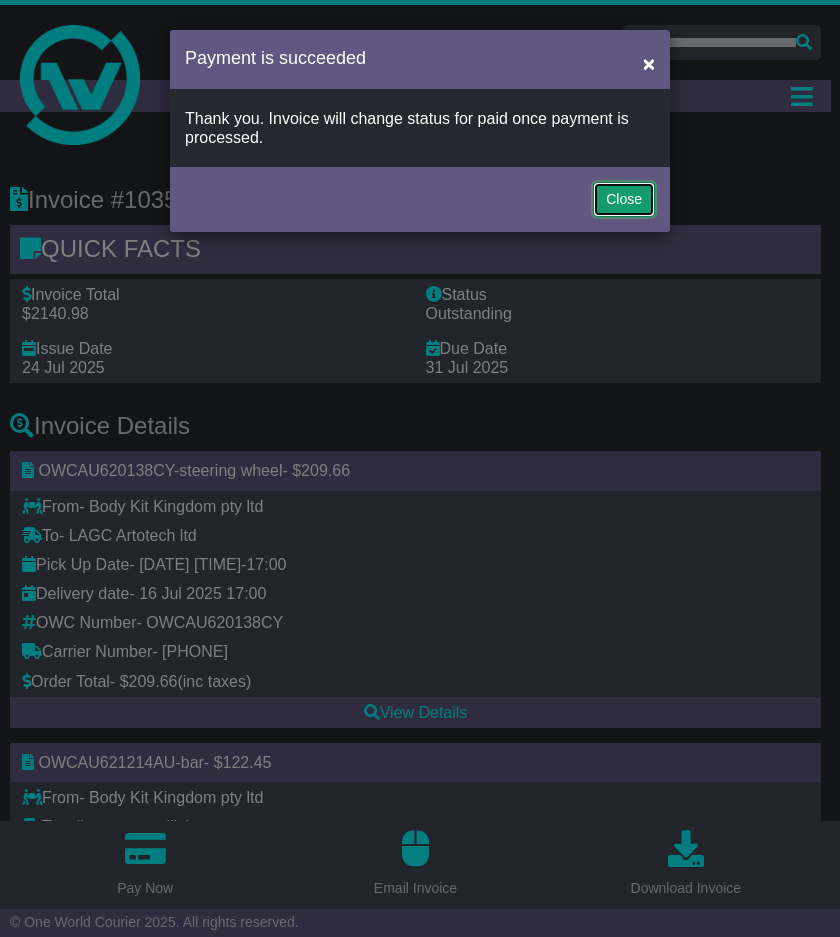 click on "Close" at bounding box center (624, 199) 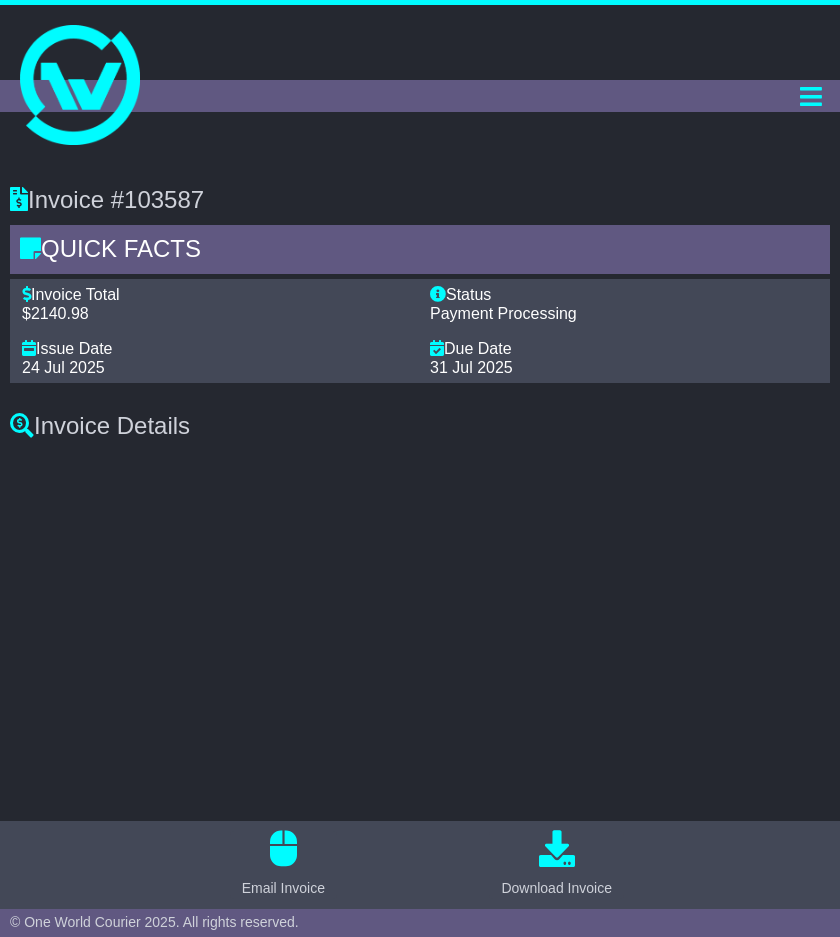 scroll, scrollTop: 0, scrollLeft: 0, axis: both 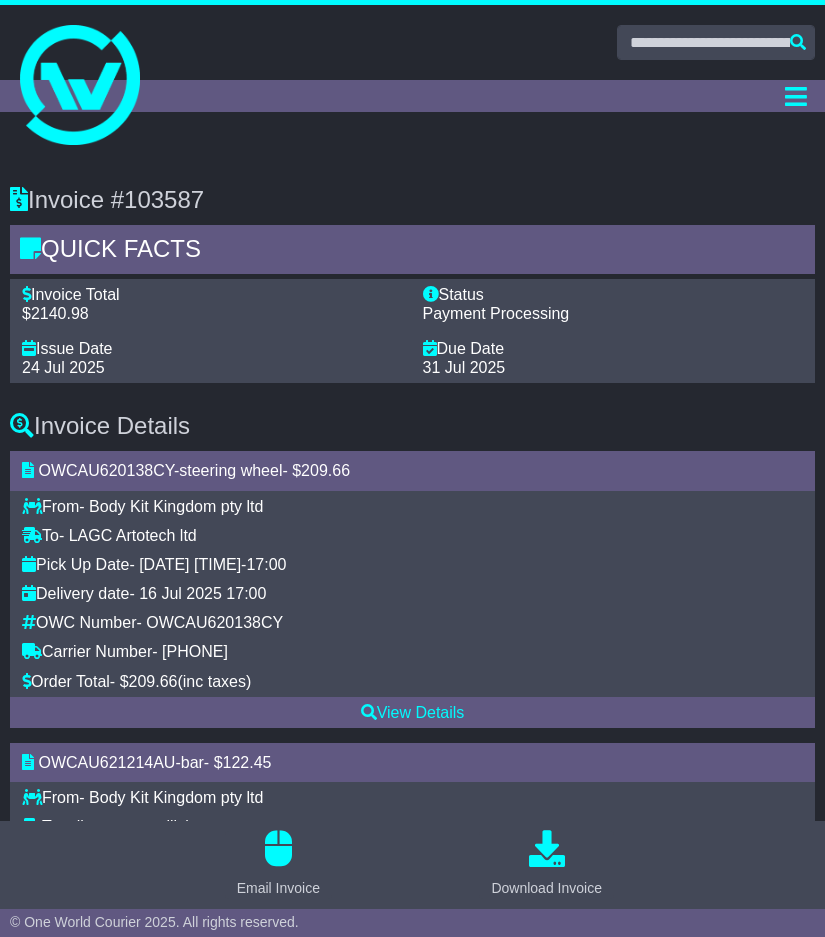 click on "Dashboard
Quote/Book
Domestic
International
Saved Quotes
Drafts
Domestic Quote / Book
International Quote / Book
Saved Quotes
Drafts
Tracking
Financials
Support
Settings
Settings
Address Book
Settings" at bounding box center (412, 96) 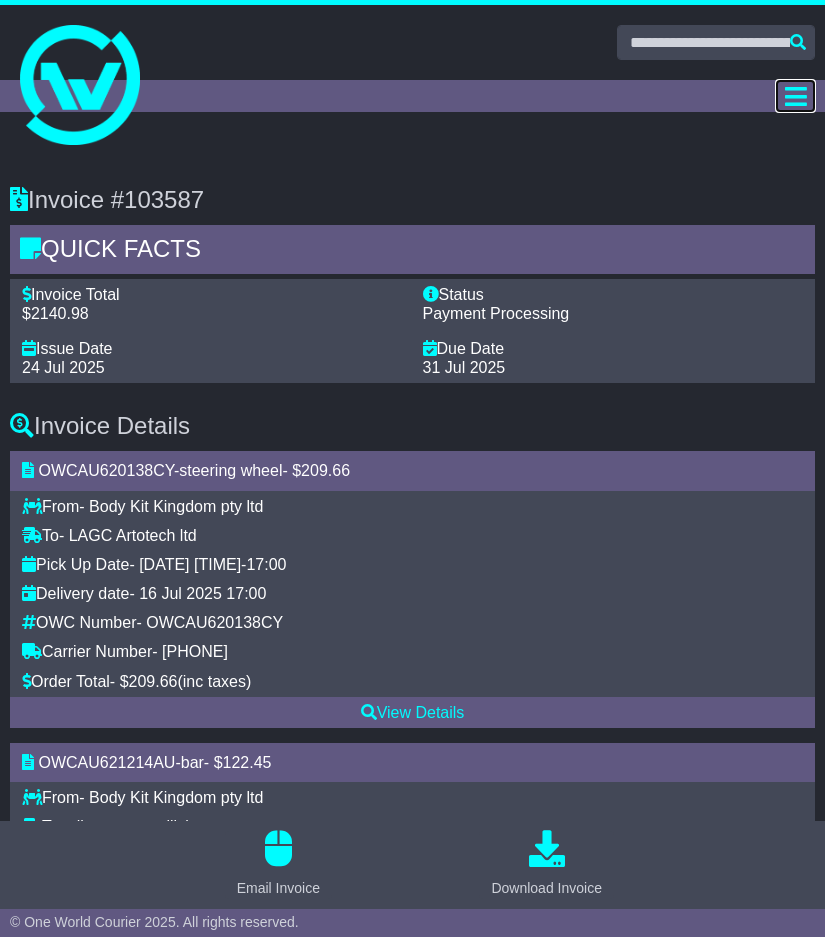 click at bounding box center (795, 96) 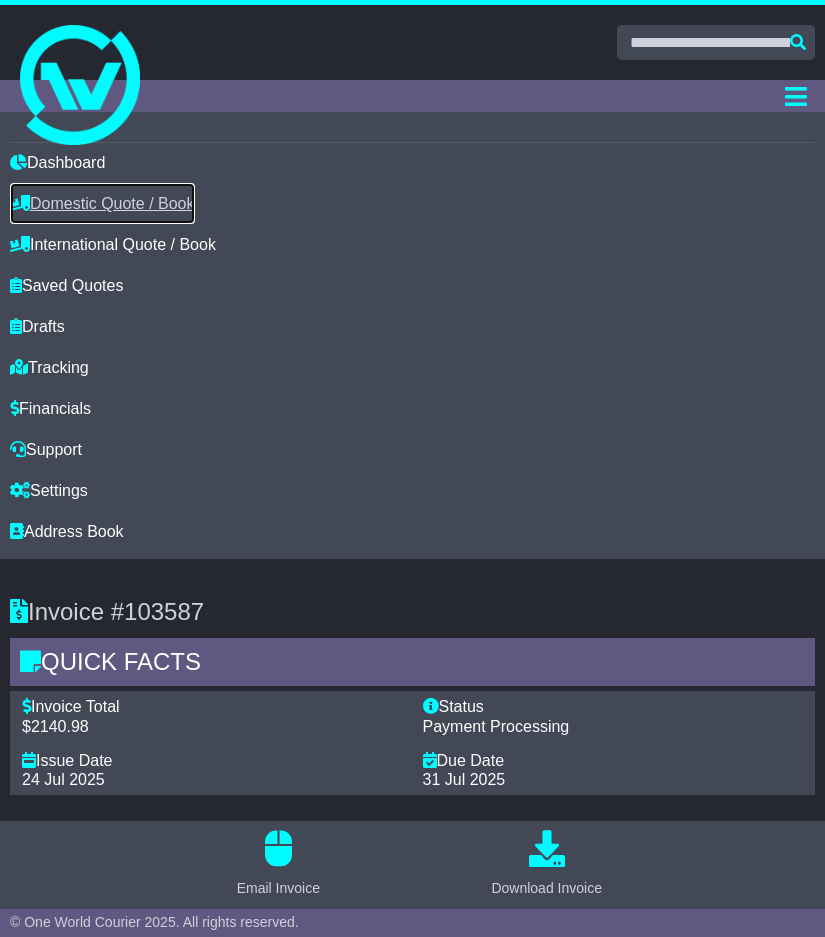 click on "Domestic Quote / Book" at bounding box center (102, 203) 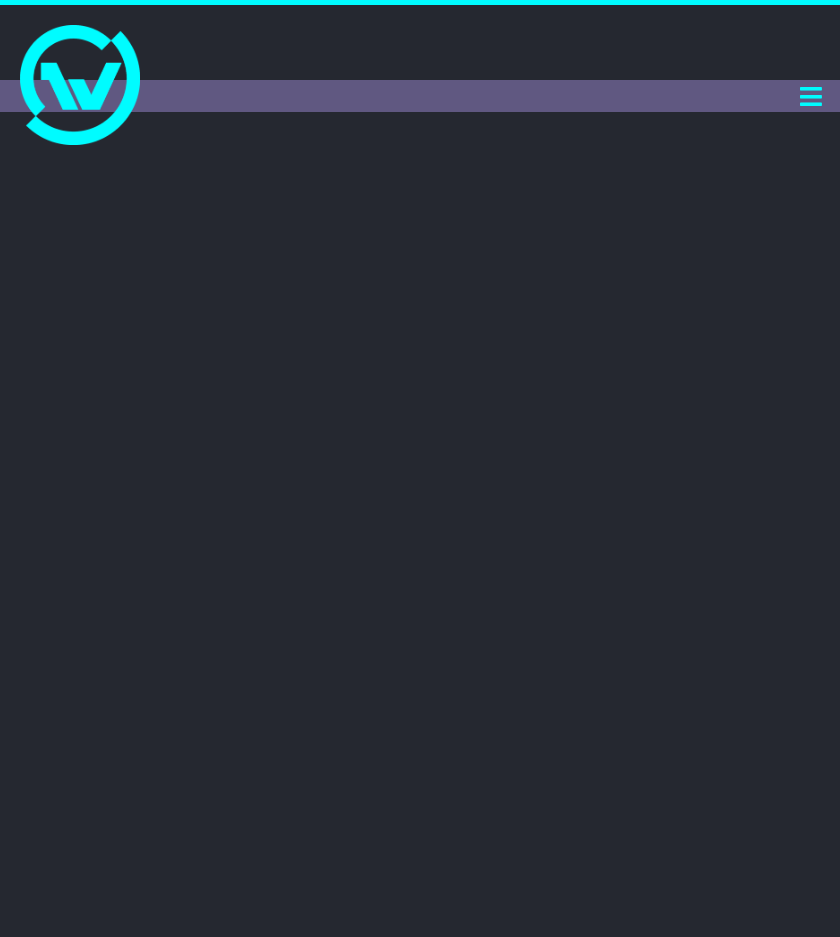 scroll, scrollTop: 0, scrollLeft: 0, axis: both 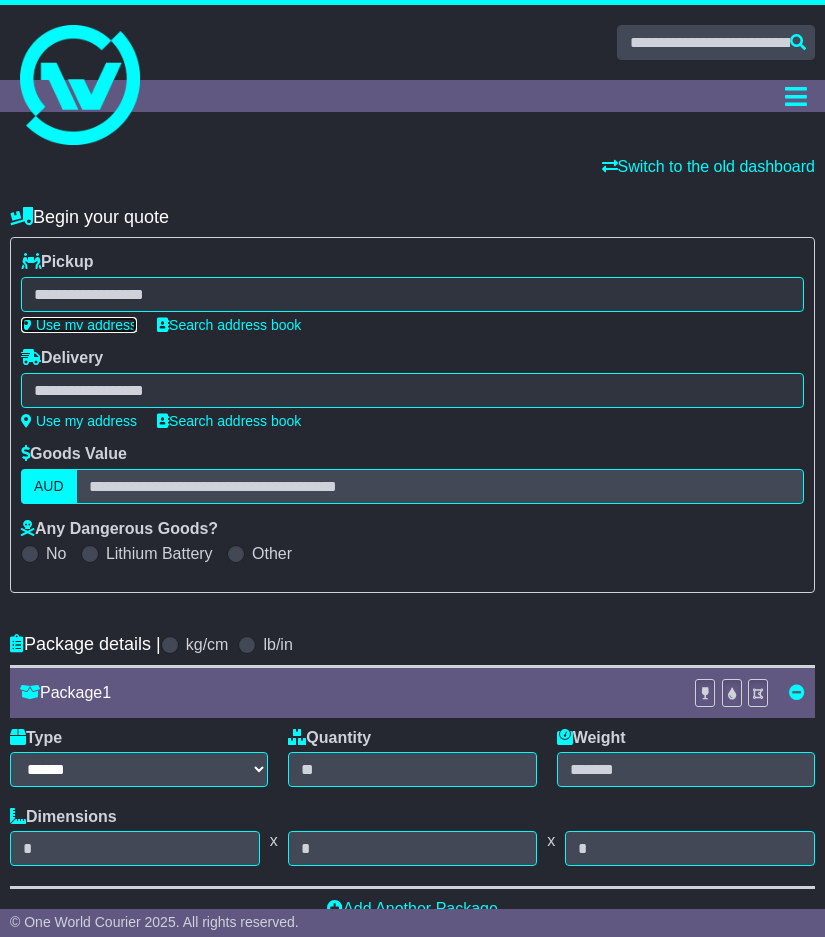 click on "Use my address" at bounding box center [79, 325] 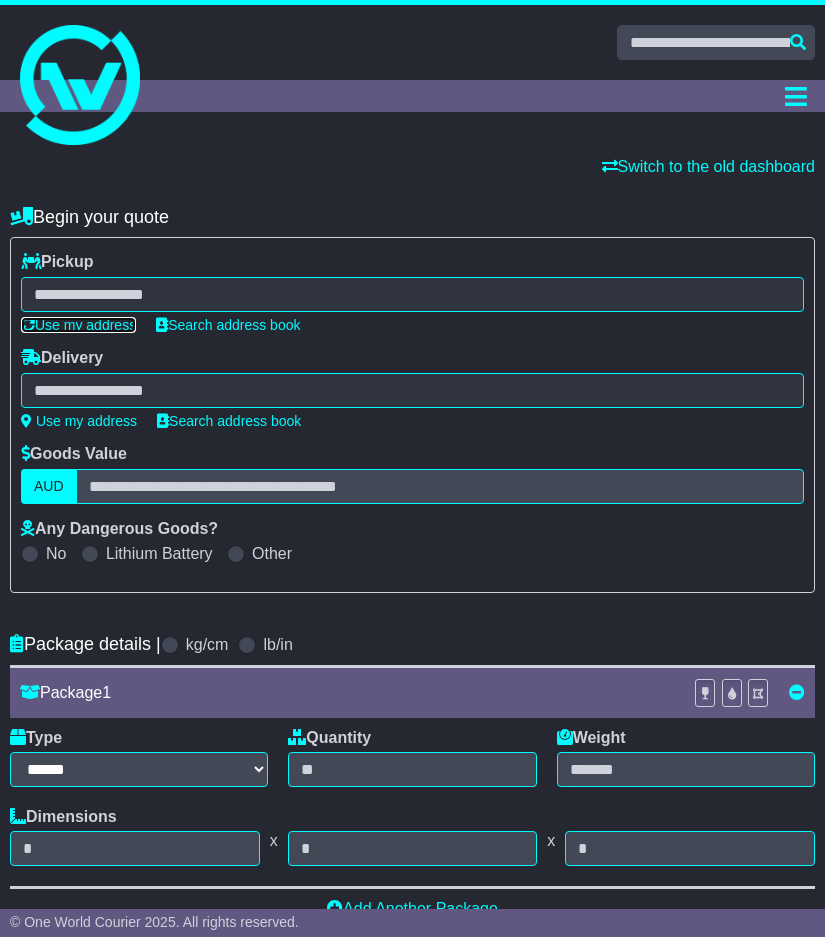 type on "**********" 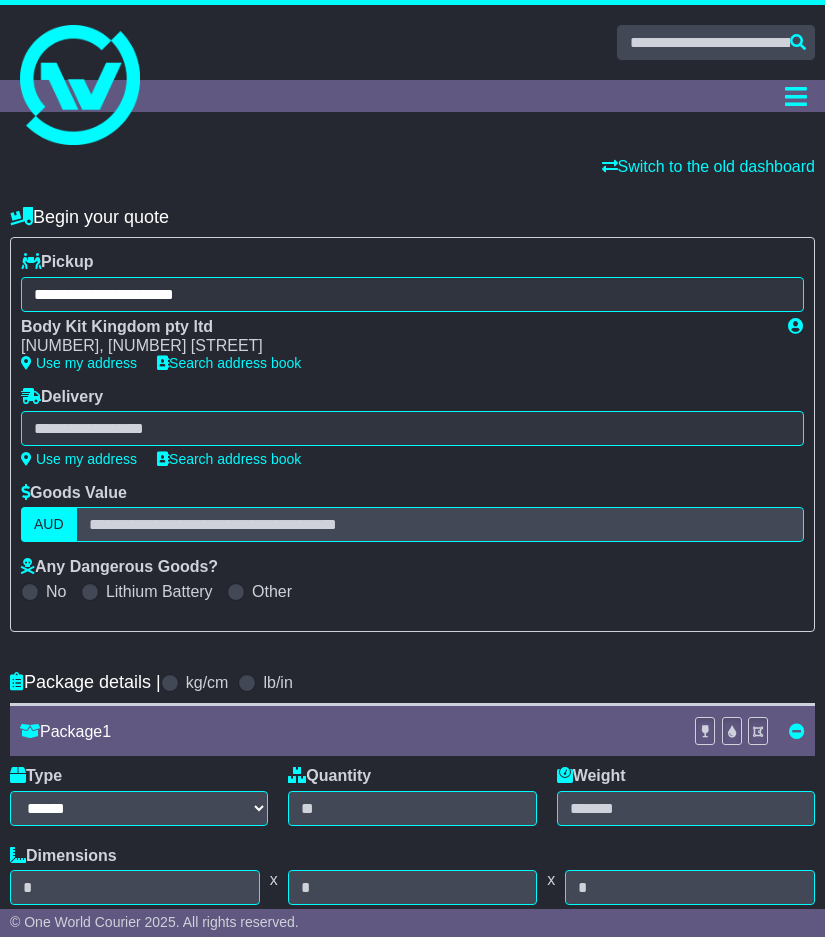 click at bounding box center (412, 428) 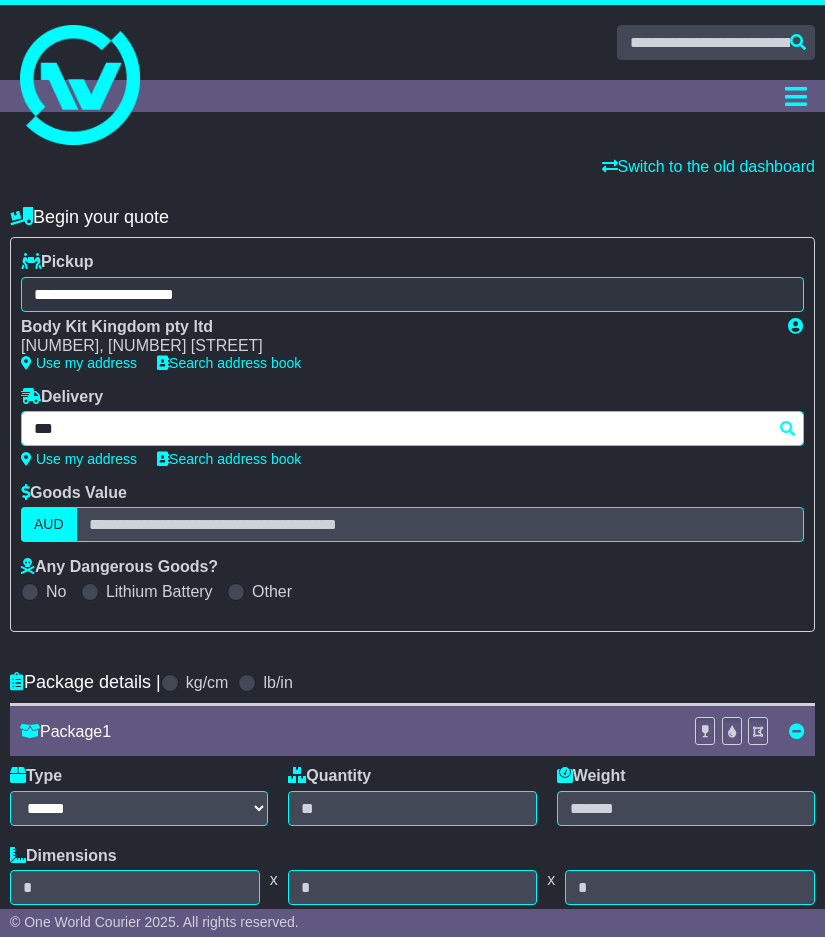 type on "****" 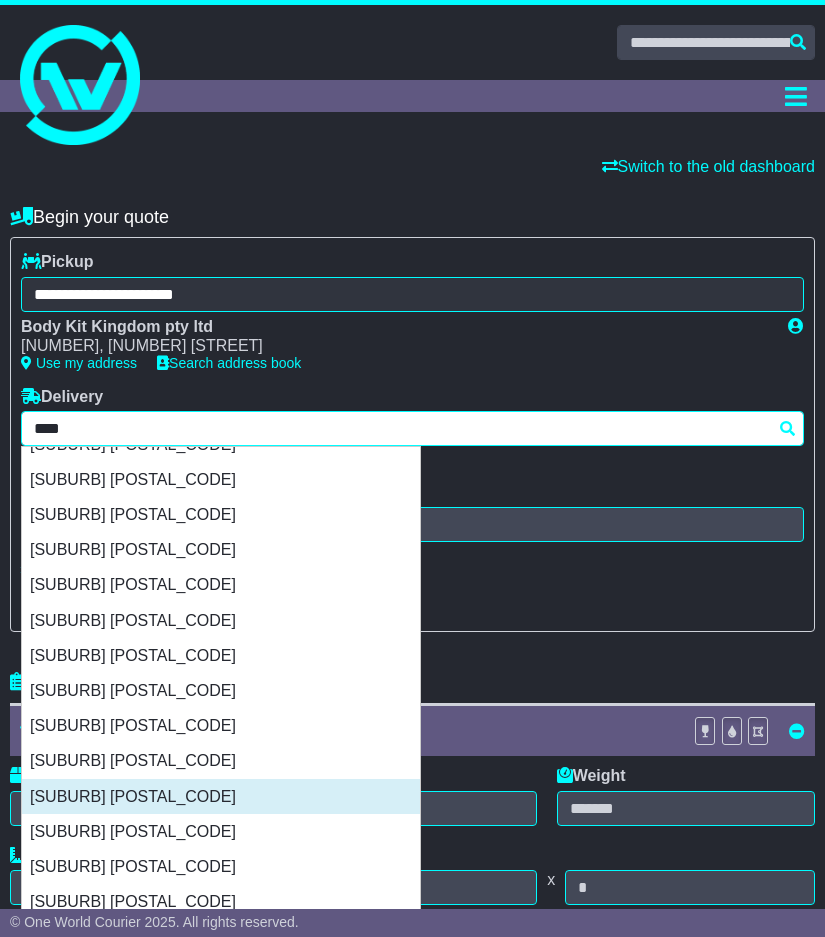 scroll, scrollTop: 980, scrollLeft: 0, axis: vertical 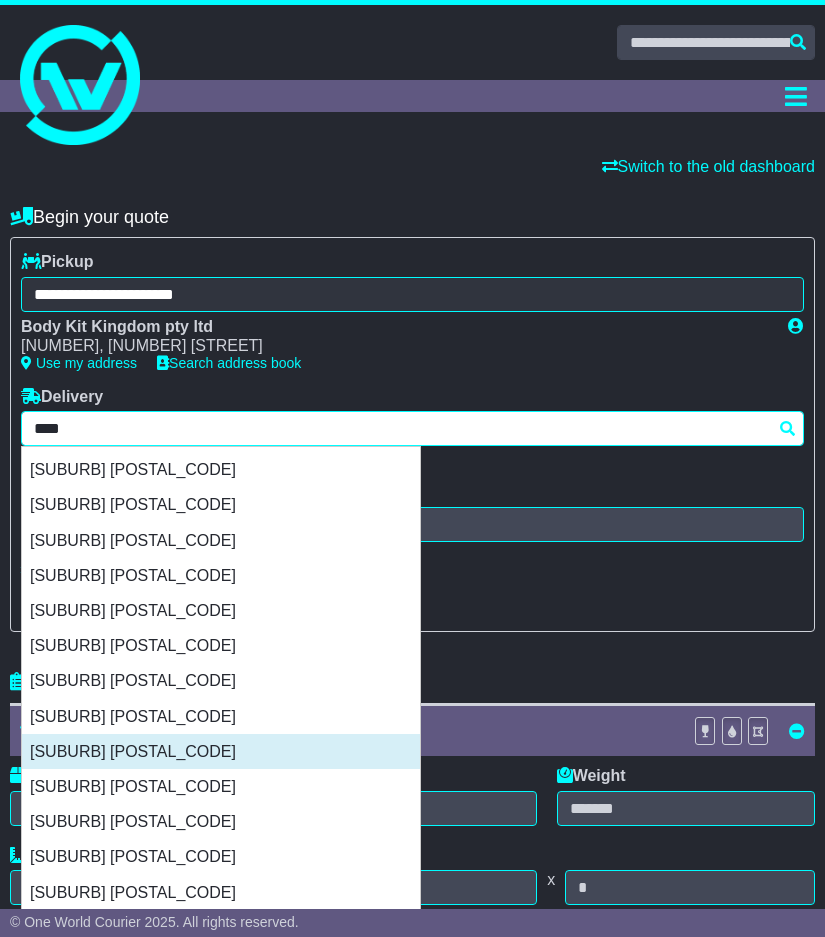 click on "TOOLOOA 4680" at bounding box center [221, 751] 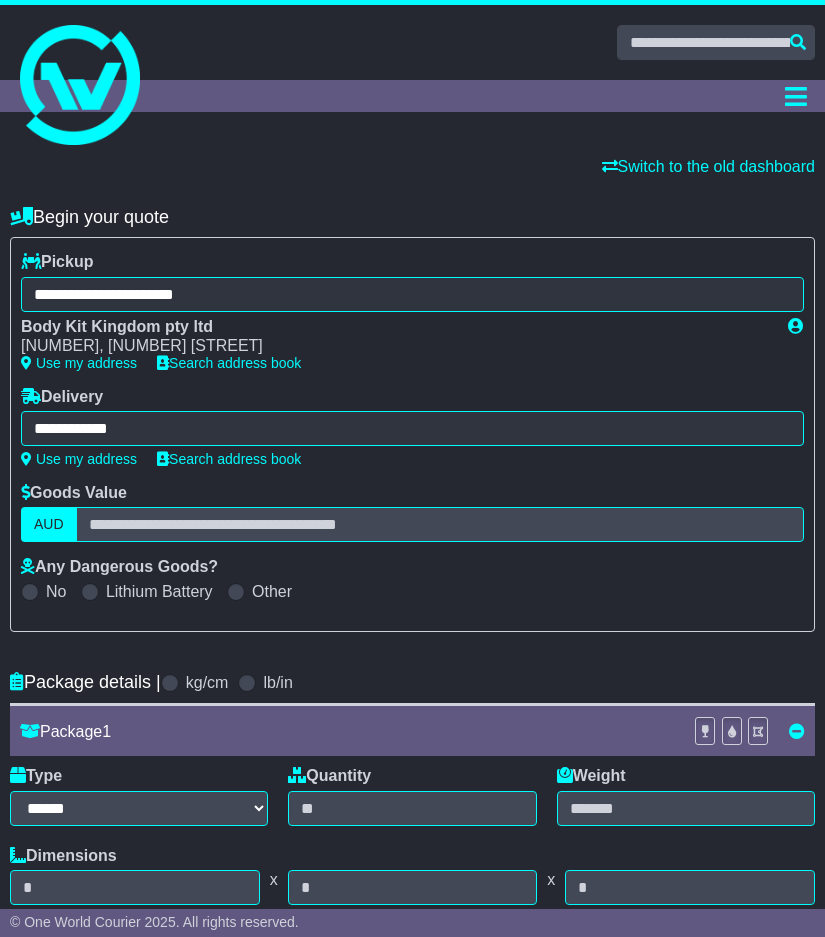 type on "**********" 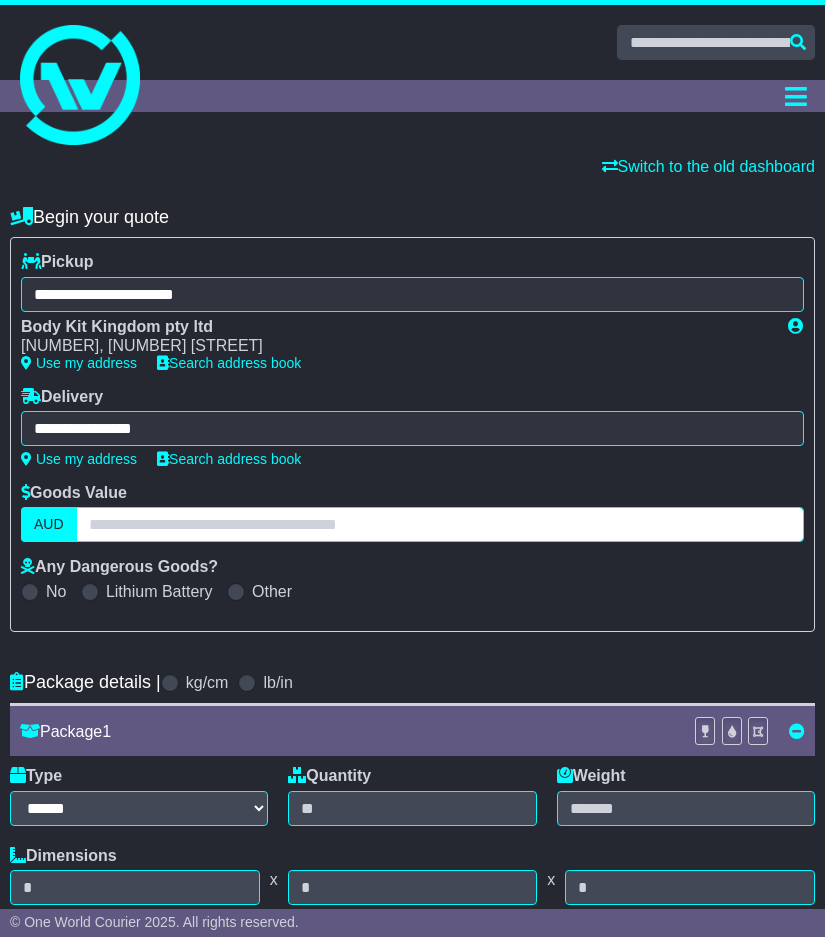 click at bounding box center (440, 524) 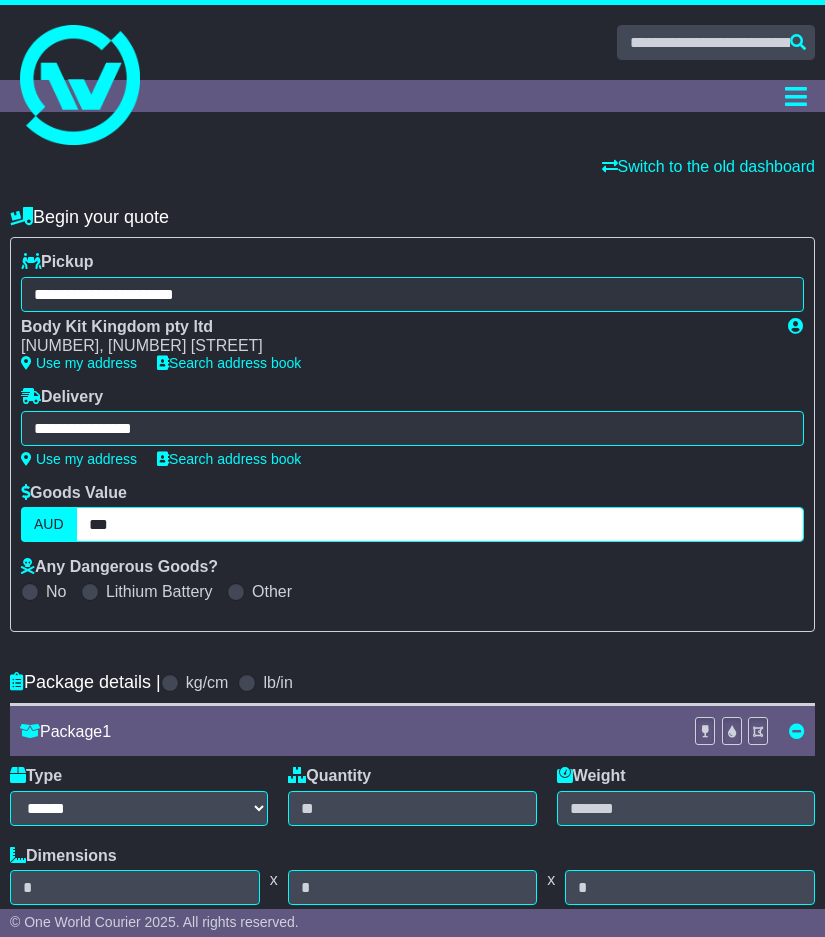 type on "***" 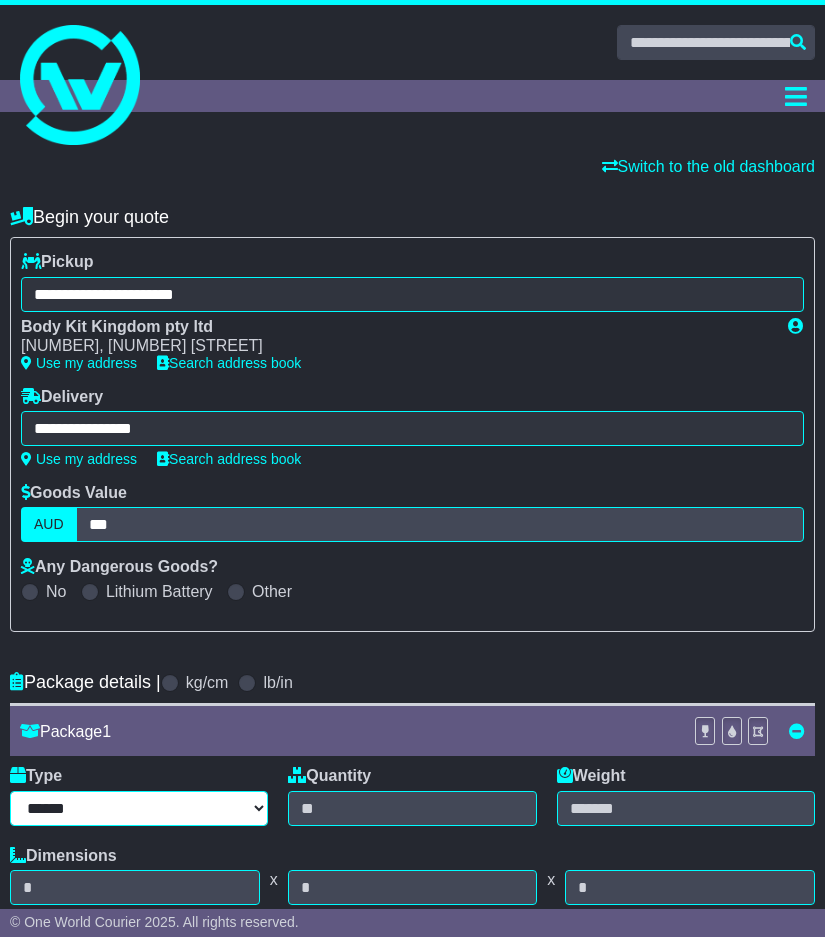 select on "*****" 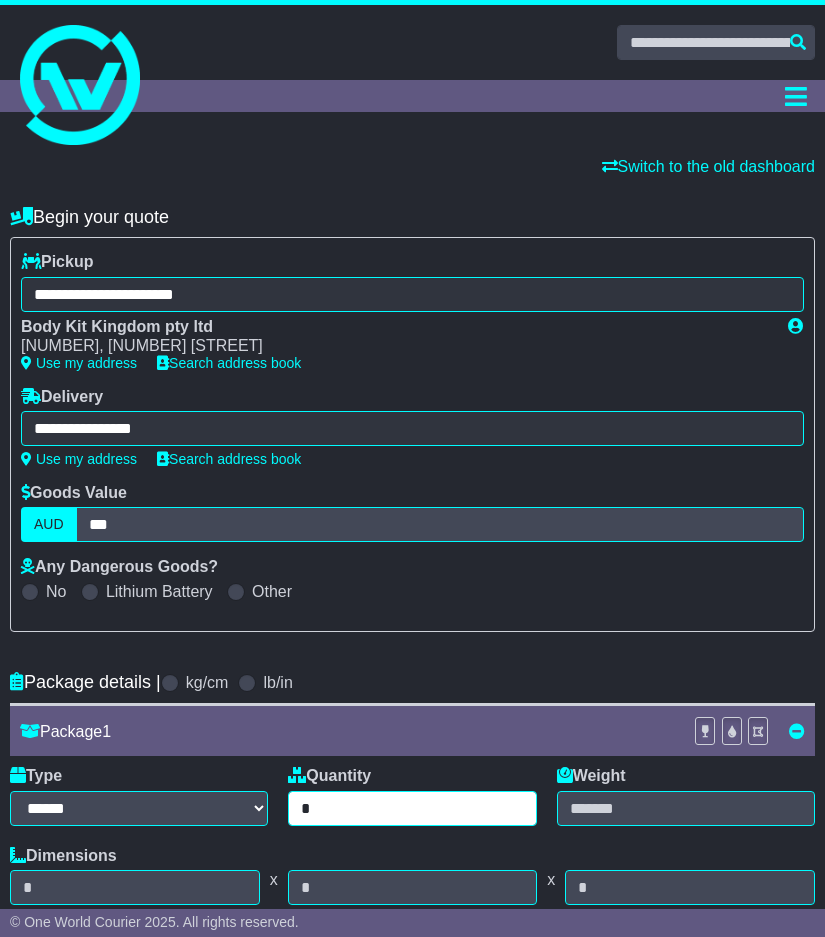 type on "*" 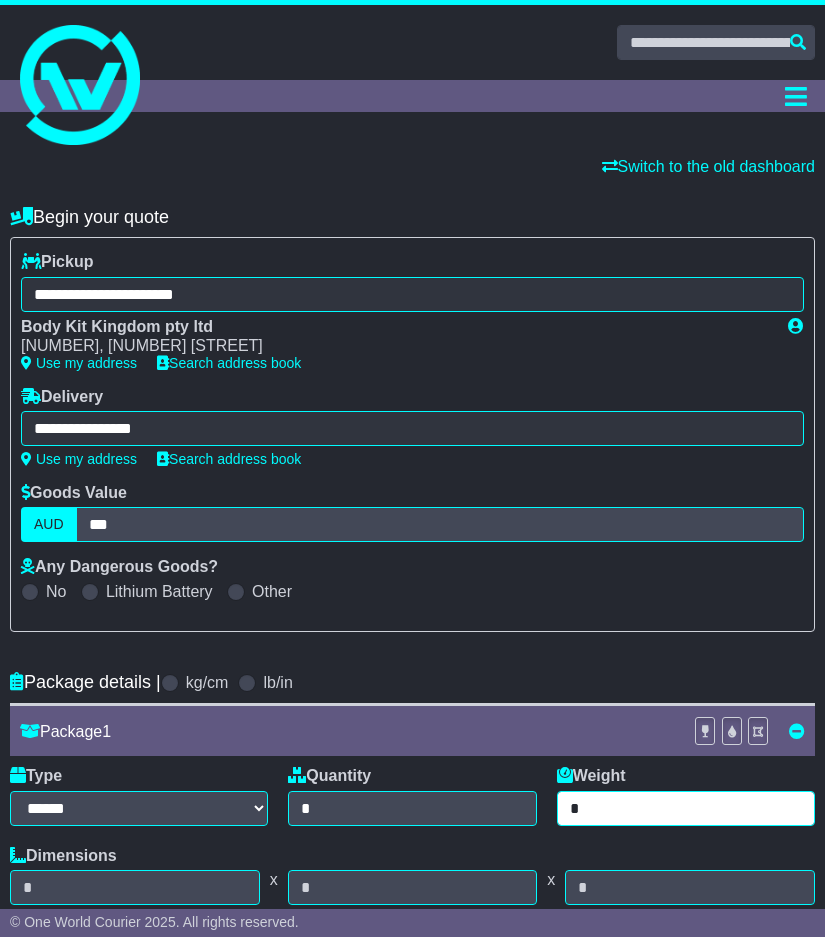 type on "*" 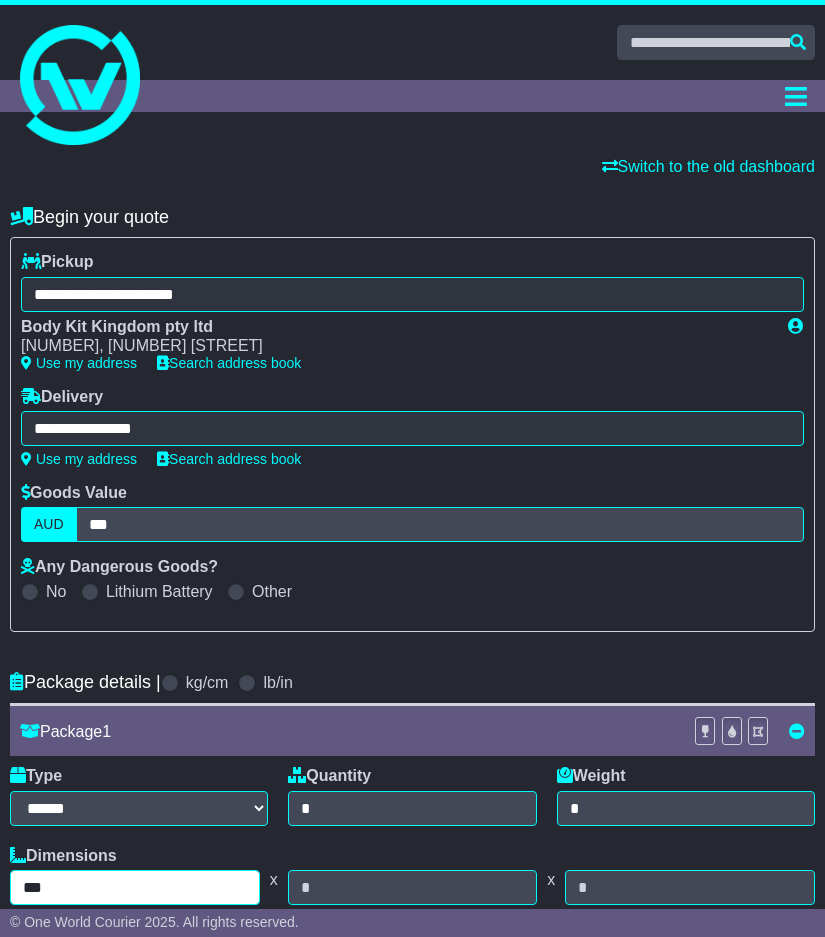type on "***" 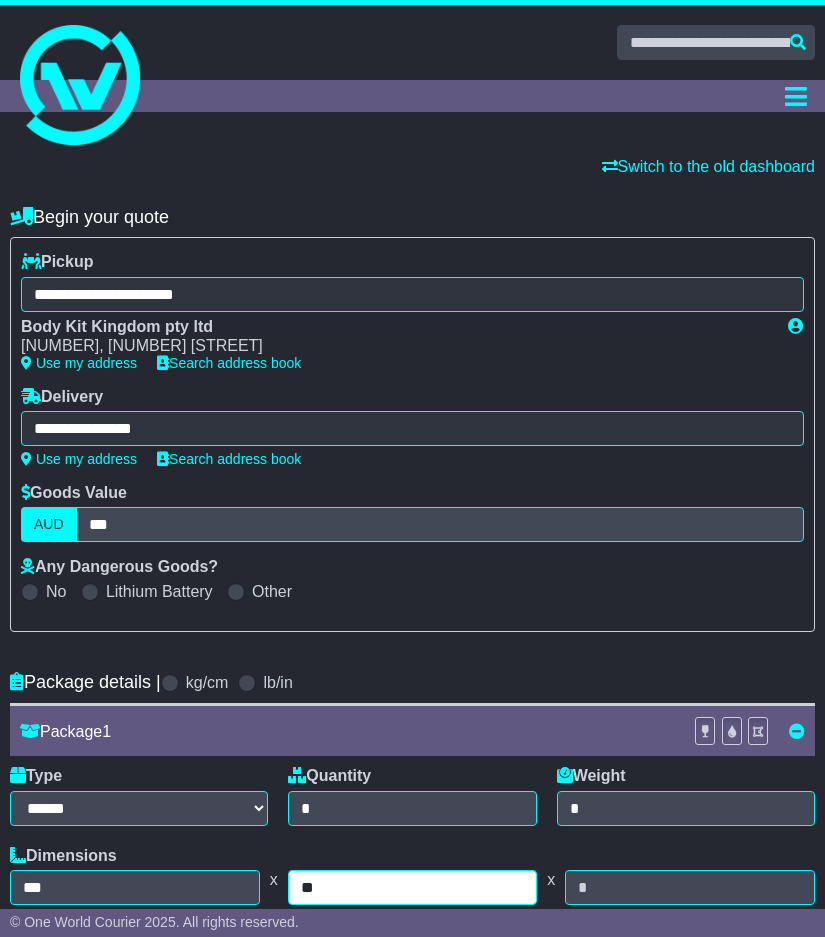 type on "**" 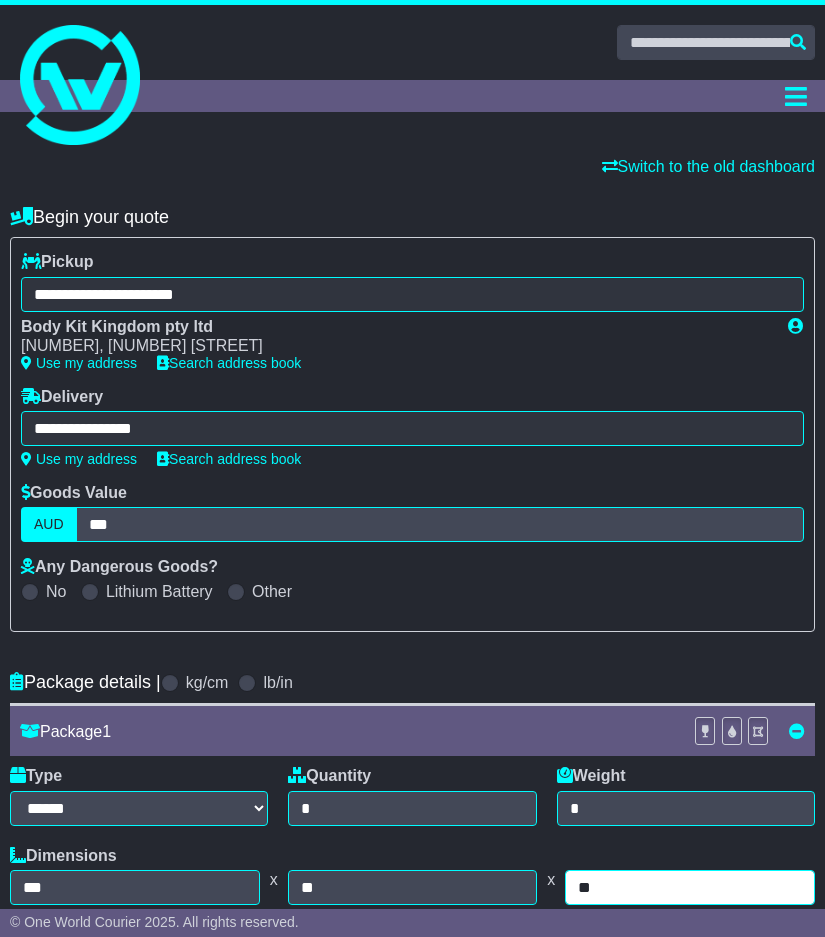 type on "**" 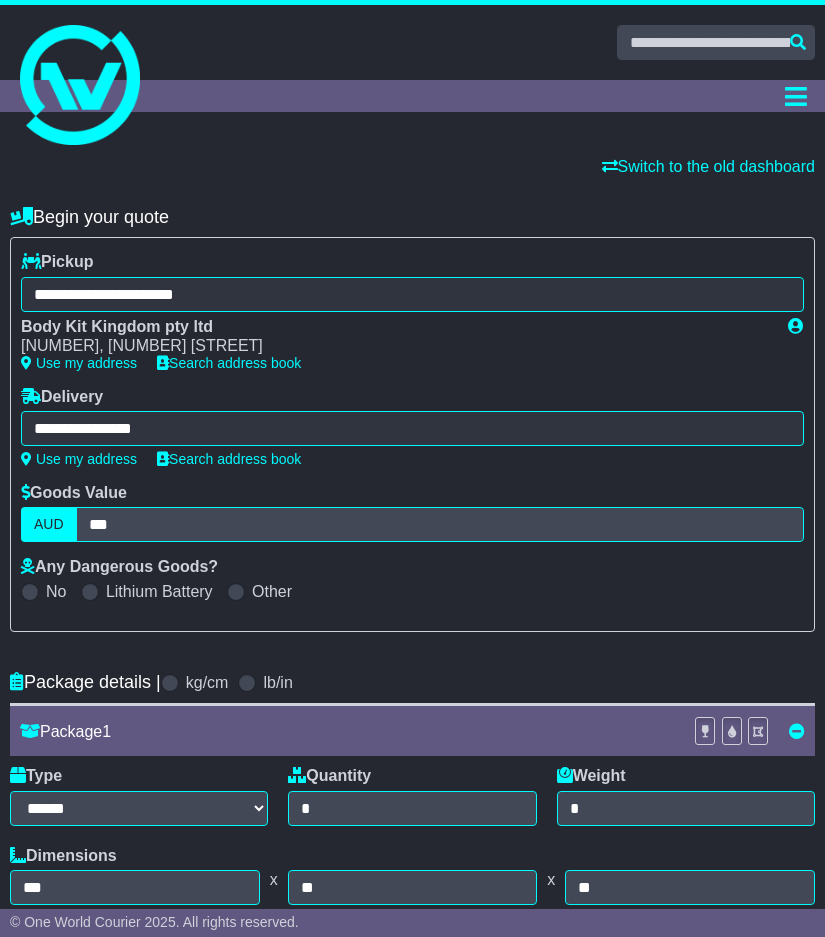 scroll, scrollTop: 804, scrollLeft: 0, axis: vertical 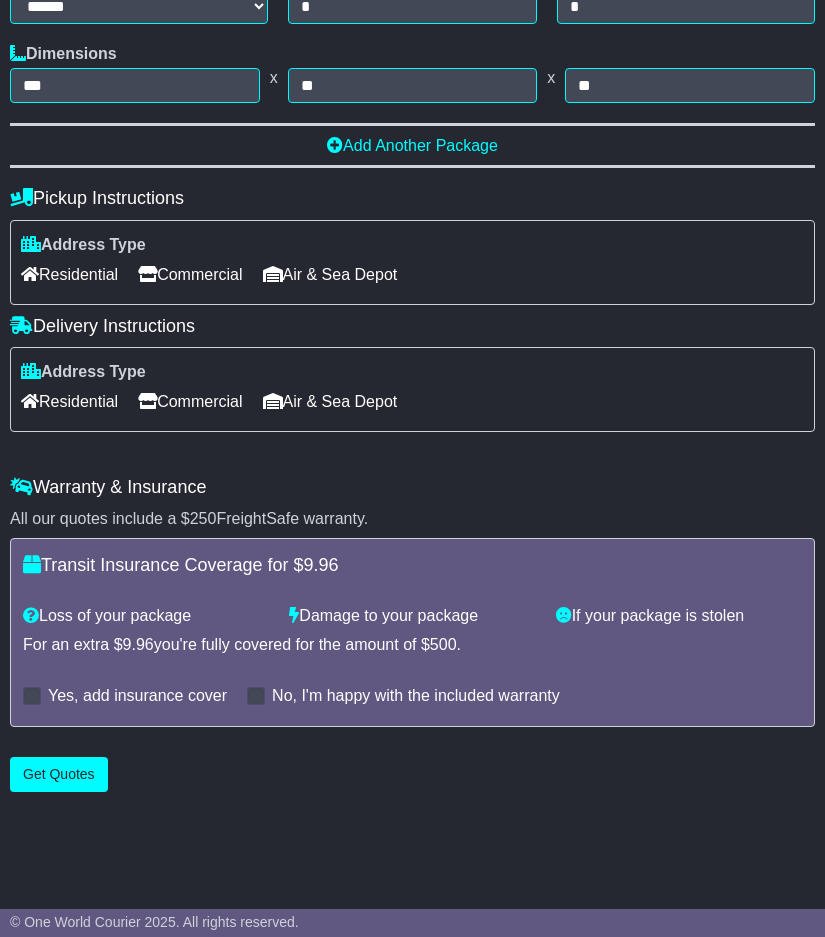 click on "Residential" at bounding box center [69, 401] 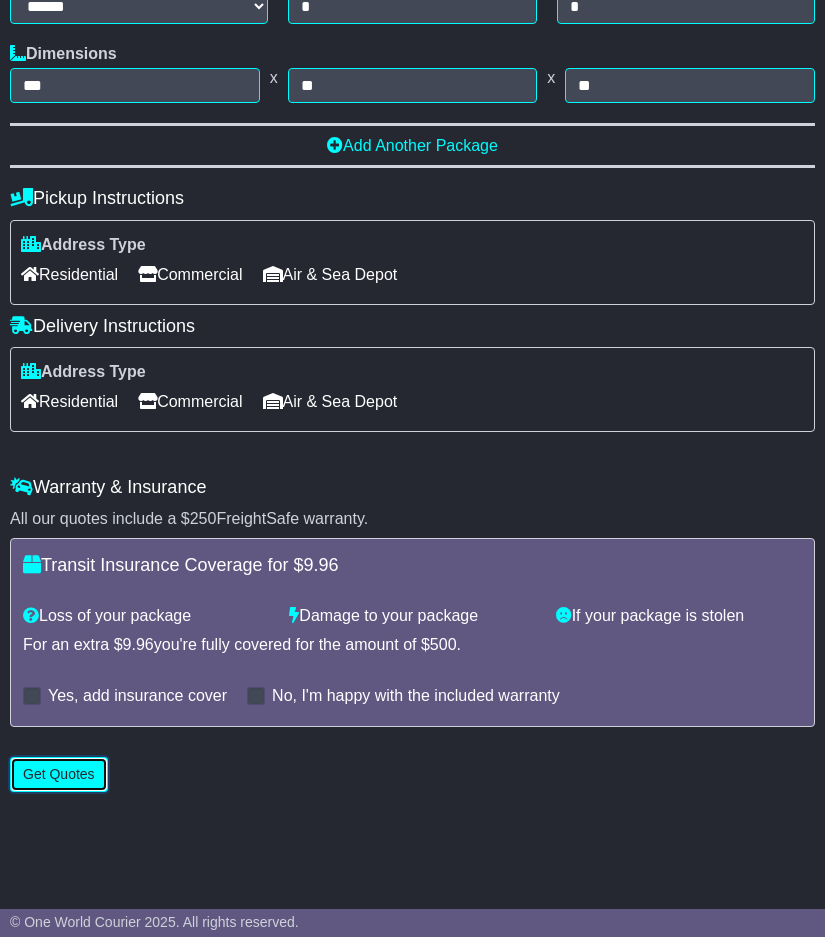 click on "Get Quotes" at bounding box center [59, 774] 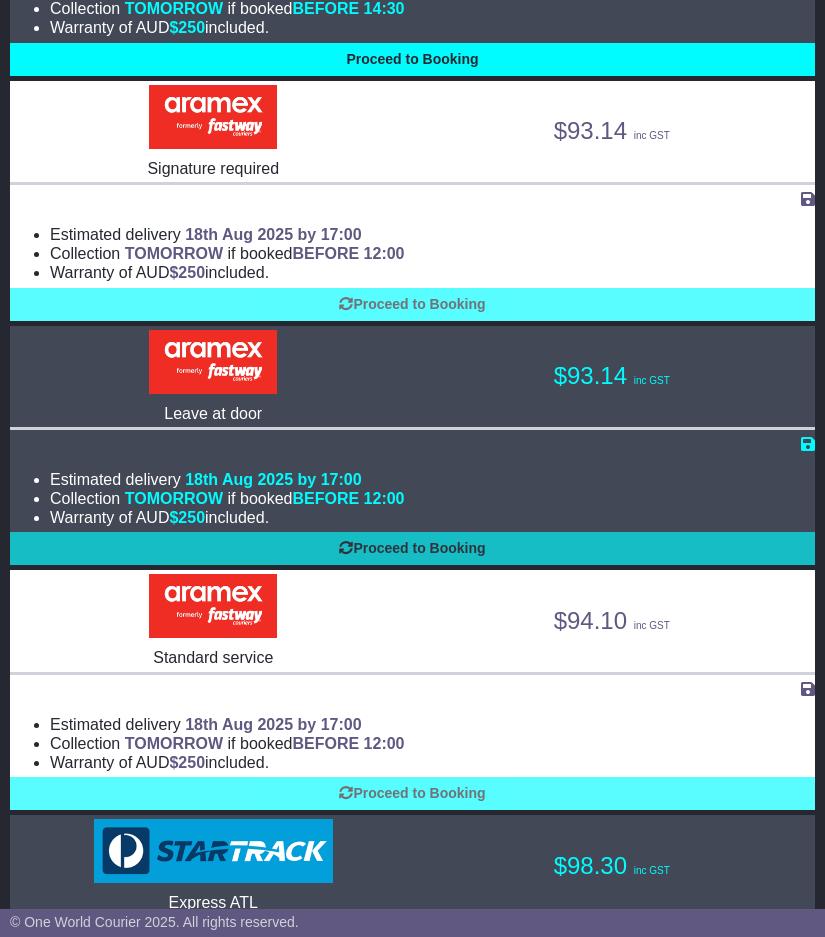scroll, scrollTop: 858, scrollLeft: 0, axis: vertical 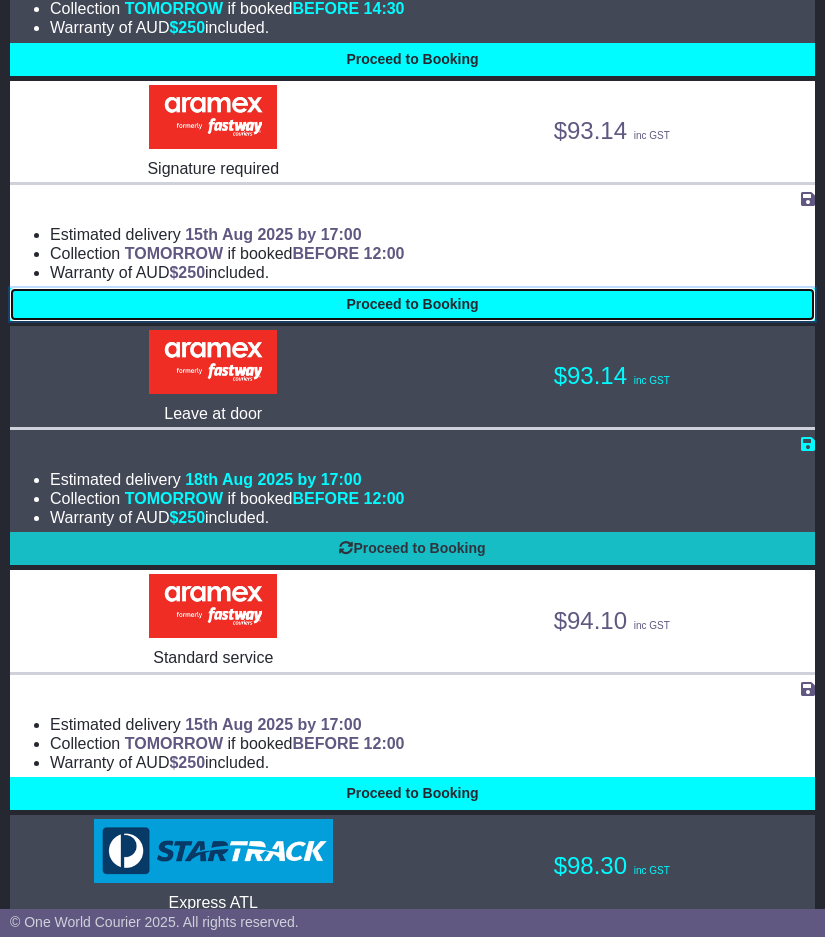 click on "Proceed to Booking" at bounding box center (412, 304) 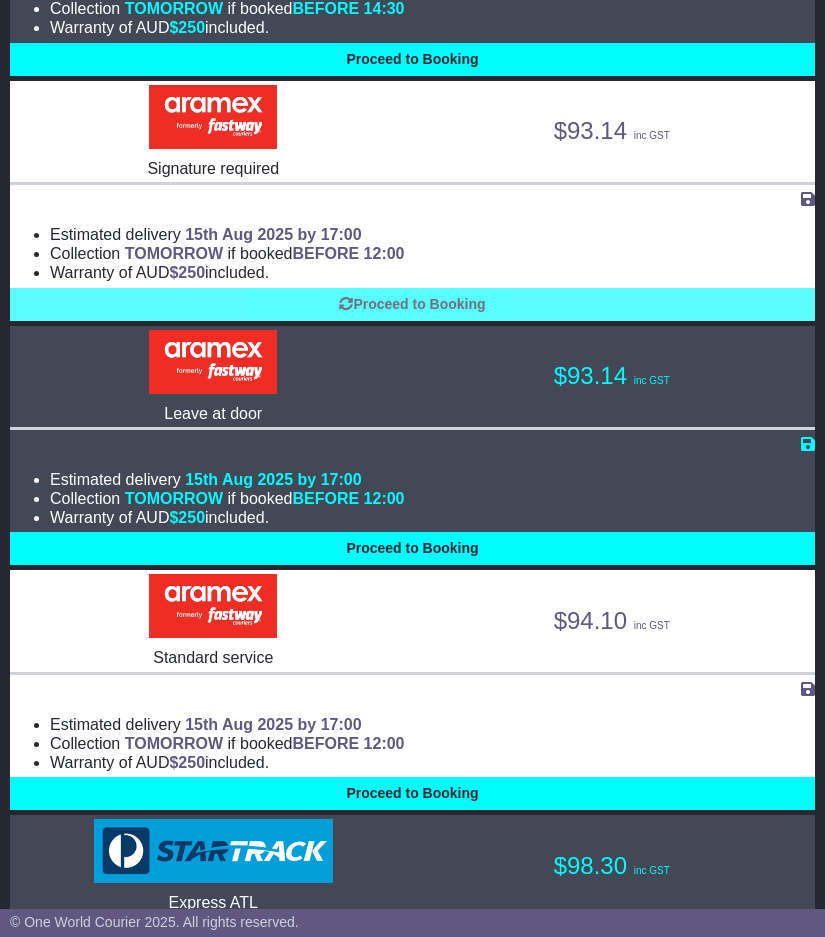 select on "**********" 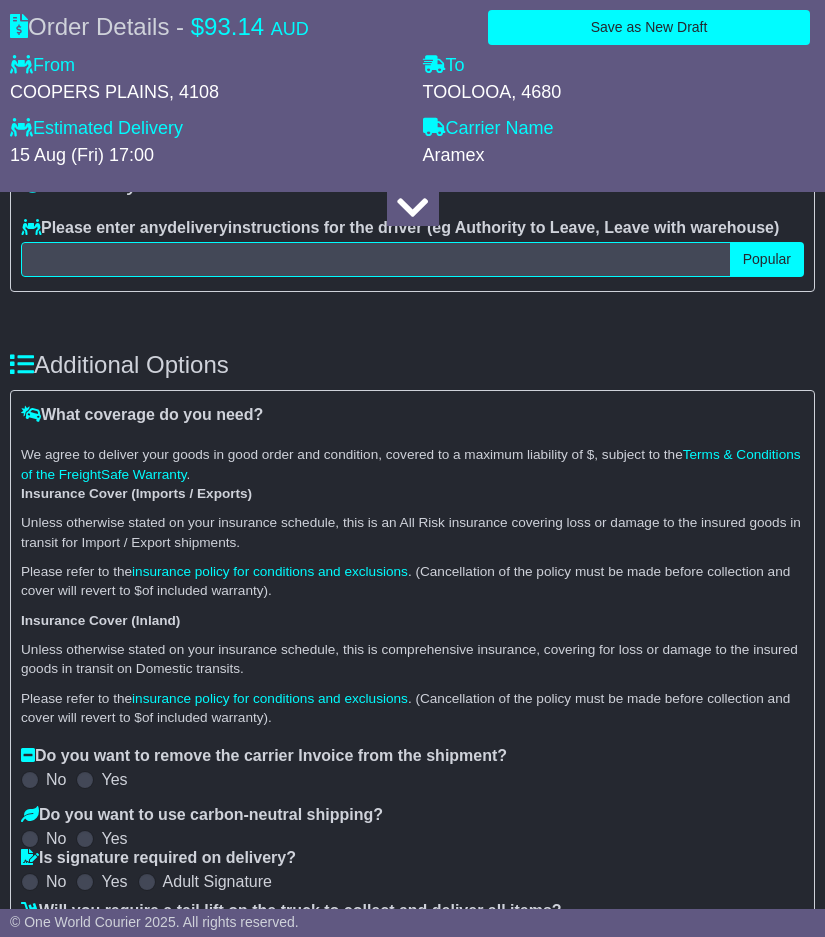 scroll, scrollTop: 5927, scrollLeft: 0, axis: vertical 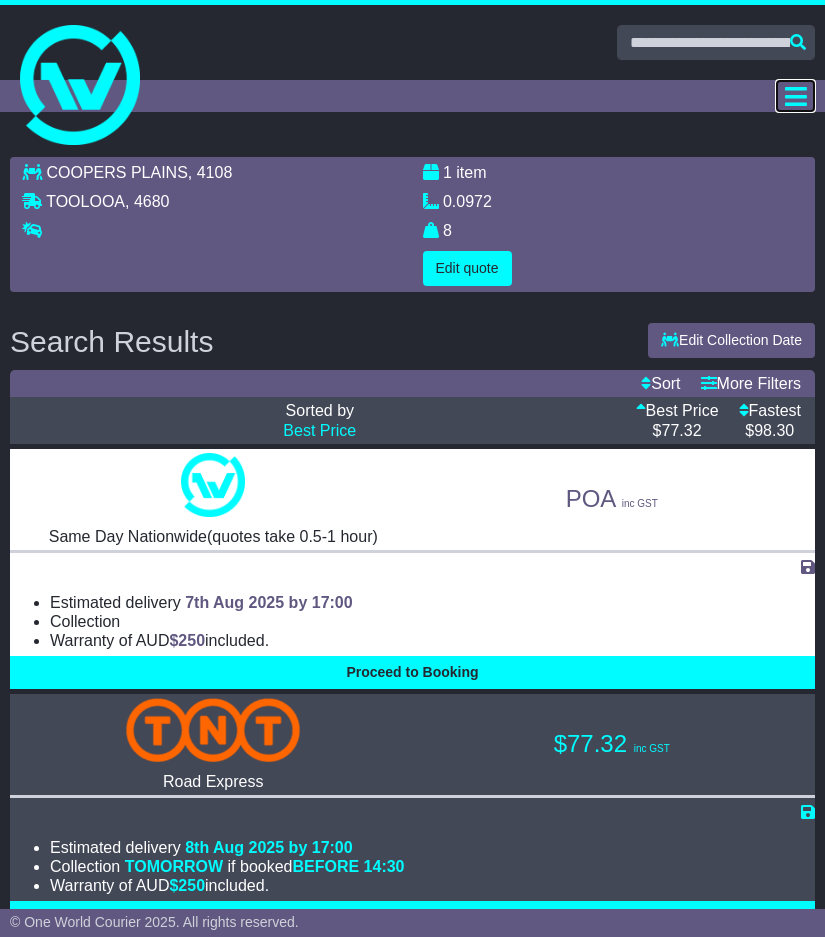 click at bounding box center (795, 96) 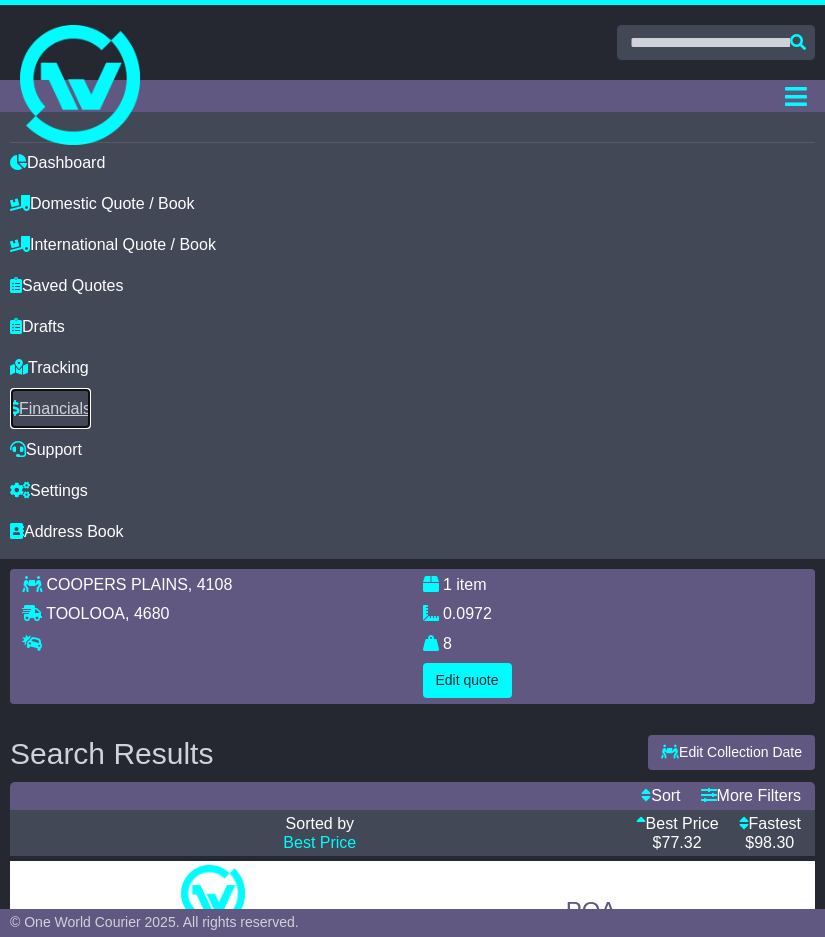 click on "Financials" at bounding box center (50, 408) 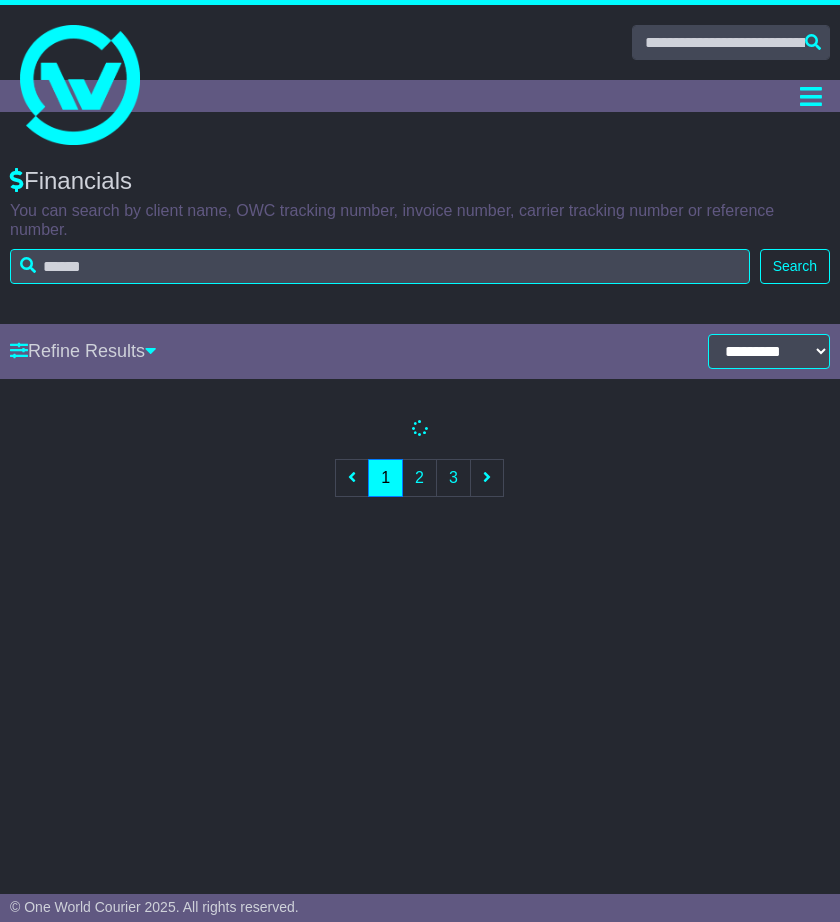 scroll, scrollTop: 0, scrollLeft: 0, axis: both 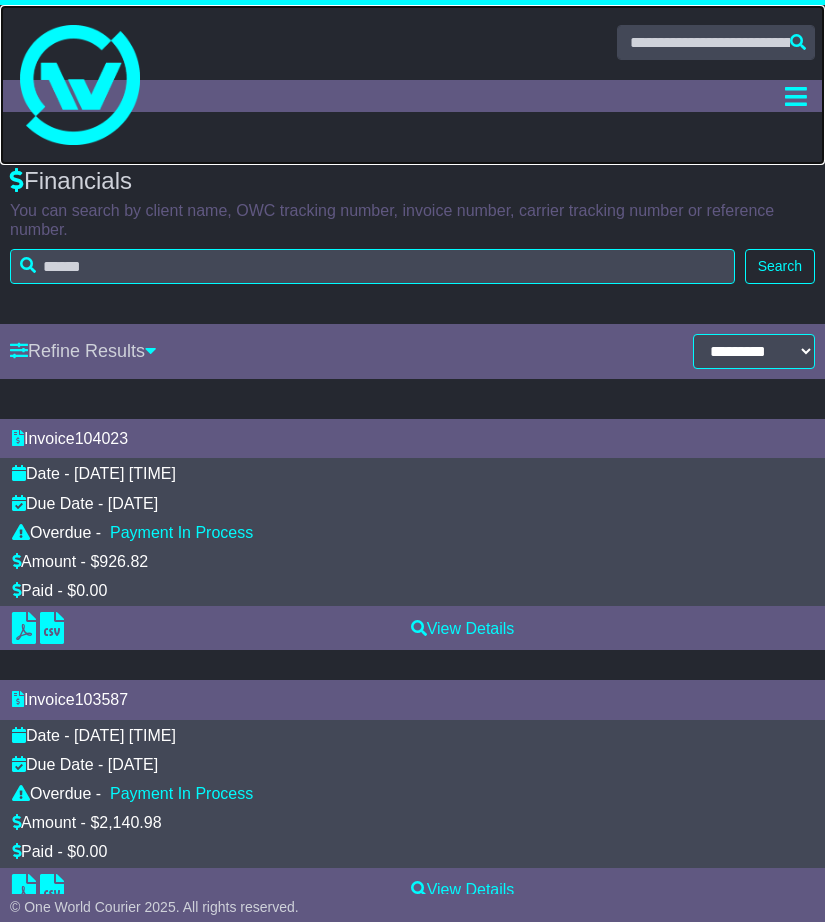 click at bounding box center [80, 85] 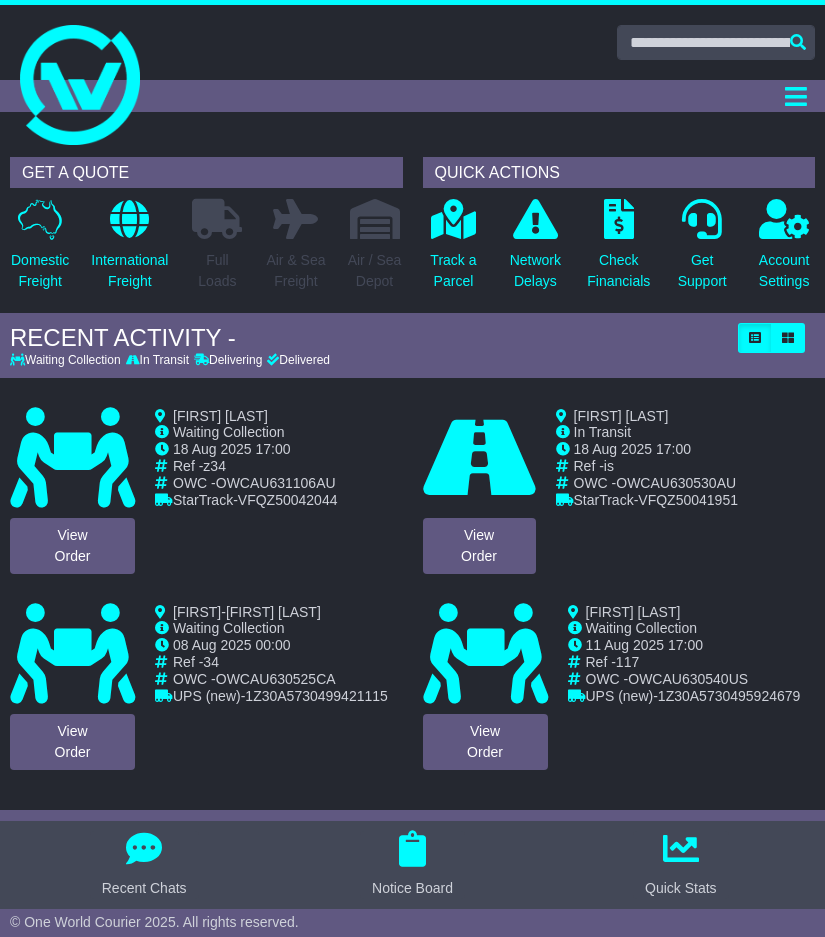 scroll, scrollTop: 0, scrollLeft: 0, axis: both 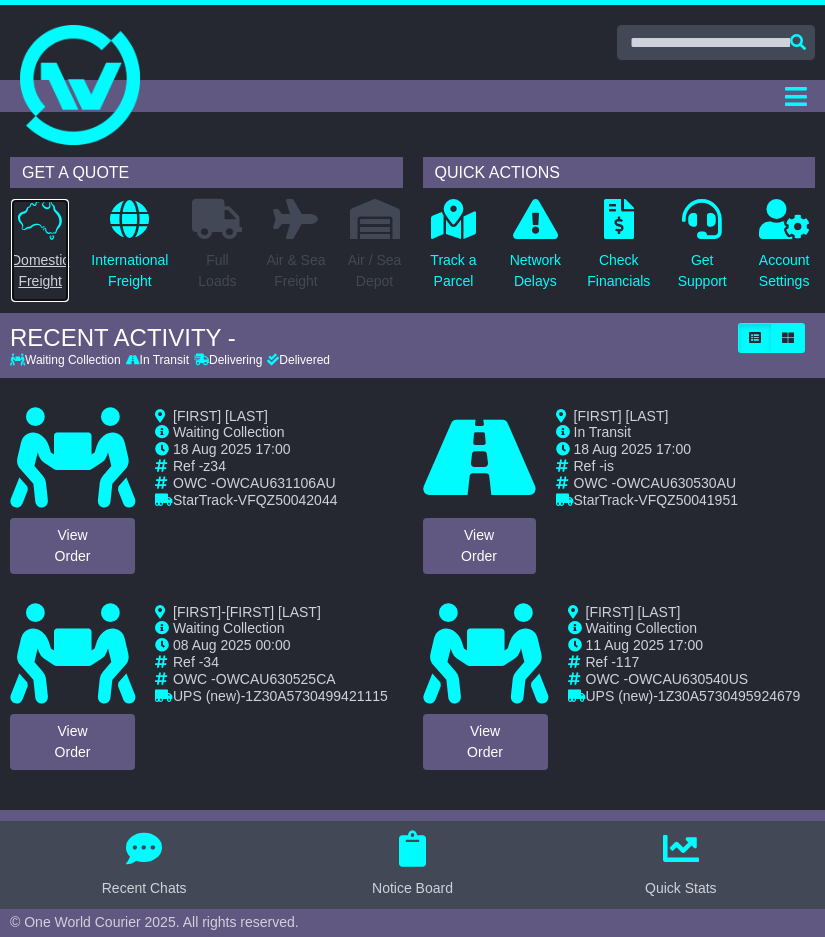 click at bounding box center (40, 219) 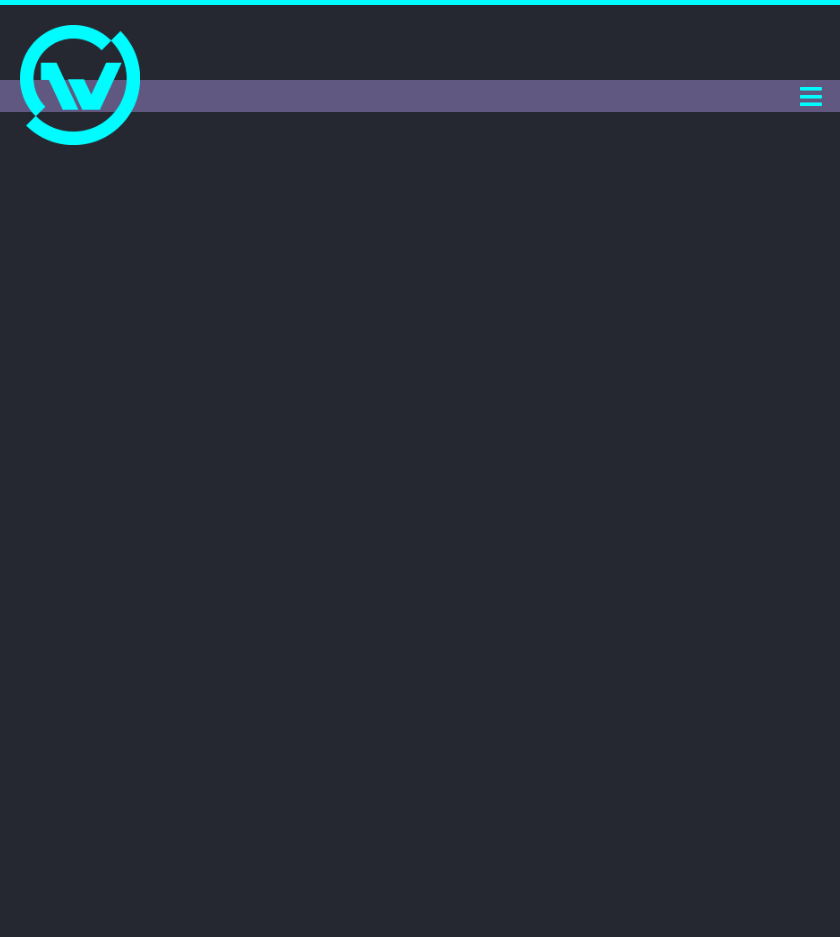 scroll, scrollTop: 0, scrollLeft: 0, axis: both 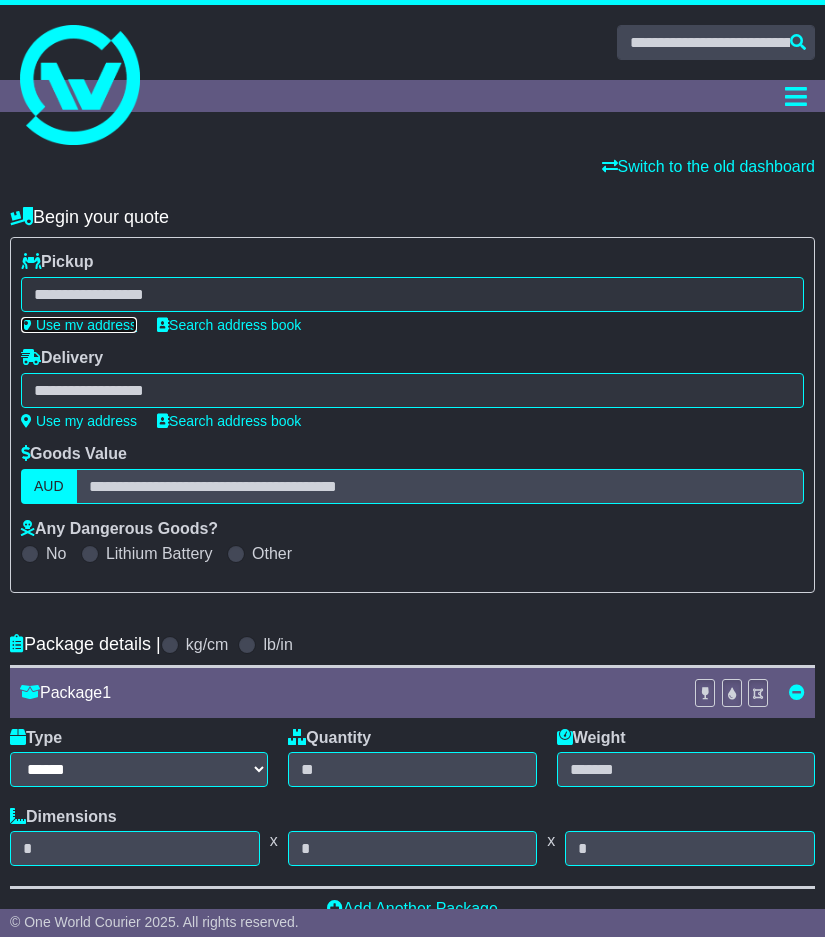 click on "Use my address" at bounding box center (79, 325) 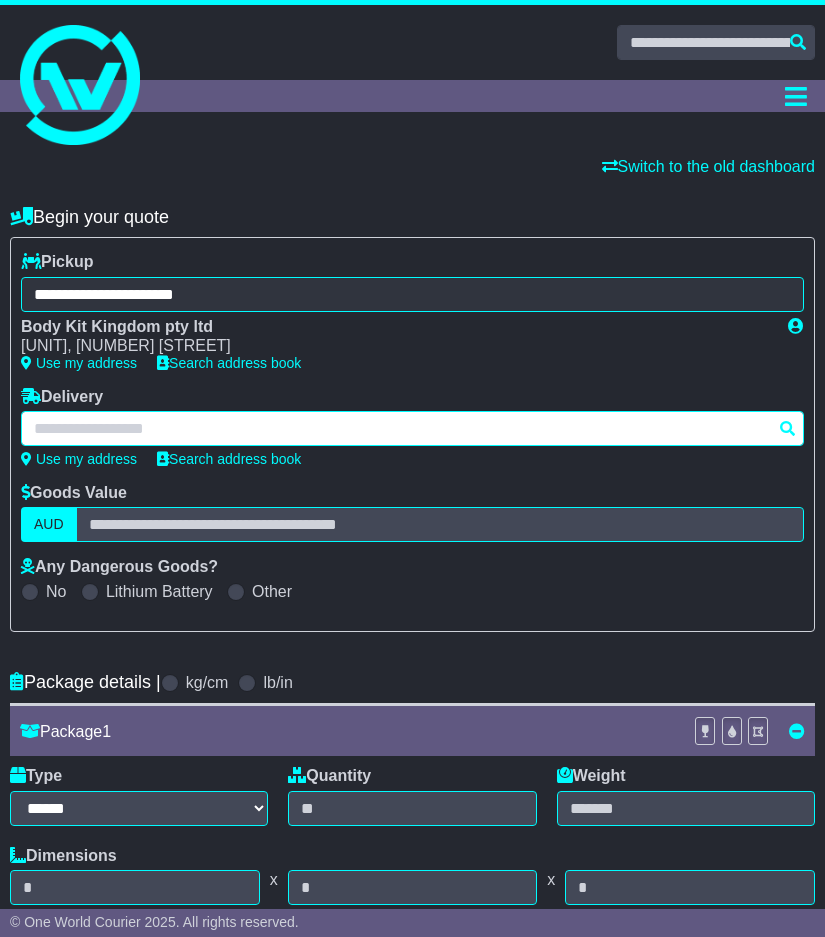 click at bounding box center [412, 428] 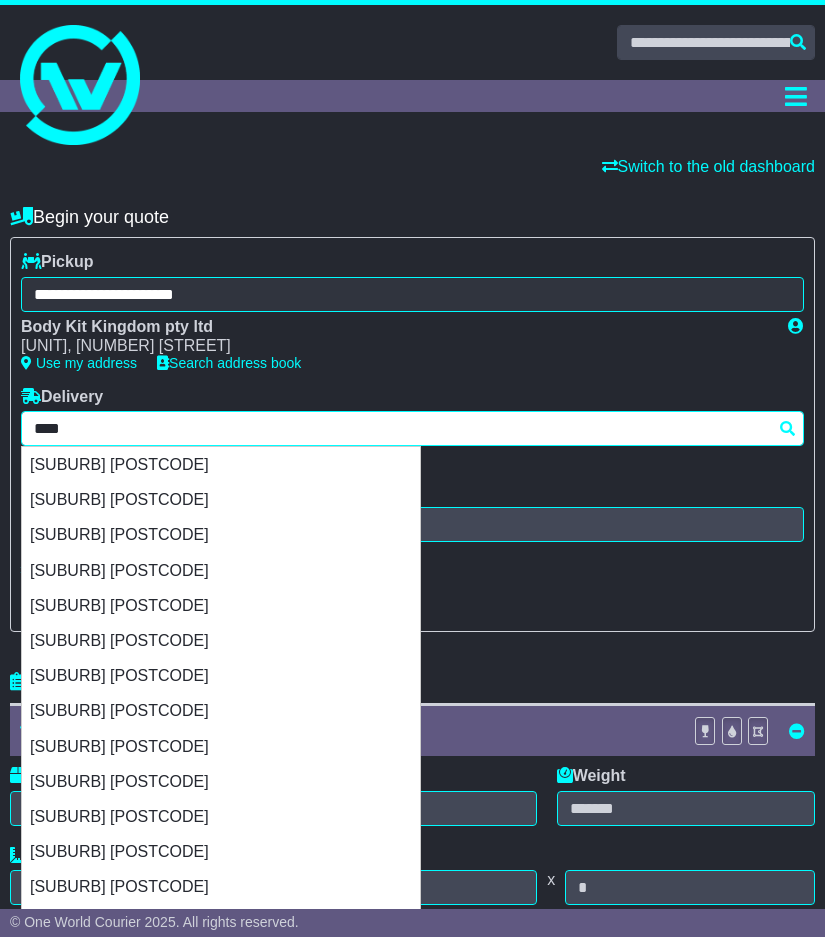type on "****" 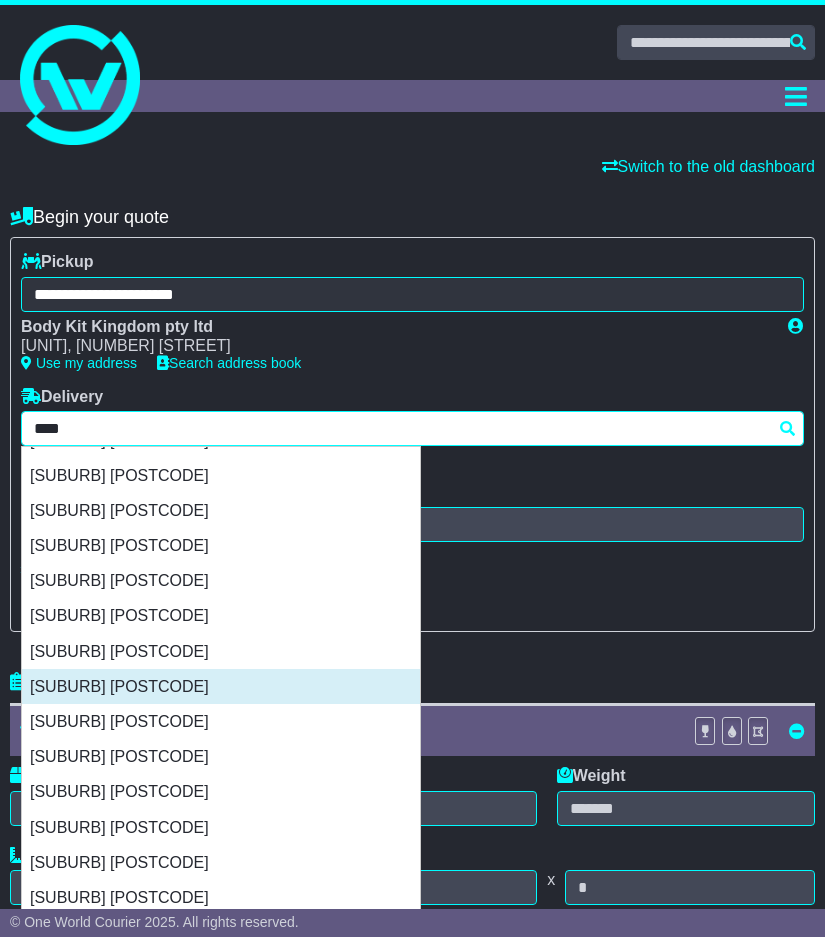 scroll, scrollTop: 980, scrollLeft: 0, axis: vertical 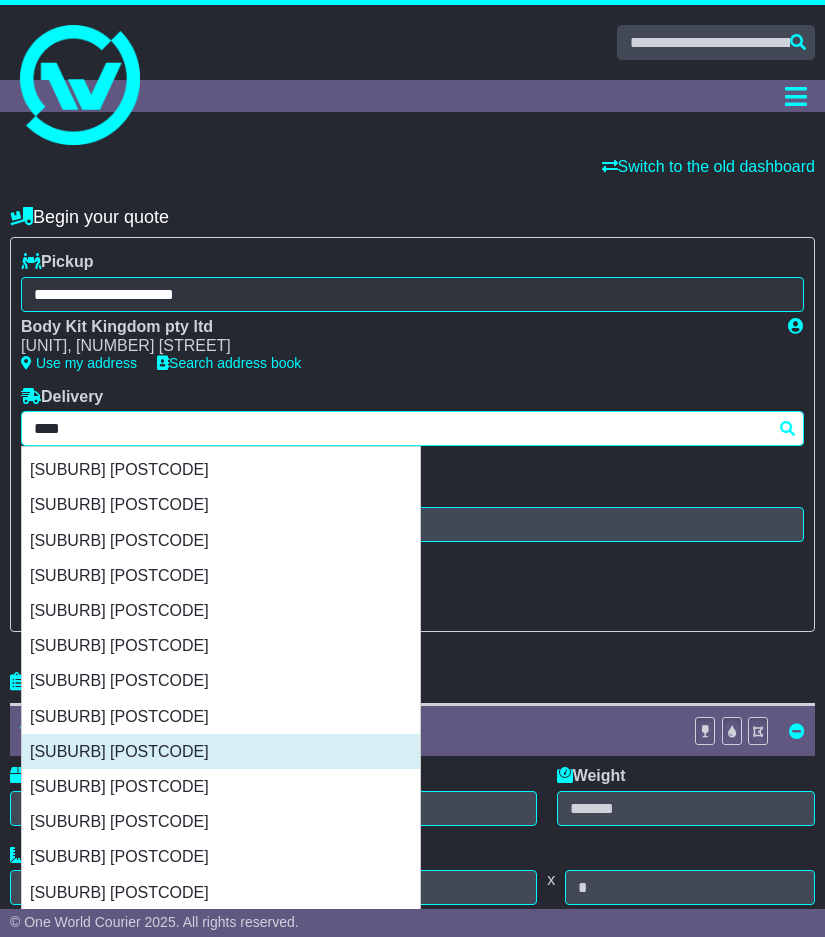 click on "[SUBURB] [POSTCODE]" at bounding box center [221, 751] 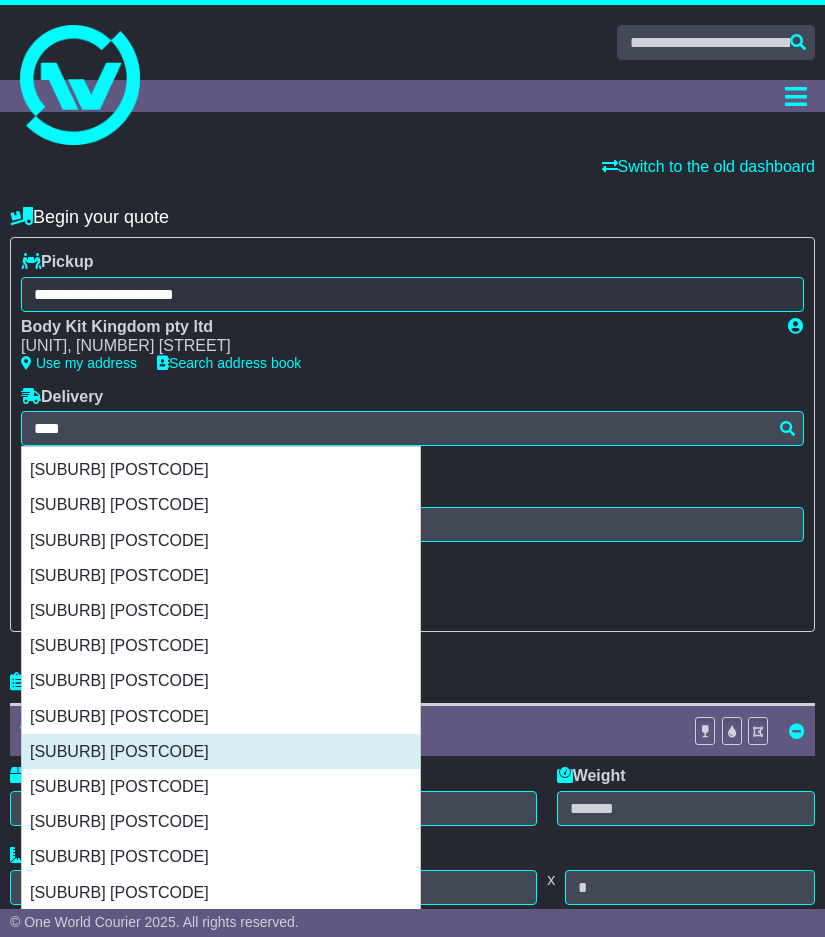 type on "**********" 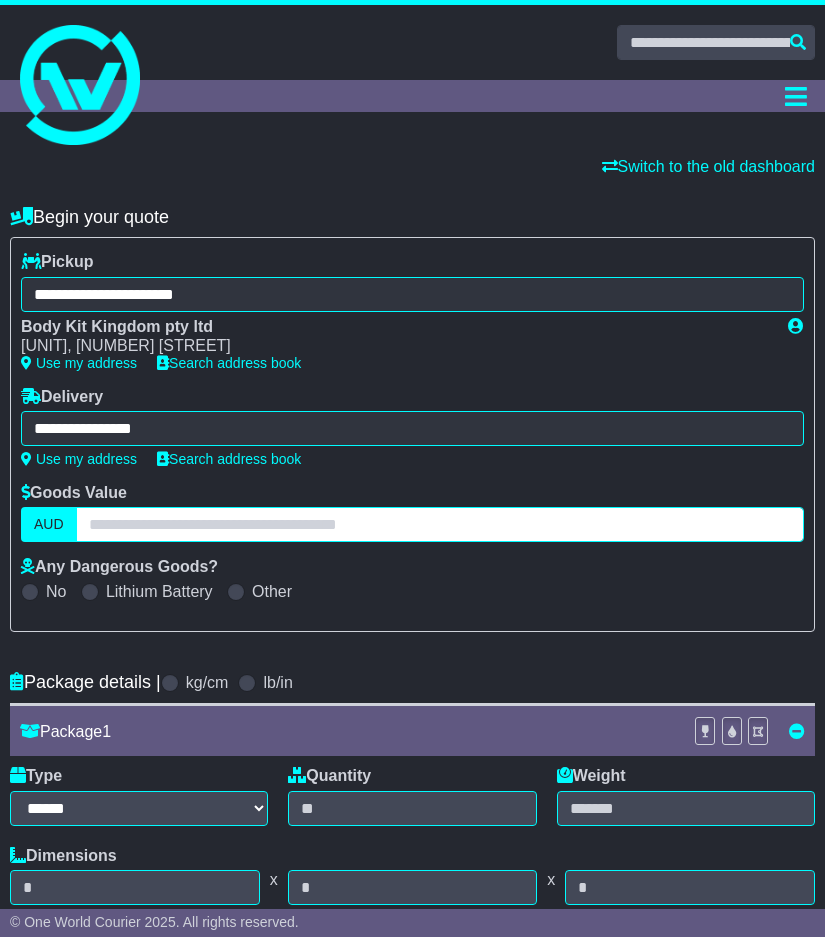 click at bounding box center [440, 524] 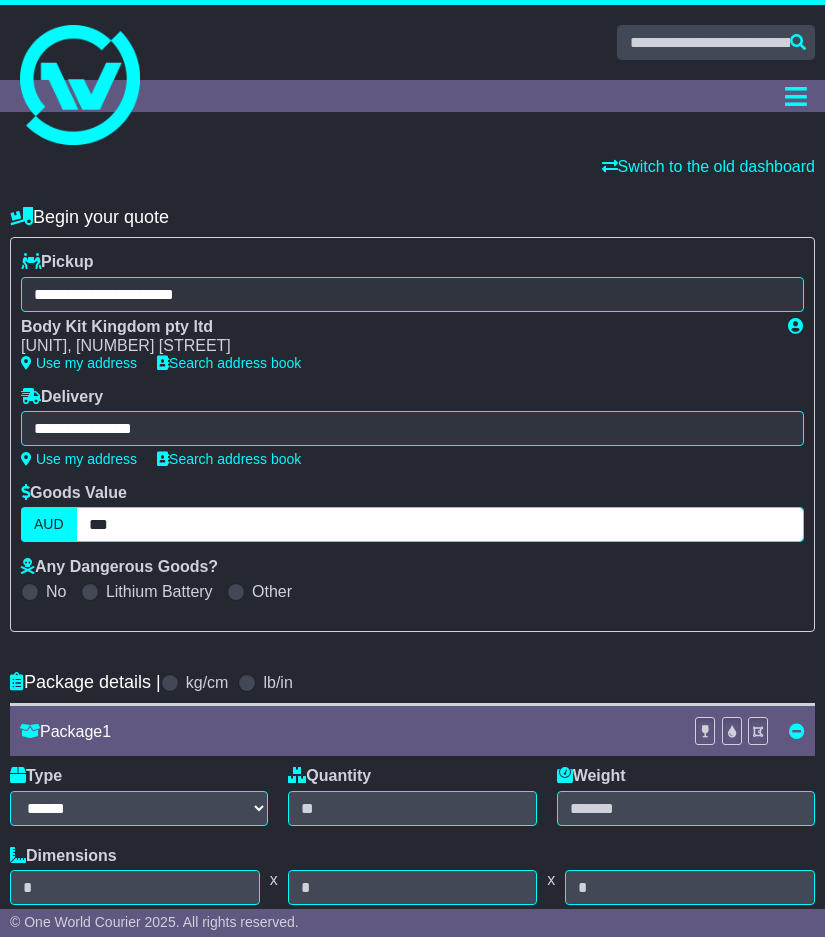 type on "***" 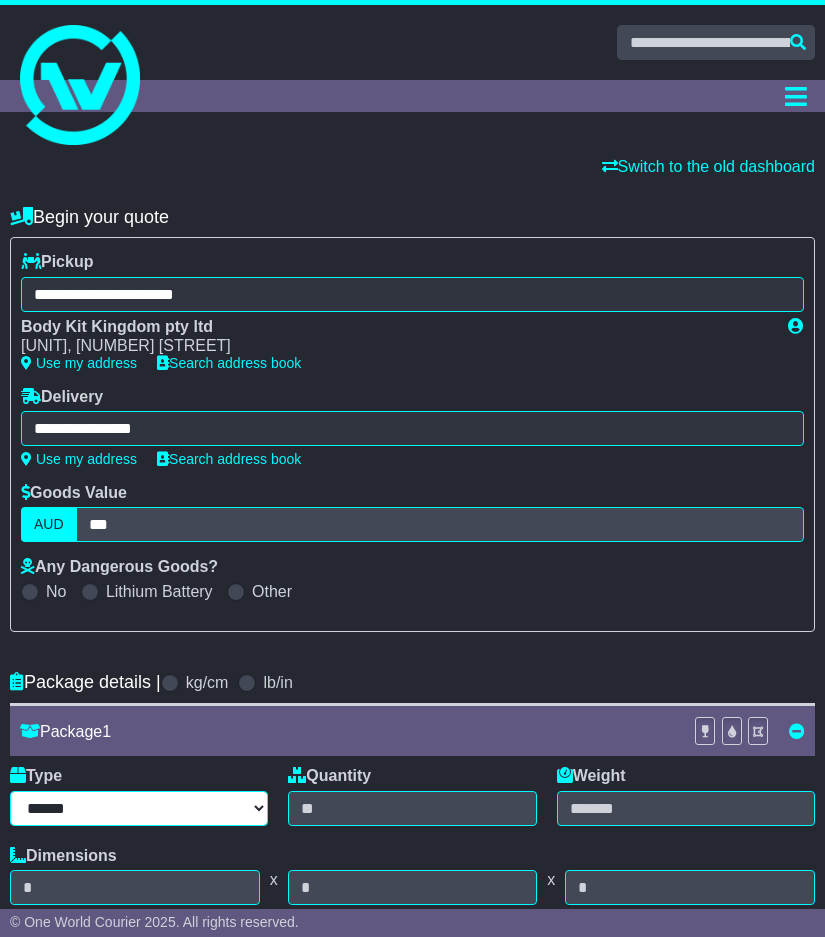 select on "*****" 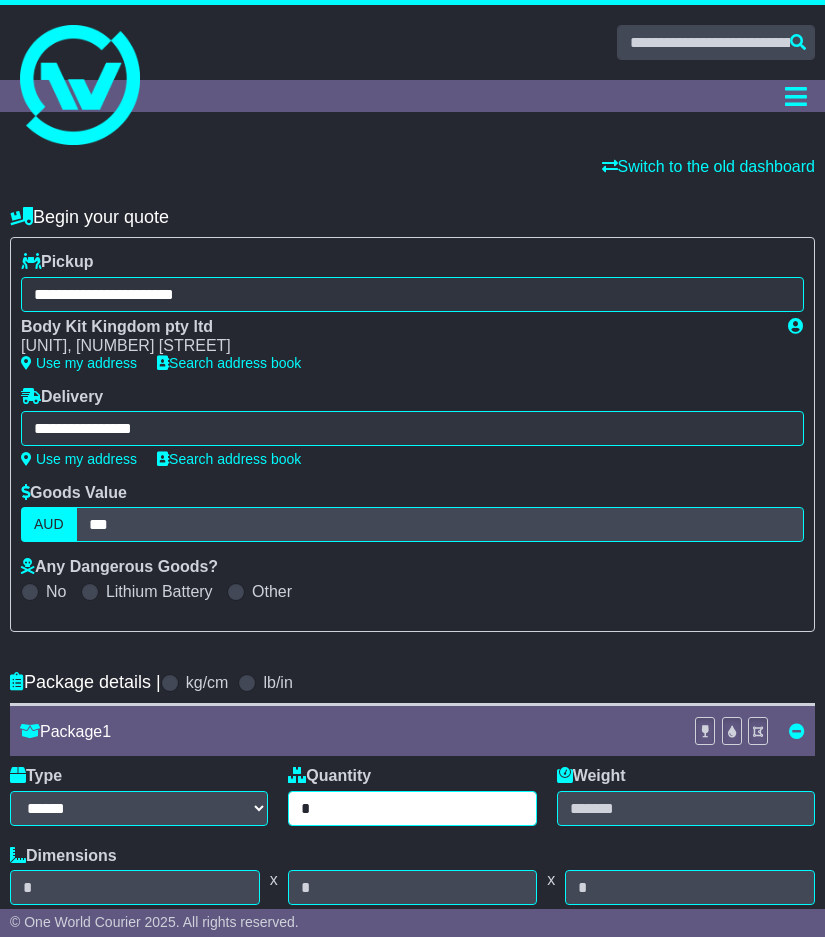 type on "*" 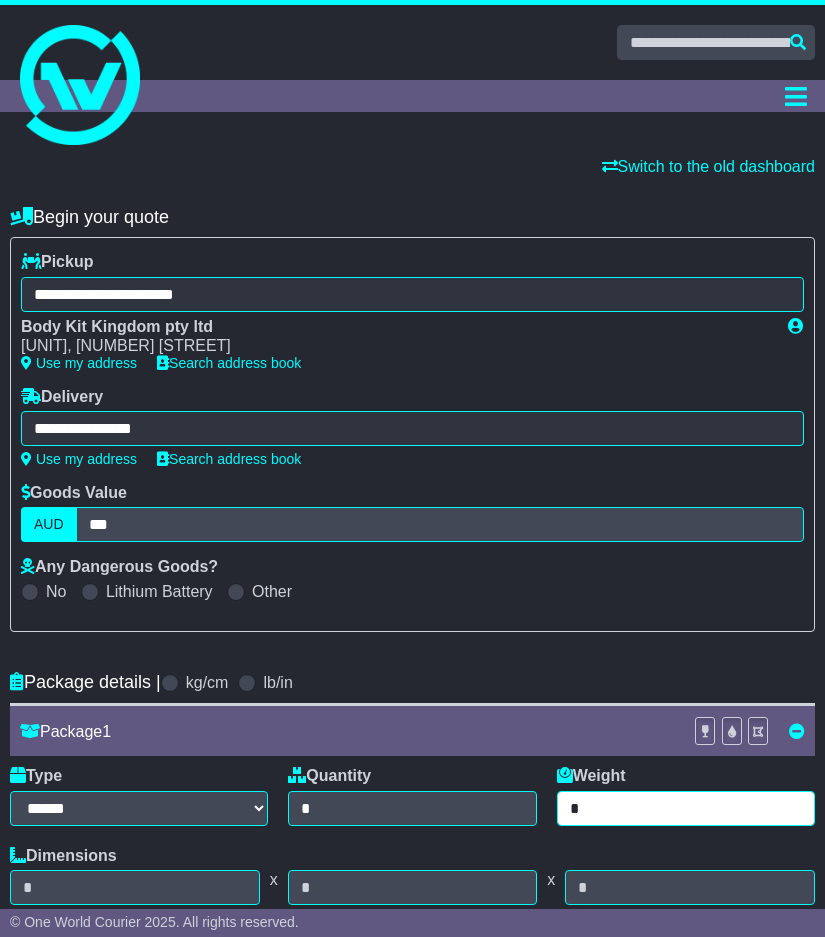 type on "*" 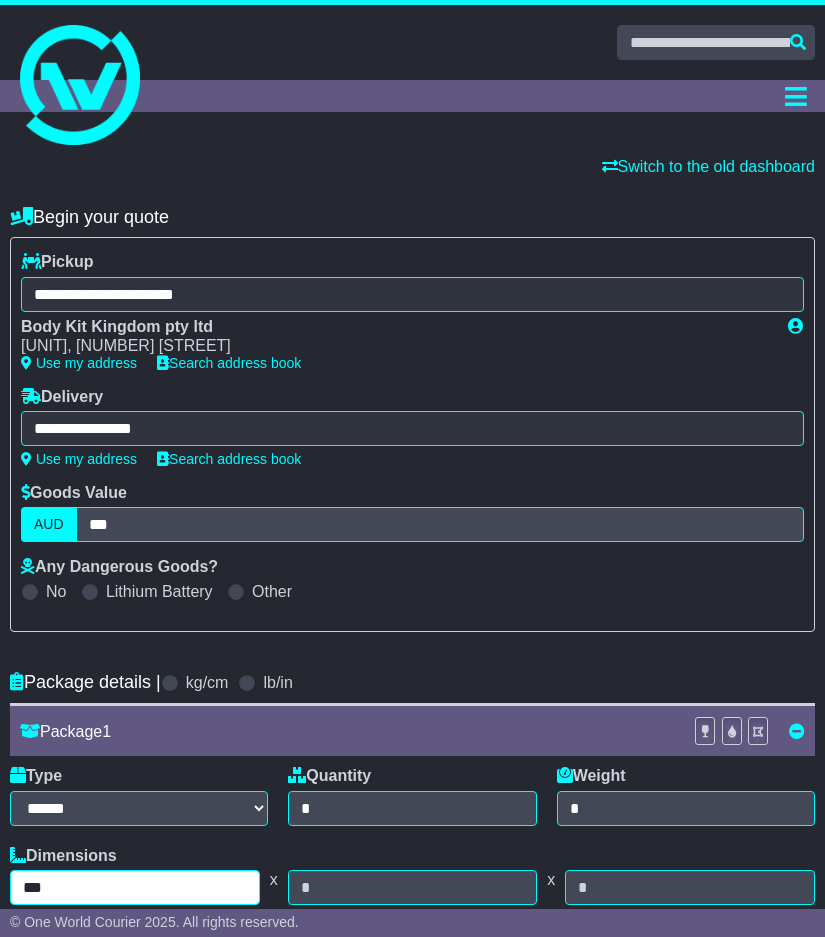 type on "***" 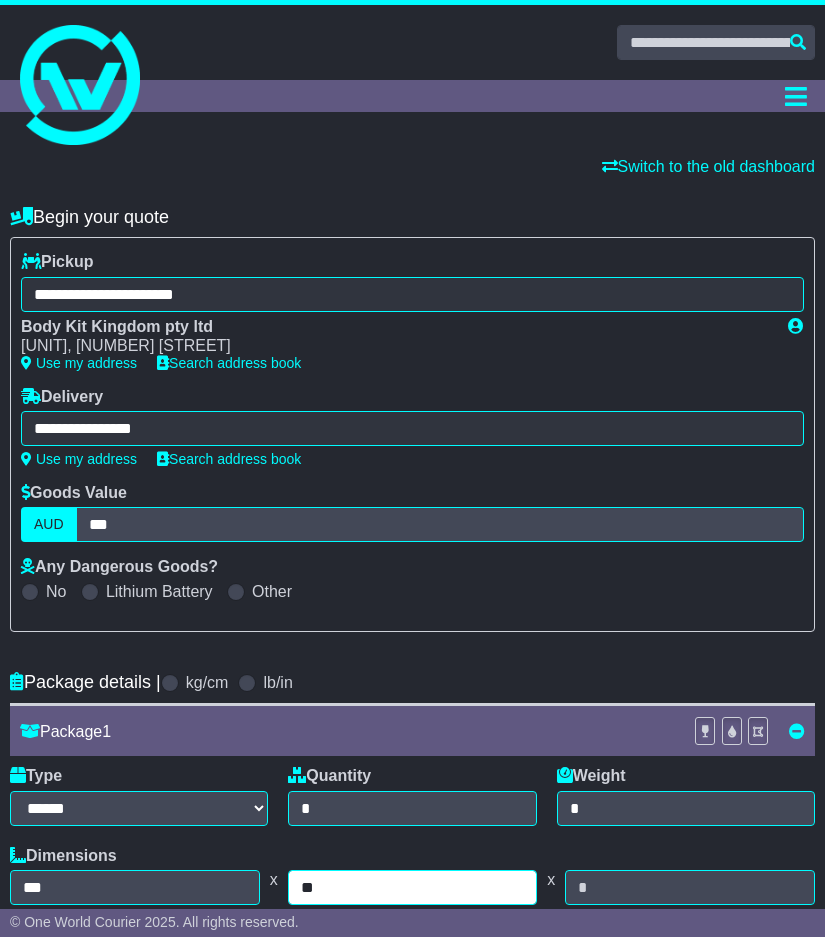 type on "**" 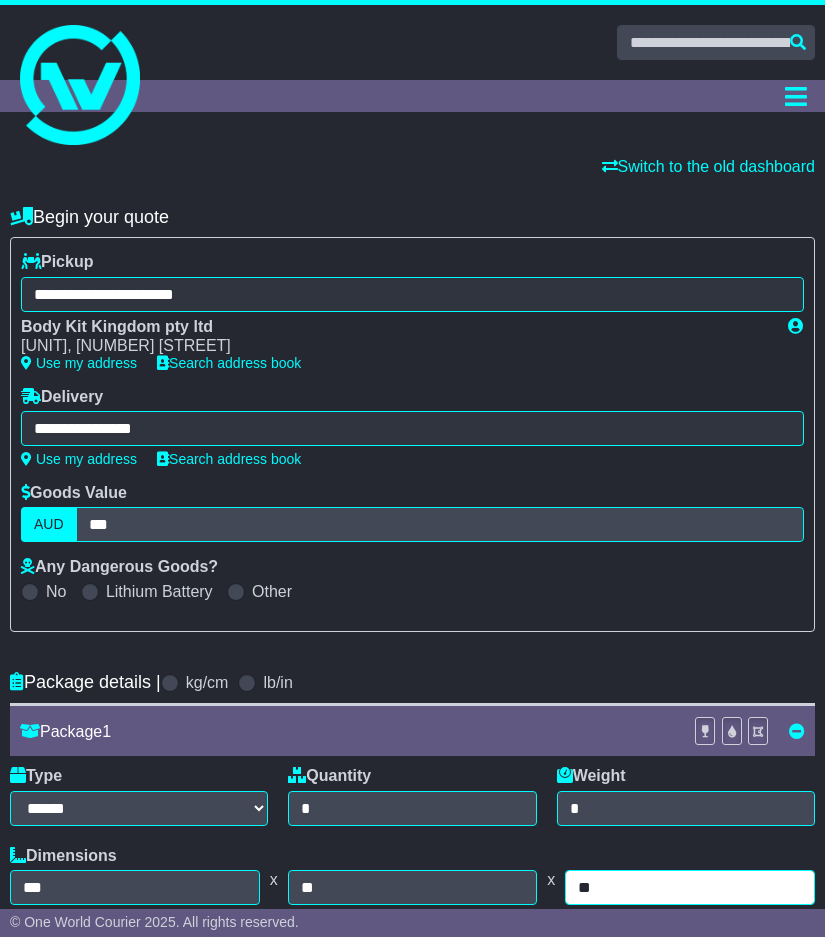 type on "**" 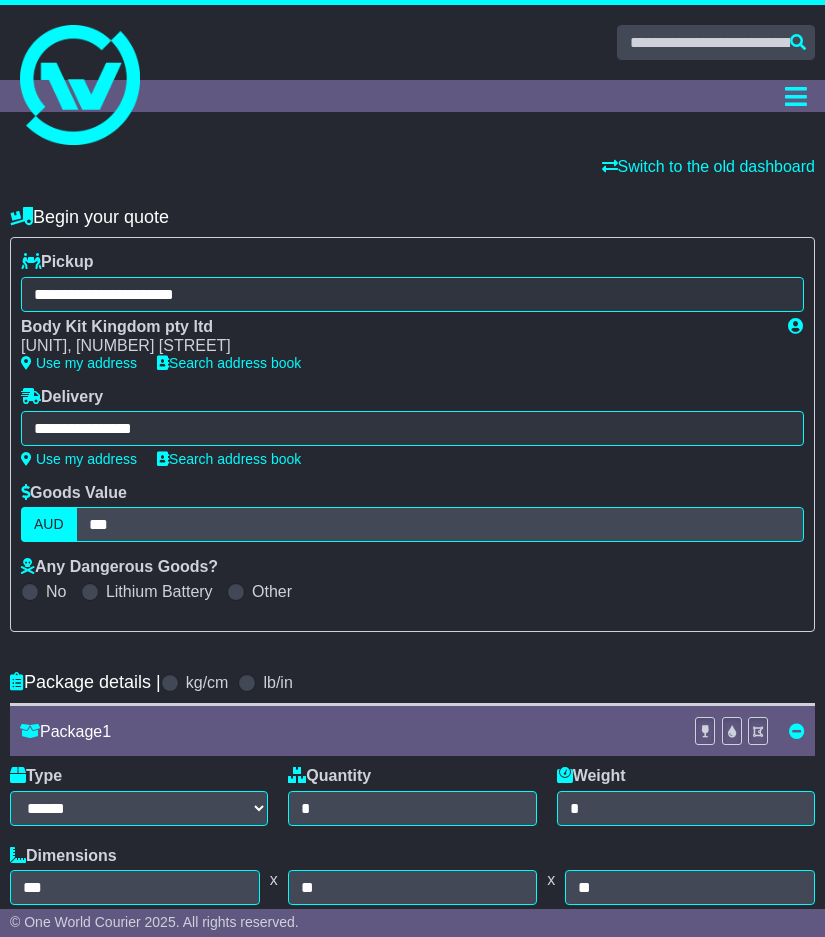 type 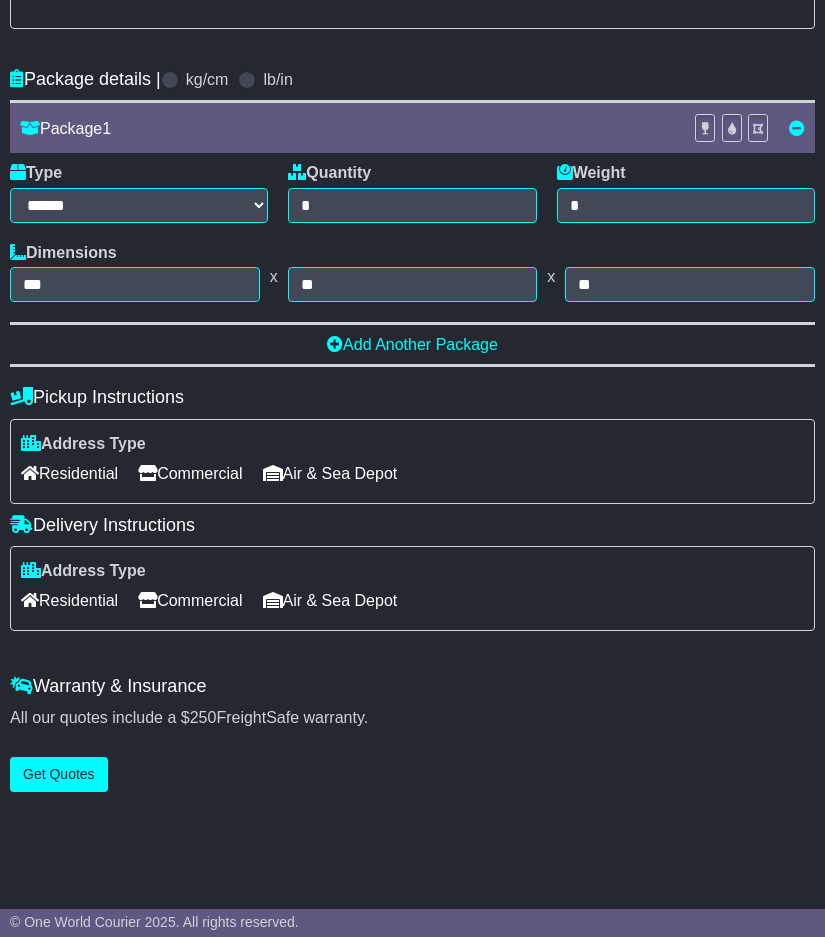 click on "Residential" at bounding box center (69, 600) 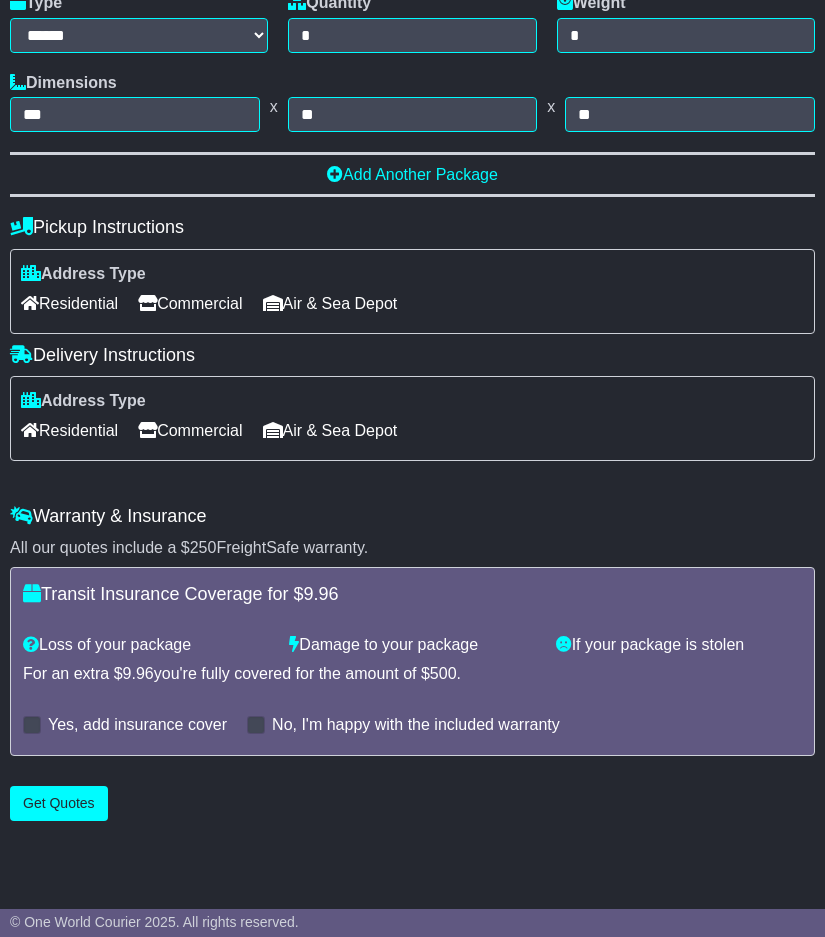 scroll, scrollTop: 806, scrollLeft: 0, axis: vertical 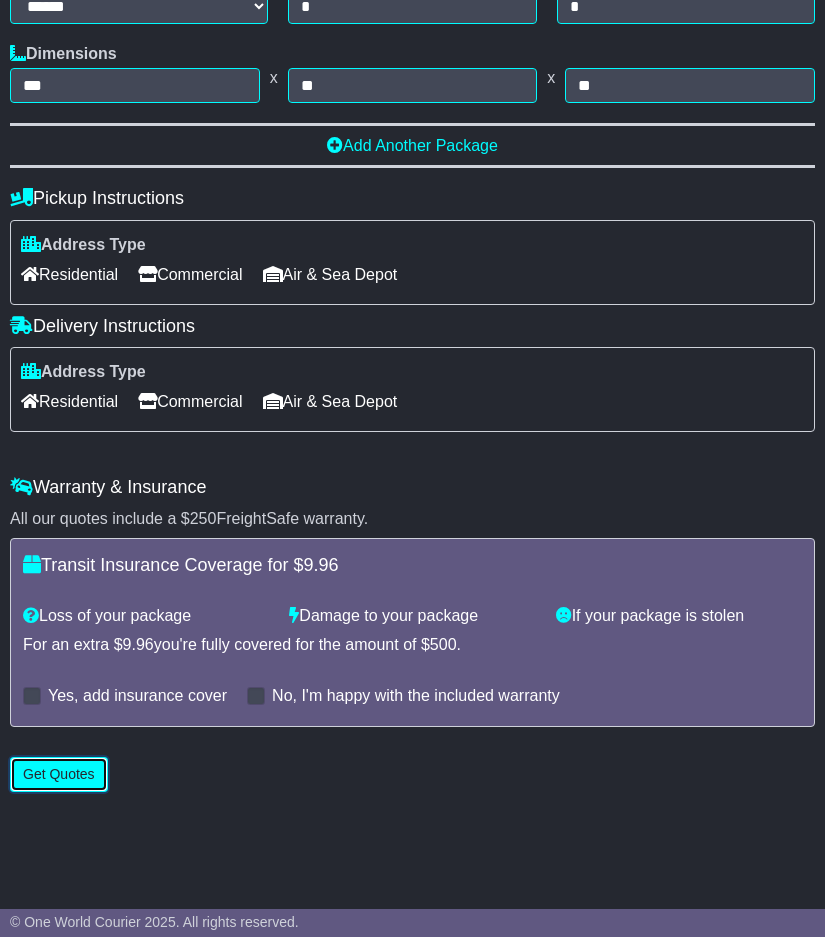 click on "Get Quotes" at bounding box center (59, 774) 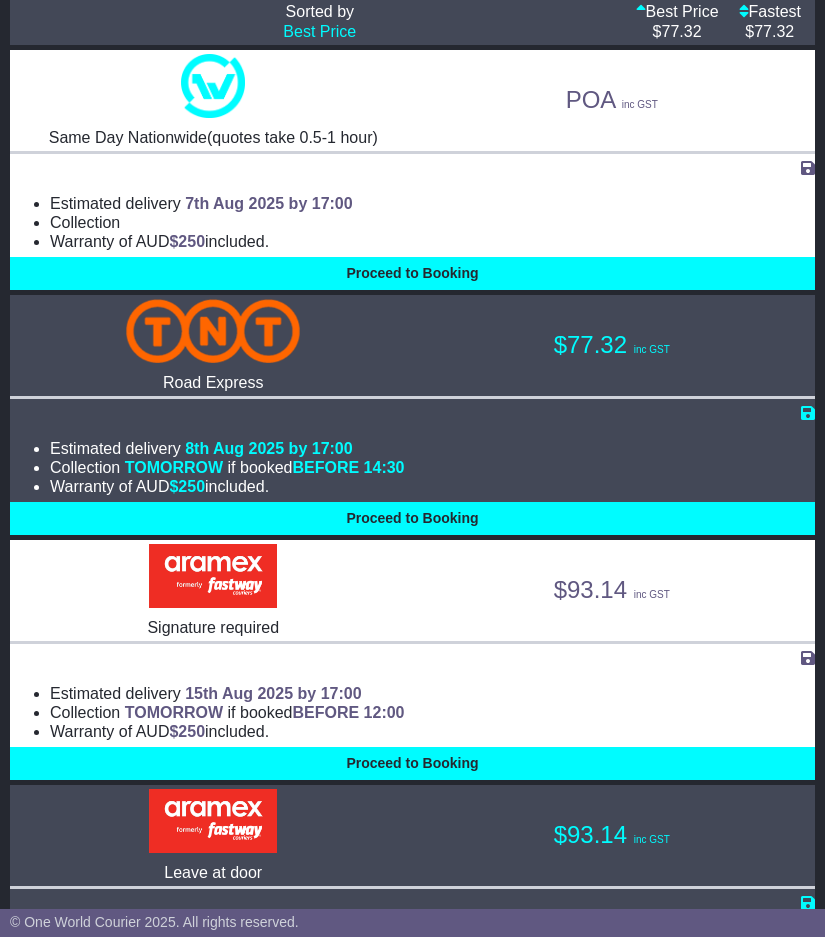 scroll, scrollTop: 500, scrollLeft: 0, axis: vertical 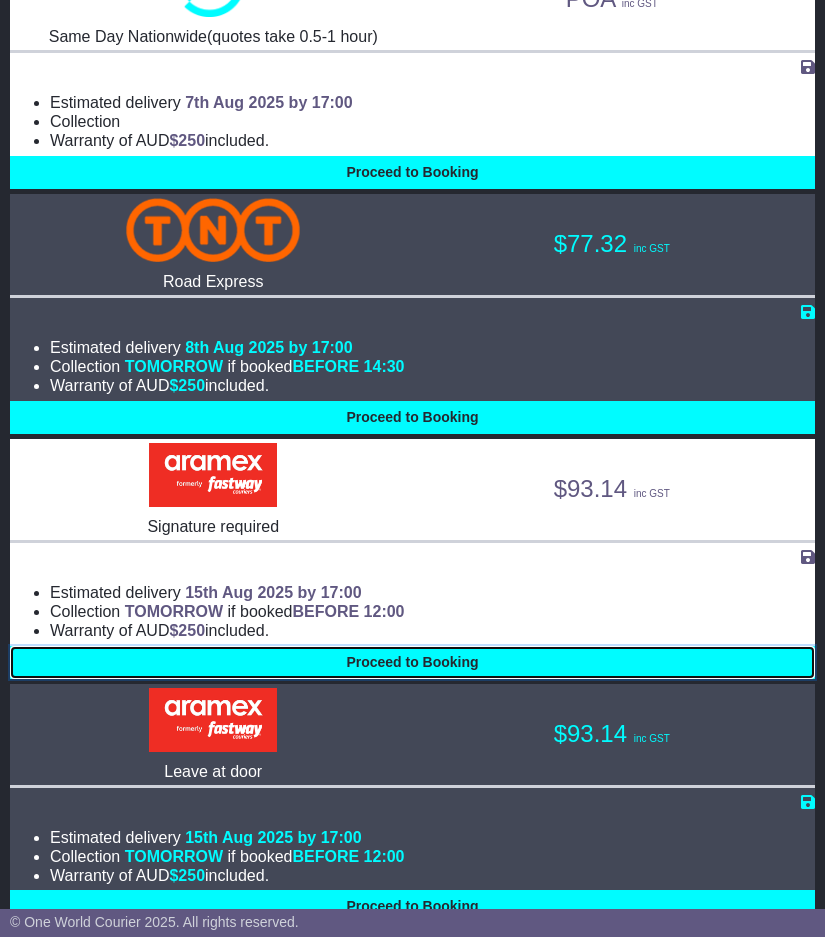 click on "Proceed to Booking" at bounding box center (412, 662) 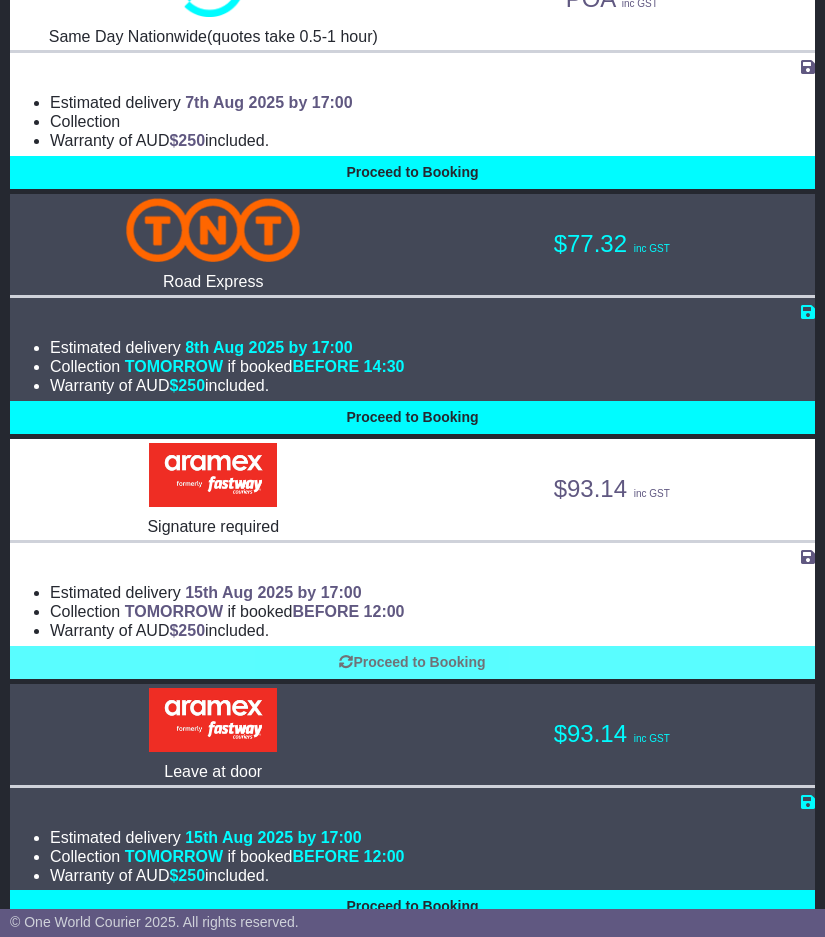 select on "**********" 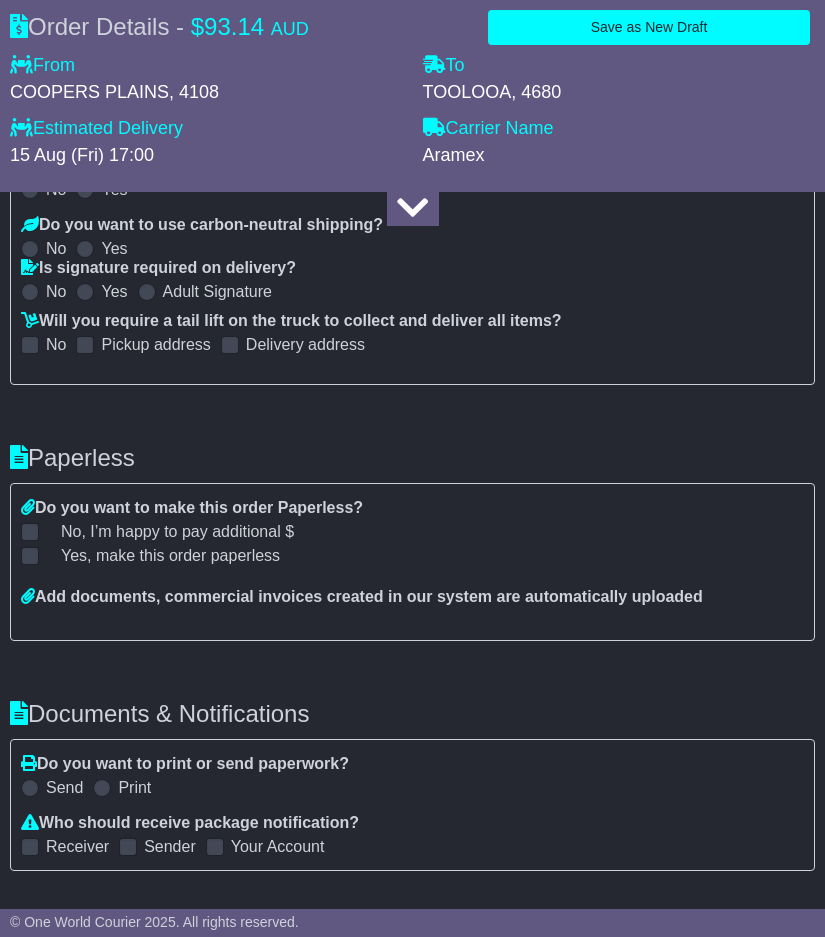 scroll, scrollTop: 6900, scrollLeft: 0, axis: vertical 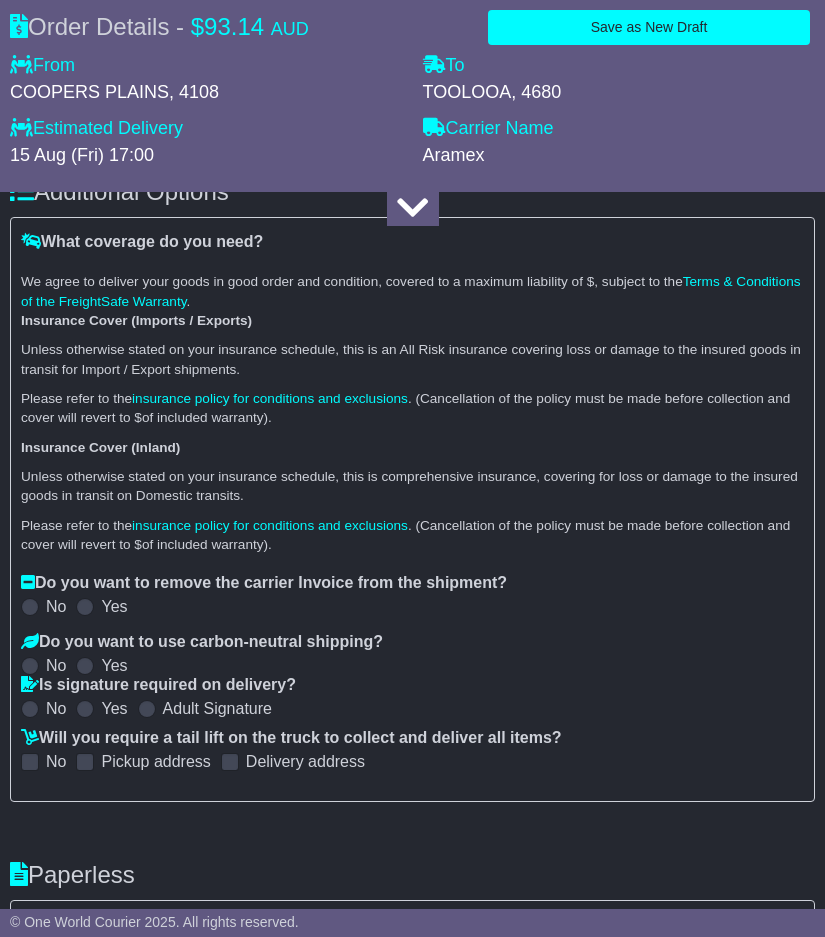 click on "Carrier Name
Aramex" at bounding box center (619, 149) 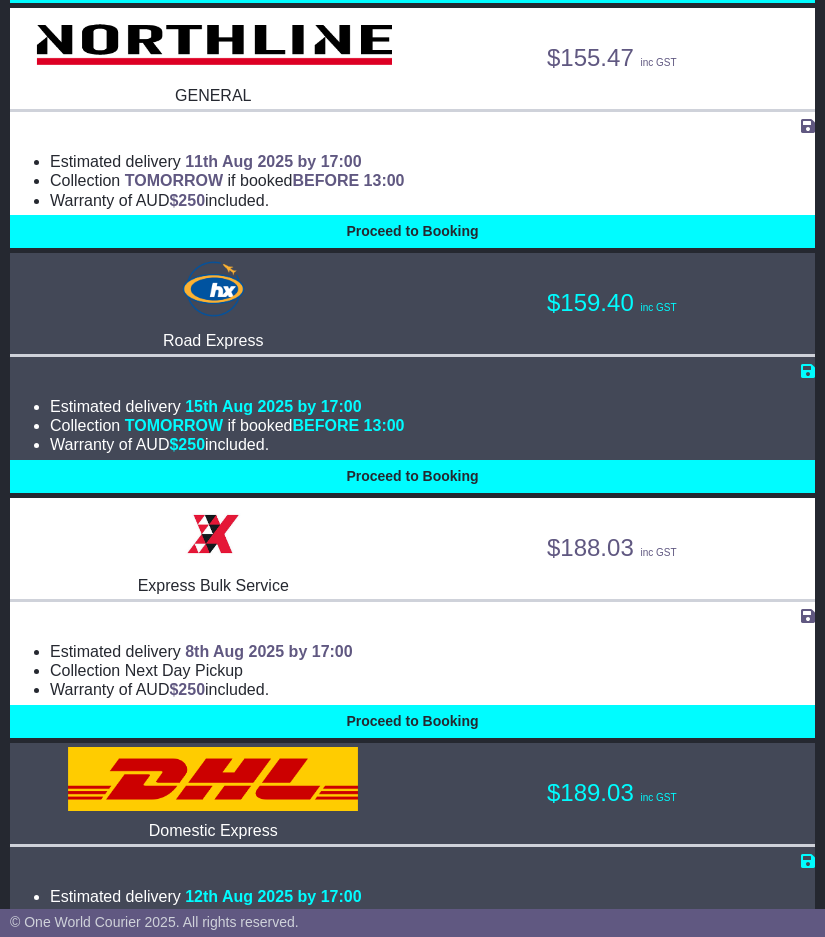 scroll, scrollTop: 1700, scrollLeft: 0, axis: vertical 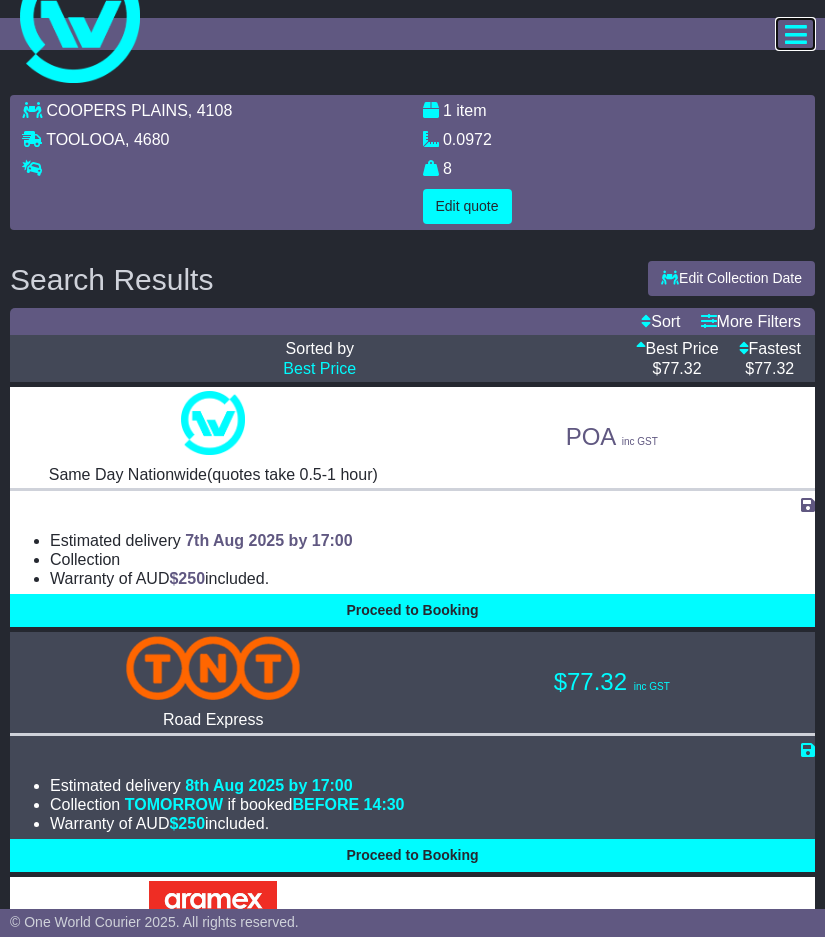 click at bounding box center [796, 34] 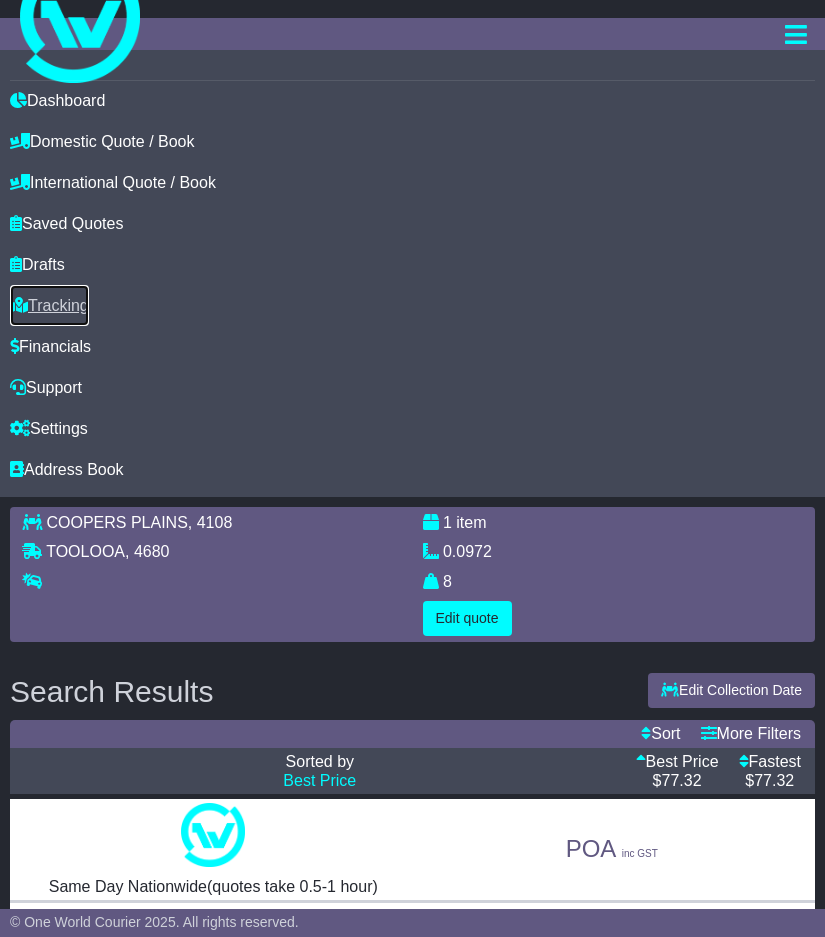 click on "Tracking" at bounding box center [49, 305] 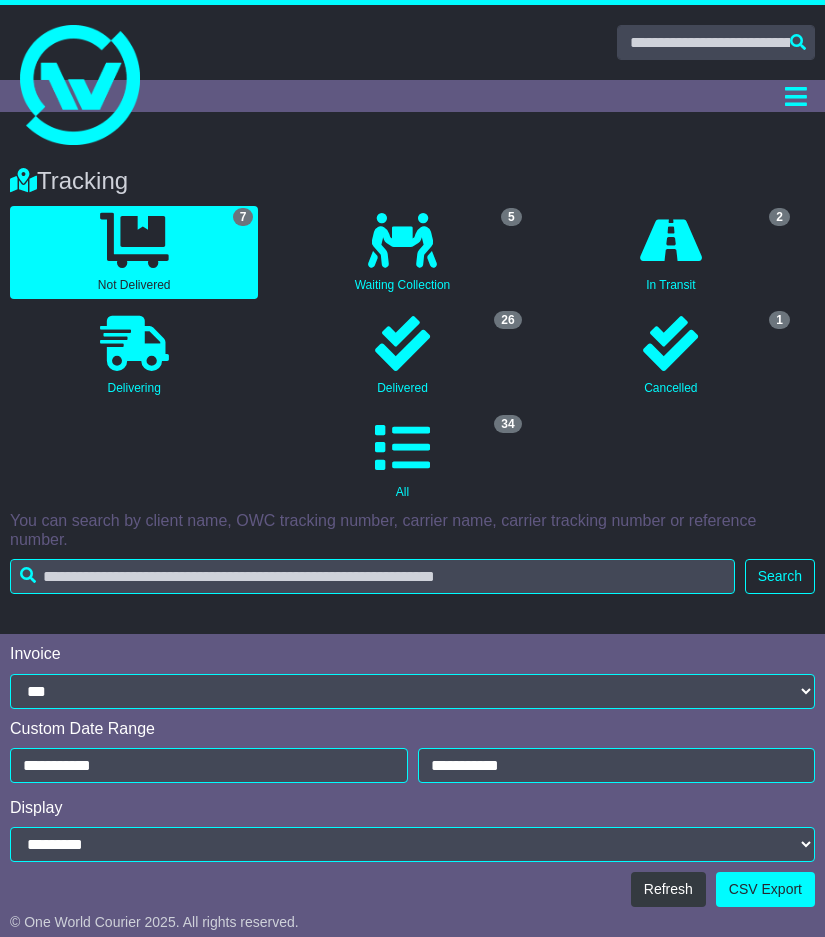 scroll, scrollTop: 0, scrollLeft: 0, axis: both 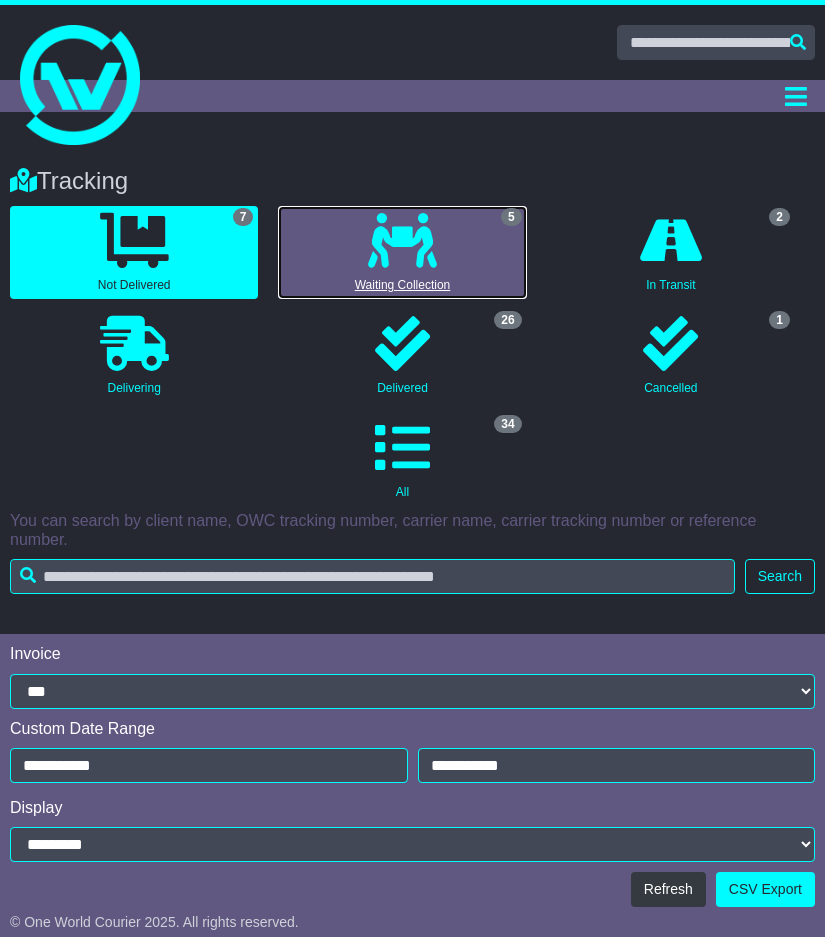 click on "5
Waiting Collection" at bounding box center [402, 252] 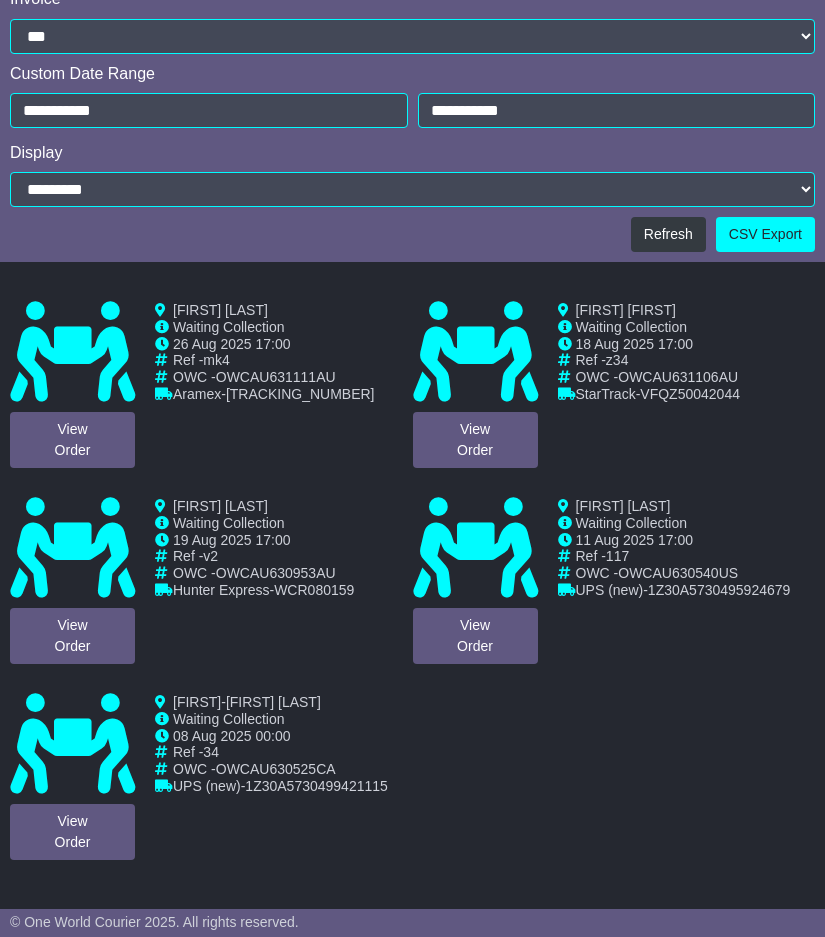 scroll, scrollTop: 700, scrollLeft: 0, axis: vertical 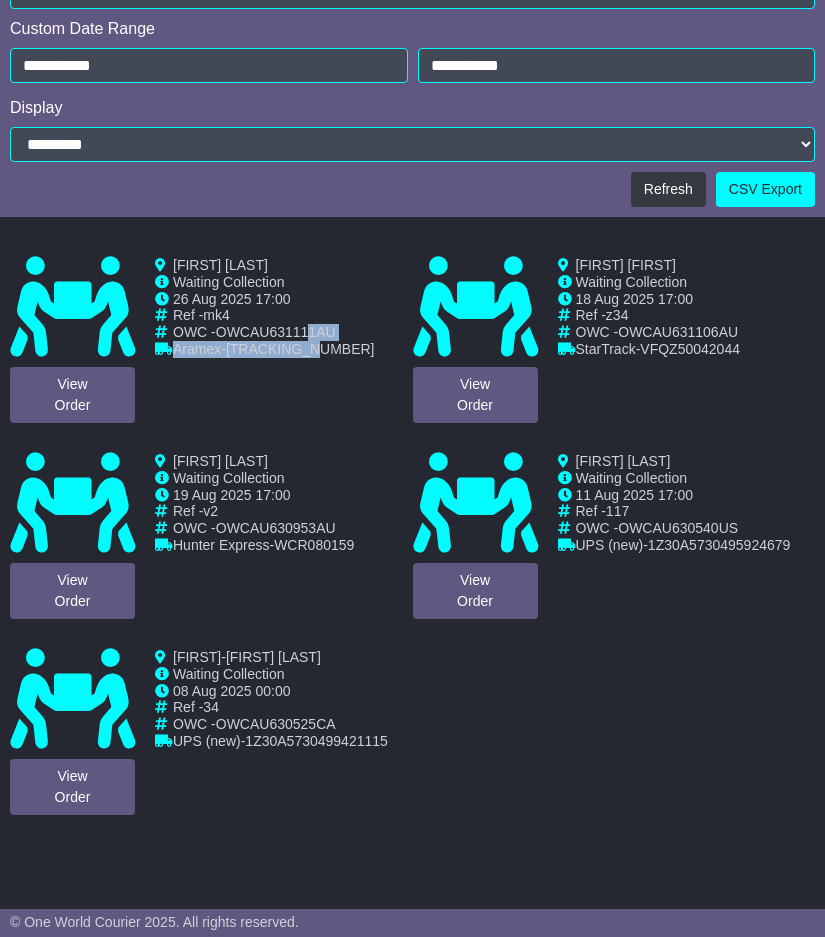 drag, startPoint x: 307, startPoint y: 334, endPoint x: 325, endPoint y: 343, distance: 20.12461 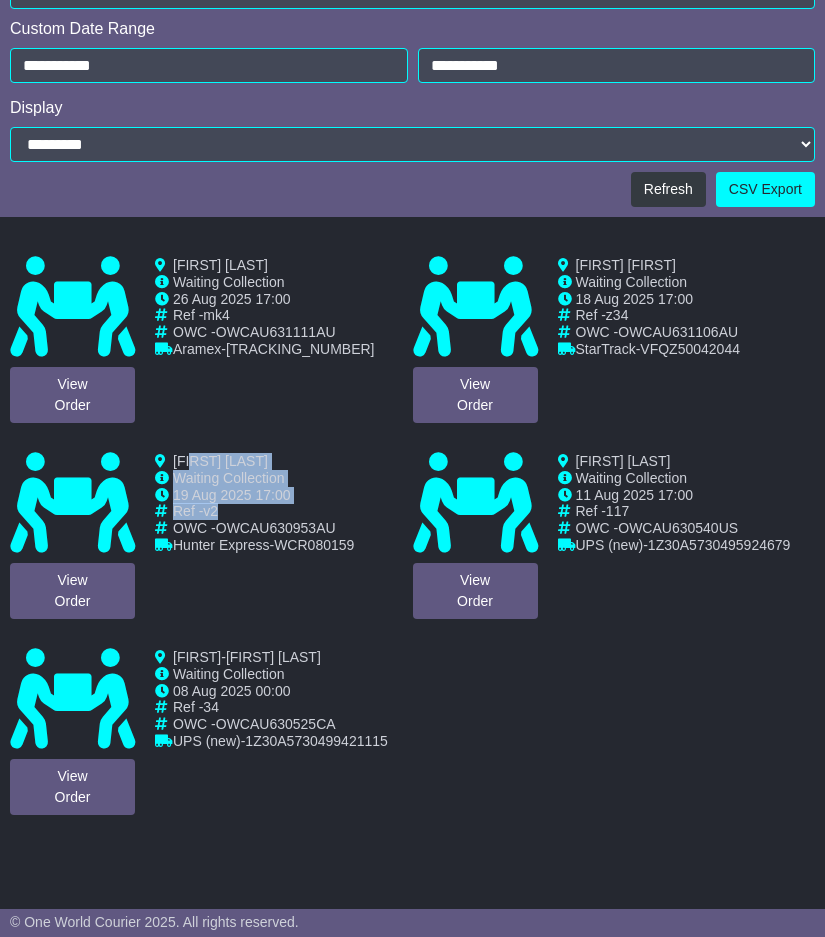 drag, startPoint x: 325, startPoint y: 516, endPoint x: 196, endPoint y: 466, distance: 138.351 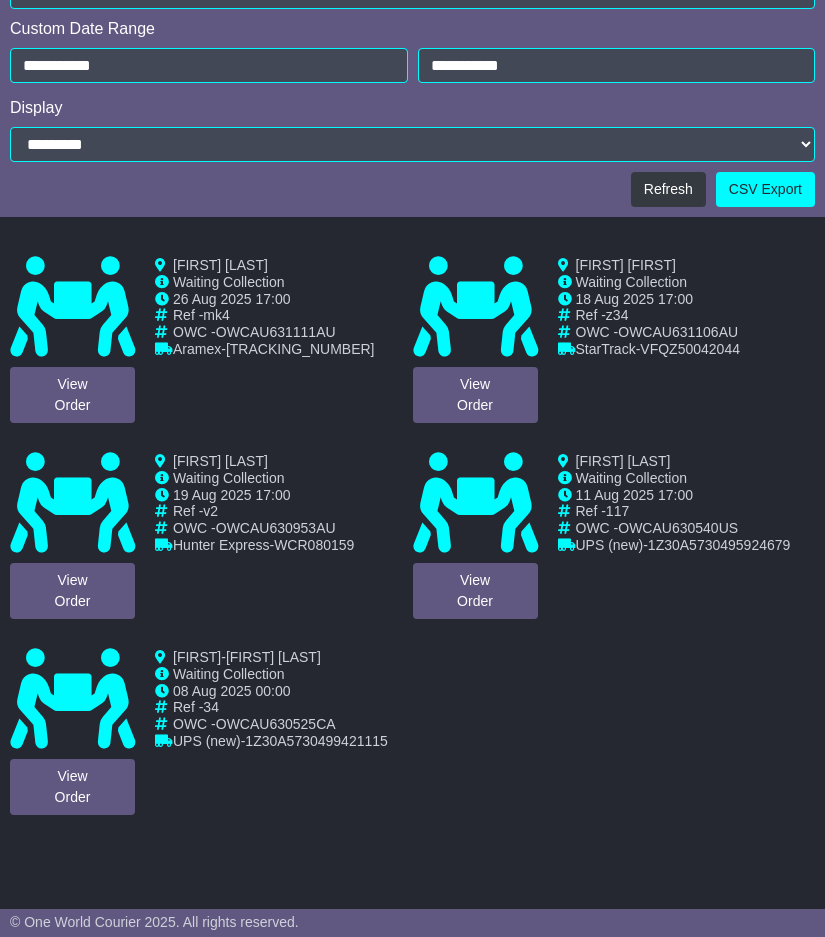 click on "OWCAU631111AU" at bounding box center (276, 332) 